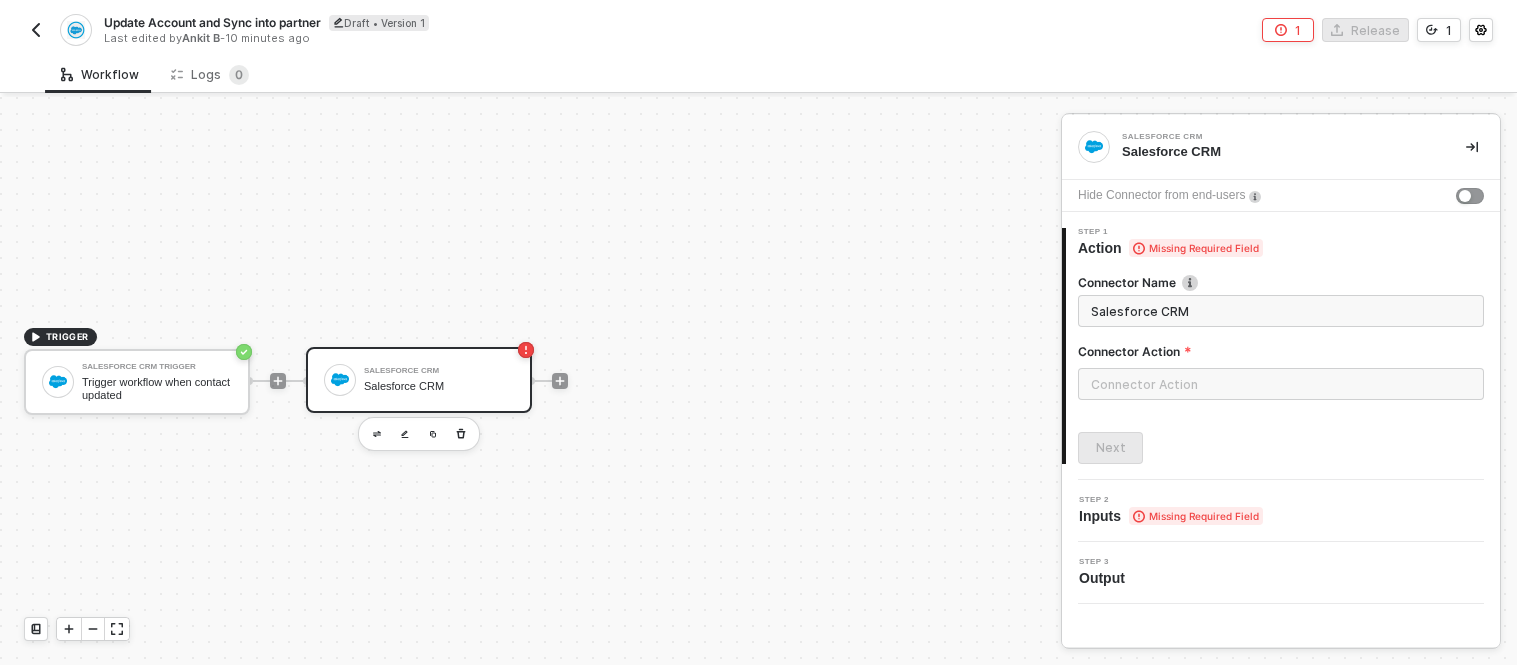 scroll, scrollTop: 0, scrollLeft: 0, axis: both 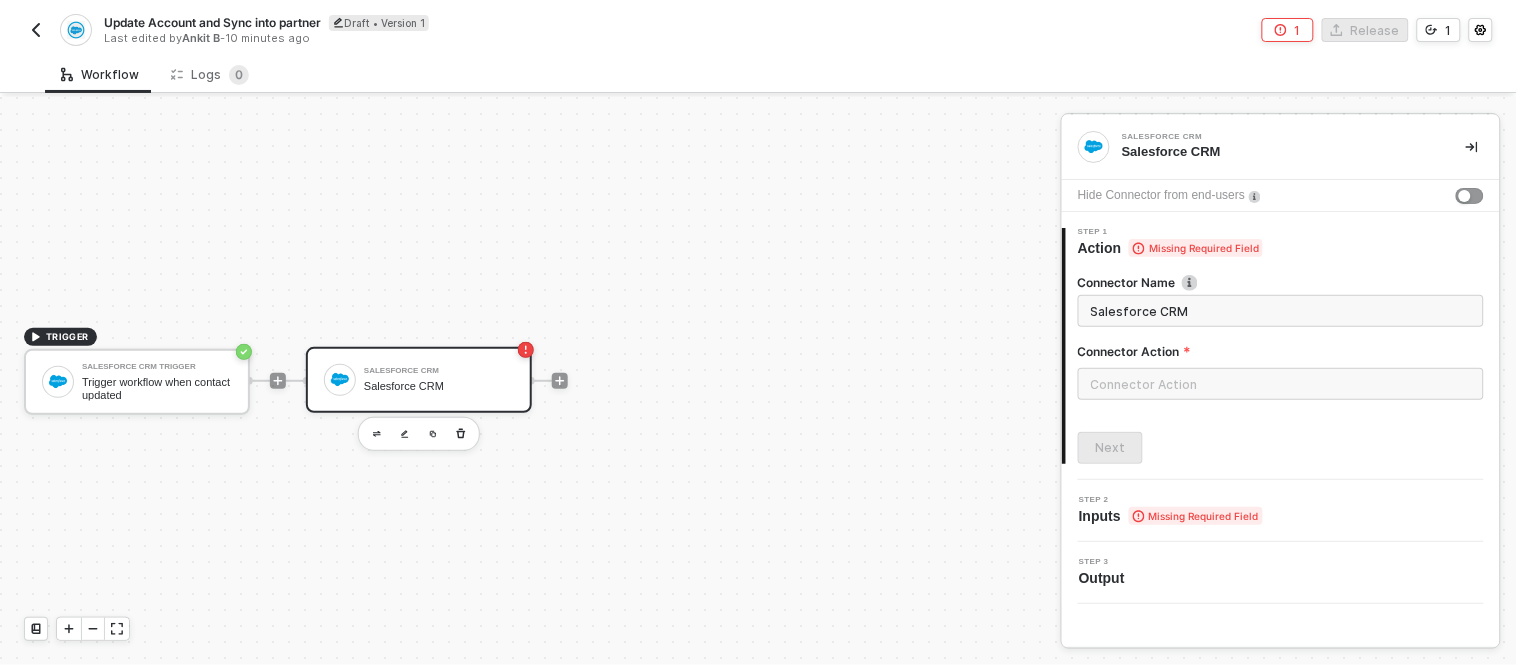 click on "Salesforce CRM" at bounding box center (439, 371) 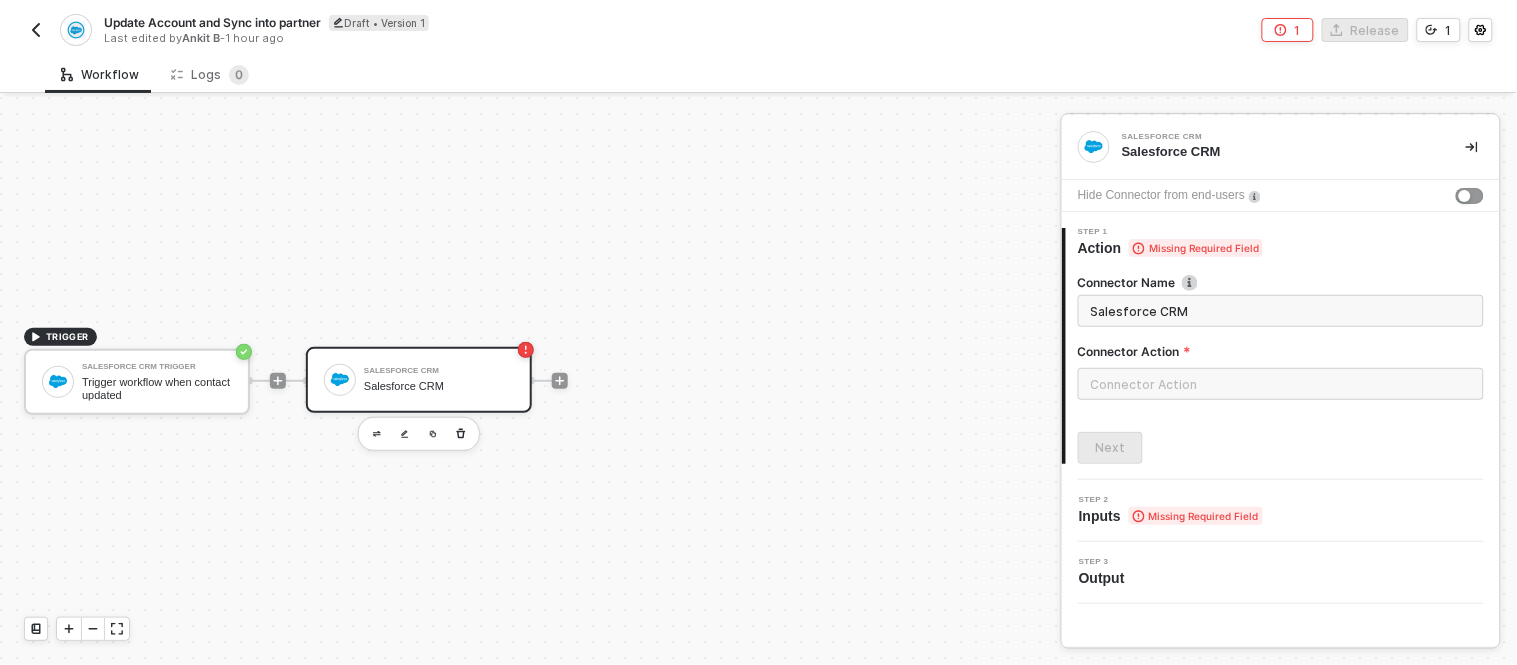click on "TRIGGER Salesforce CRM Trigger Trigger workflow when contact updated Salesforce CRM Salesforce CRM" at bounding box center (525, 381) 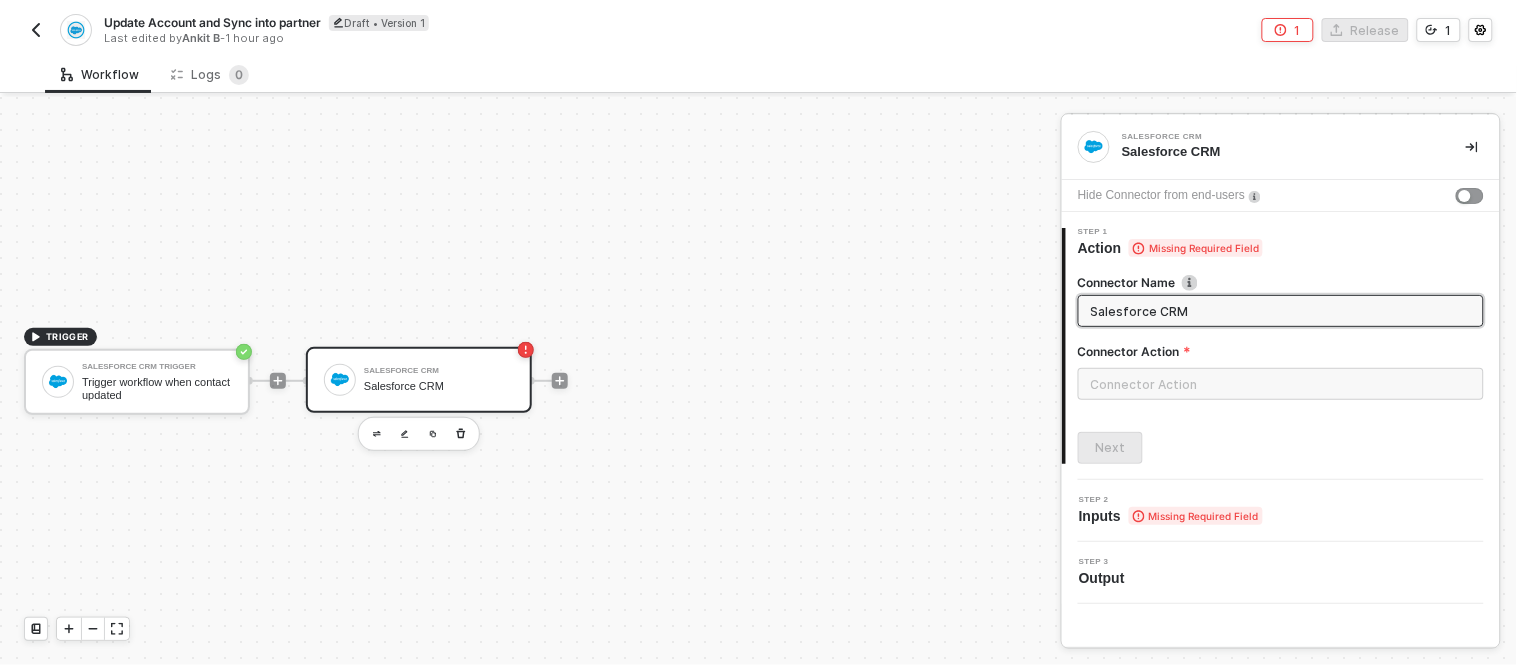 click on "Salesforce CRM" at bounding box center (439, 371) 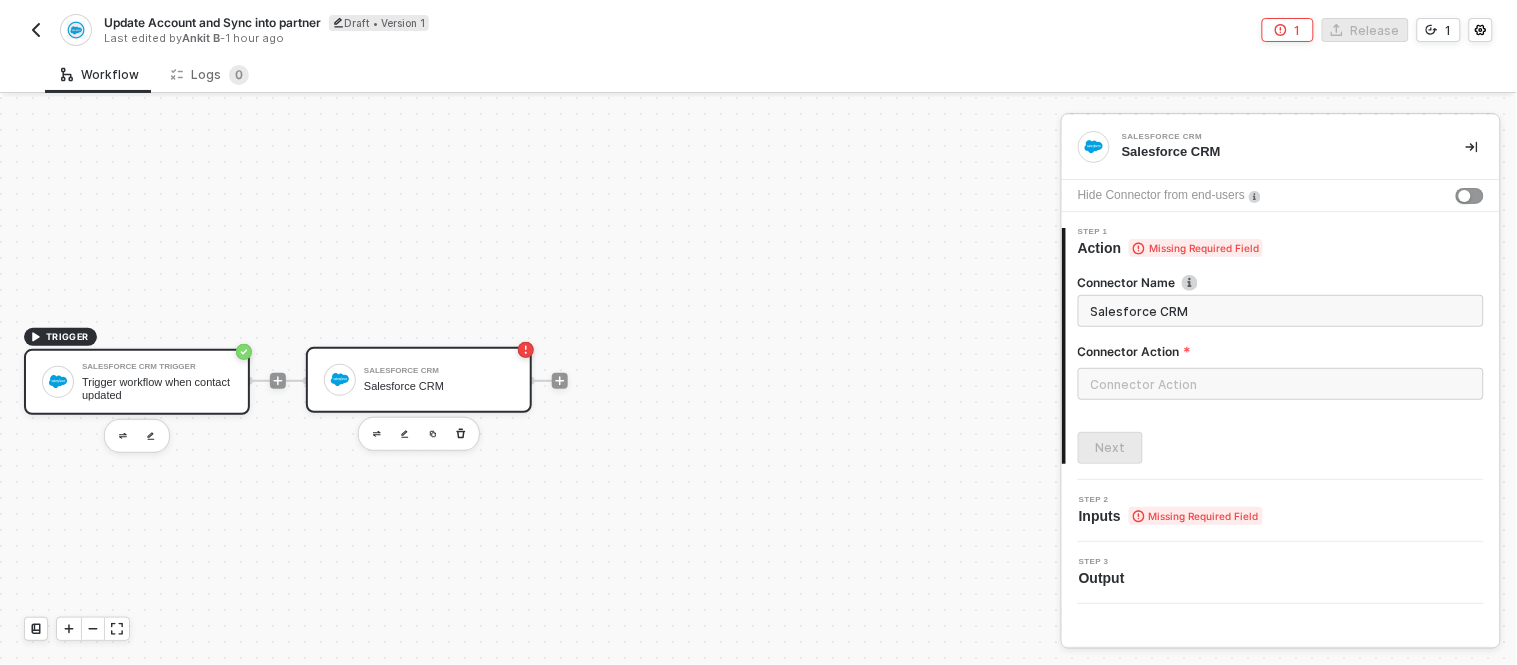 click on "Trigger workflow when contact updated" at bounding box center [157, 388] 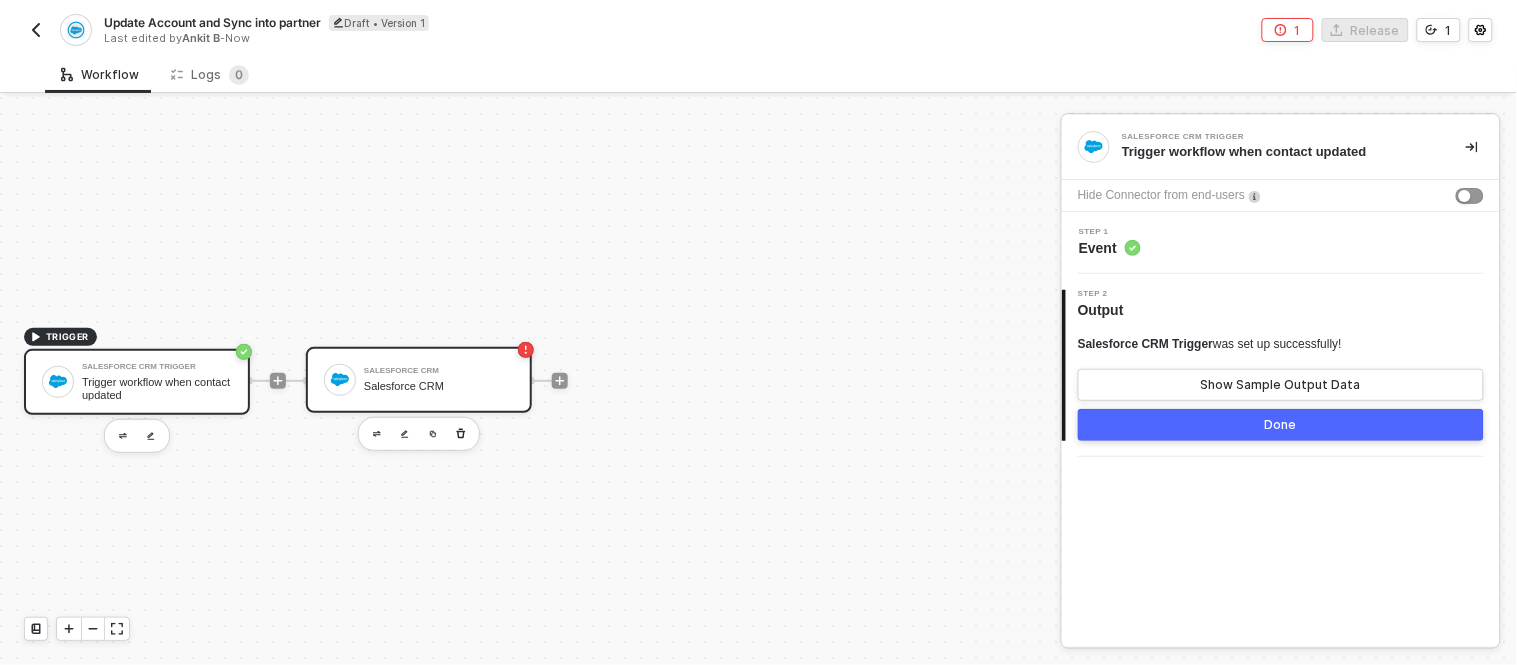 click on "Salesforce CRM Salesforce CRM" at bounding box center (419, 380) 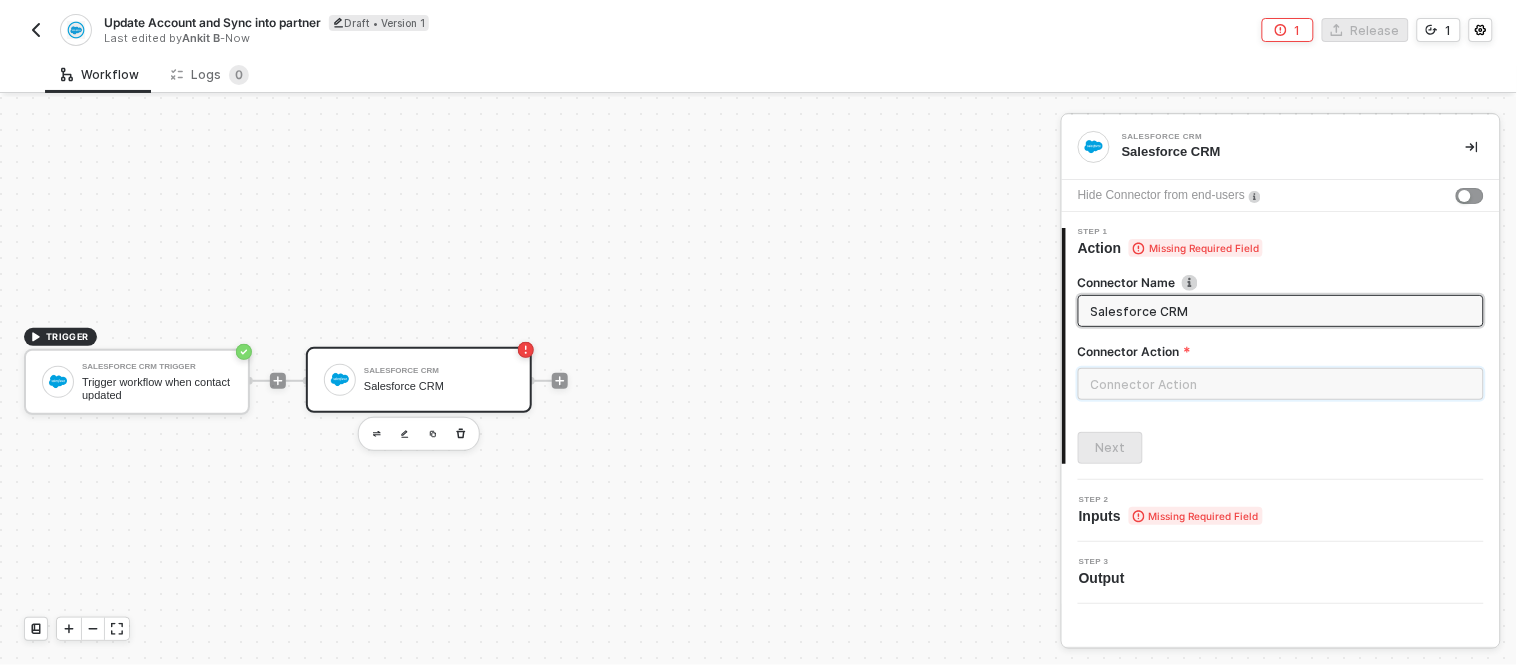 click at bounding box center [1281, 384] 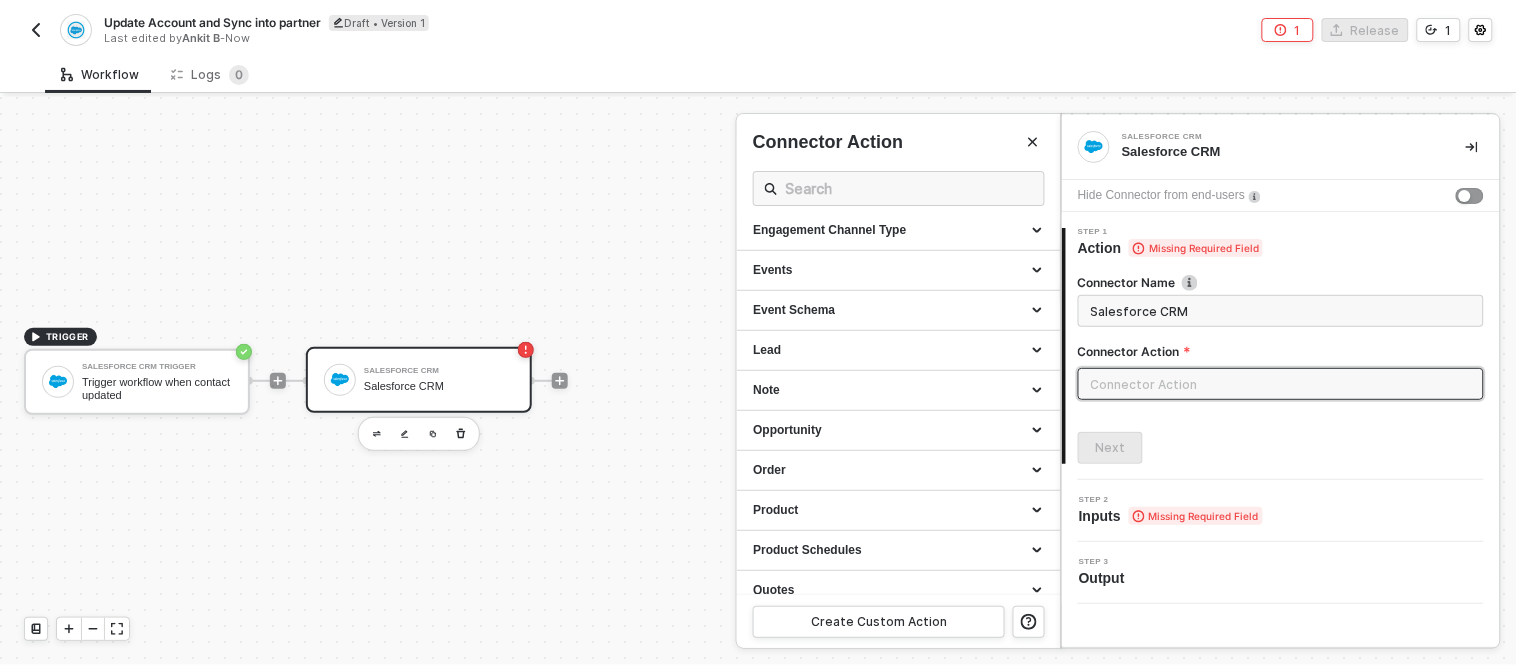 scroll, scrollTop: 0, scrollLeft: 0, axis: both 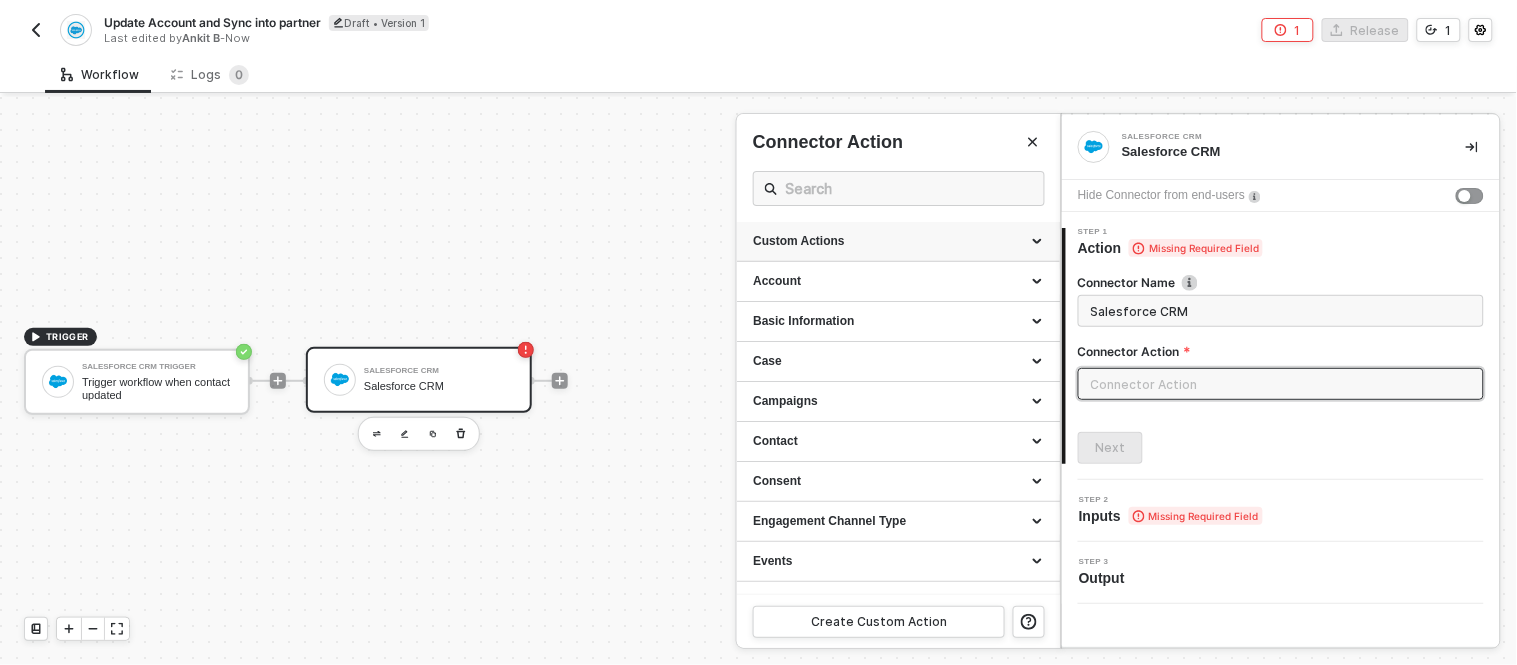 click on "Custom Actions" at bounding box center [898, 241] 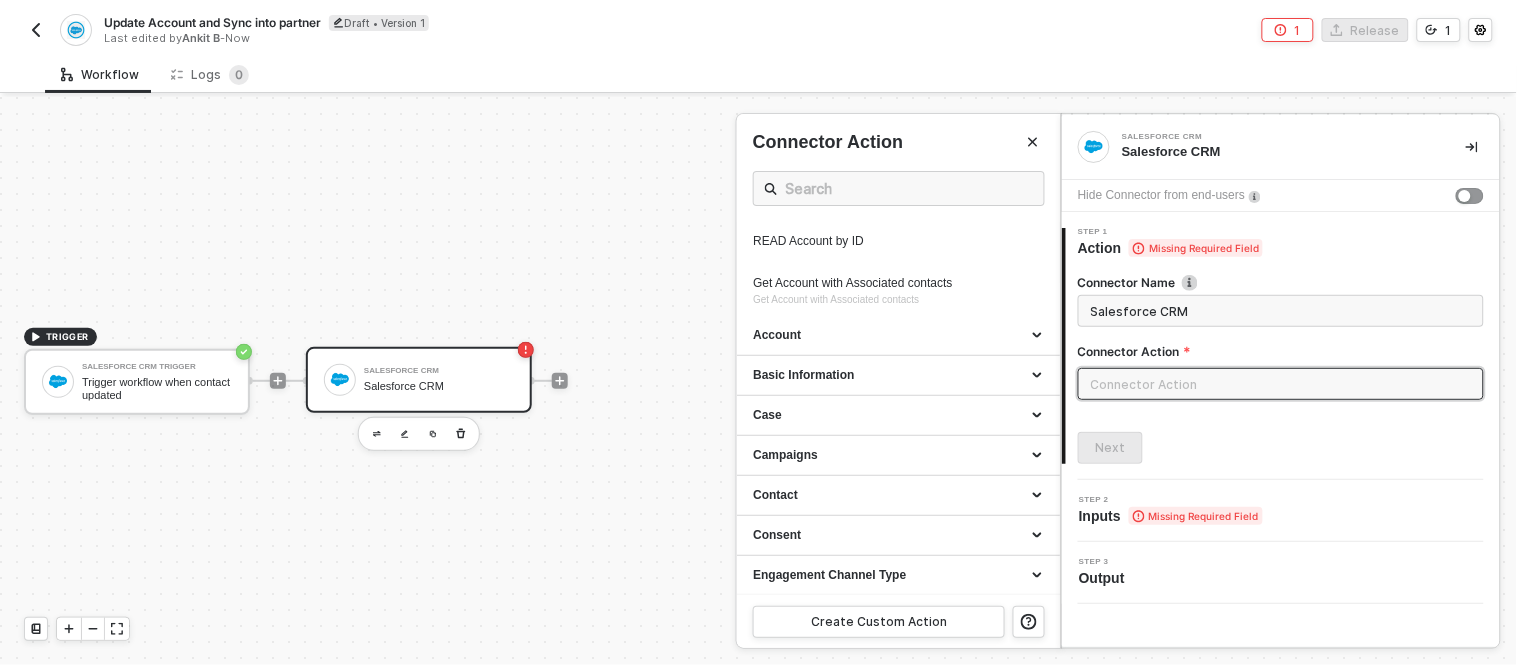 scroll, scrollTop: 314, scrollLeft: 0, axis: vertical 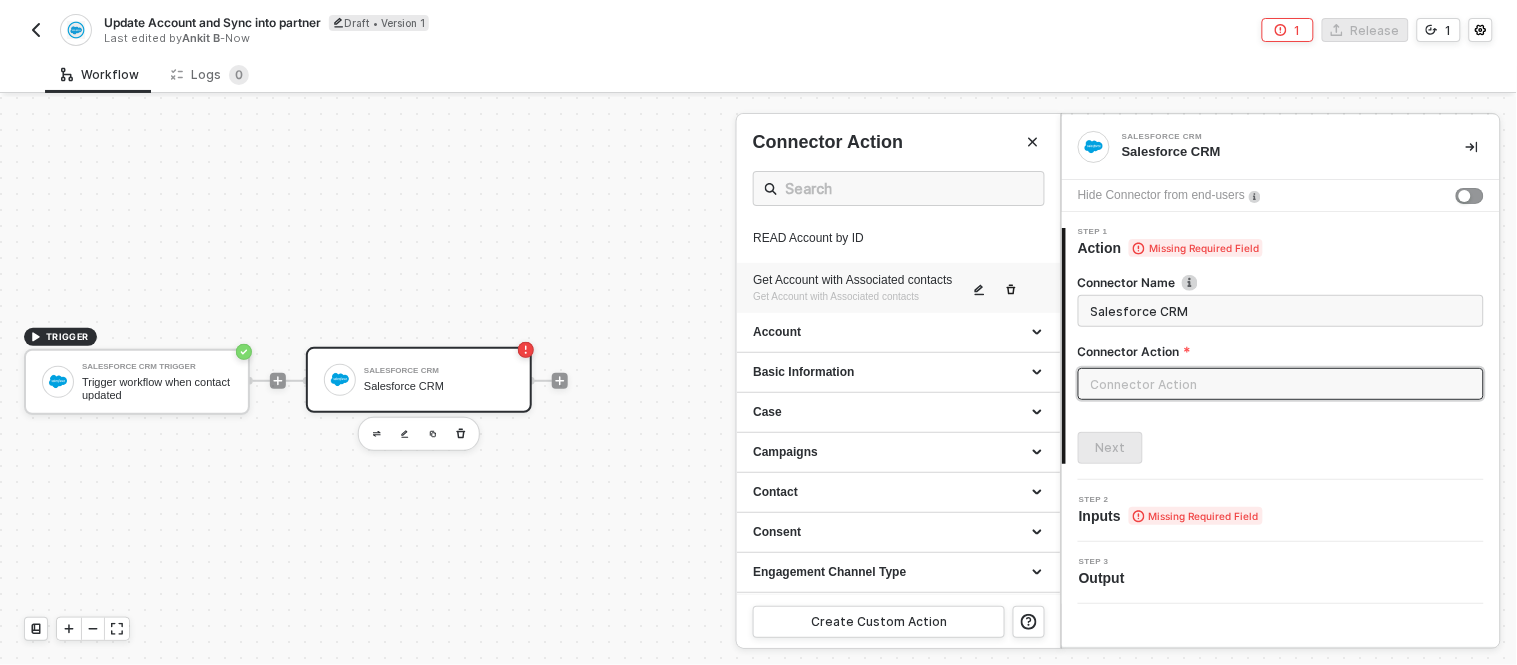 click on "Get Account with Associated contacts" at bounding box center [860, 280] 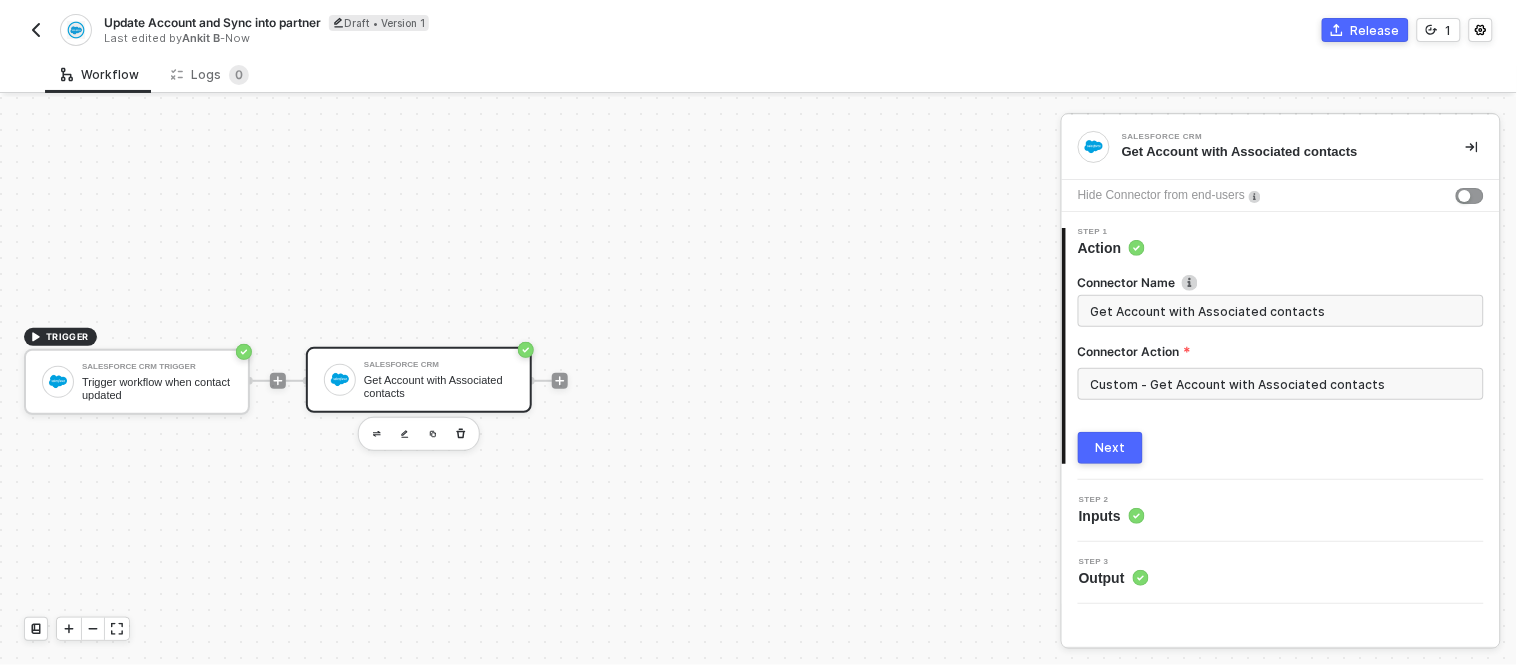click at bounding box center (560, 381) 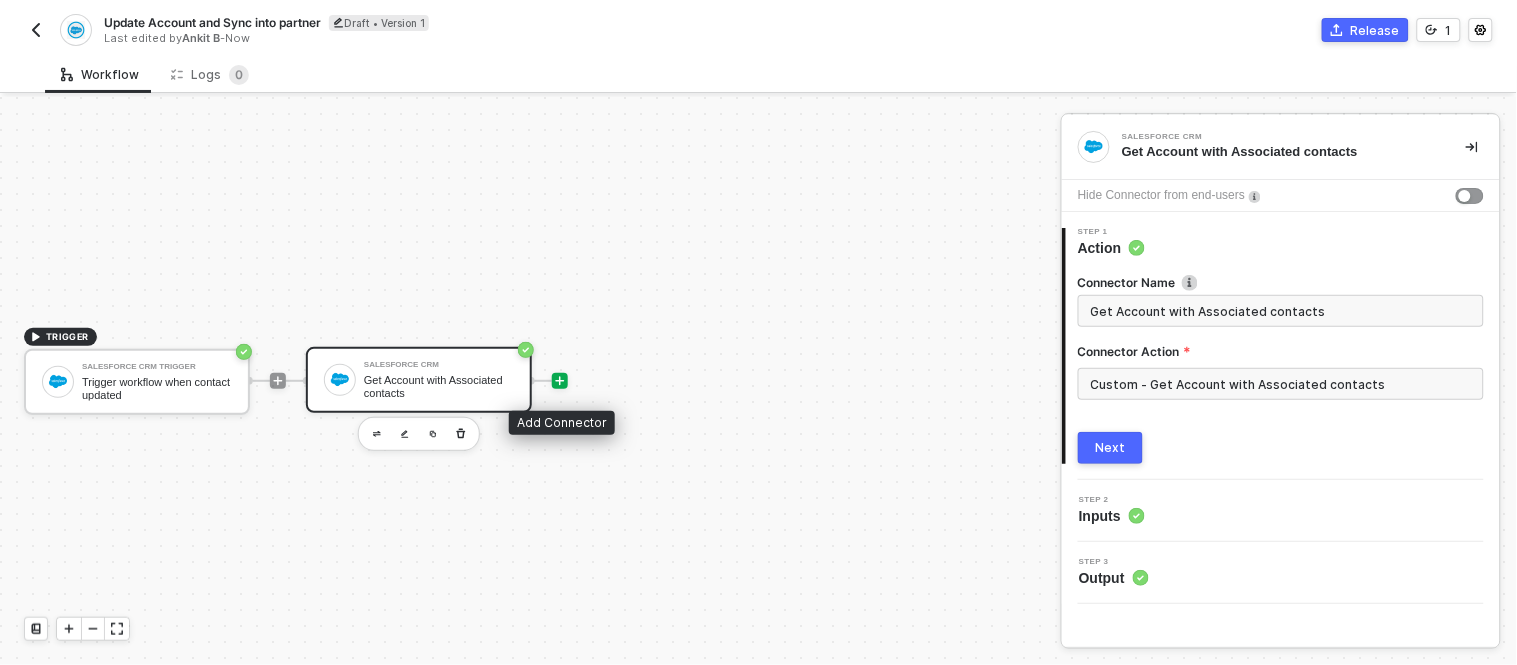 click 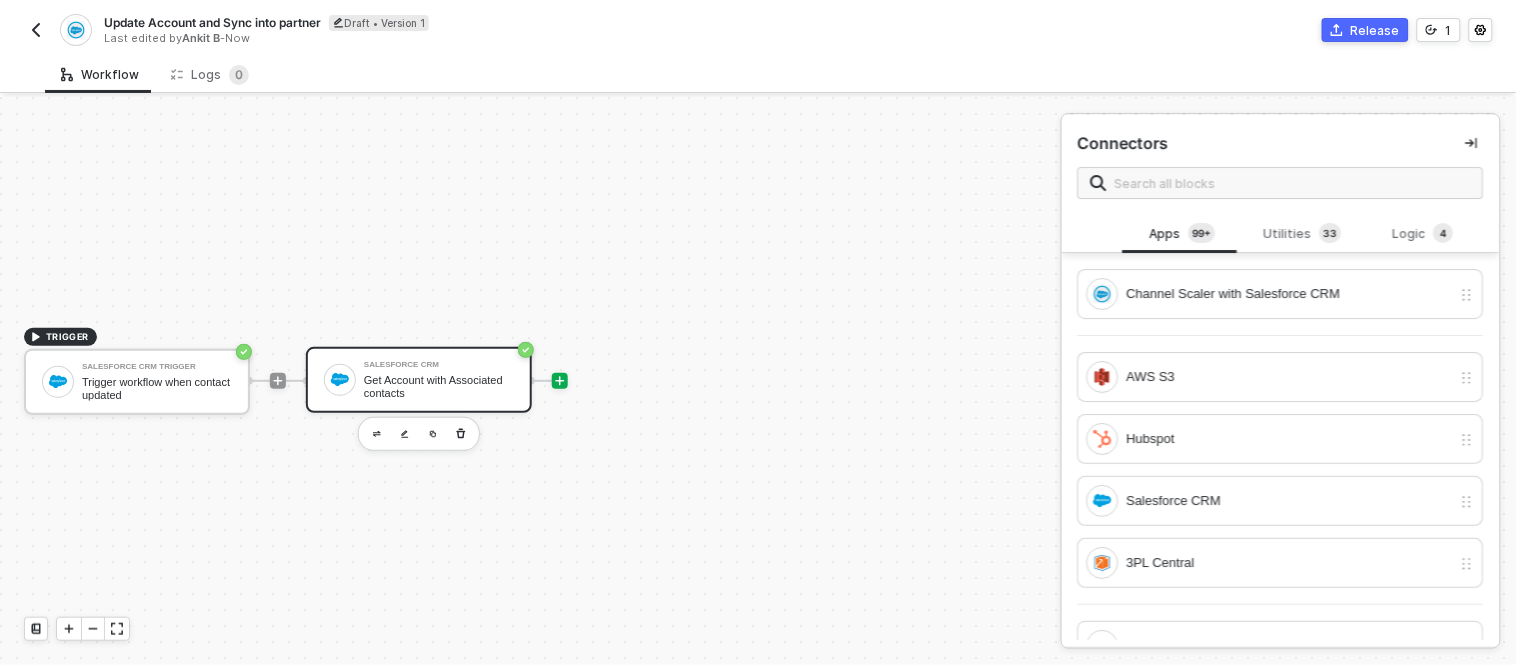 click on "Get Account with Associated contacts" at bounding box center (439, 386) 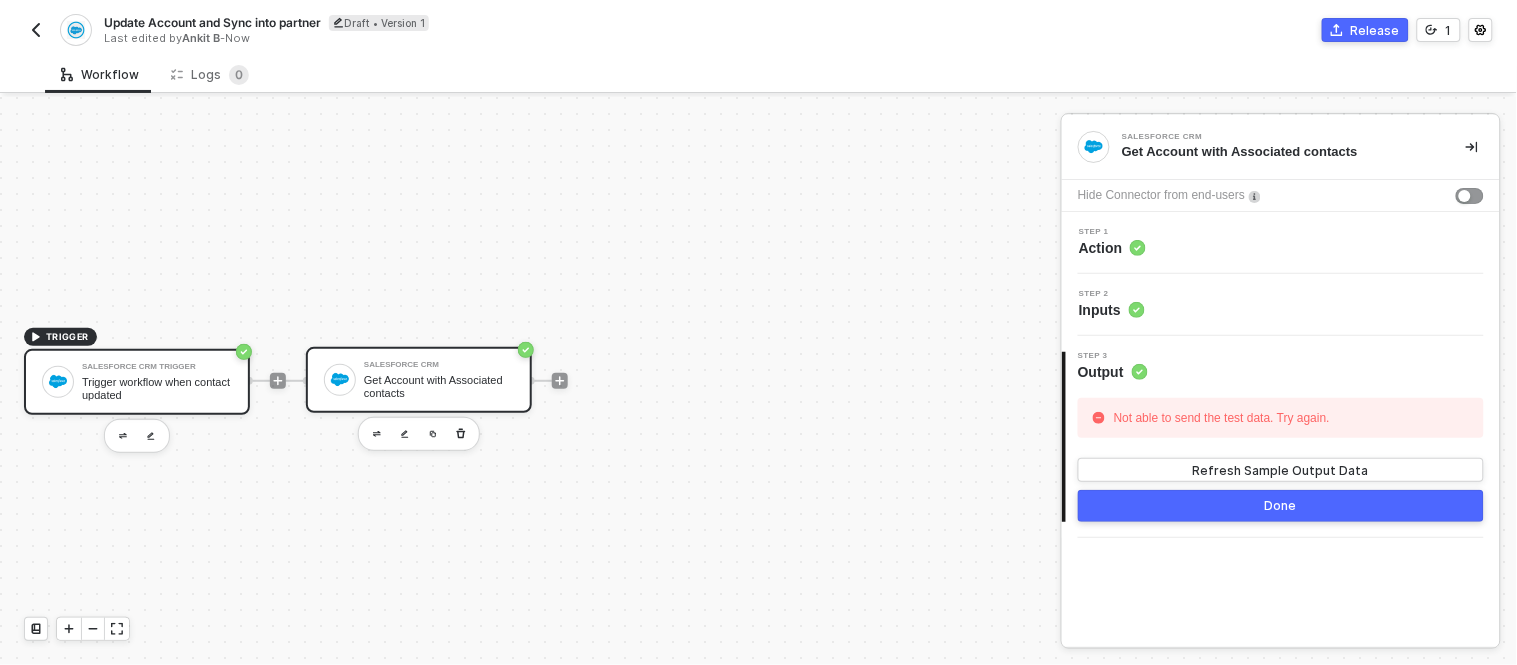 click on "Salesforce CRM Trigger" at bounding box center (157, 367) 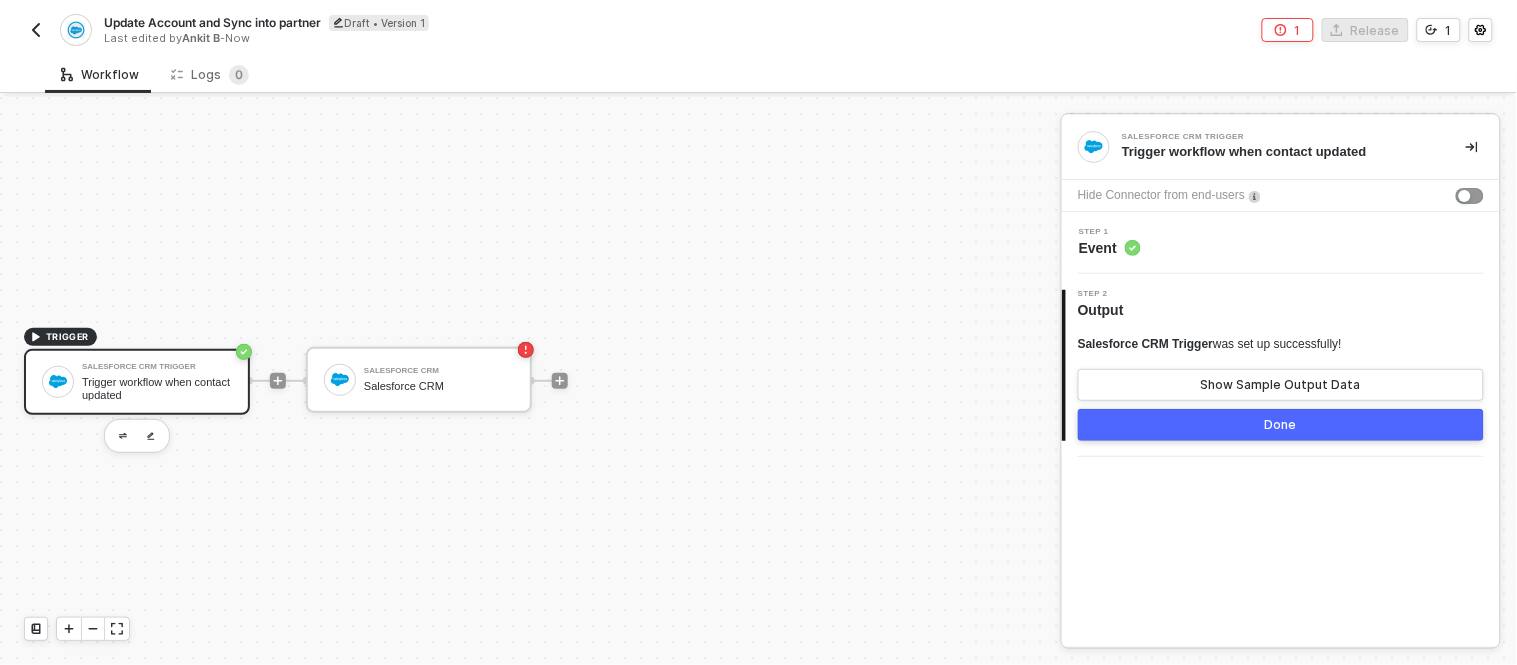 click on "Salesforce CRM Trigger  was set up successfully! Show Sample Output Data" at bounding box center [1281, 368] 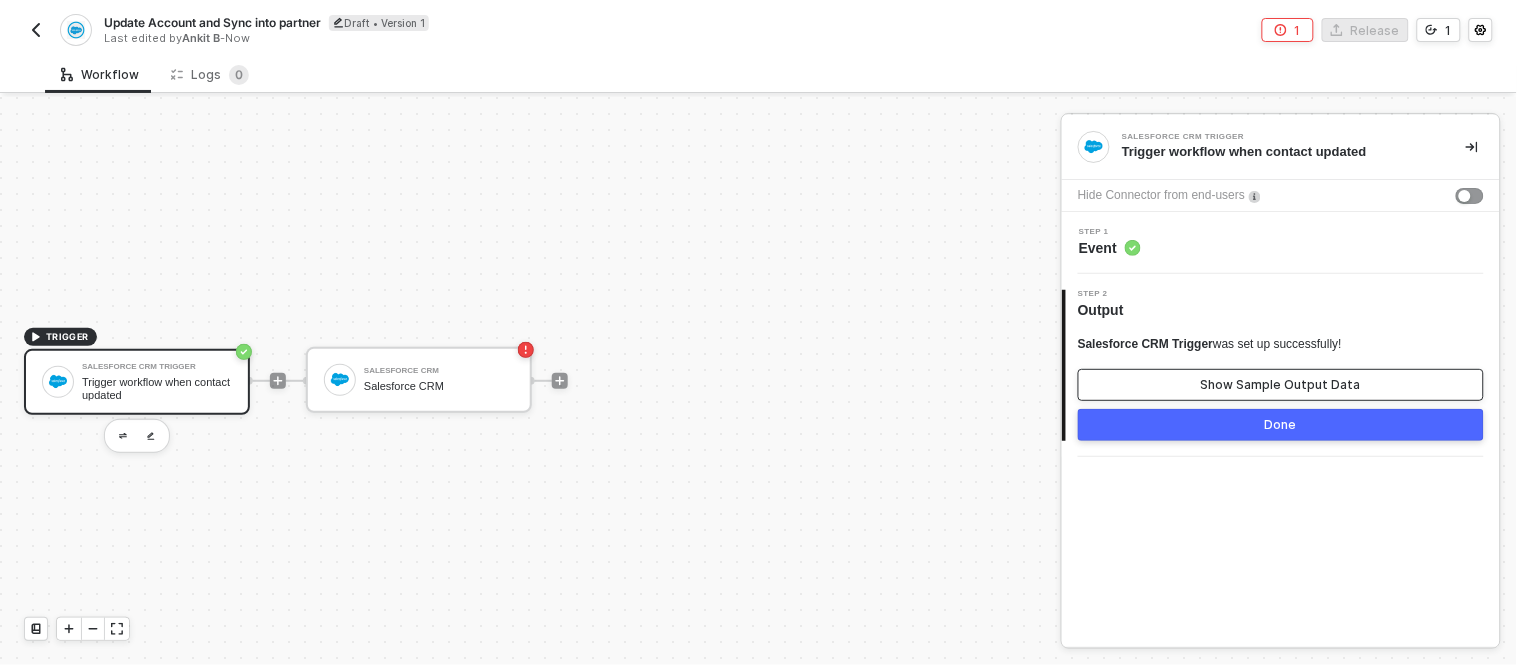 click on "Show Sample Output Data" at bounding box center (1281, 385) 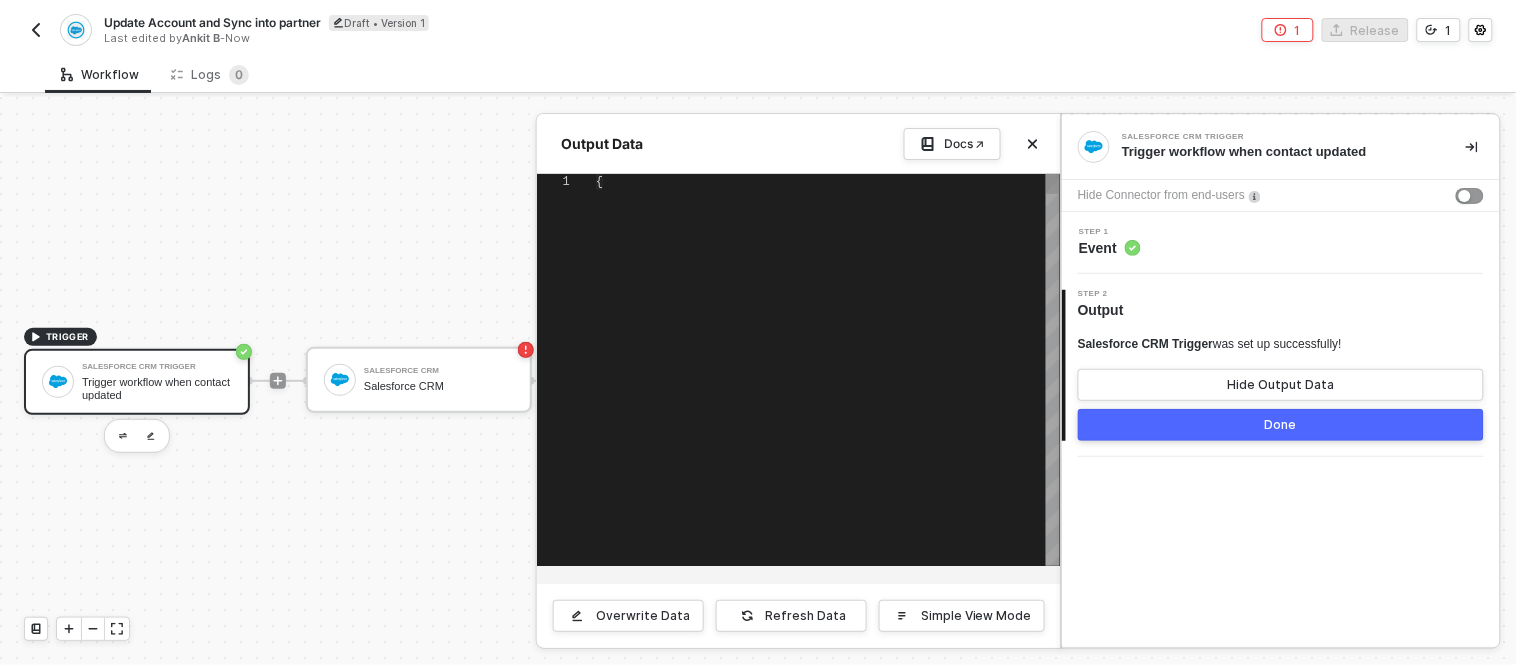 type on "{
"attributes": {
"type": "Account",
"url": "/services/data/v59.0/sobjects/Account/0018a00002XGxQtAAL"
},
"Id": "0018a00002XGxQtAAL",
"IsDeleted": false,
"MasterRecordId": null,
"Name": "sfpartner25june"," 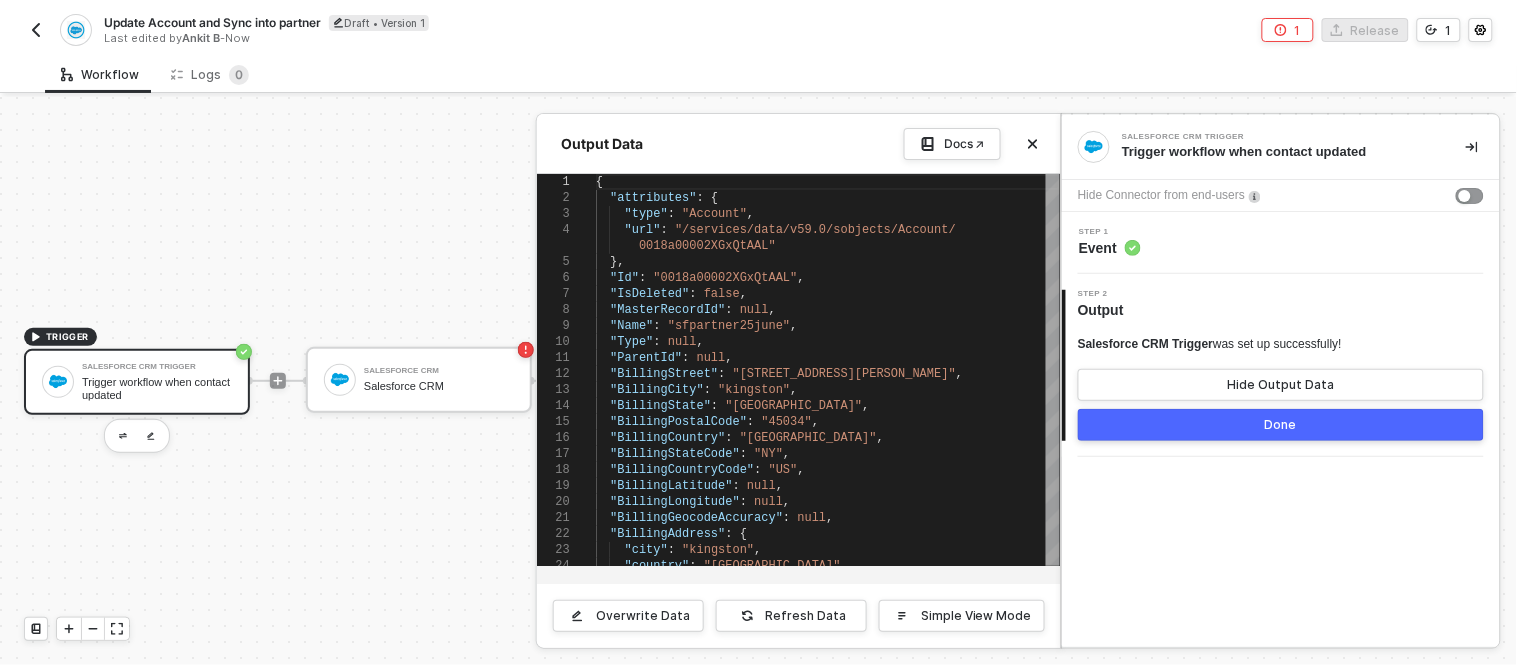 click at bounding box center (758, 381) 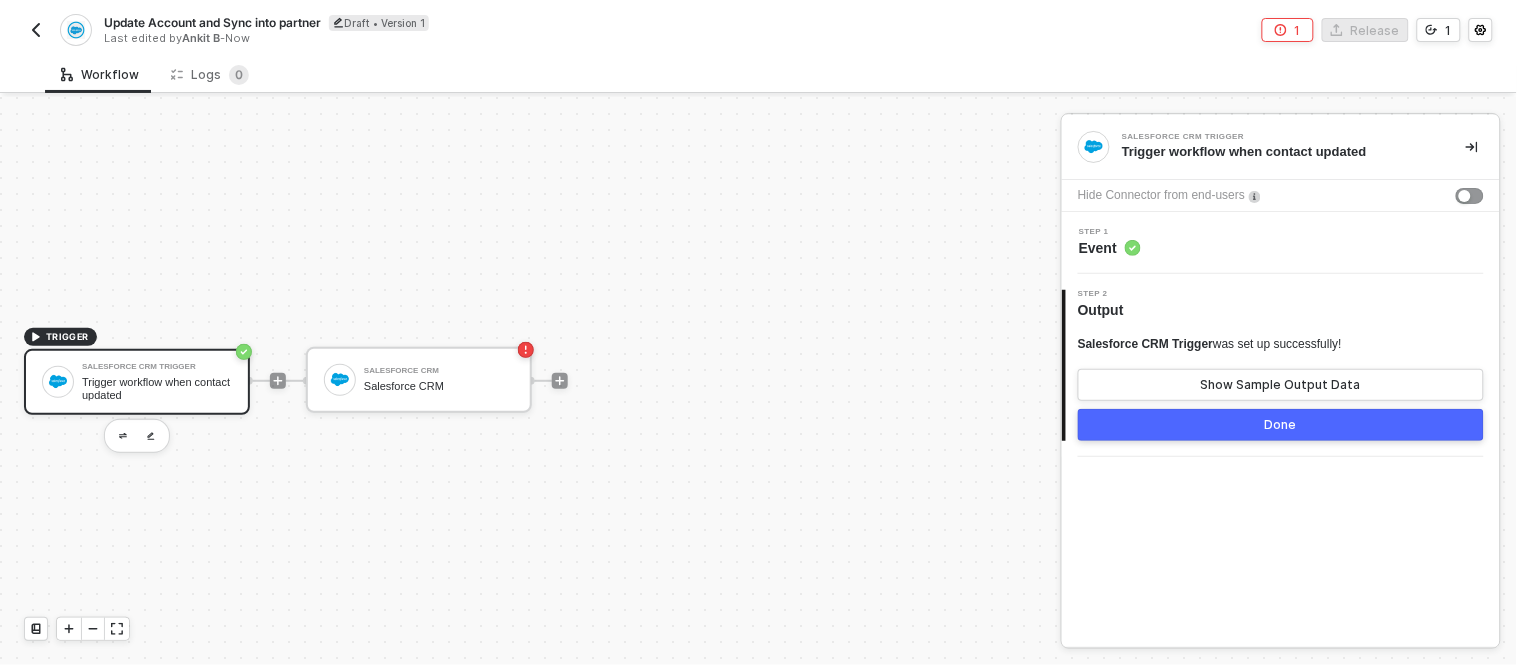 click on "Salesforce CRM Salesforce CRM" at bounding box center [419, 380] 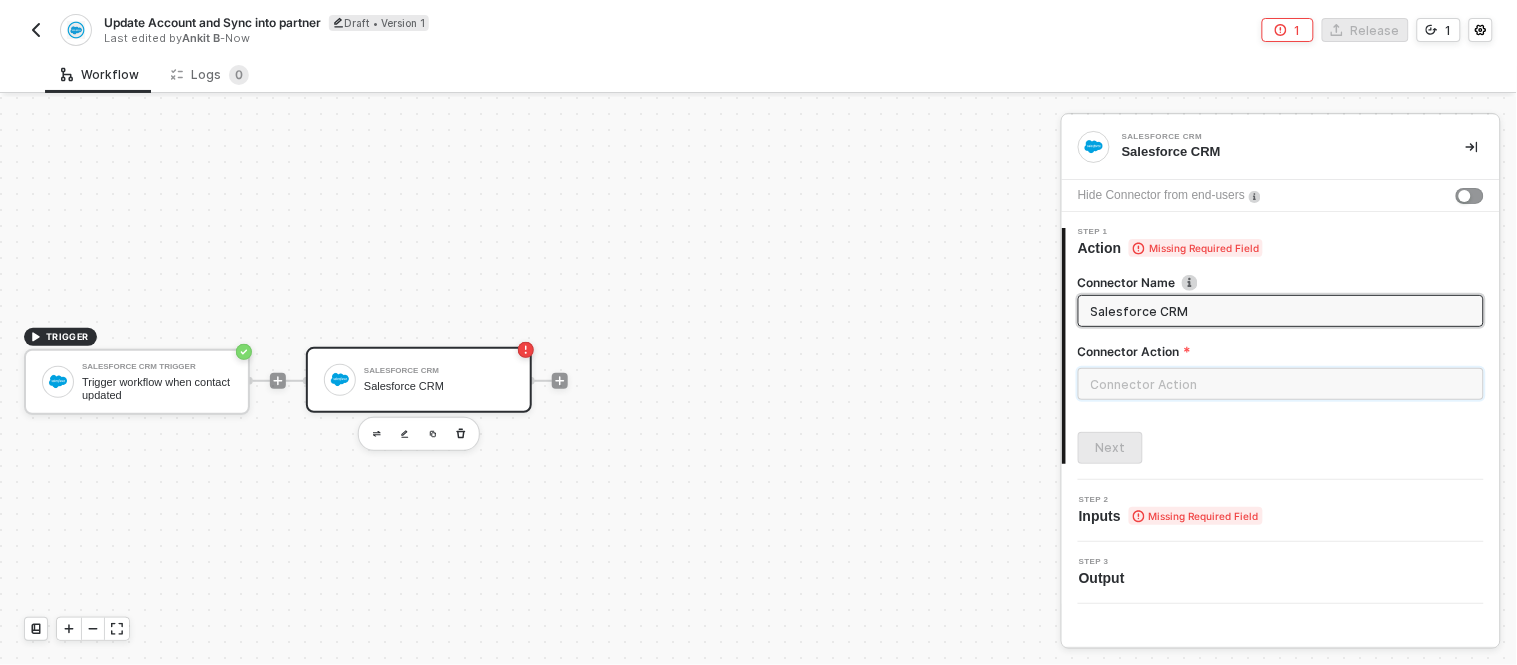 click at bounding box center [1281, 384] 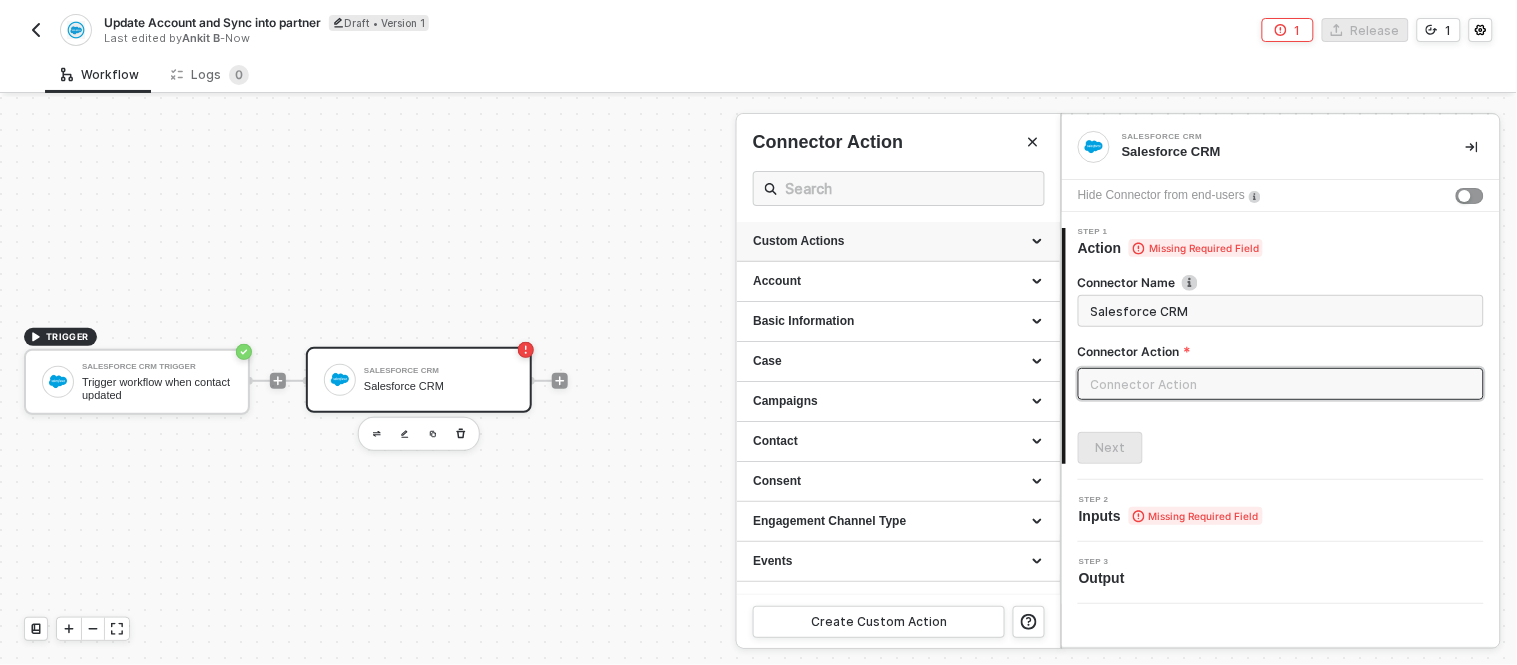 click on "Custom Actions" at bounding box center (898, 241) 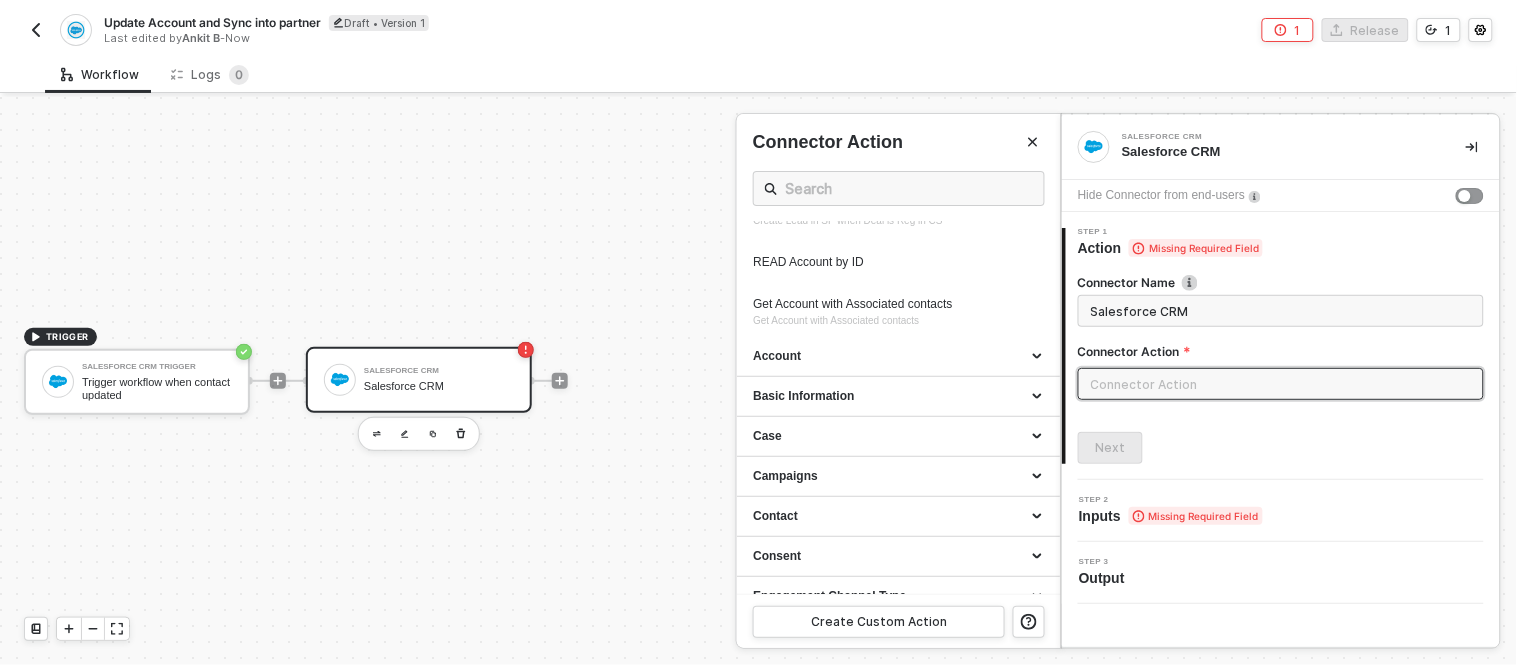 scroll, scrollTop: 274, scrollLeft: 0, axis: vertical 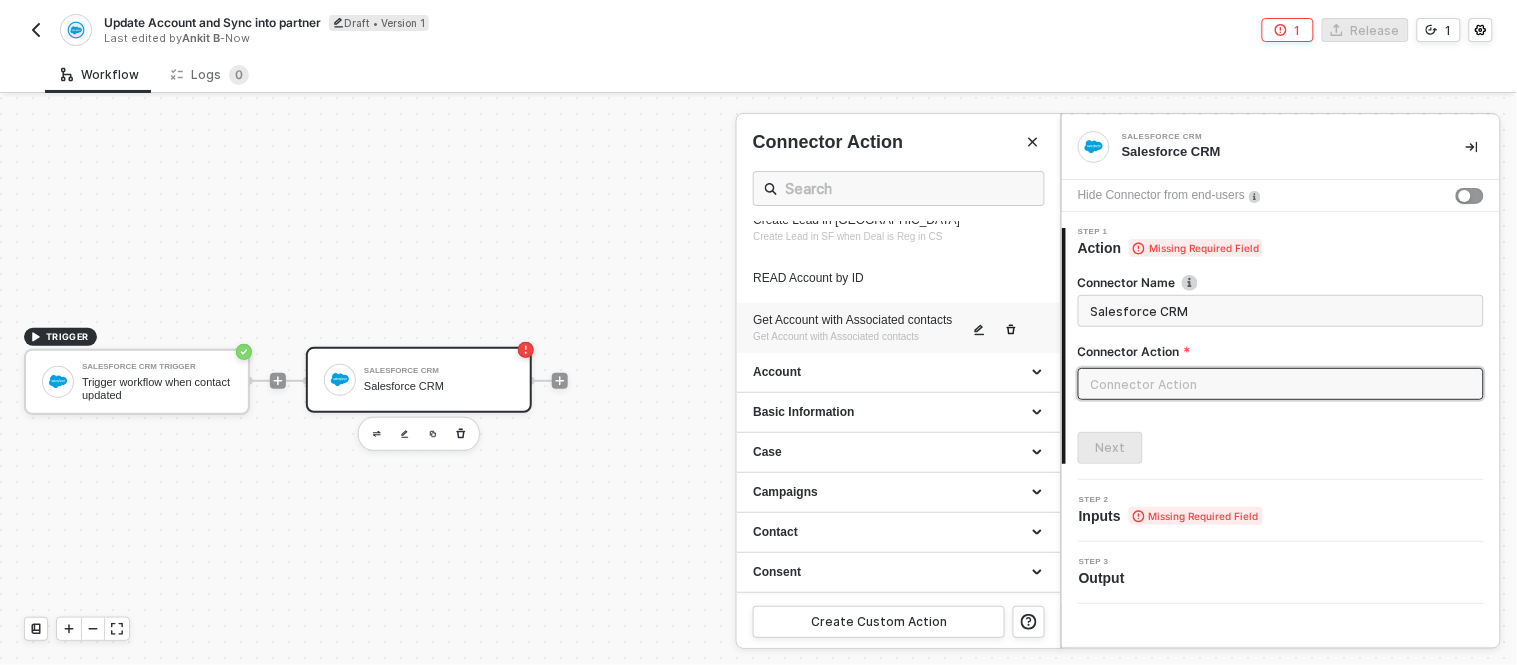 click on "Get Account with Associated contacts" at bounding box center [860, 320] 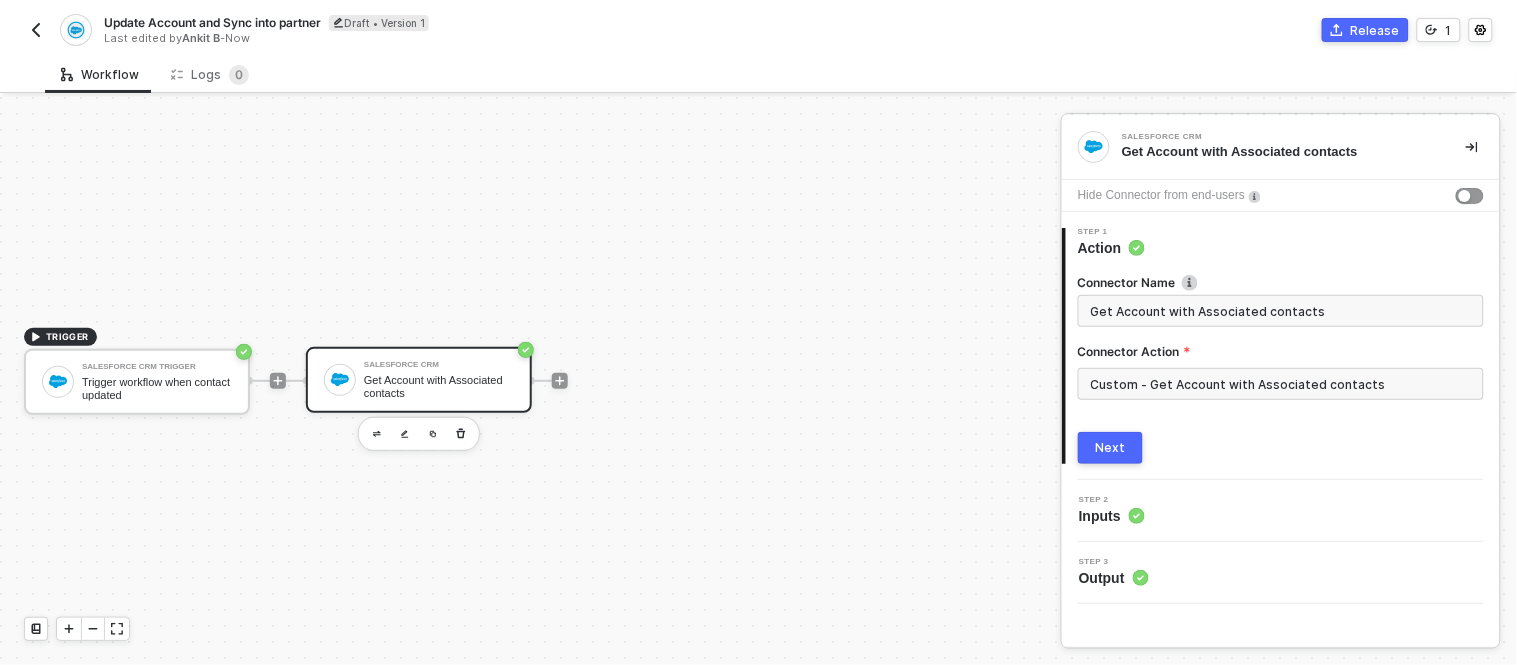 click on "Next" at bounding box center [1110, 448] 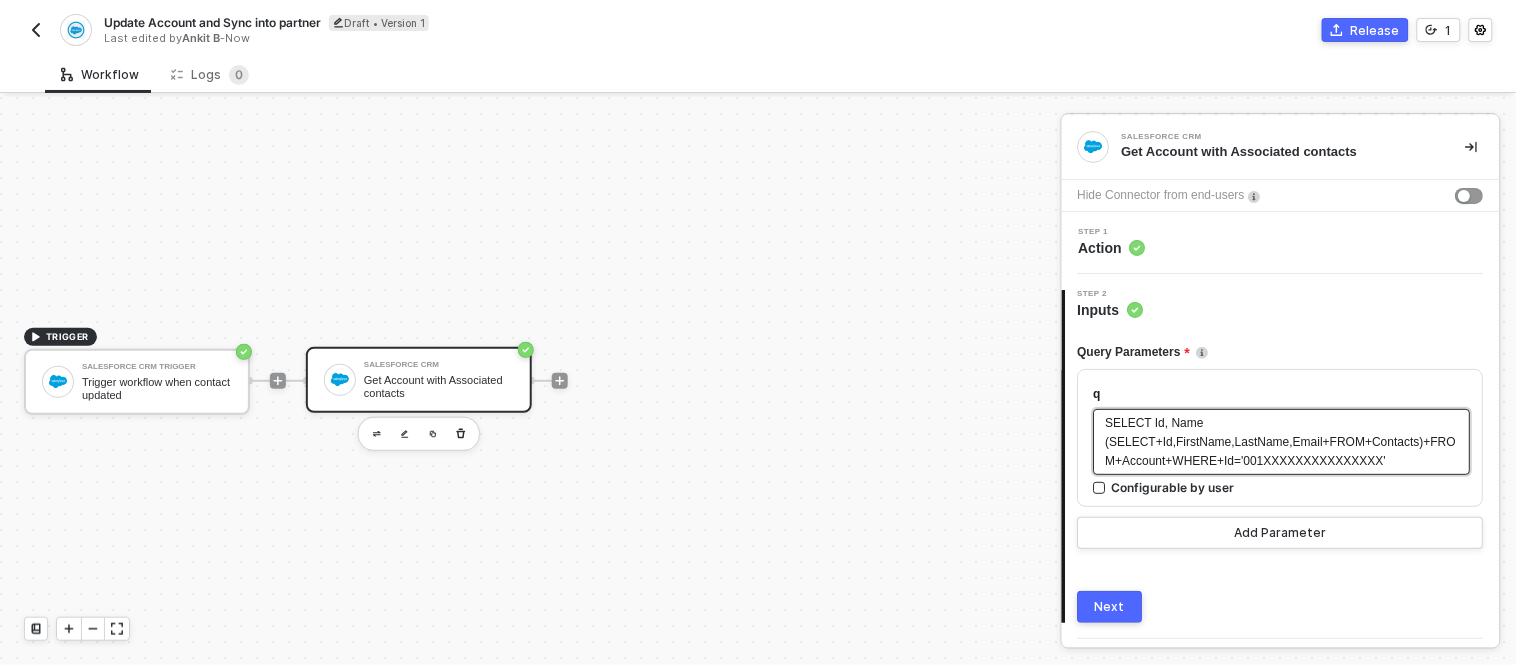 click on "SELECT Id, Name (SELECT+Id,FirstName,LastName,Email+FROM+Contacts)+FROM+Account+WHERE+Id='001XXXXXXXXXXXXXXX'" at bounding box center [1281, 442] 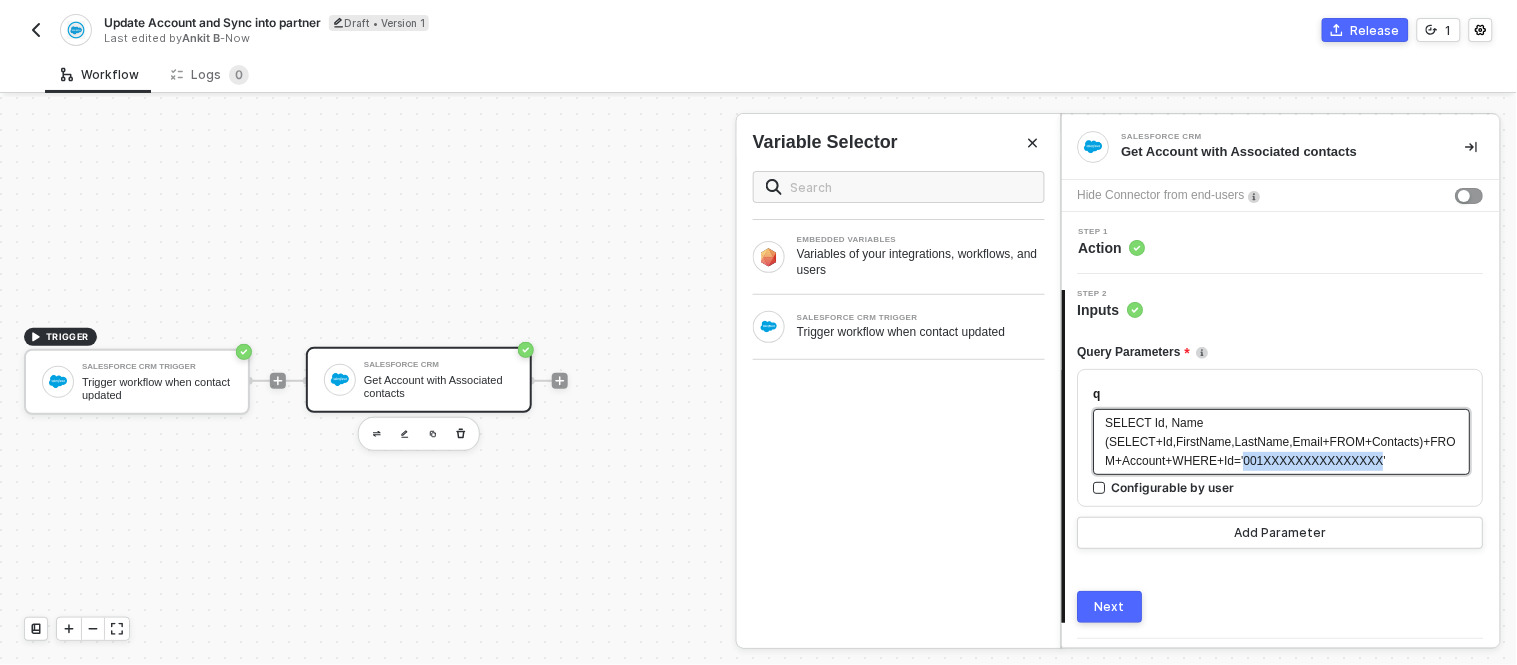 click on "SELECT Id, Name (SELECT+Id,FirstName,LastName,Email+FROM+Contacts)+FROM+Account+WHERE+Id='001XXXXXXXXXXXXXXX'" at bounding box center (1281, 442) 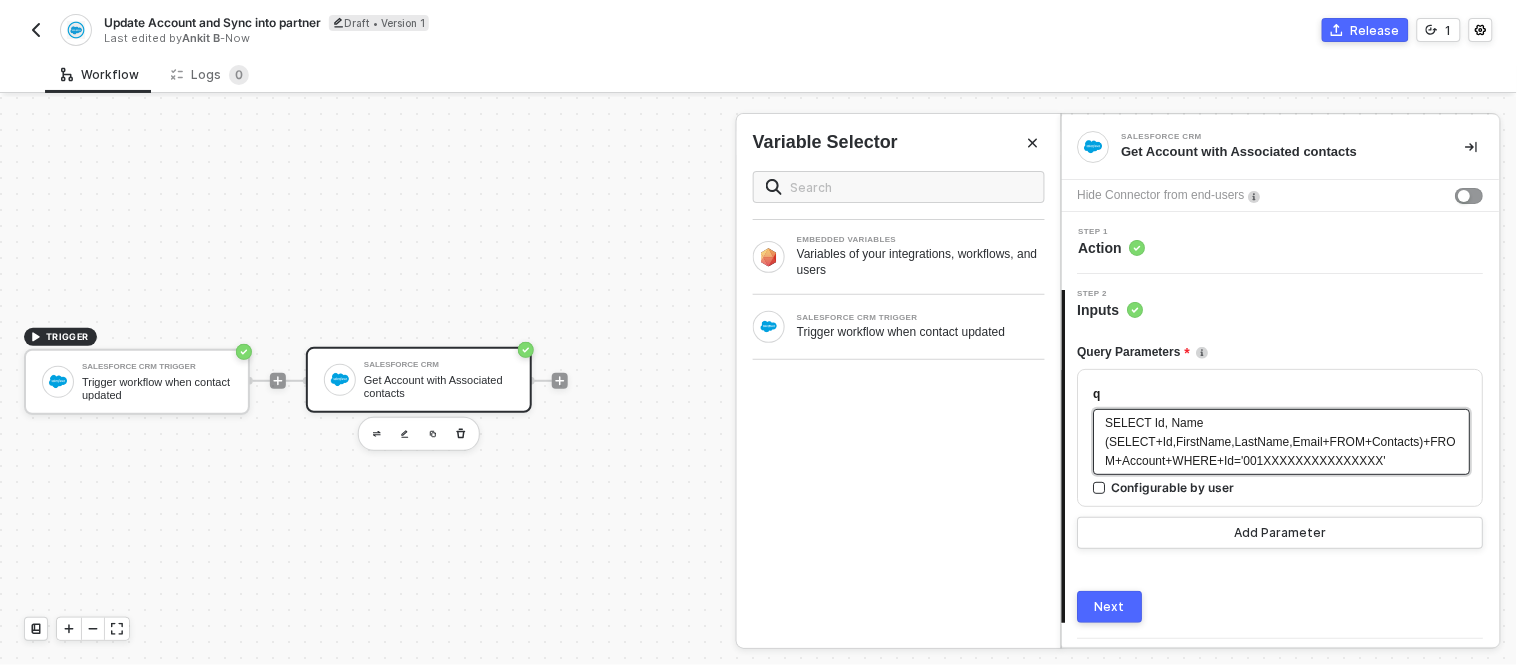 click on "SELECT Id, Name (SELECT+Id,FirstName,LastName,Email+FROM+Contacts)+FROM+Account+WHERE+Id='001XXXXXXXXXXXXXXX'" at bounding box center (1281, 442) 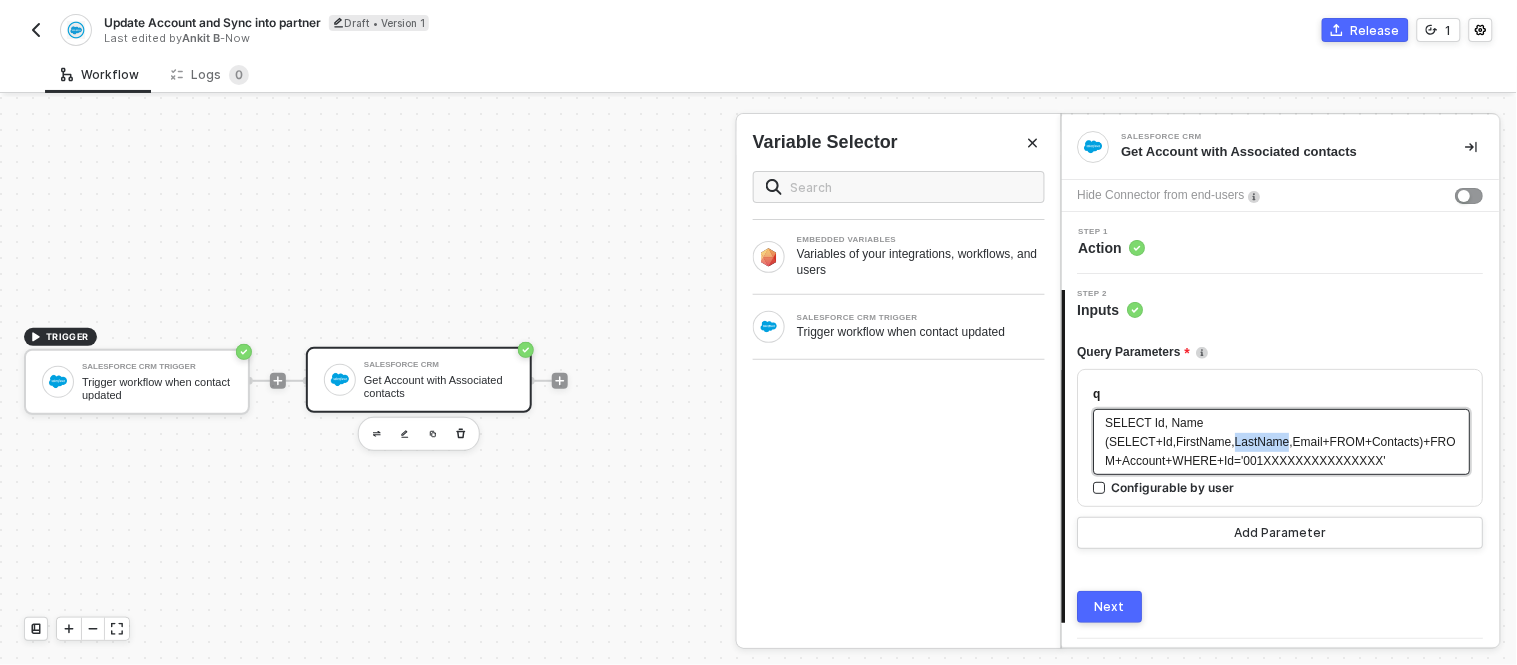 click on "SELECT Id, Name (SELECT+Id,FirstName,LastName,Email+FROM+Contacts)+FROM+Account+WHERE+Id='001XXXXXXXXXXXXXXX'" at bounding box center (1281, 442) 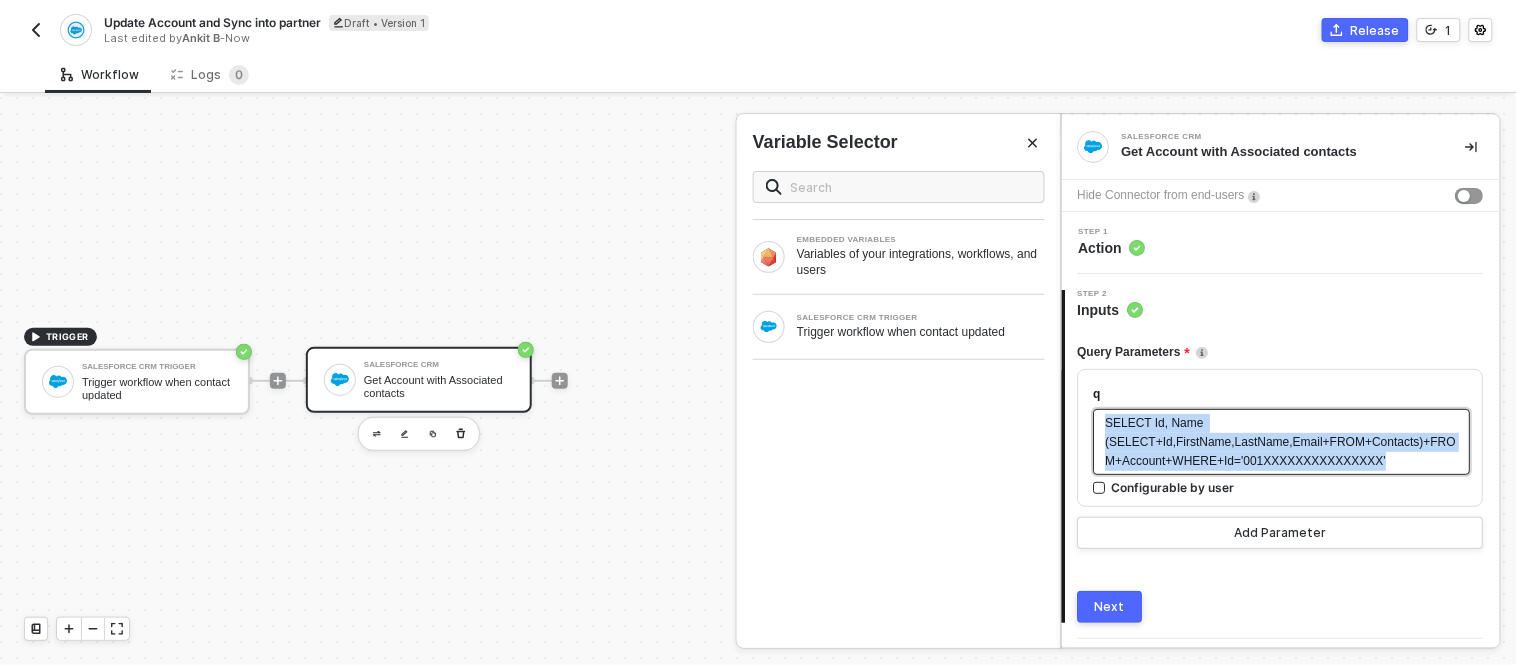 click on "SELECT Id, Name (SELECT+Id,FirstName,LastName,Email+FROM+Contacts)+FROM+Account+WHERE+Id='001XXXXXXXXXXXXXXX'" at bounding box center (1281, 442) 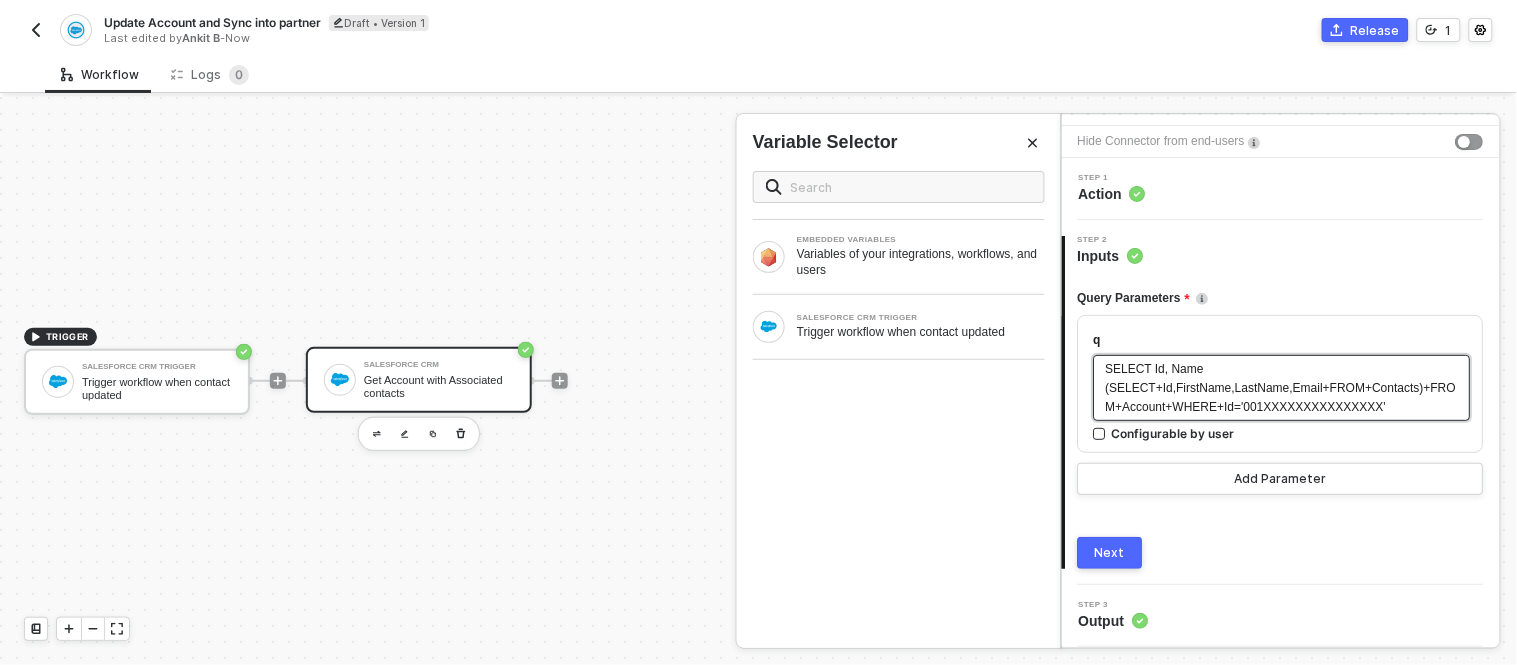 scroll, scrollTop: 54, scrollLeft: 0, axis: vertical 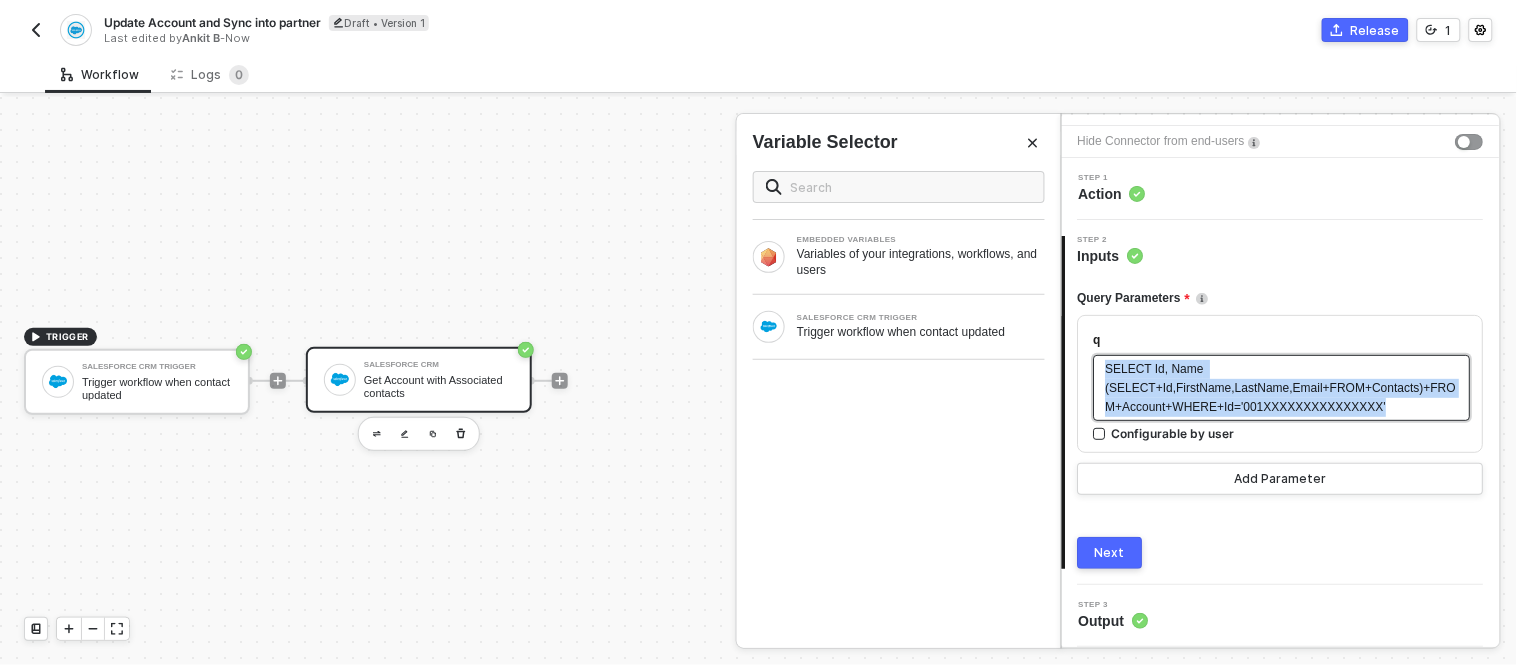 drag, startPoint x: 1400, startPoint y: 413, endPoint x: 1108, endPoint y: 323, distance: 305.55524 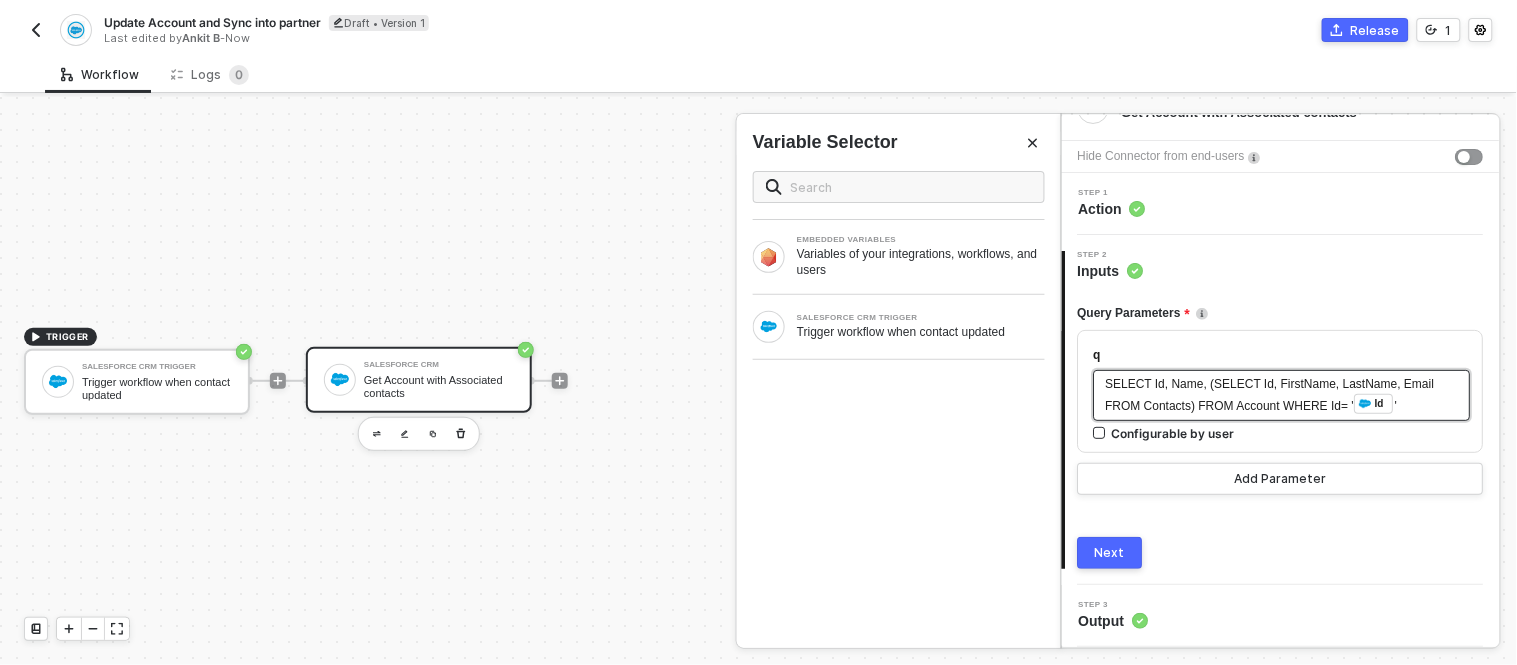 scroll, scrollTop: 38, scrollLeft: 0, axis: vertical 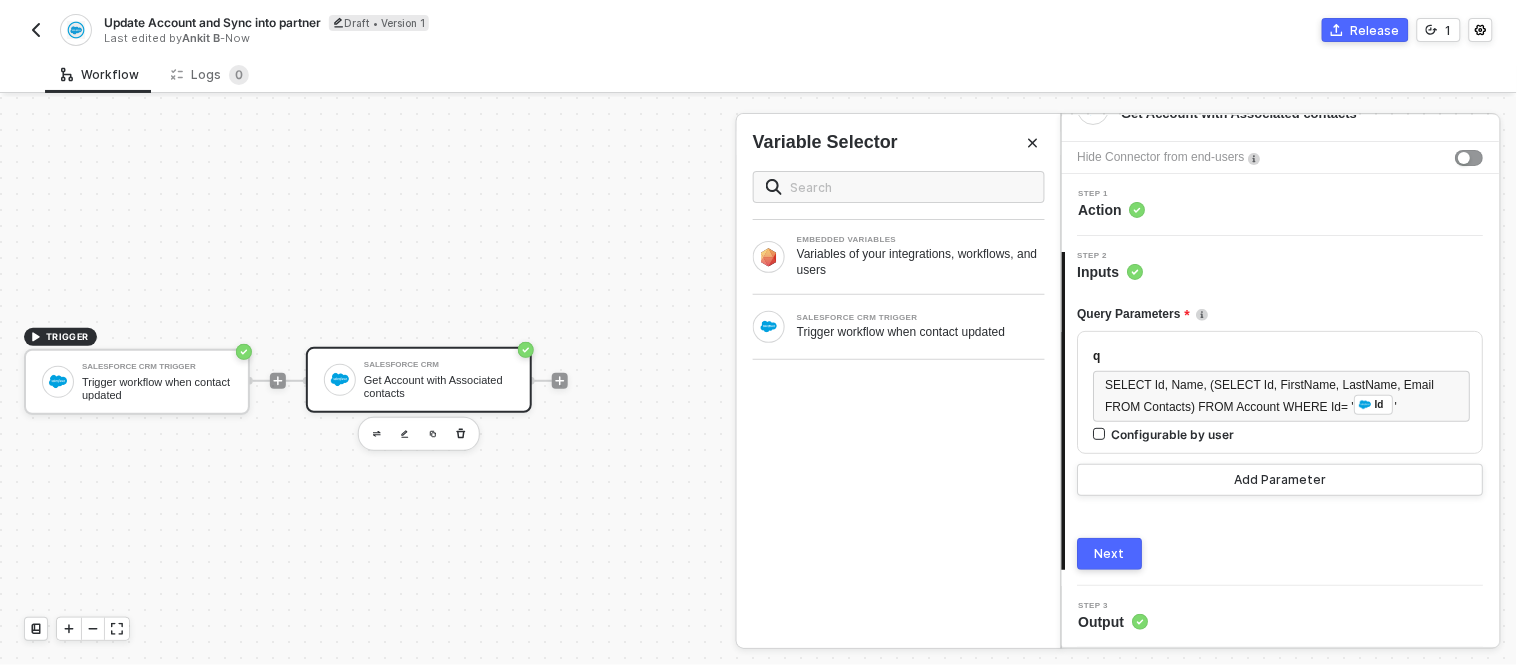 click on "Next" at bounding box center [1281, 554] 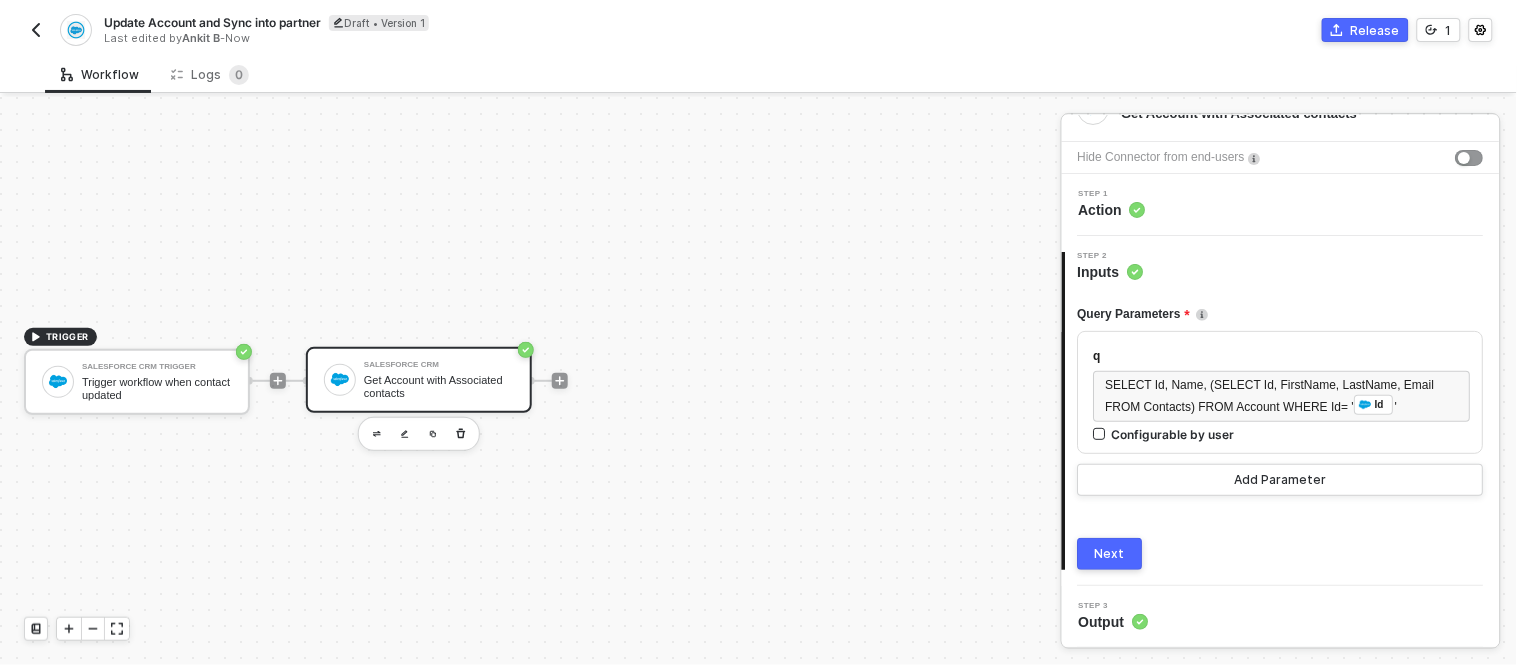 click on "Next" at bounding box center (1111, 554) 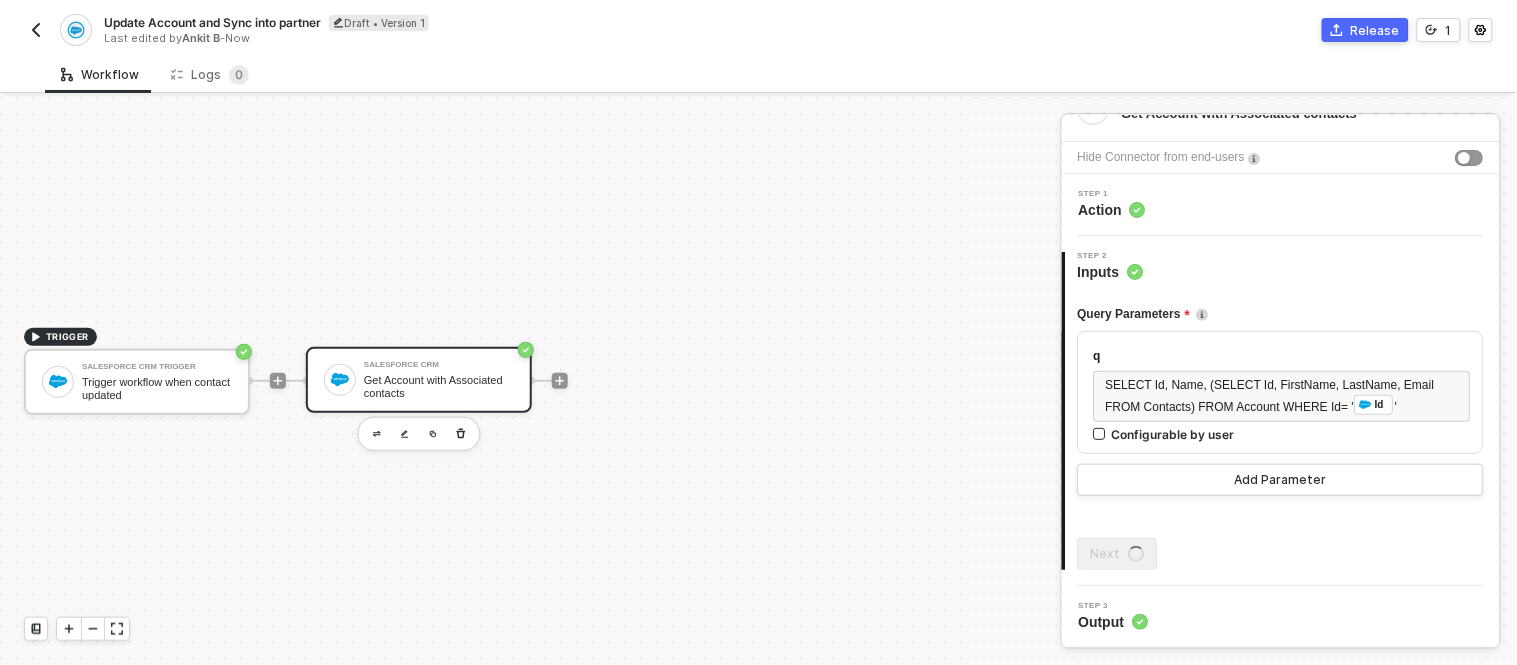 scroll, scrollTop: 0, scrollLeft: 0, axis: both 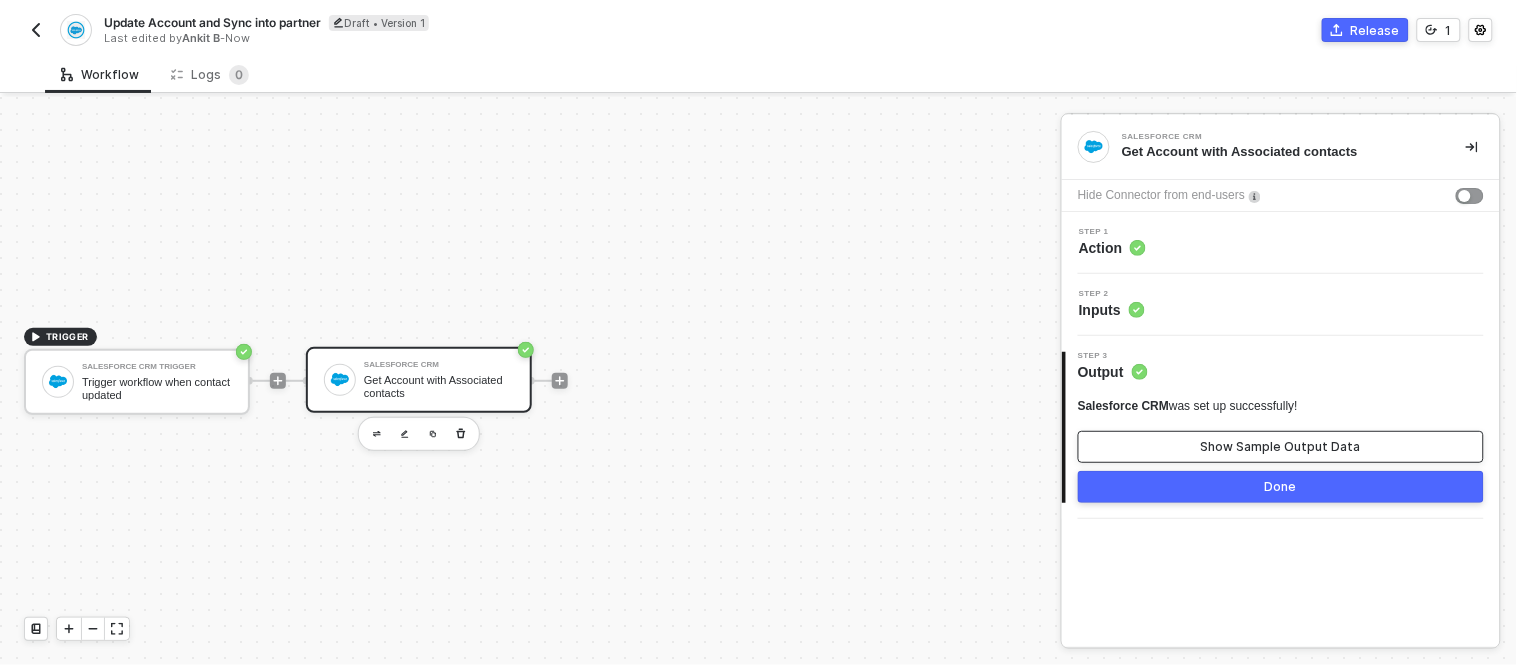 click on "Show Sample Output Data" at bounding box center (1281, 447) 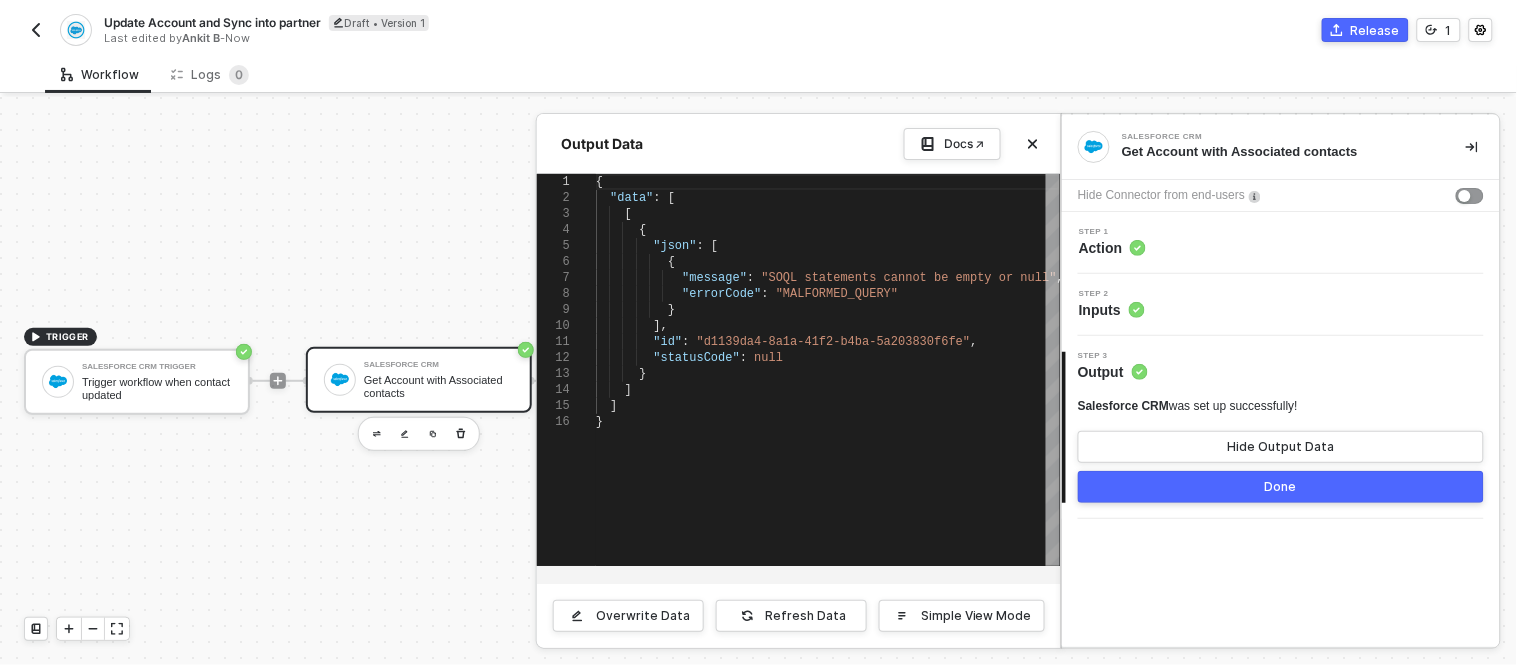 type on ""id": "d1139da4-8a1a-41f2-b4ba-5a203830f6fe",
"statusCode": null
}
]
]
}" 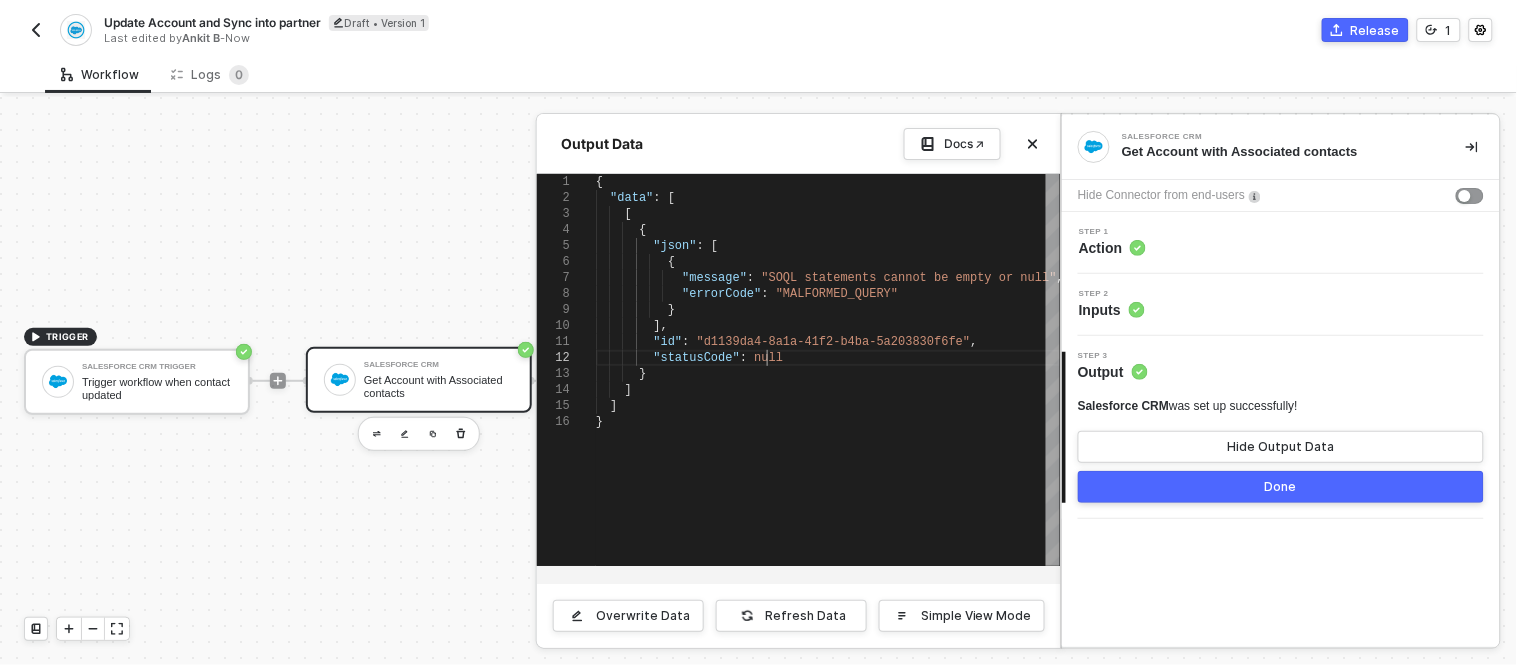 scroll, scrollTop: 0, scrollLeft: 0, axis: both 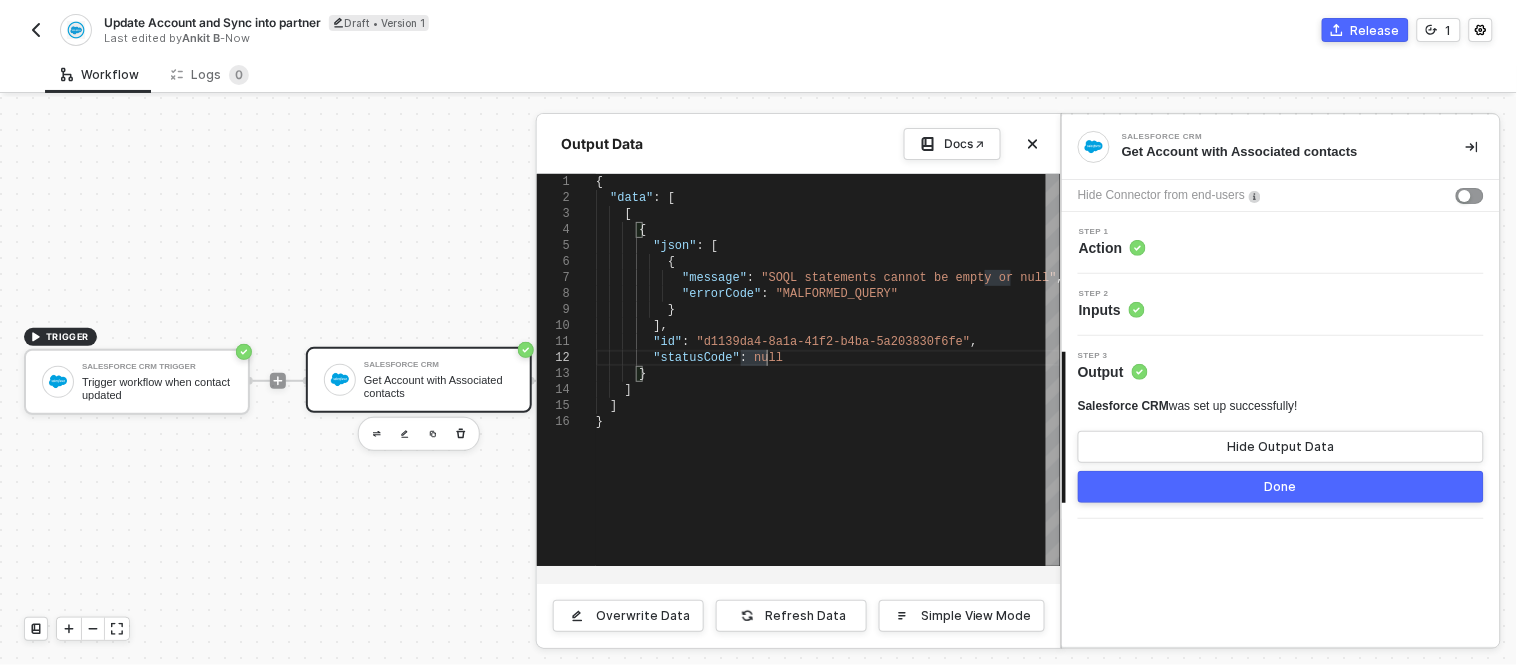 click at bounding box center [758, 381] 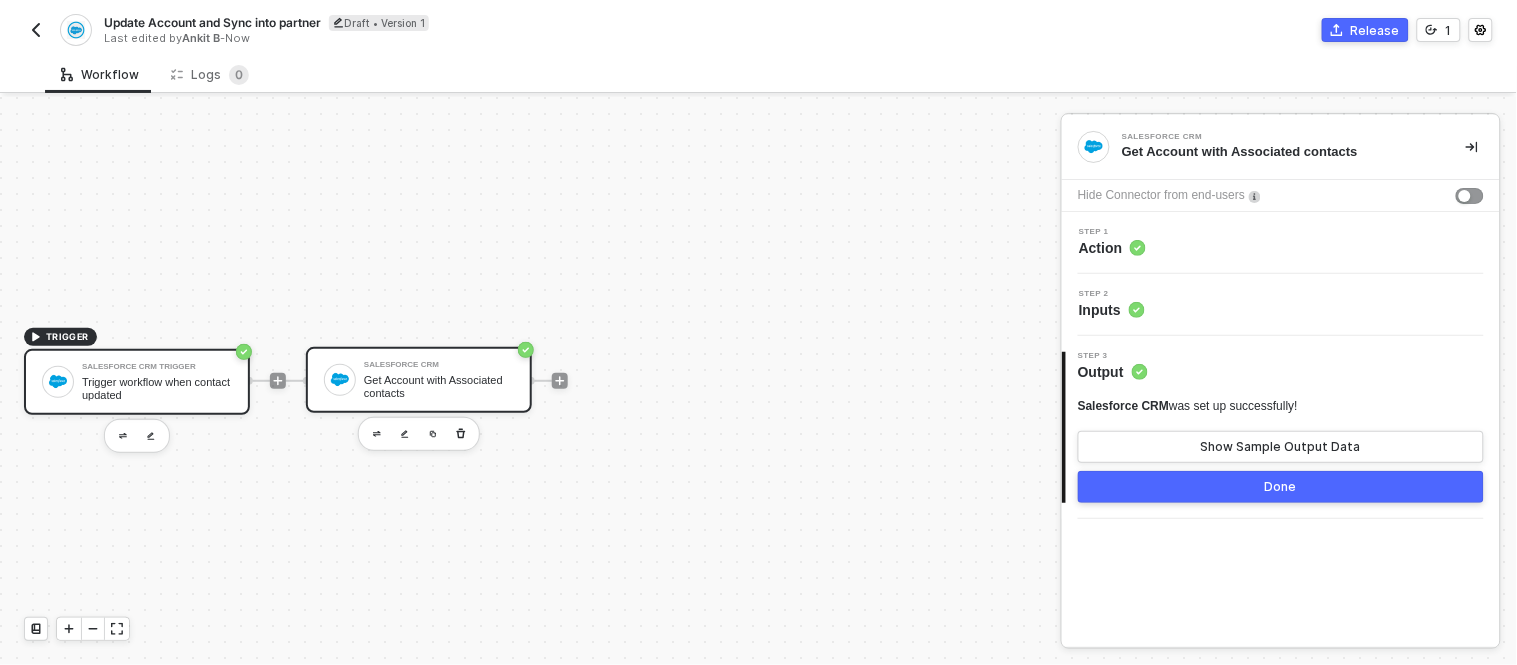 click on "Trigger workflow when contact updated" at bounding box center [157, 388] 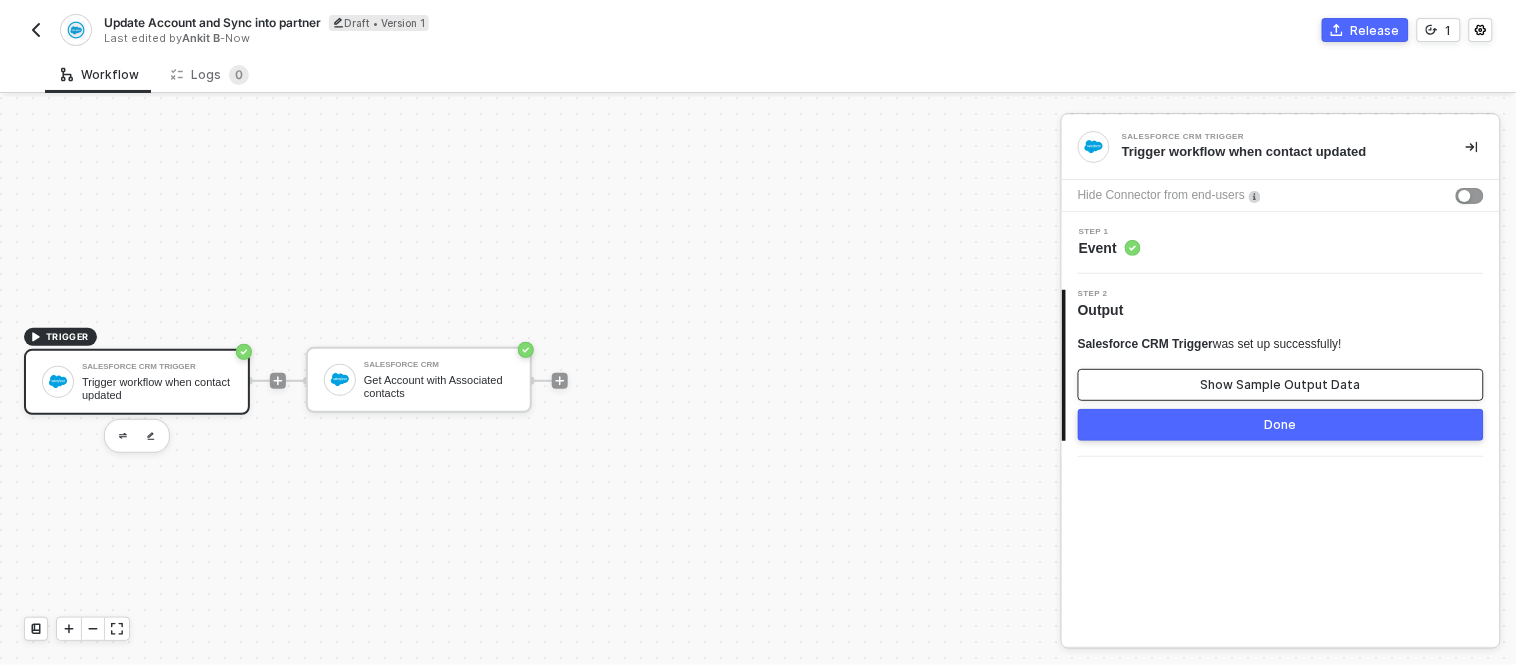 click on "Show Sample Output Data" at bounding box center (1281, 385) 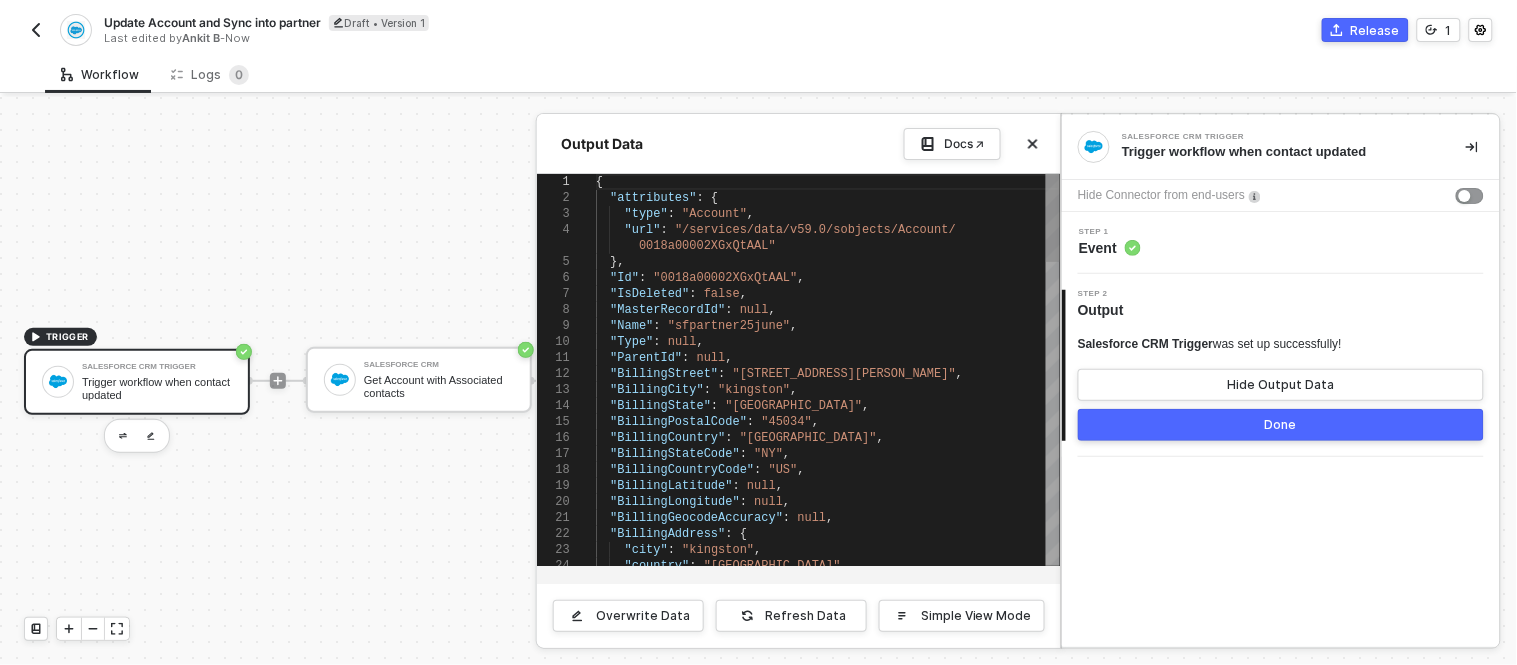 type on ""Type": null,
"ParentId": null,
"BillingStreet": "4053 waldeck street",
"BillingCity": "kingston",
"BillingState": "New York",
"BillingPostalCode": "45034",
"BillingCountry": "United States",
"BillingStateCode": "NY",
"BillingCountryCode": "US",
"BillingLatitude": null," 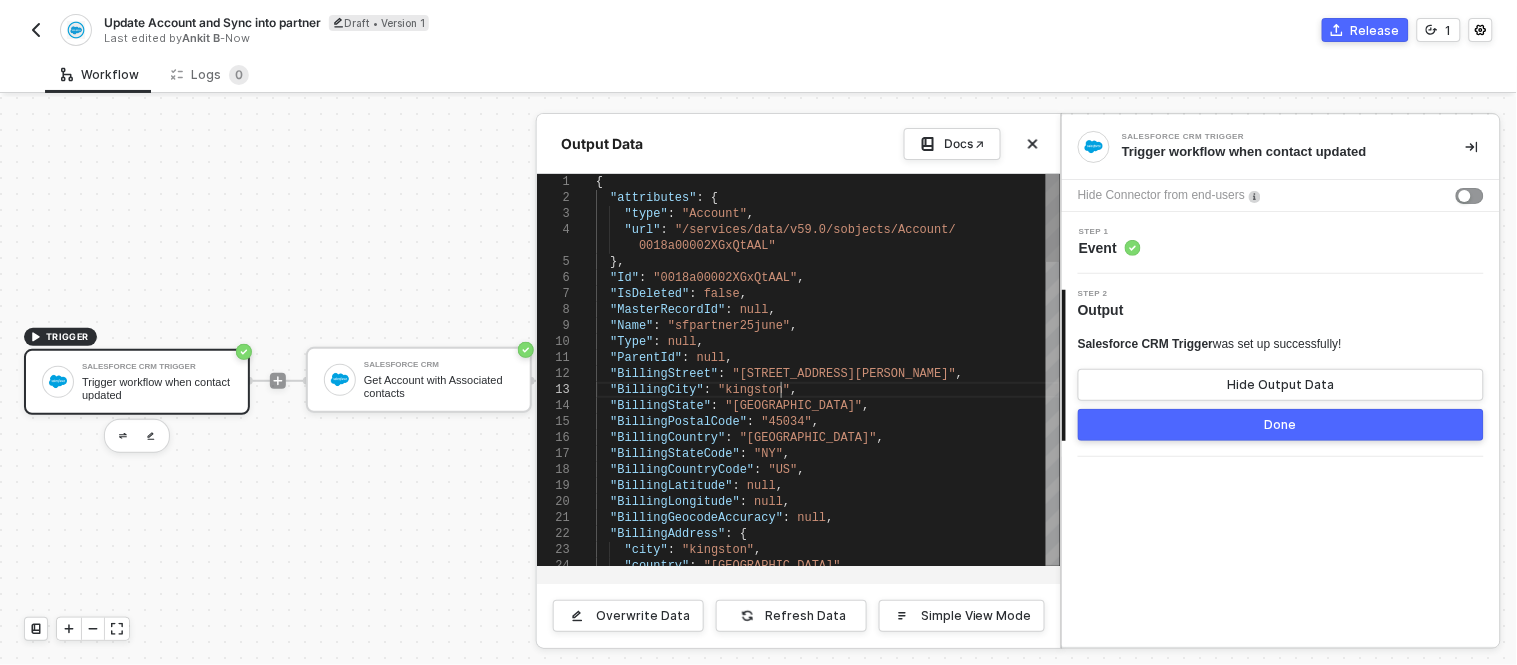 scroll, scrollTop: 0, scrollLeft: 0, axis: both 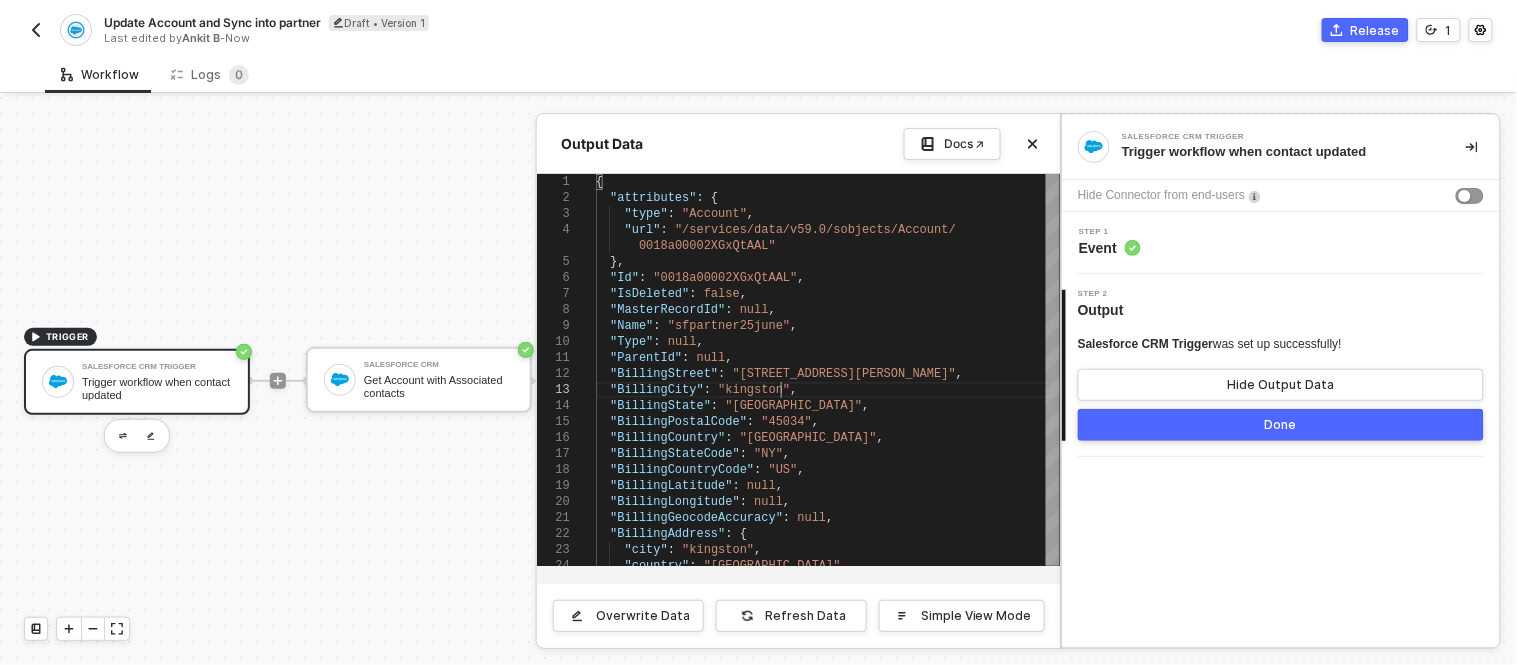click at bounding box center [758, 381] 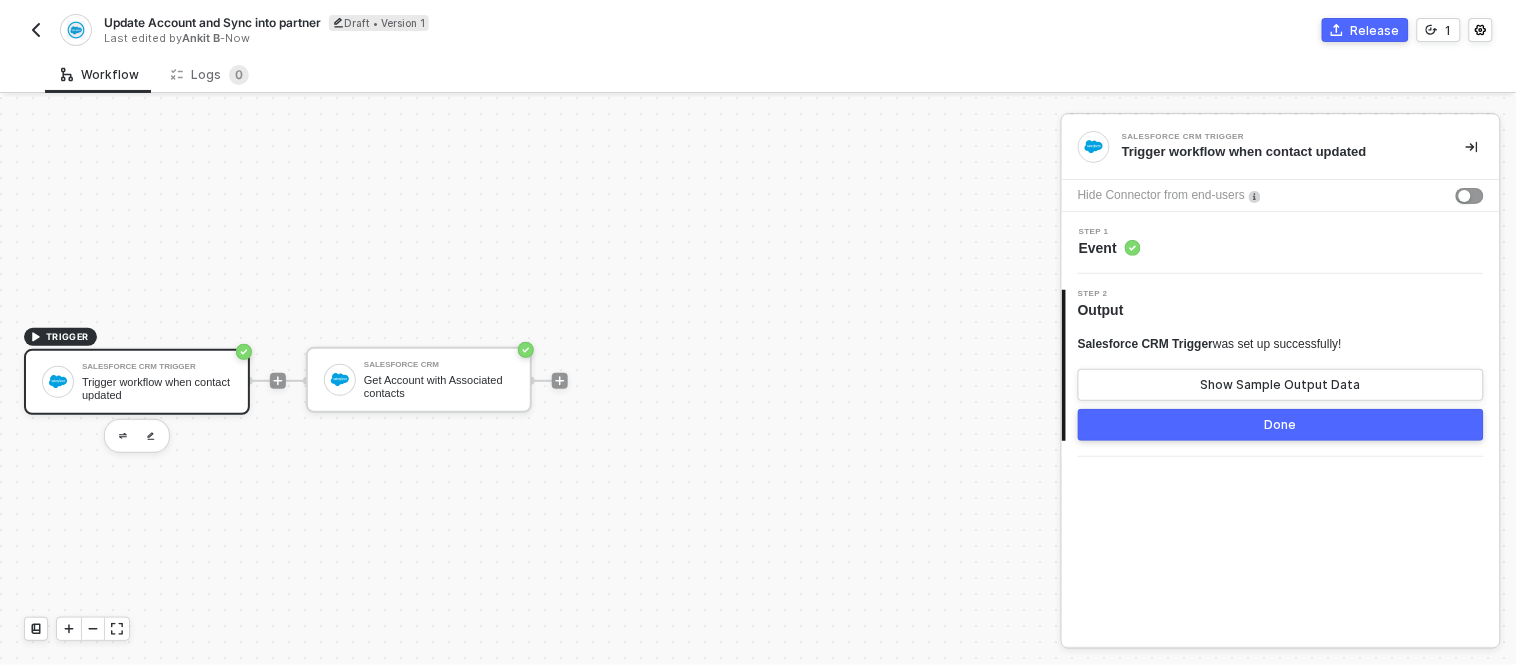 click on "Salesforce CRM Get Account with Associated contacts" at bounding box center [439, 380] 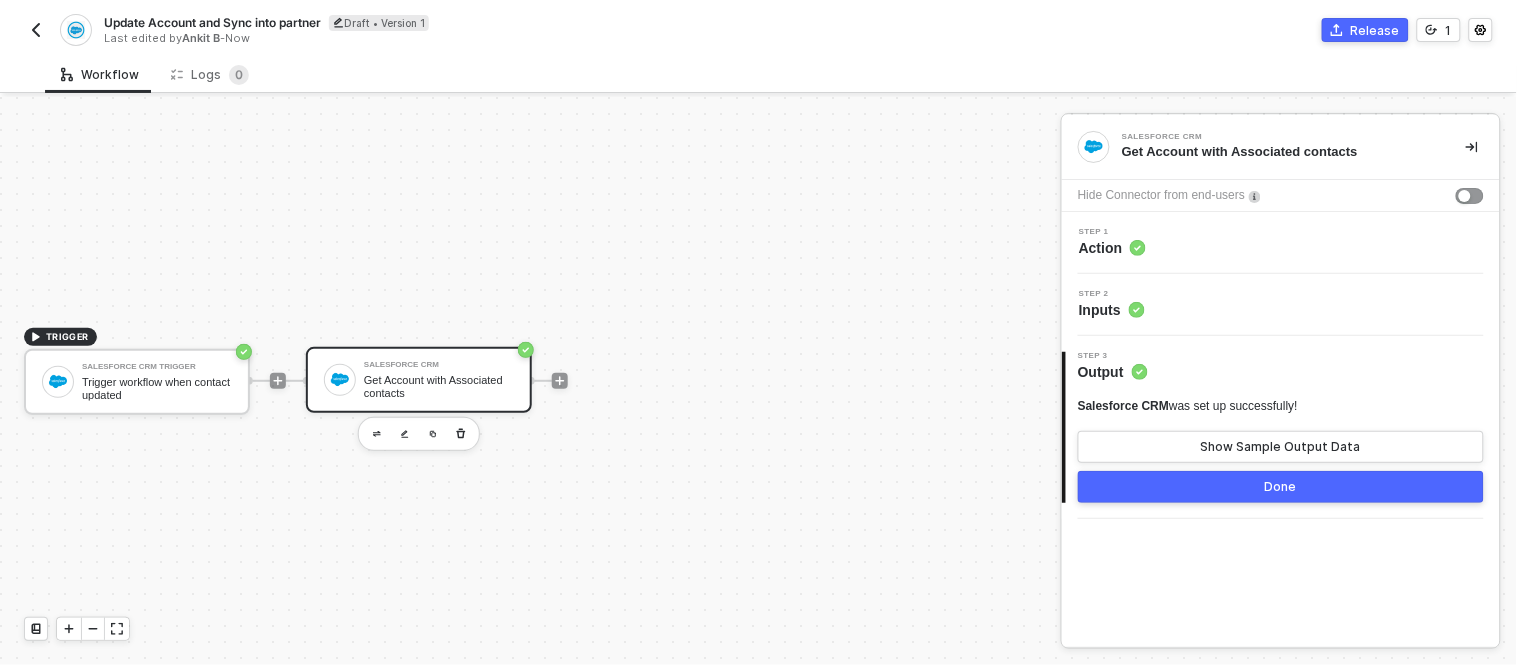 click on "Step 2 Inputs" at bounding box center (1283, 305) 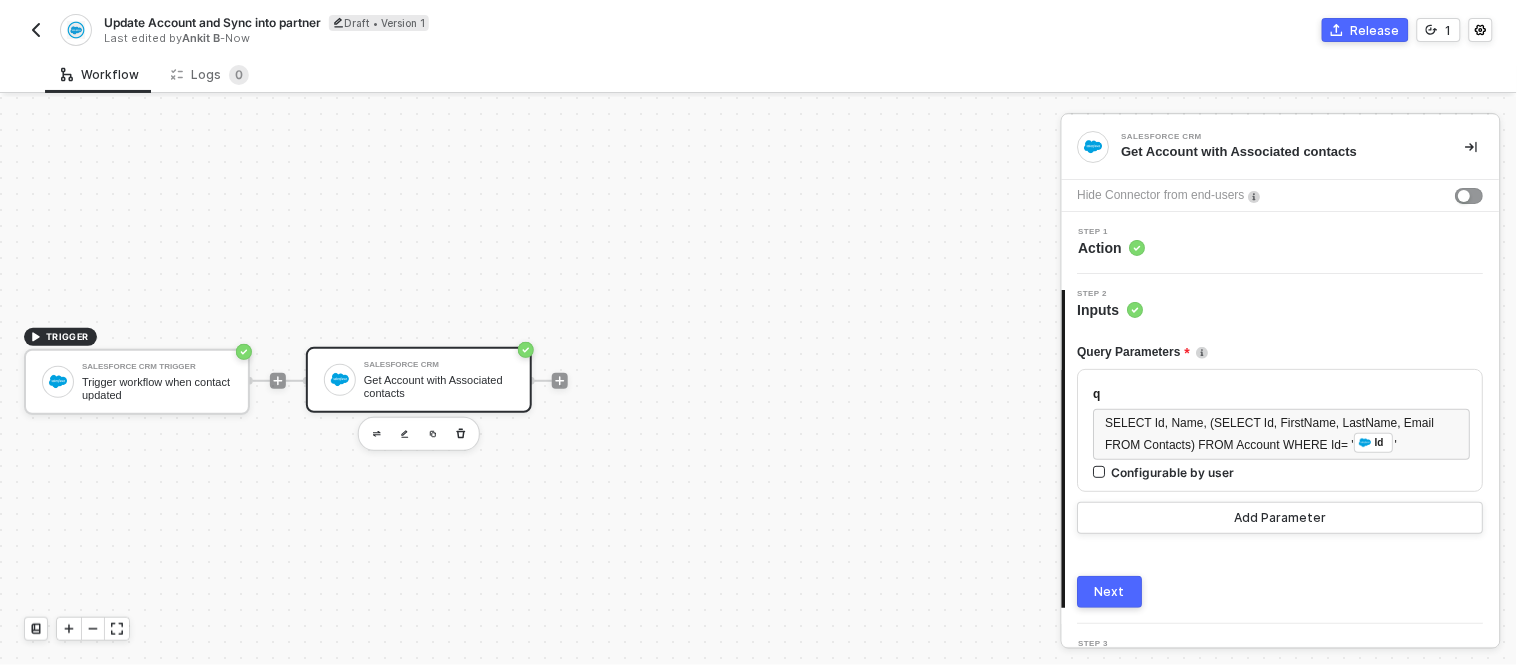 click on "Salesforce CRM Get Account with Associated contacts" at bounding box center (419, 380) 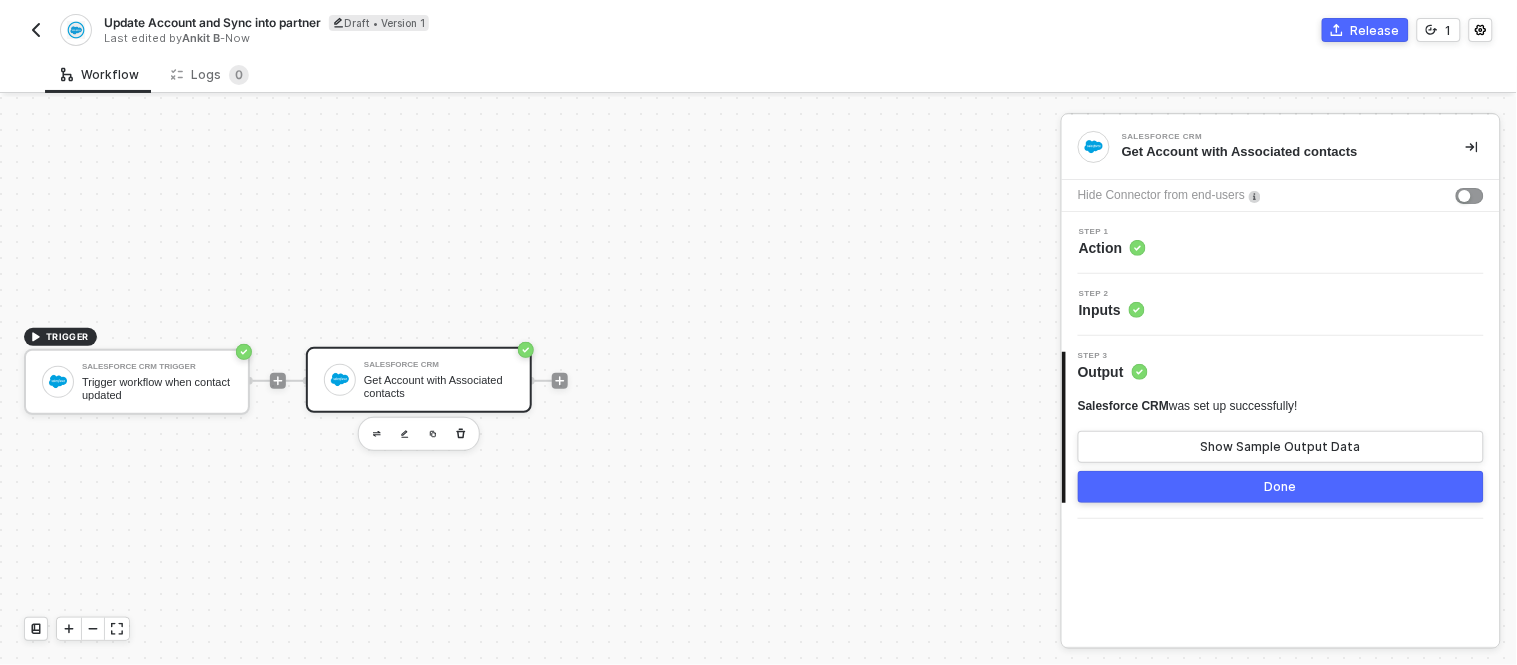 click on "Step 2 Inputs" at bounding box center (1283, 305) 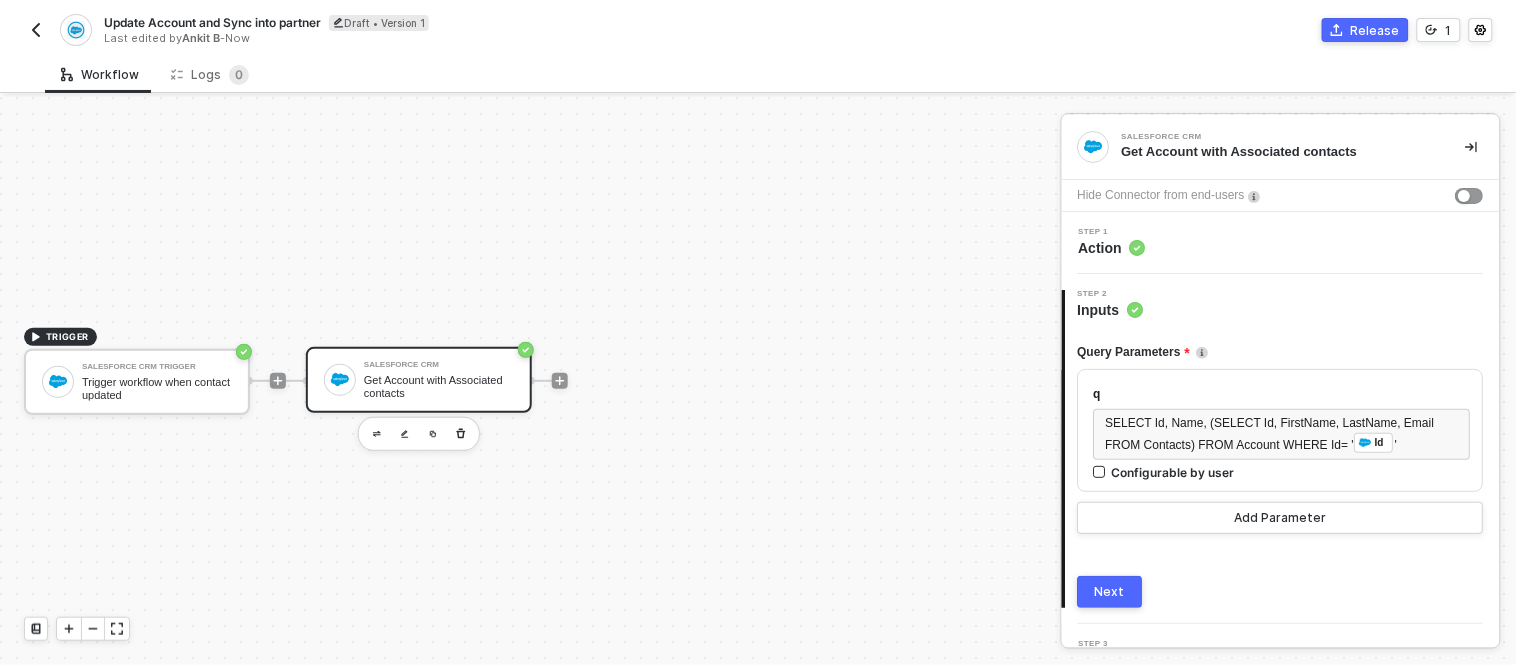 click on "Next" at bounding box center [1110, 592] 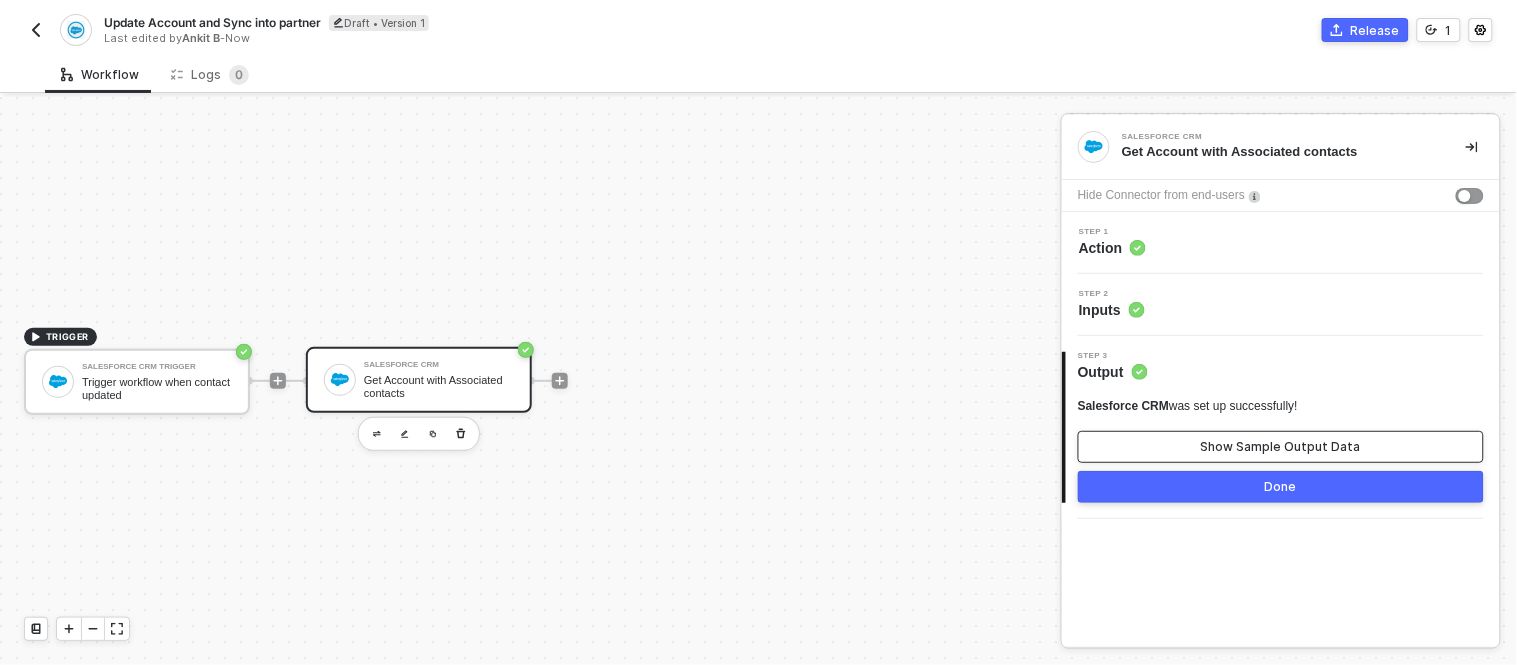 click on "Show Sample Output Data" at bounding box center (1281, 447) 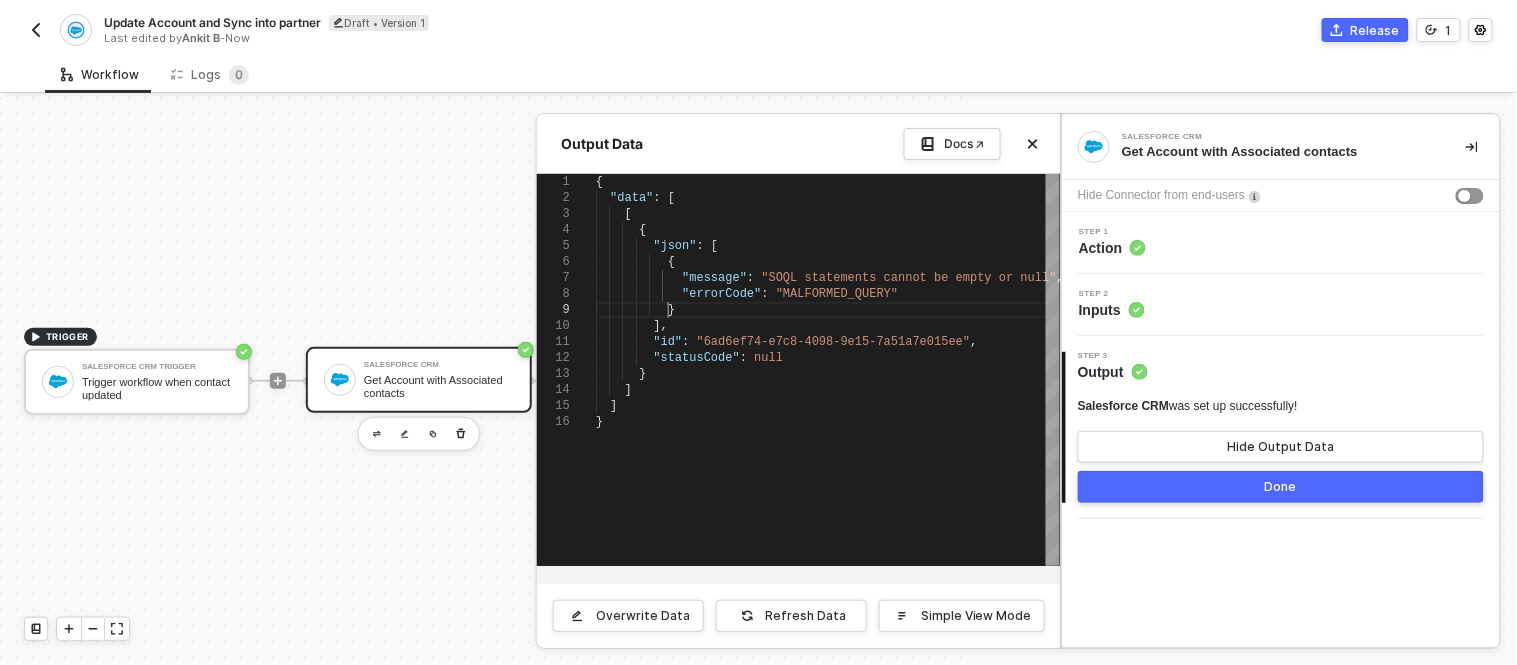 scroll, scrollTop: 0, scrollLeft: 0, axis: both 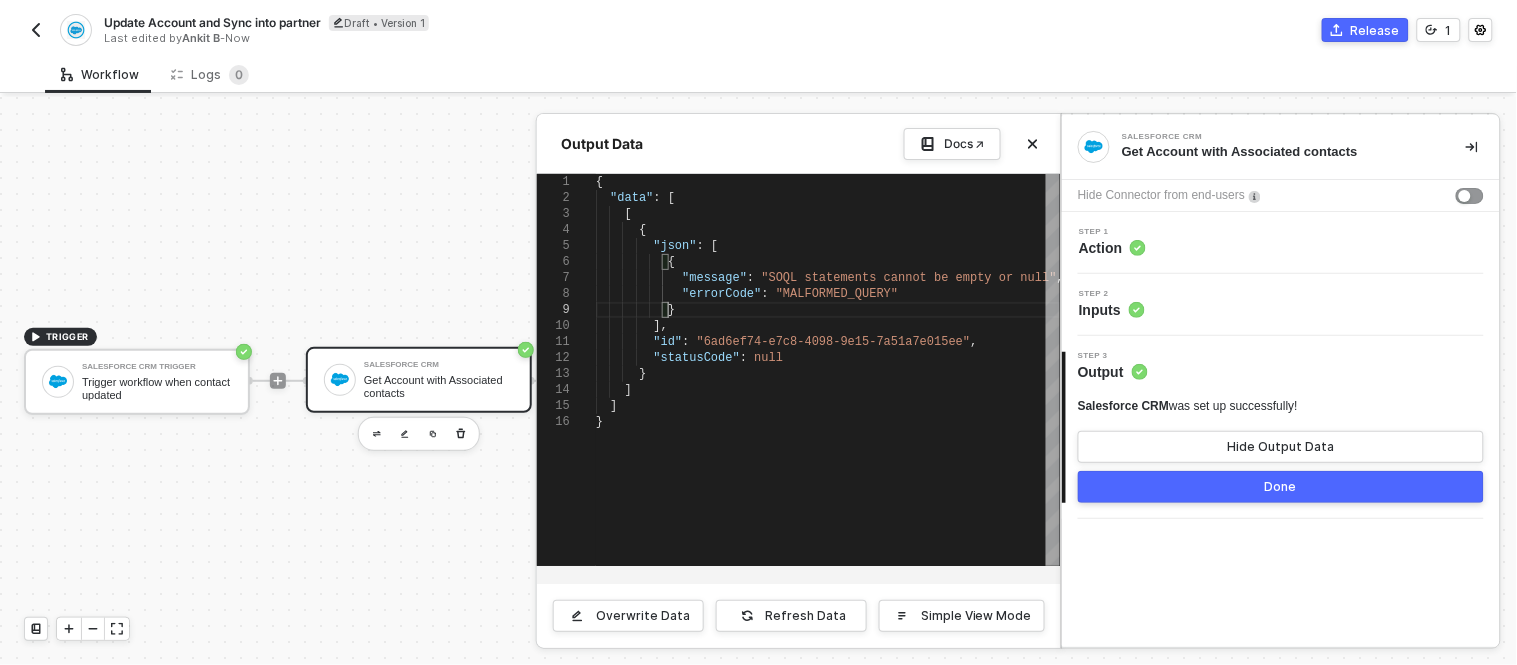 type on ""id": "6ad6ef74-e7c8-4098-9e15-7a51a7e015ee",
"statusCode": null
}
]
]
}" 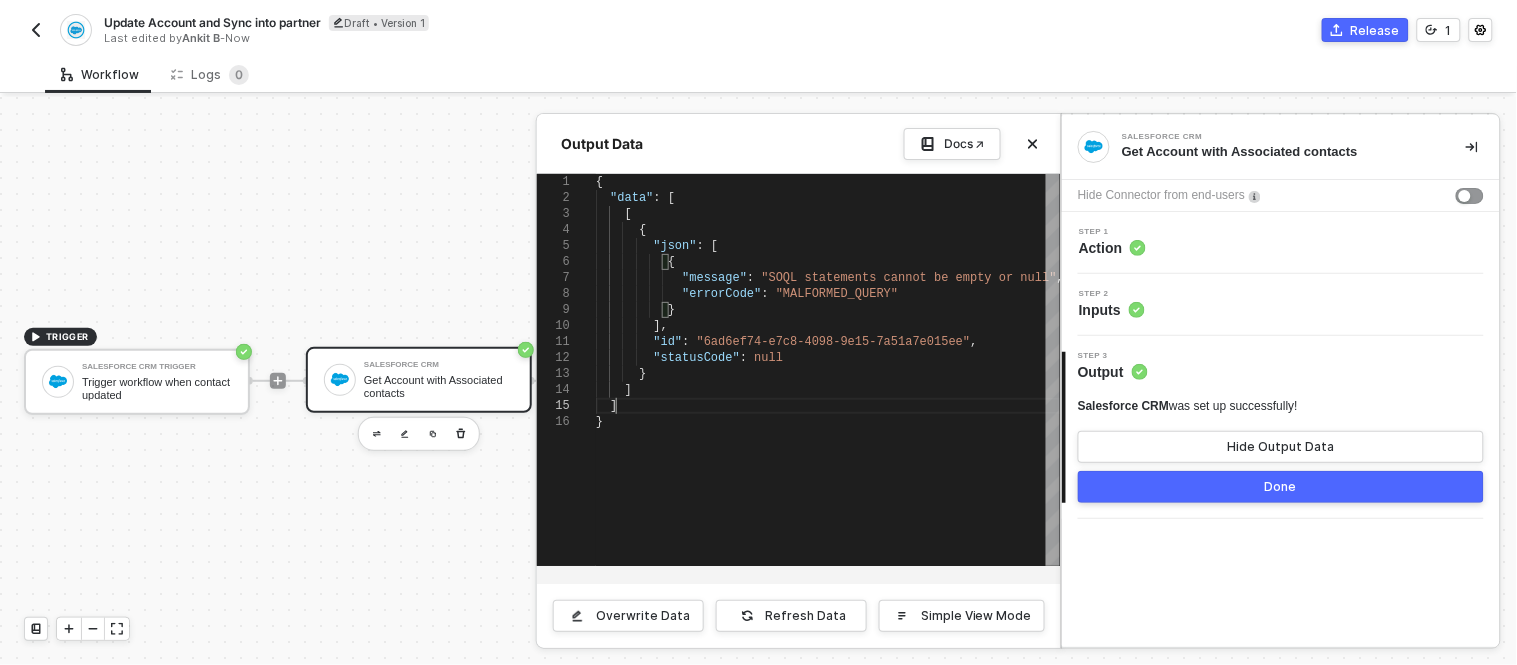 click on "]" at bounding box center [828, 406] 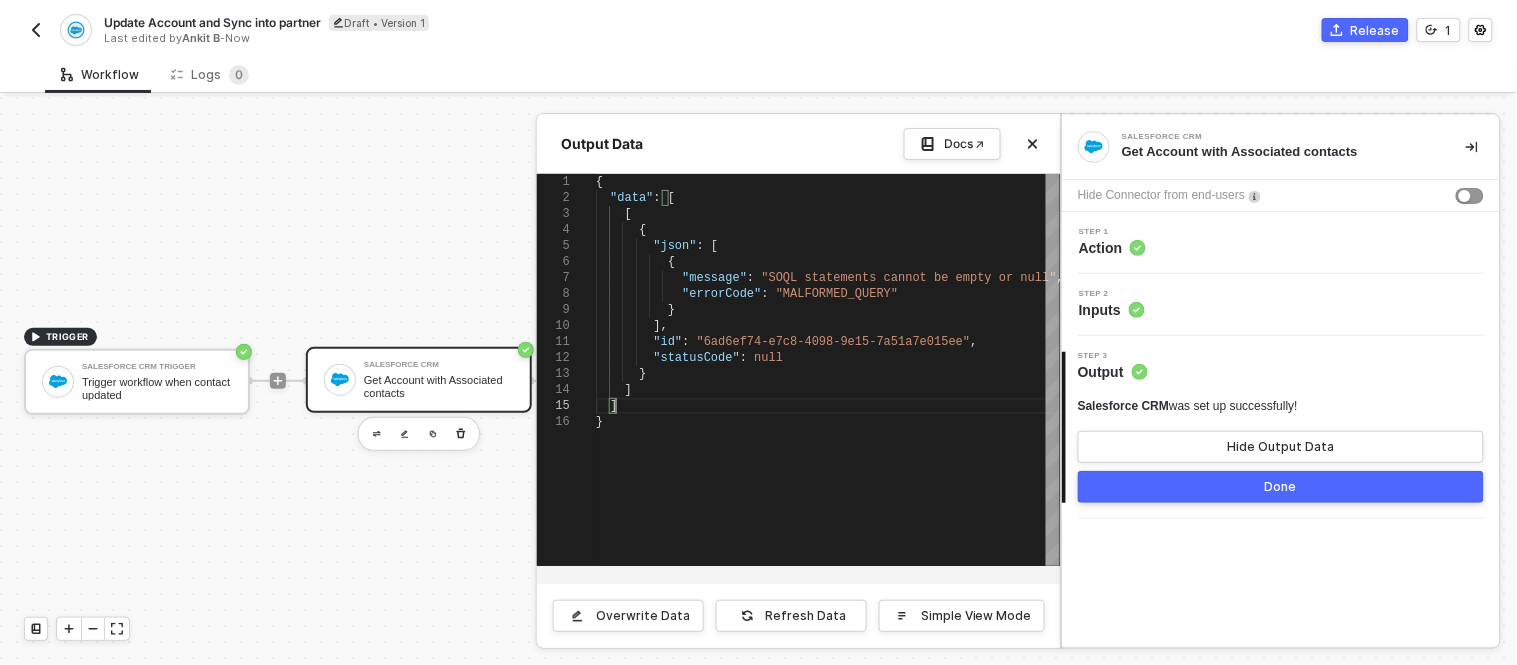 click on "Step 2 Inputs" at bounding box center [1283, 305] 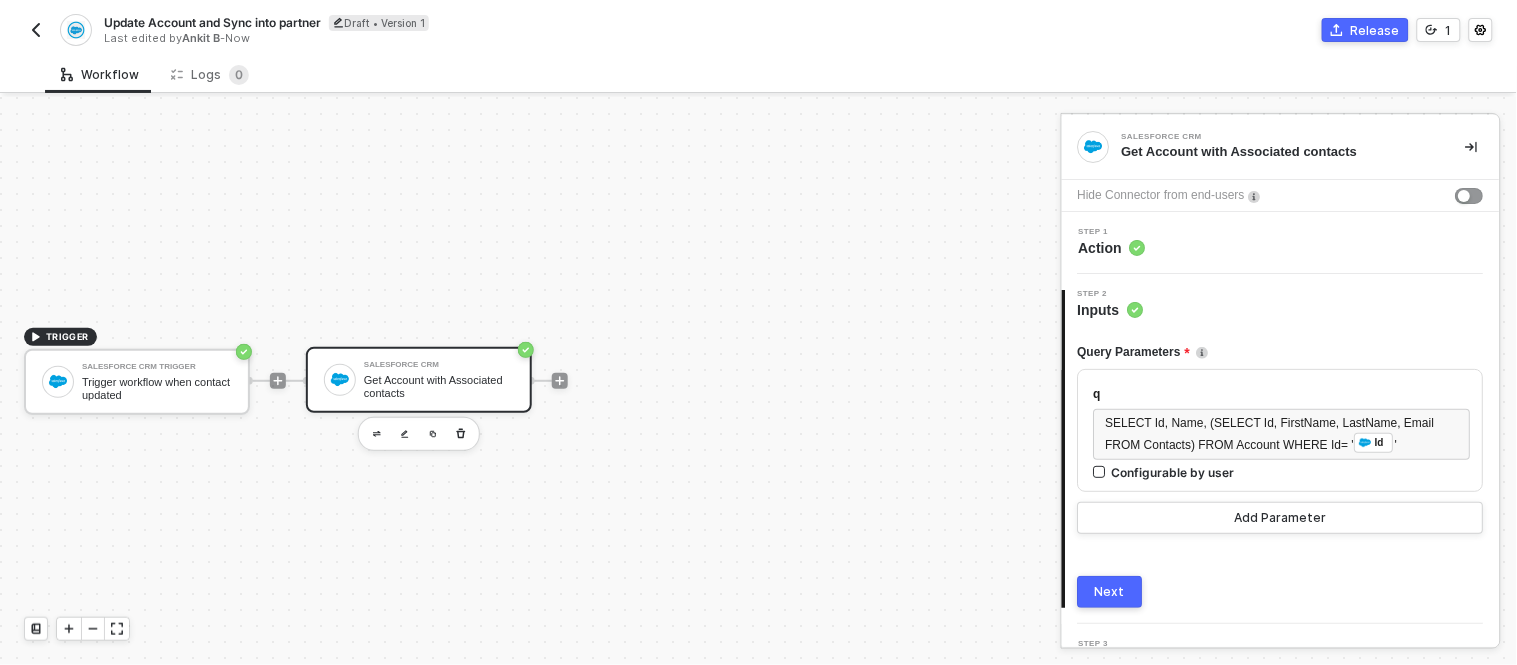 click on "Query Parameters" at bounding box center [1281, 352] 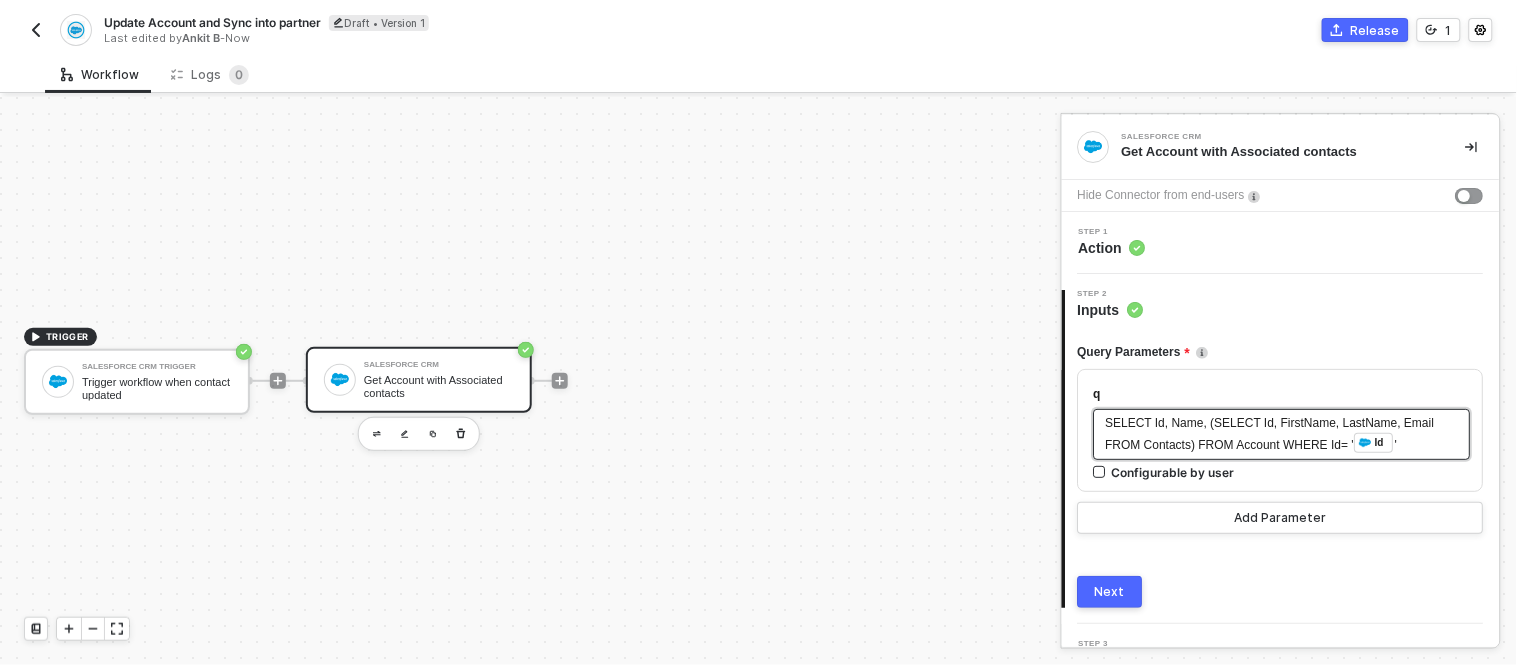 click on "SELECT Id, Name, (SELECT Id, FirstName, LastName, Email FROM Contacts) FROM Account WHERE Id= ' ﻿ Id '" at bounding box center (1282, 434) 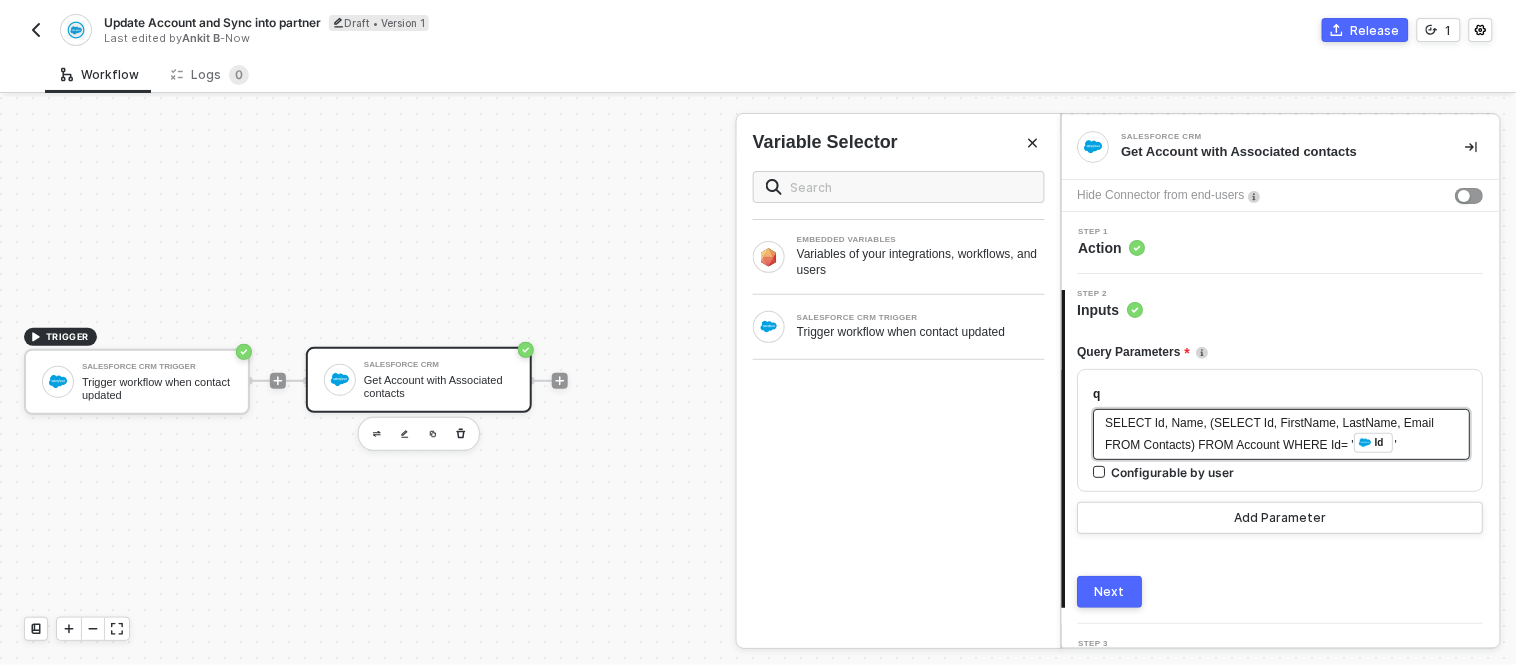 click on "SELECT Id, Name, (SELECT Id, FirstName, LastName, Email FROM Contacts) FROM Account WHERE Id= ' ﻿ Id '" at bounding box center (1282, 434) 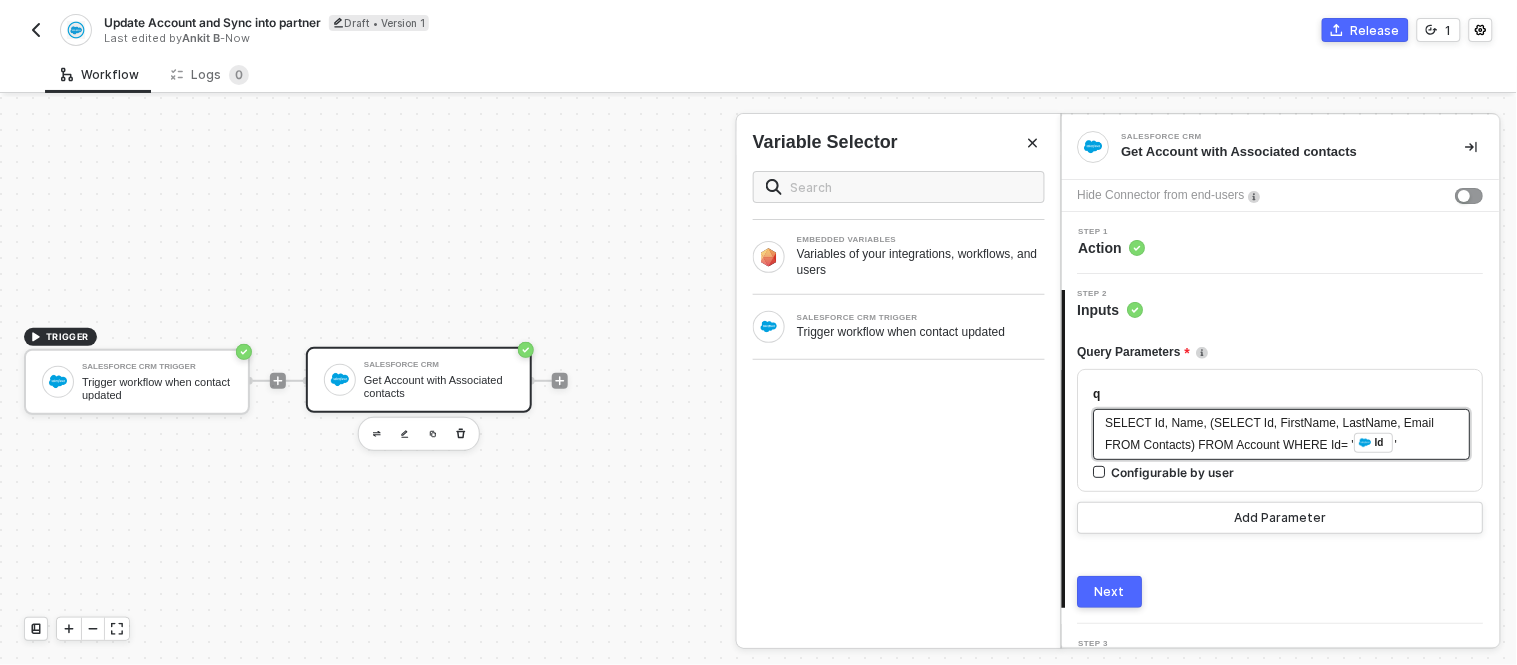 click on "SELECT Id, Name, (SELECT Id, FirstName, LastName, Email FROM Contacts) FROM Account WHERE Id= ' ﻿ Id '" at bounding box center (1282, 434) 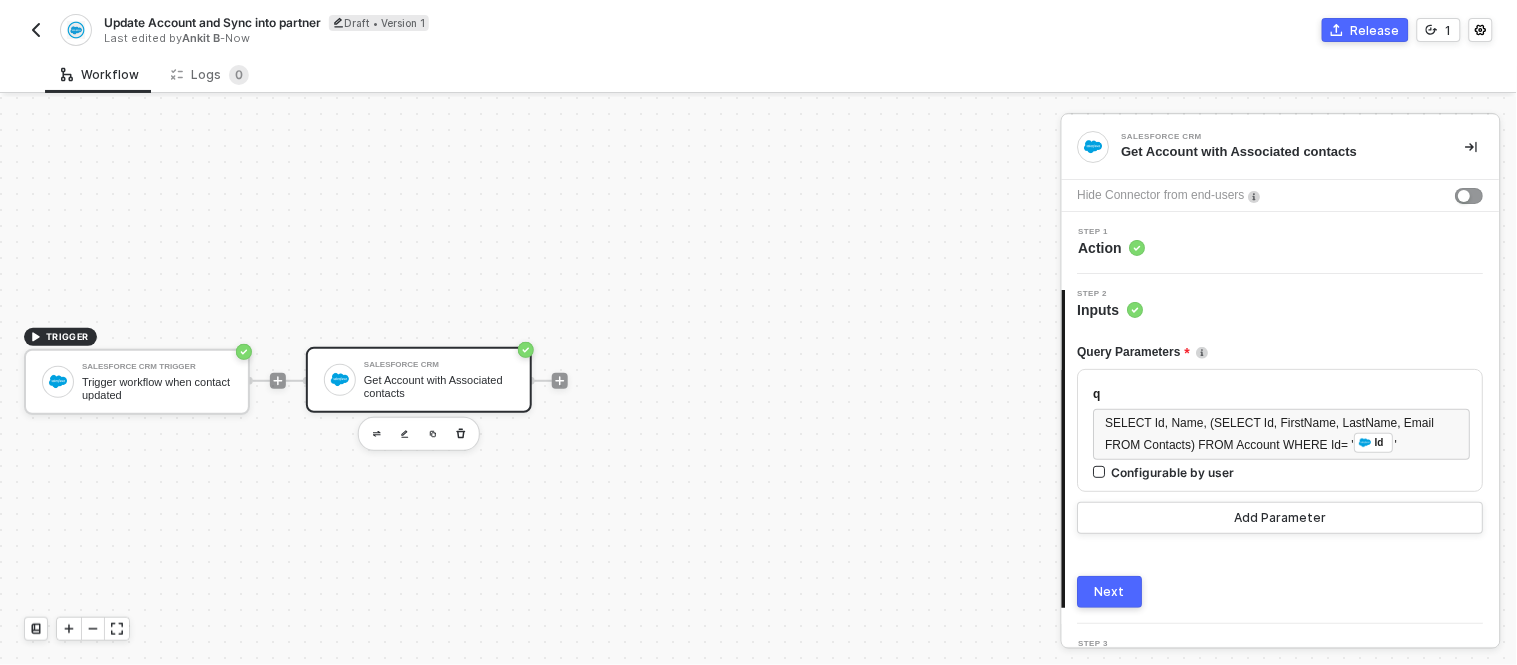 click on "Next" at bounding box center (1111, 592) 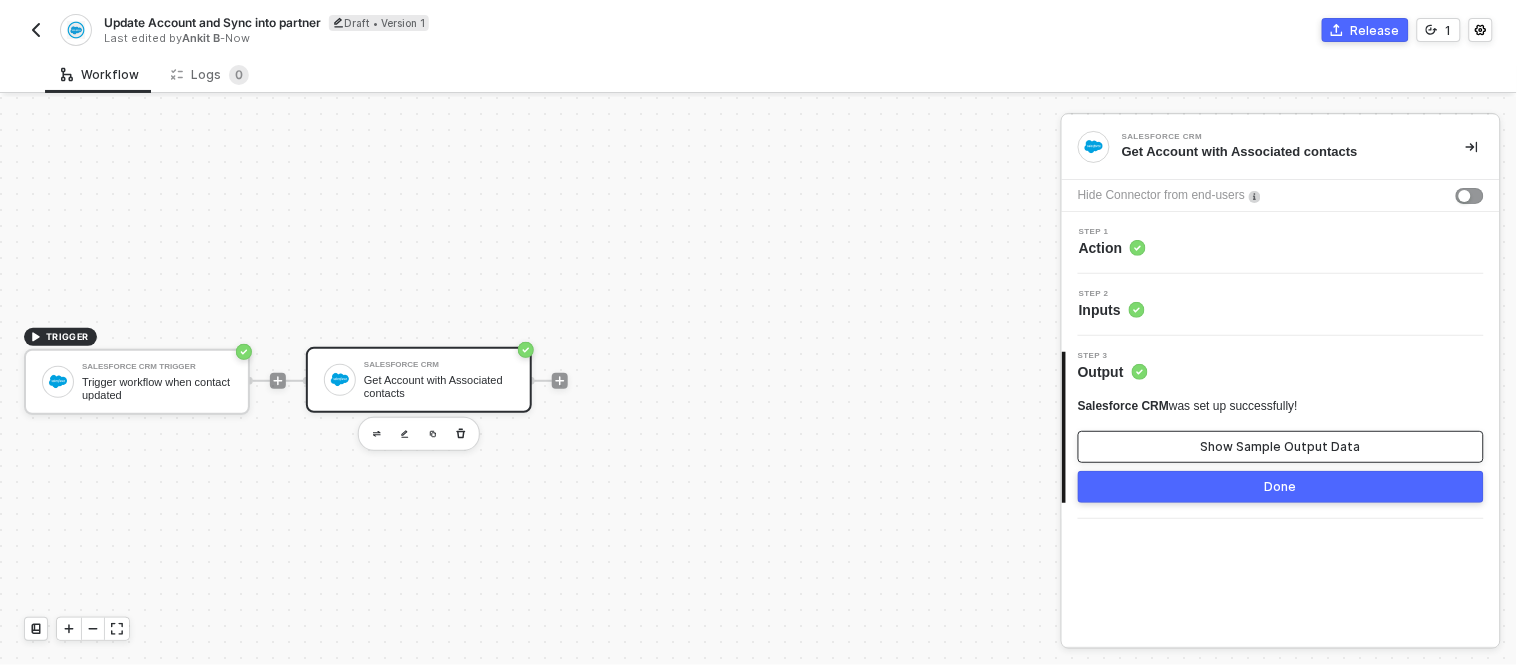 click on "Show Sample Output Data" at bounding box center [1281, 447] 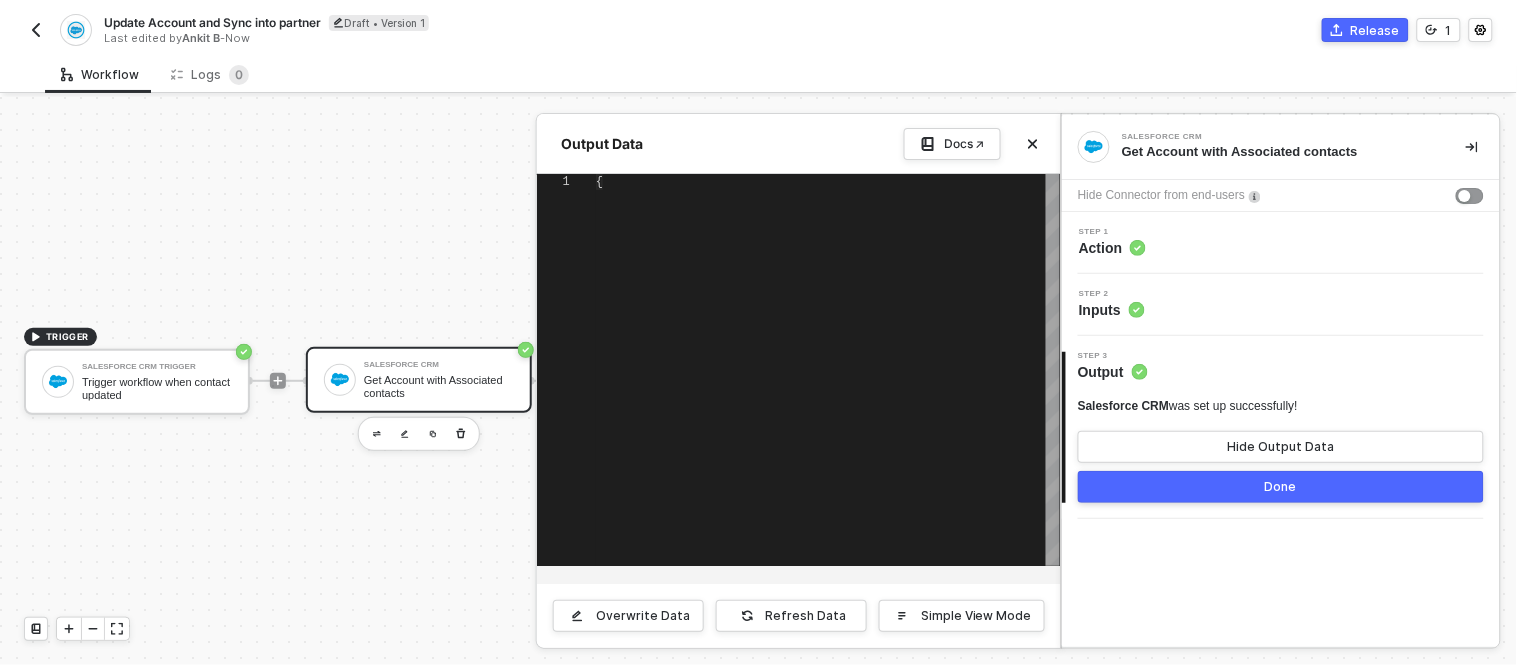 type on "{
"data": [
[
{
"json": [
{
"message": "SOQL statements cannot be empty or null",
"errorCode": "MALFORMED_QUERY"
}
]," 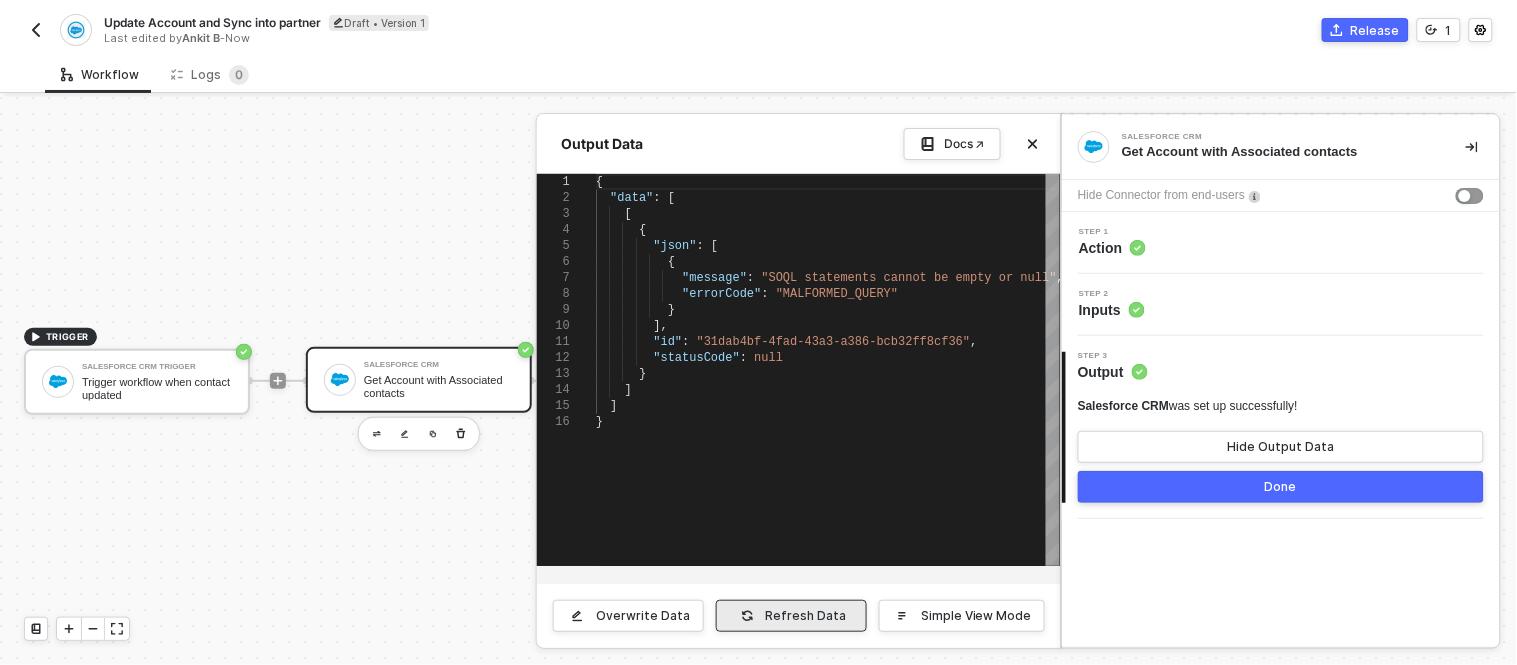 click on "Refresh Data" at bounding box center [791, 616] 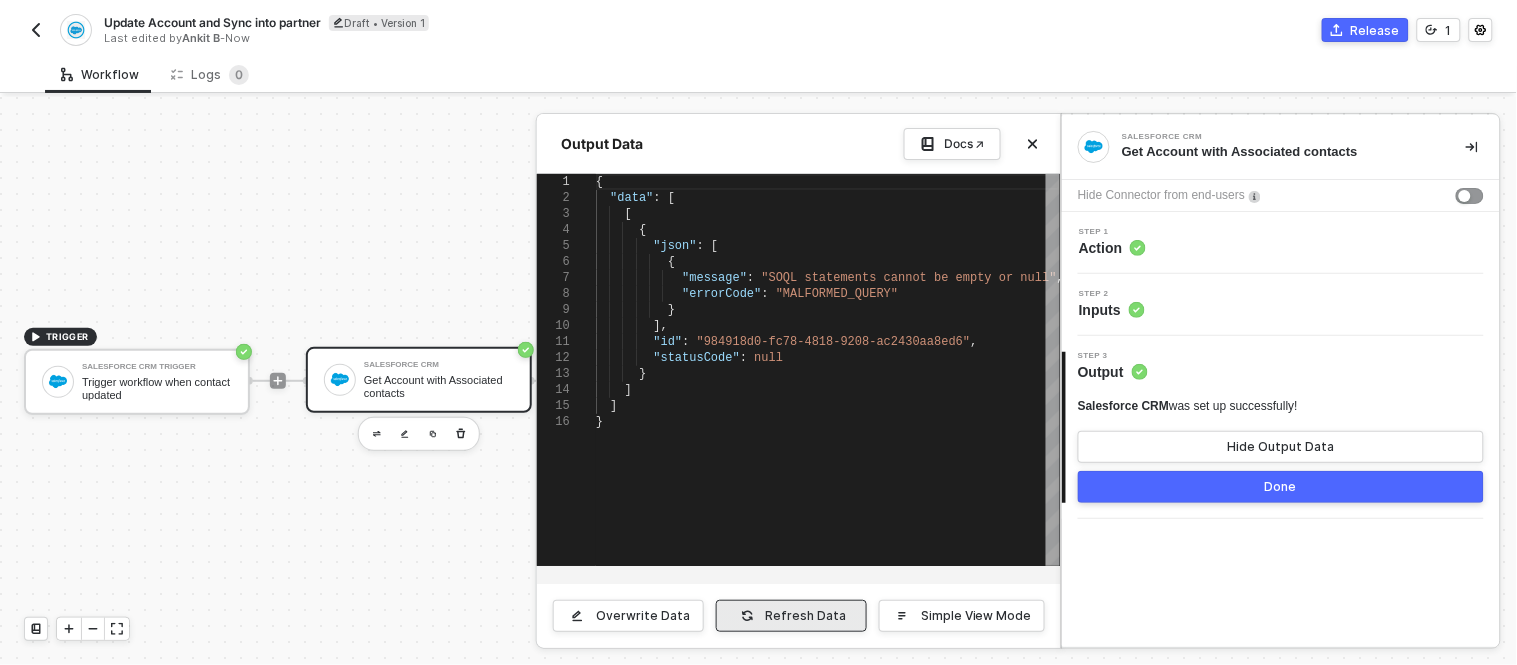 click on "Refresh Data" at bounding box center (791, 616) 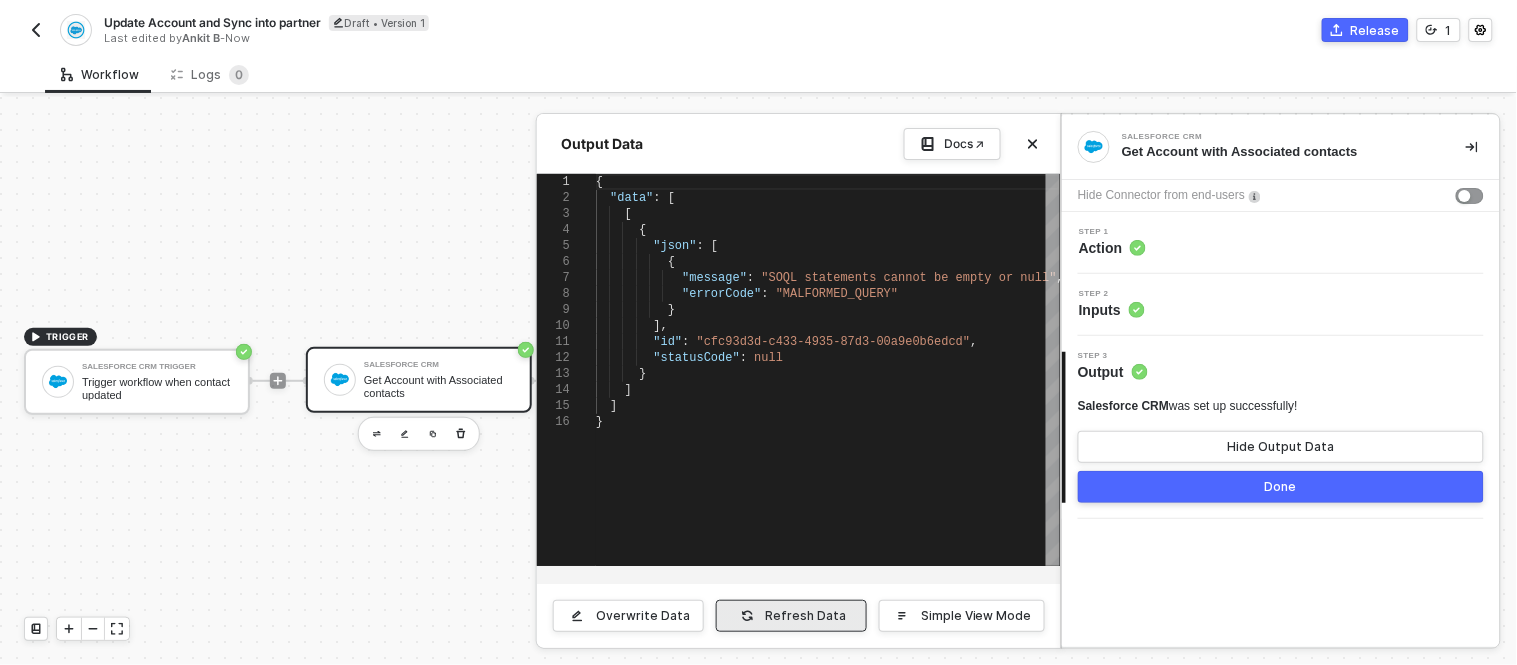 click on "Refresh Data" at bounding box center (791, 616) 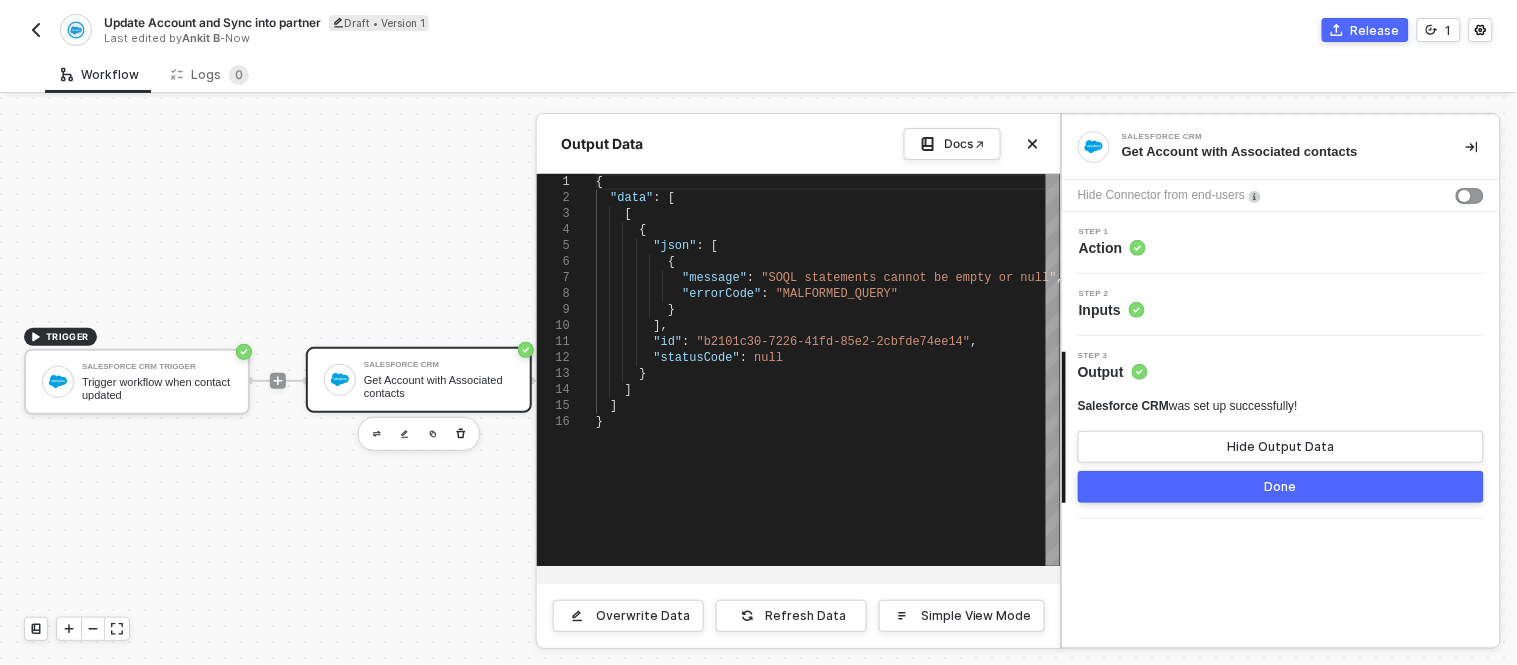 click on "Step 2 Inputs" at bounding box center (1283, 305) 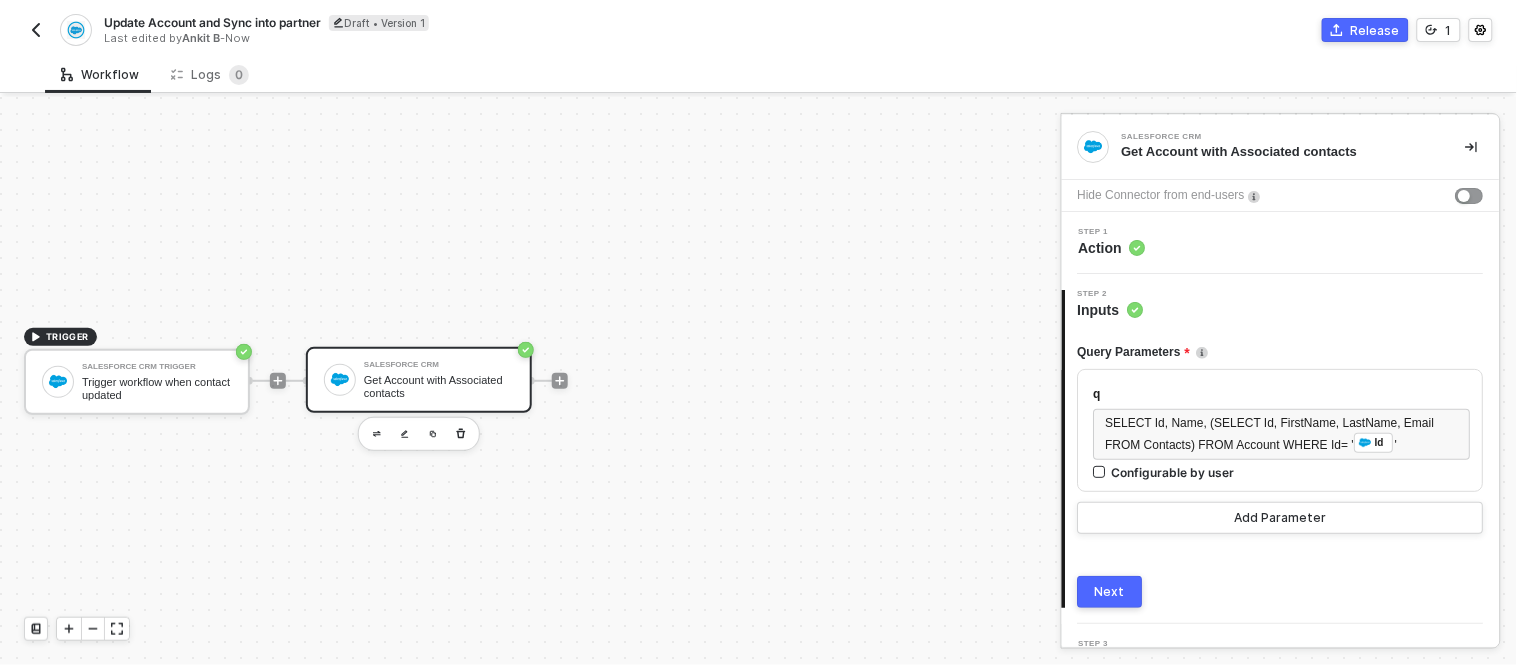 click on "Step 1 Action" at bounding box center [1283, 243] 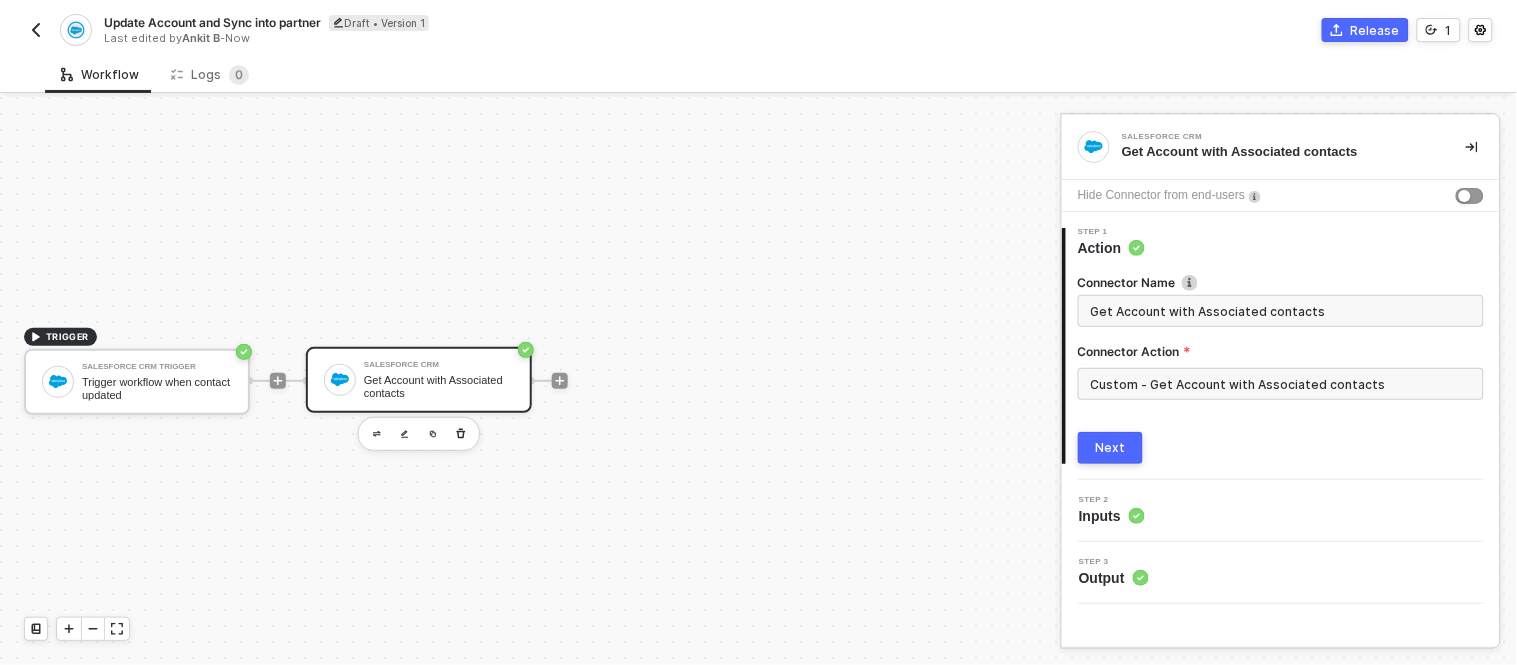click on "Inputs" at bounding box center (1112, 516) 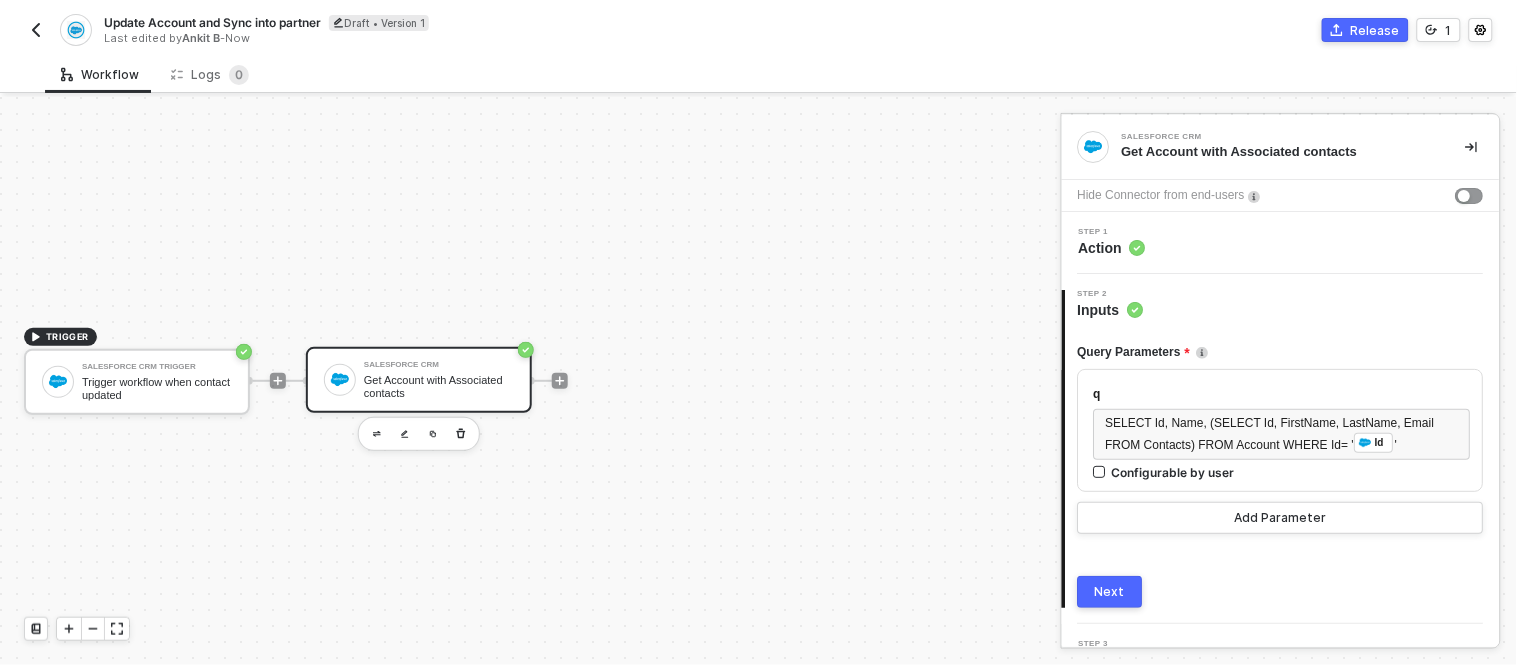 scroll, scrollTop: 37, scrollLeft: 0, axis: vertical 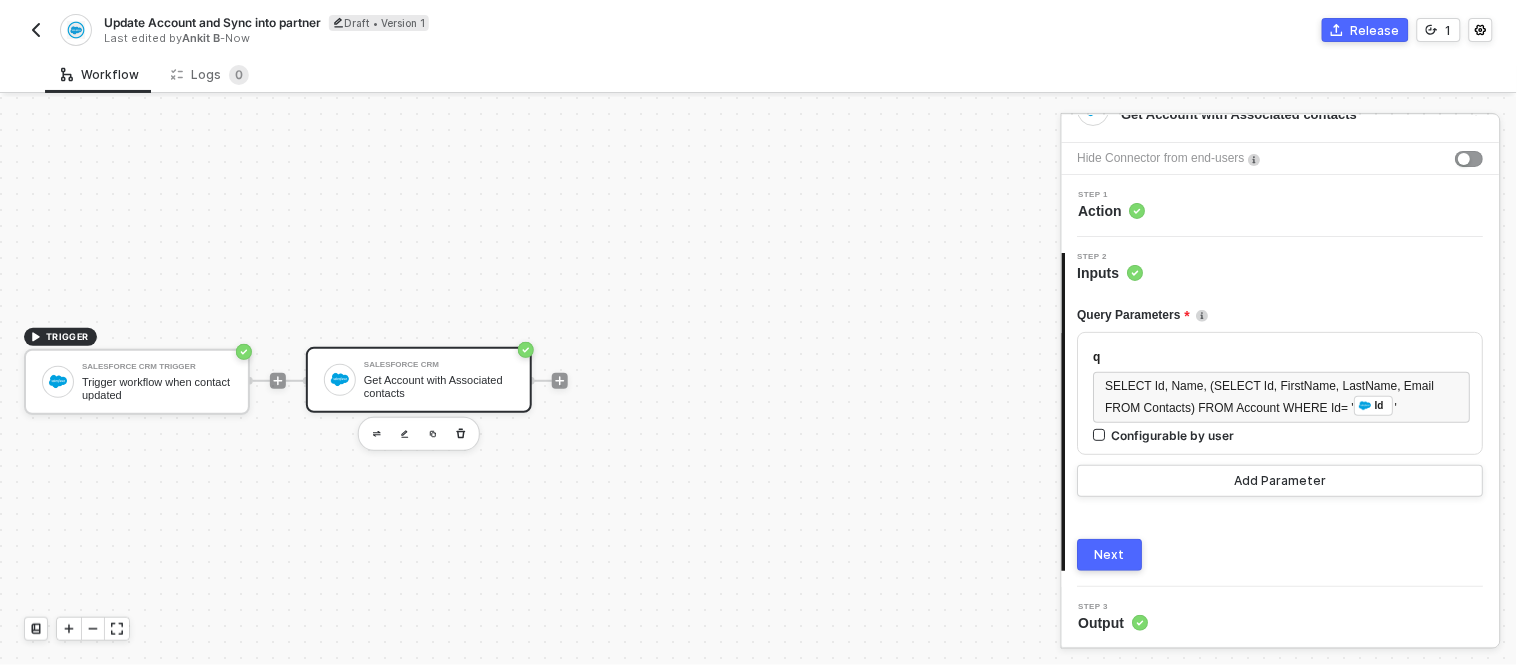 click on "Next" at bounding box center [1110, 555] 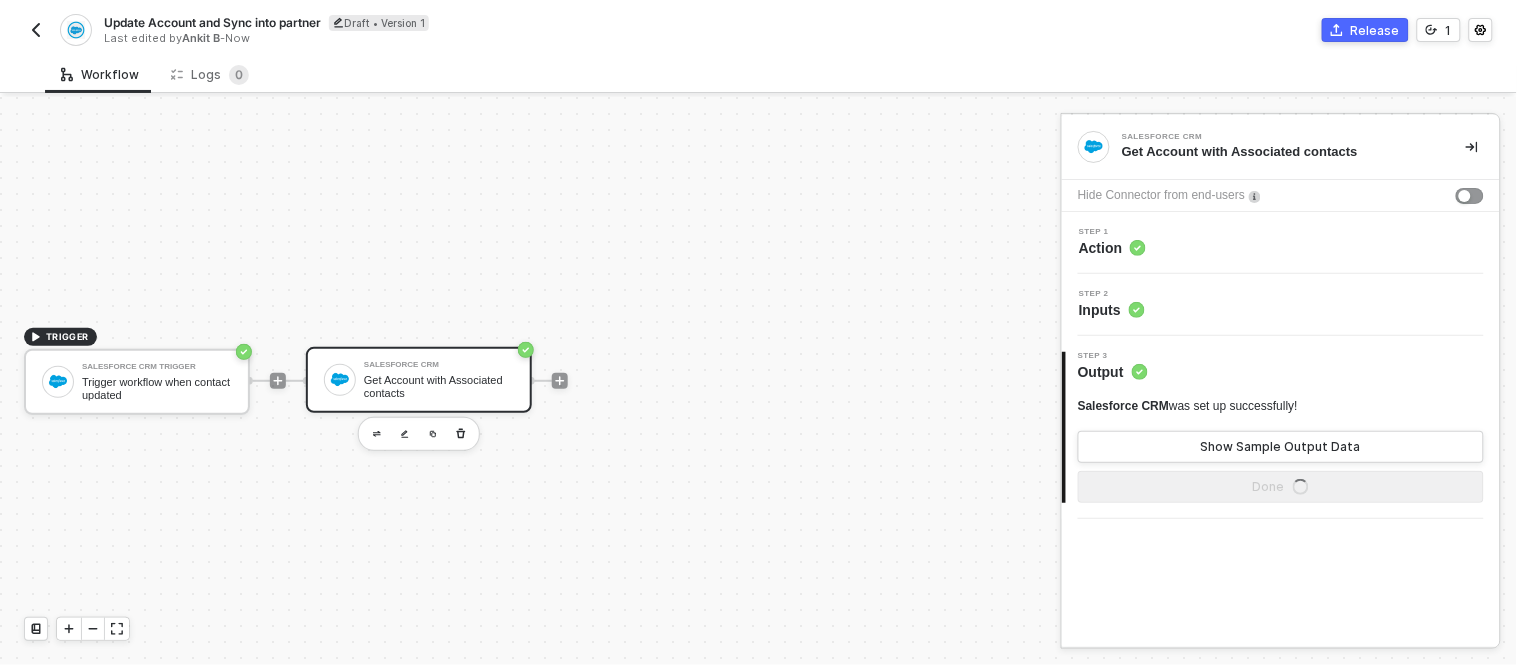 scroll, scrollTop: 0, scrollLeft: 0, axis: both 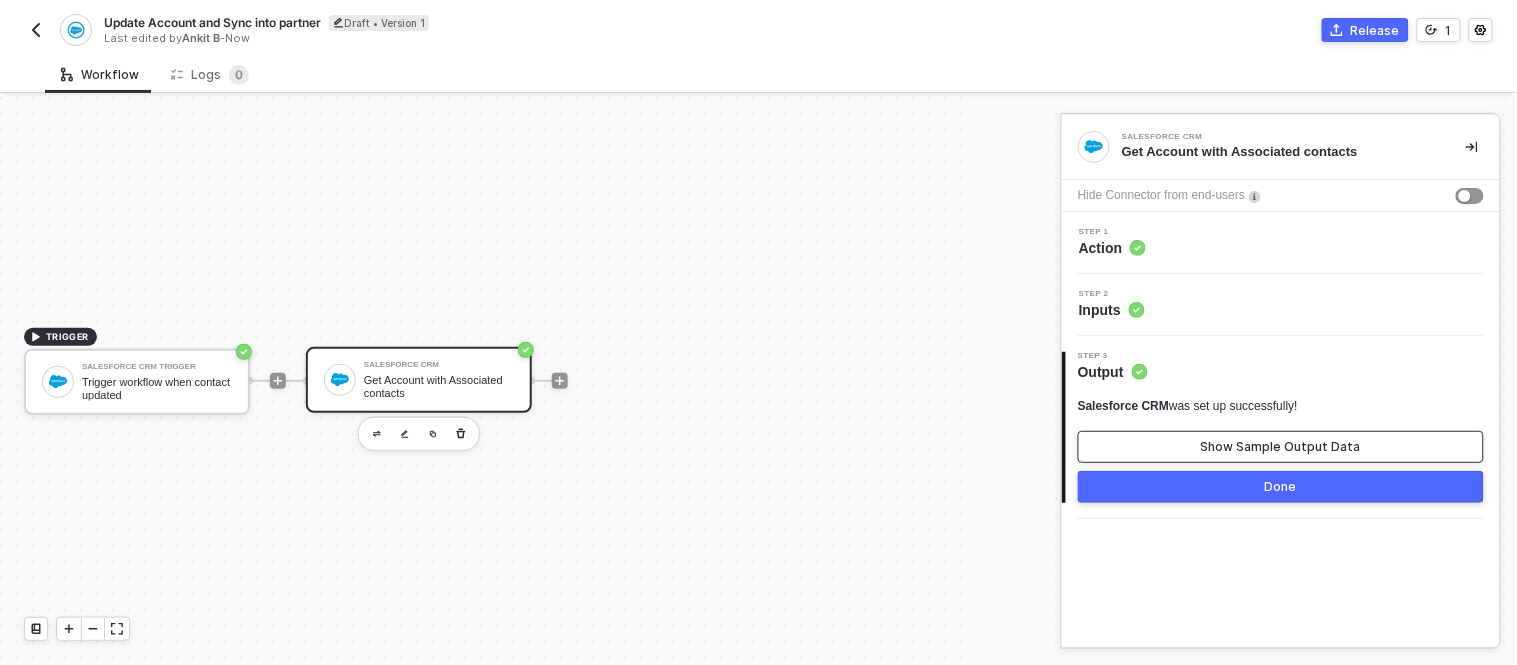 click on "Show Sample Output Data" at bounding box center (1281, 447) 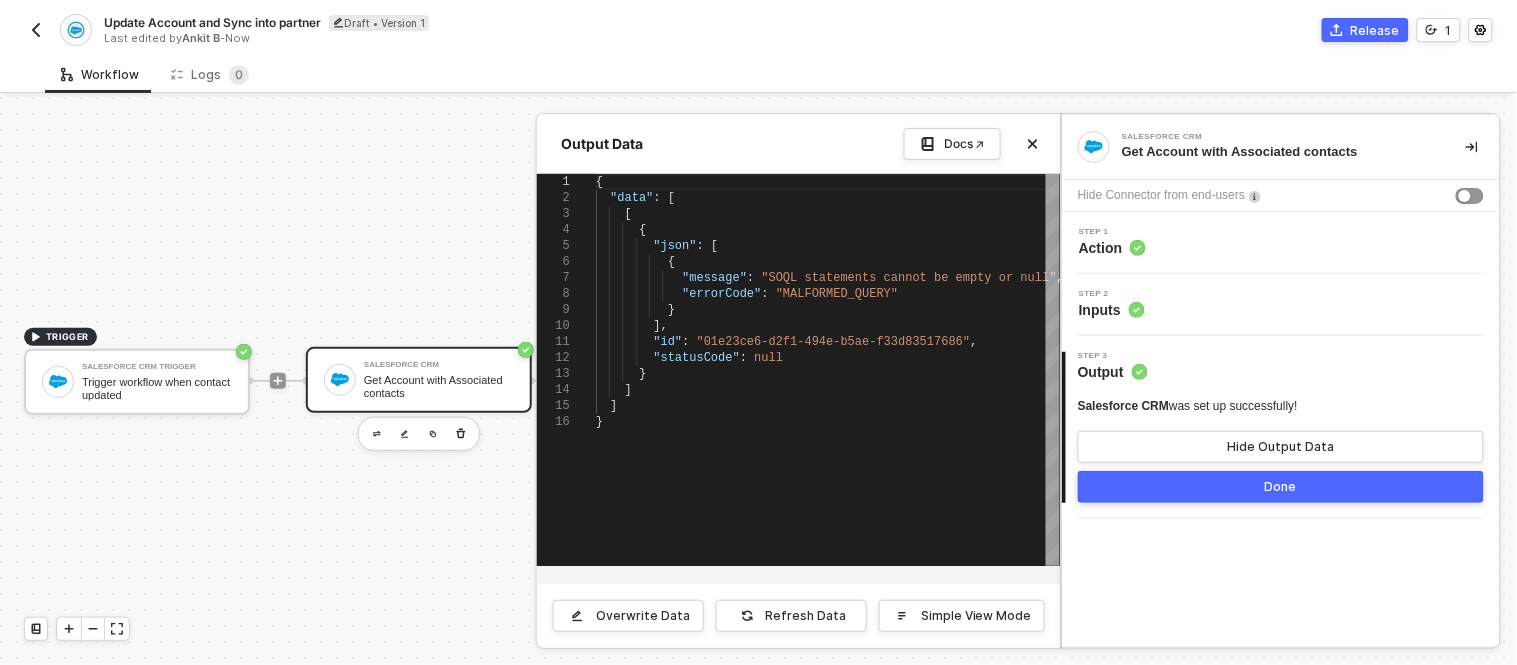 click on "Done" at bounding box center [1281, 487] 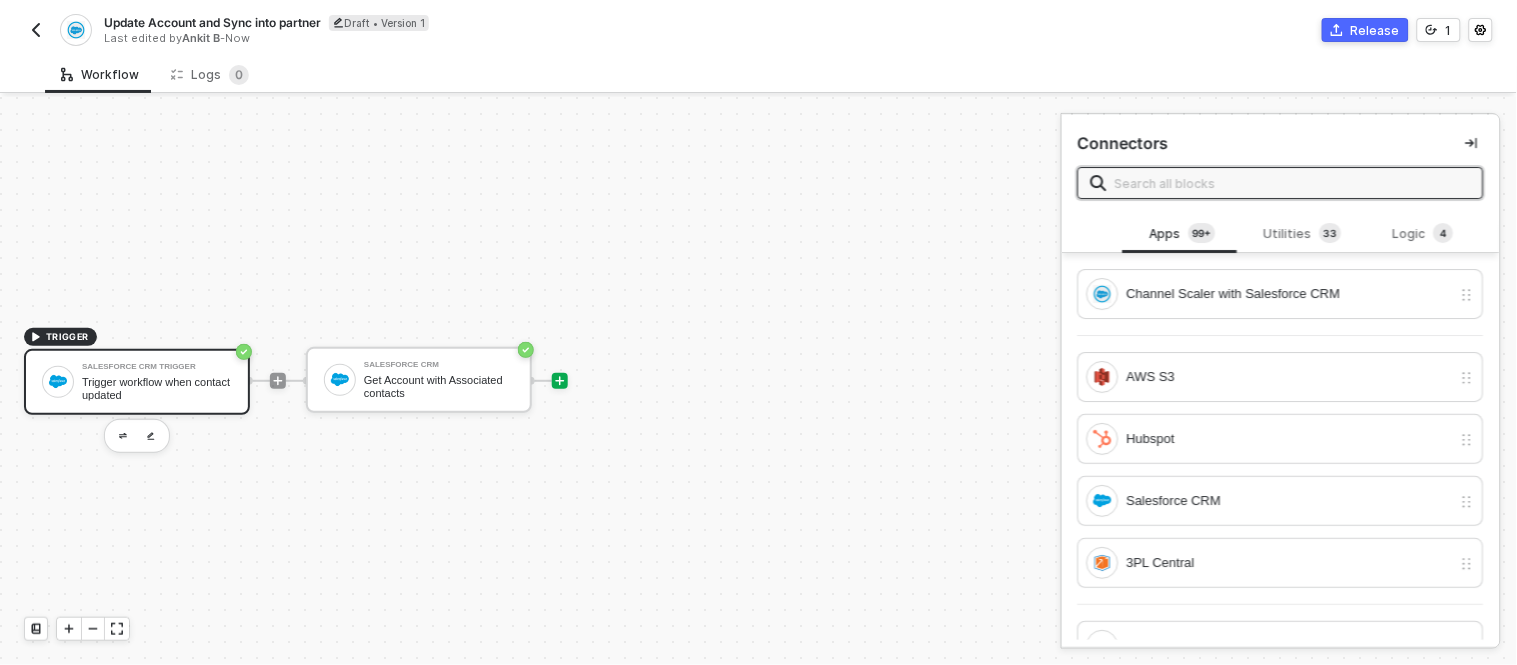 click on "Salesforce CRM Trigger" at bounding box center [157, 367] 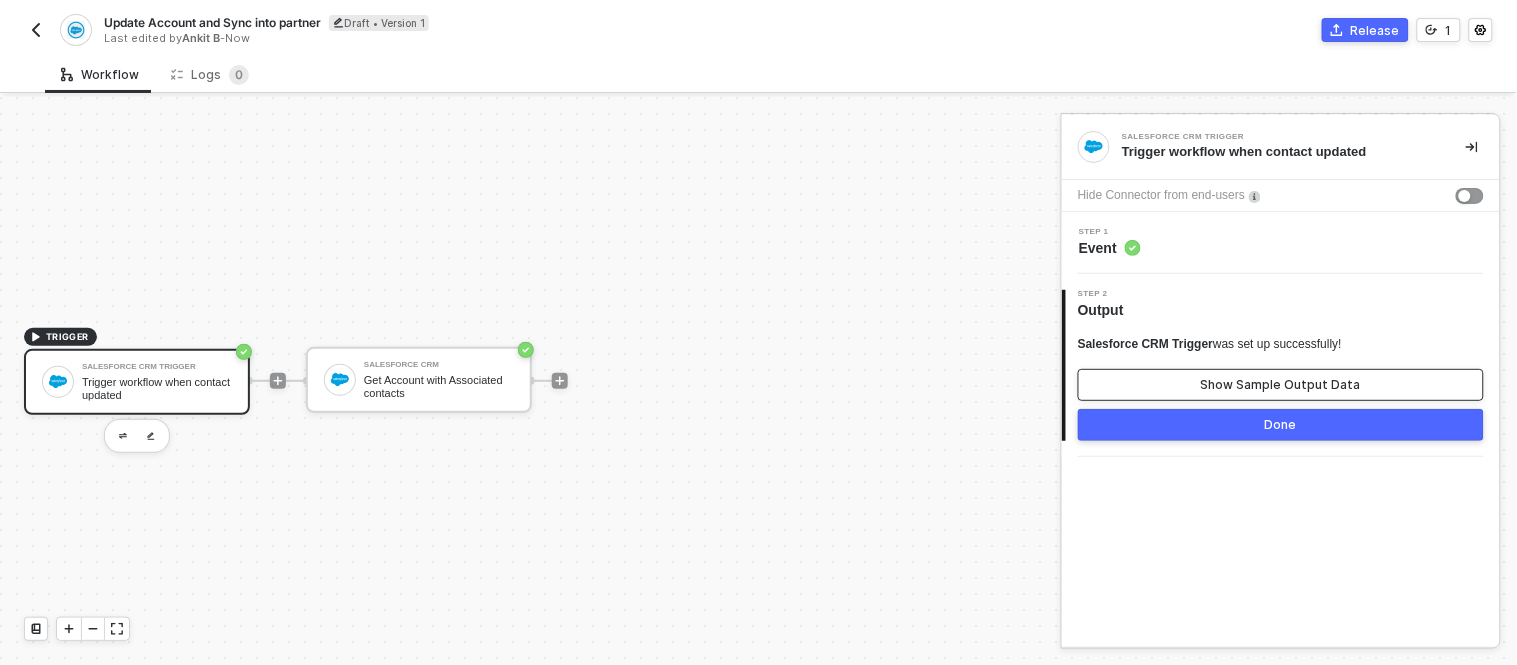 click on "Show Sample Output Data" at bounding box center [1281, 385] 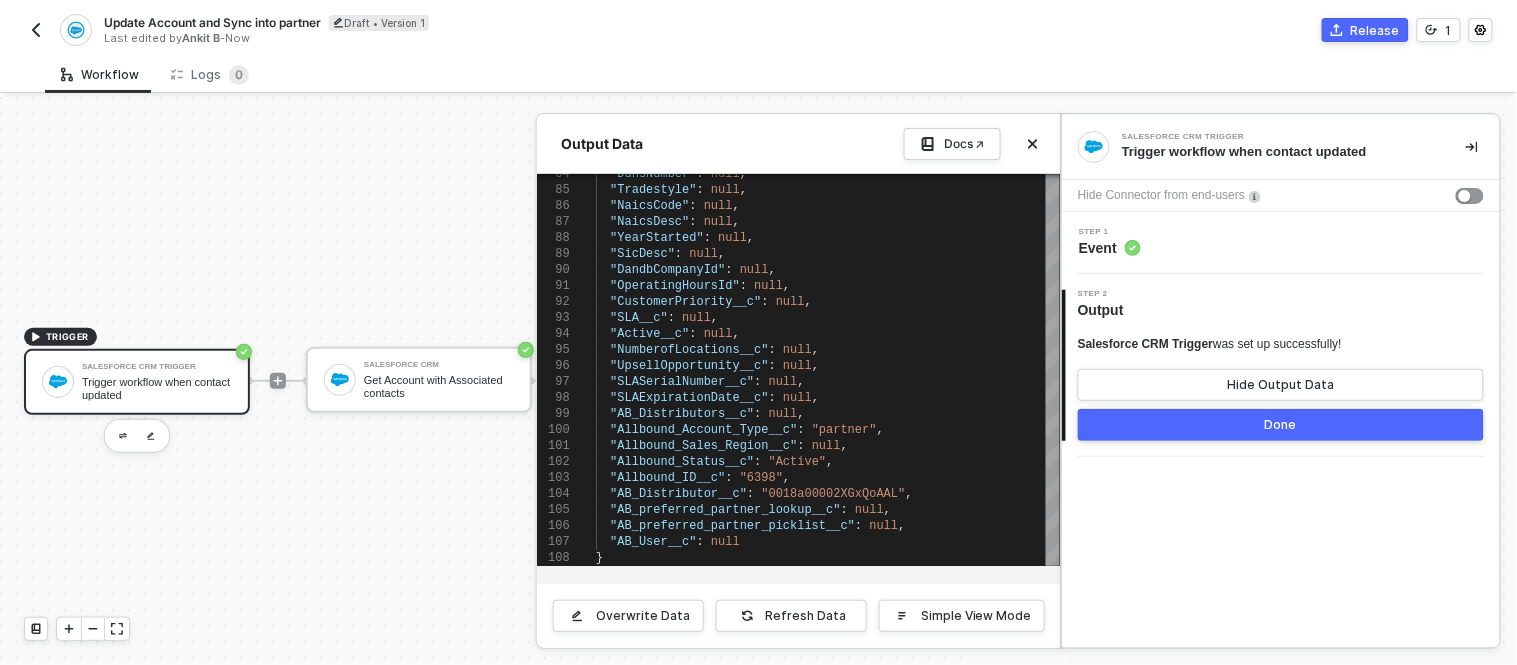 click on "Salesforce CRM Trigger  was set up successfully! Hide Output Data Done" at bounding box center (1281, 388) 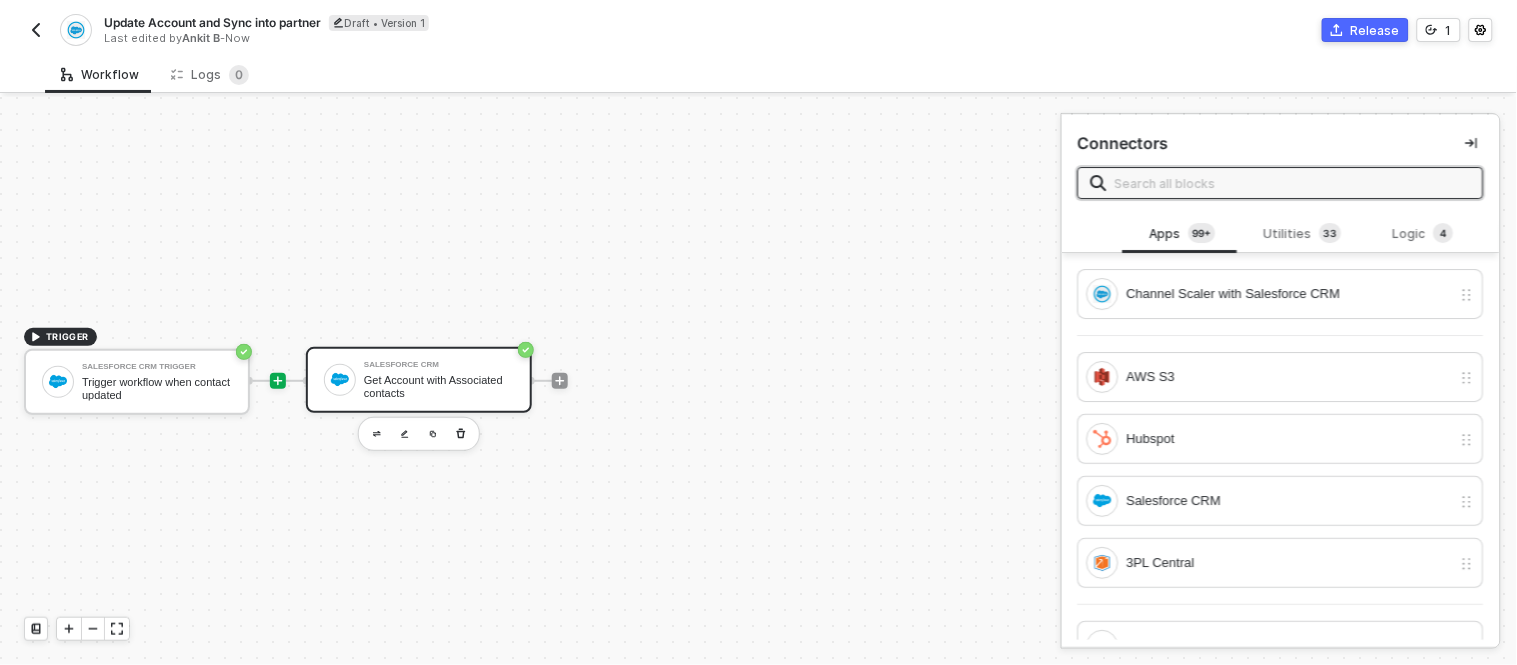 click on "Get Account with Associated contacts" at bounding box center (439, 386) 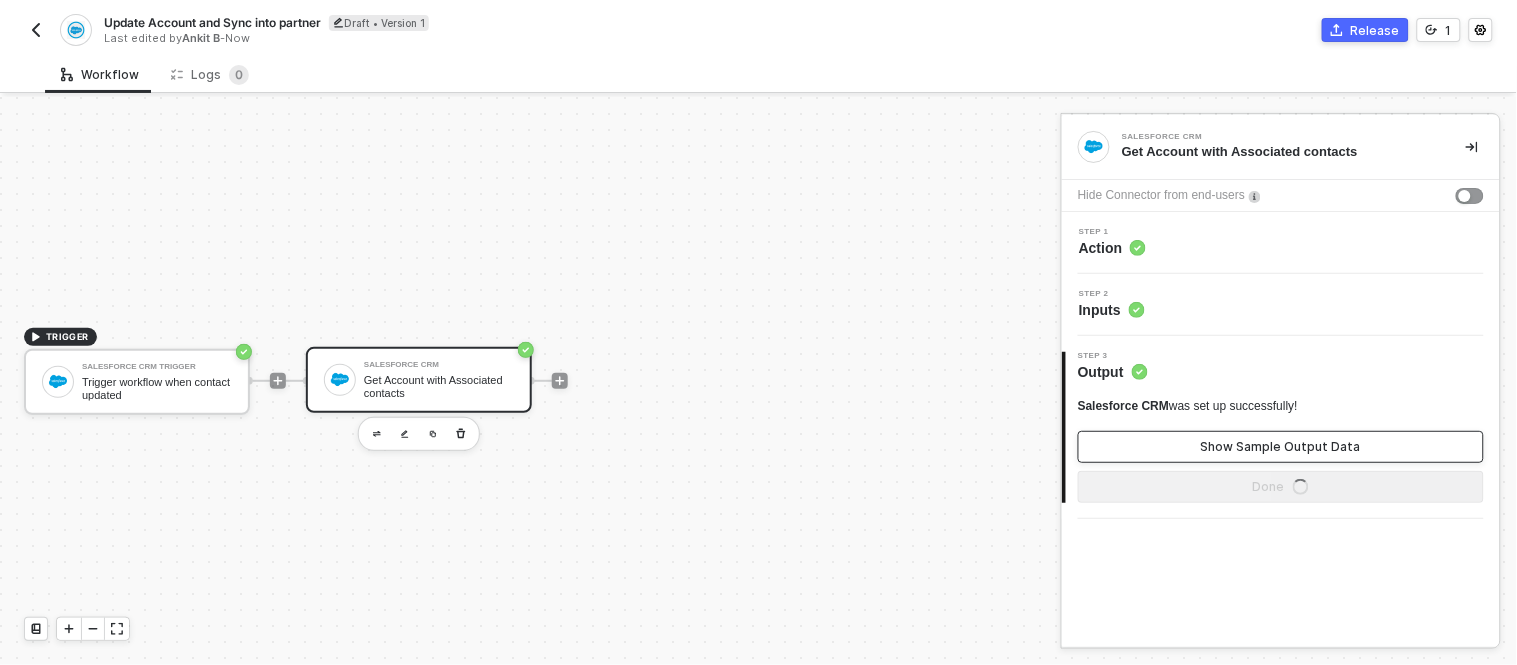 click on "Show Sample Output Data" at bounding box center [1281, 447] 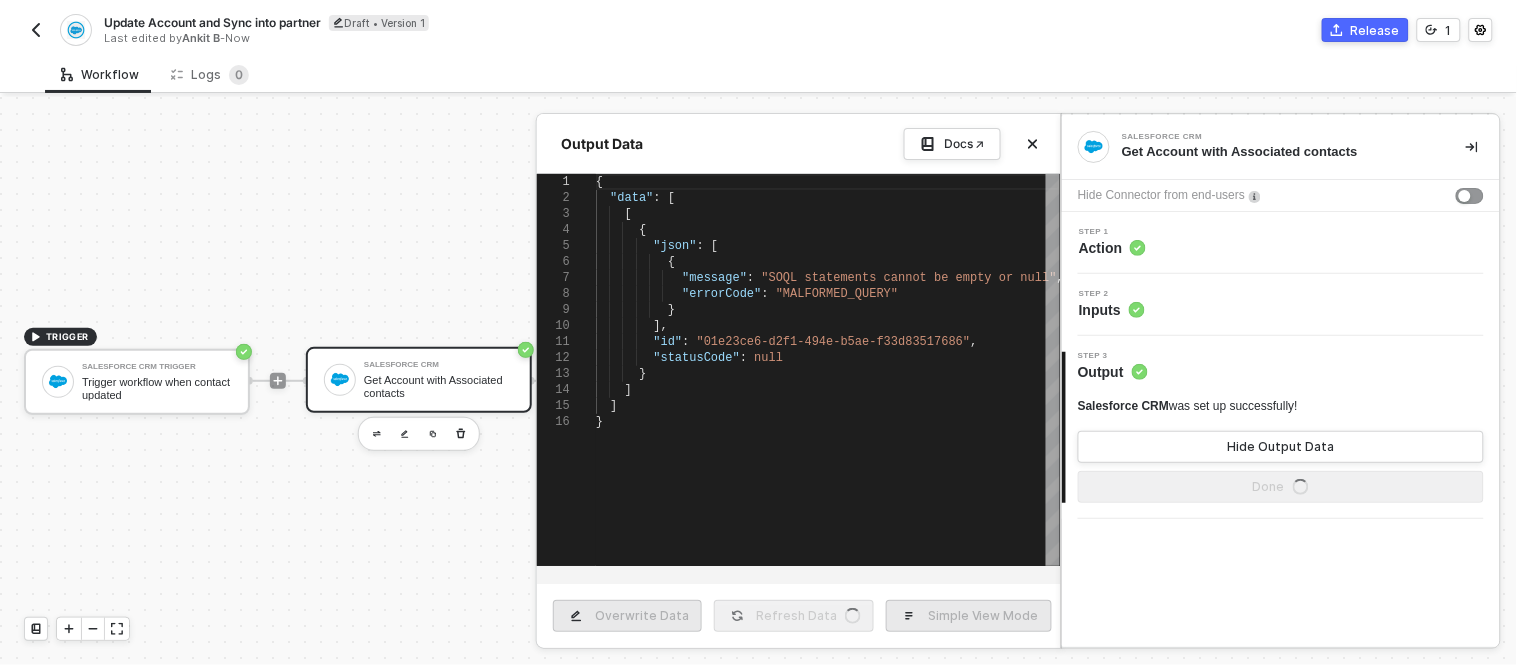 scroll, scrollTop: 0, scrollLeft: 0, axis: both 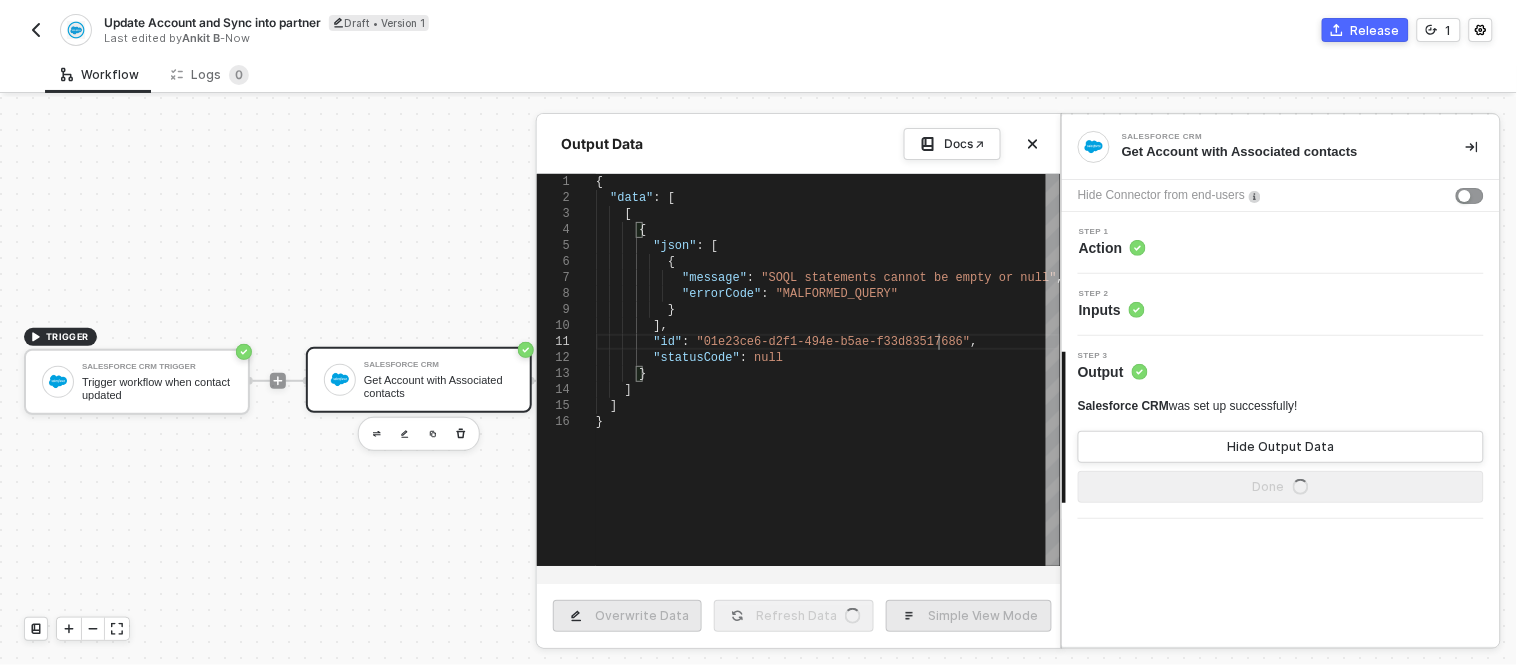 type on "{
"data": [
[
{
"json": [
{
"message": "SOQL statements cannot be empty or null",
"errorCode": "MALFORMED_QUERY"
}
]," 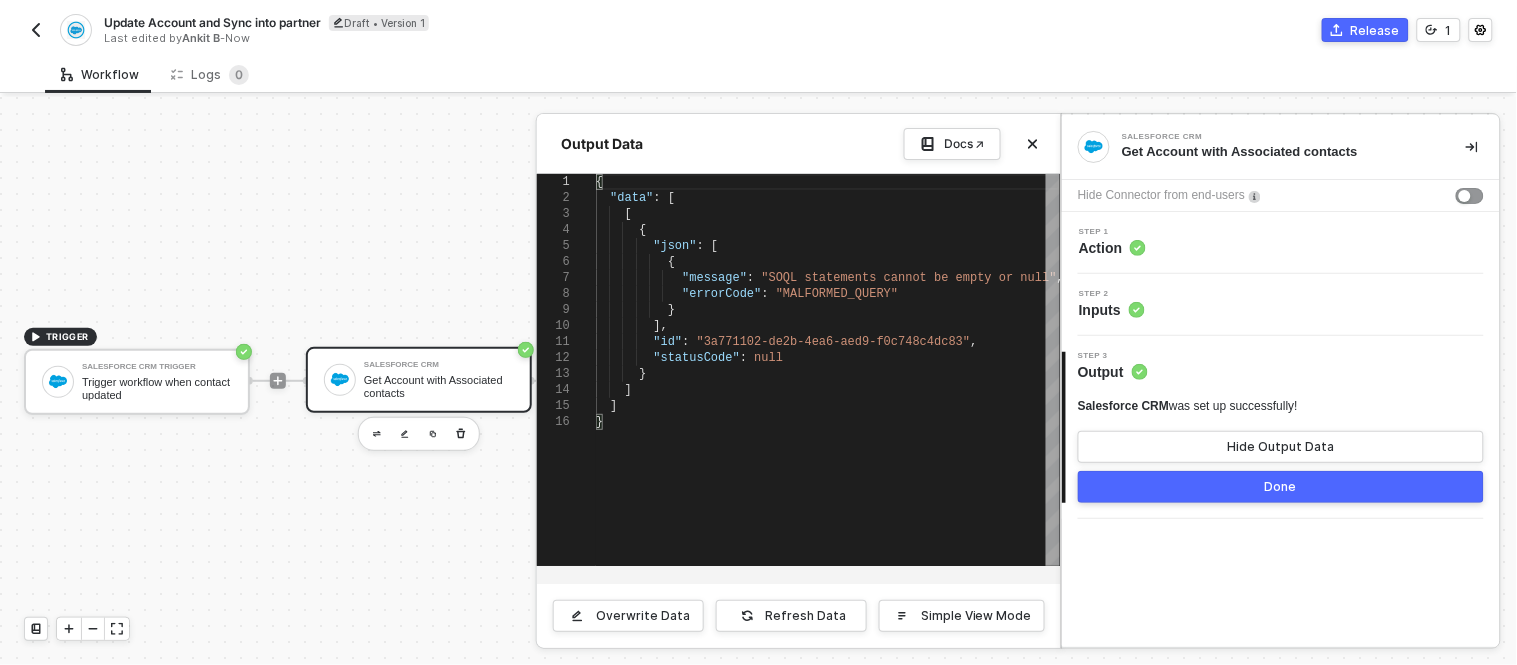 click on "Done" at bounding box center (1281, 487) 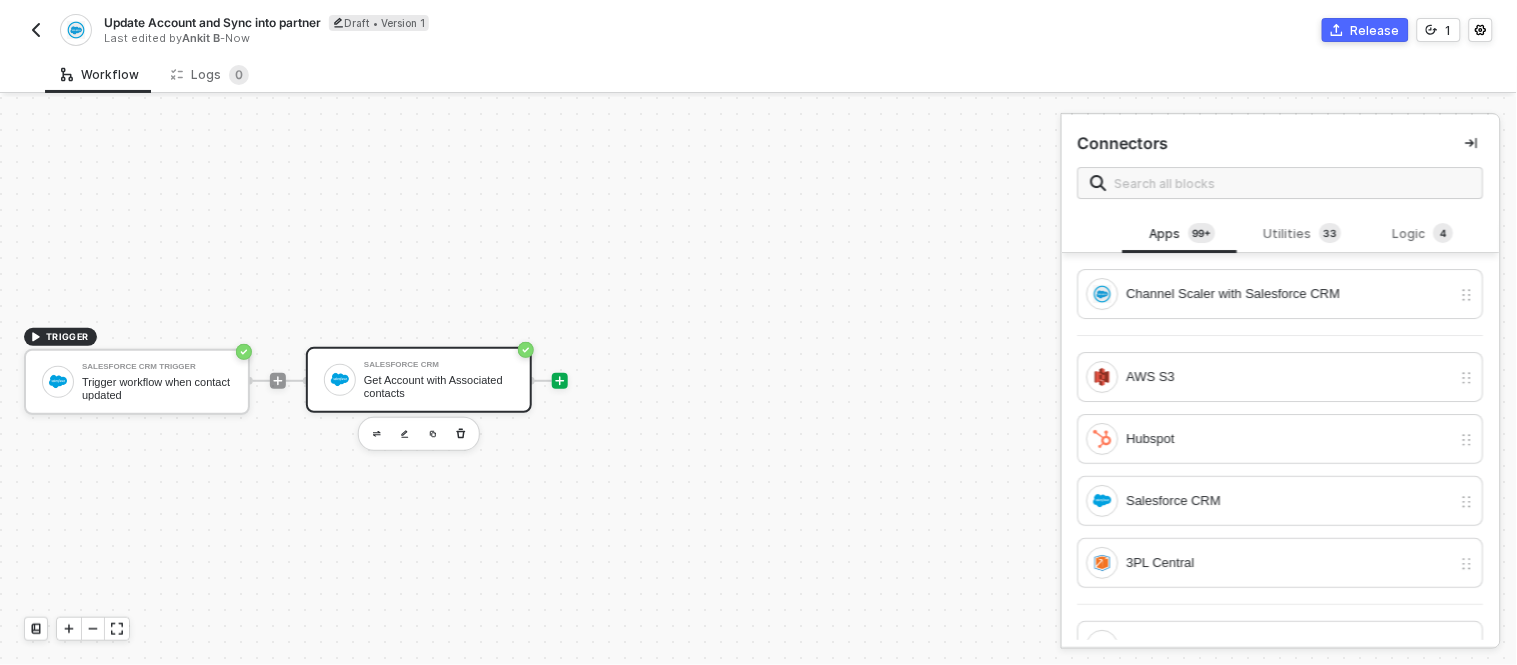 click on "Salesforce CRM Get Account with Associated contacts" at bounding box center (419, 380) 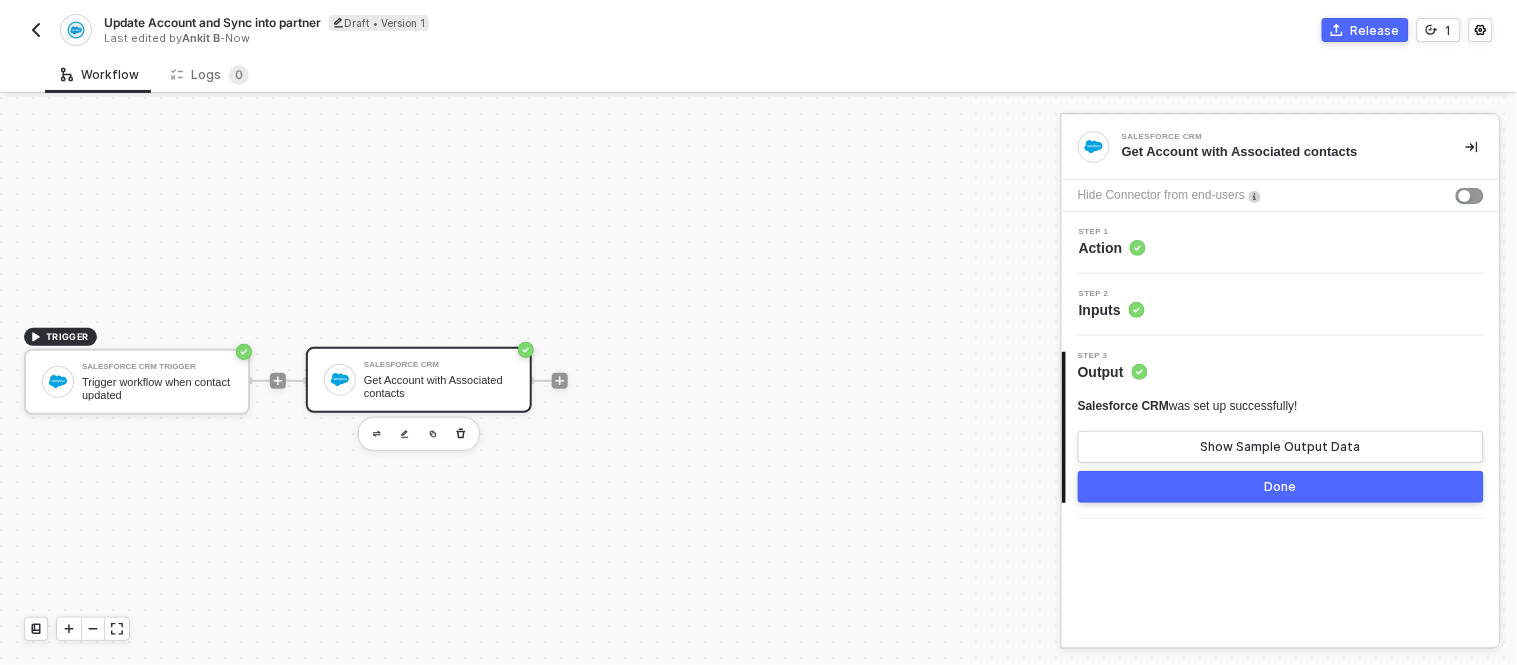 click on "Step 2 Inputs" at bounding box center [1283, 305] 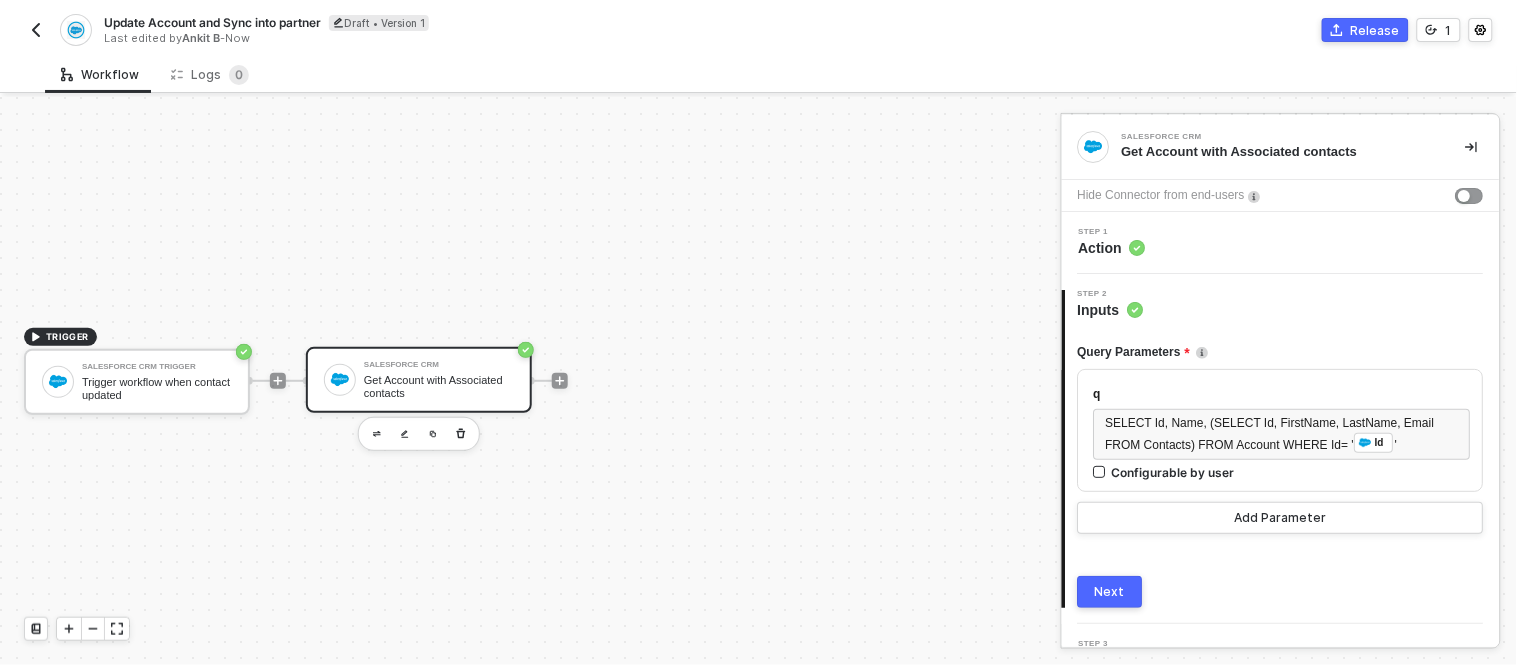 click on "Next" at bounding box center (1111, 592) 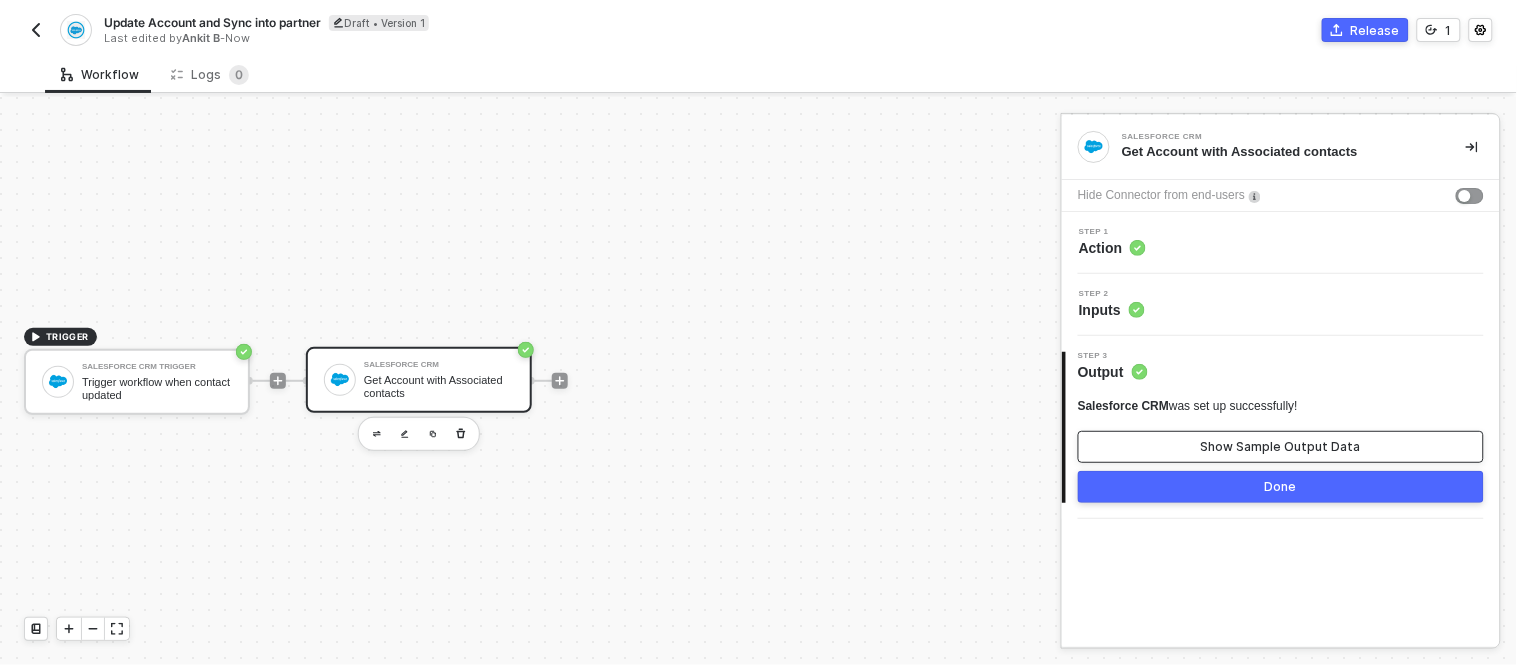 click on "Show Sample Output Data" at bounding box center [1281, 447] 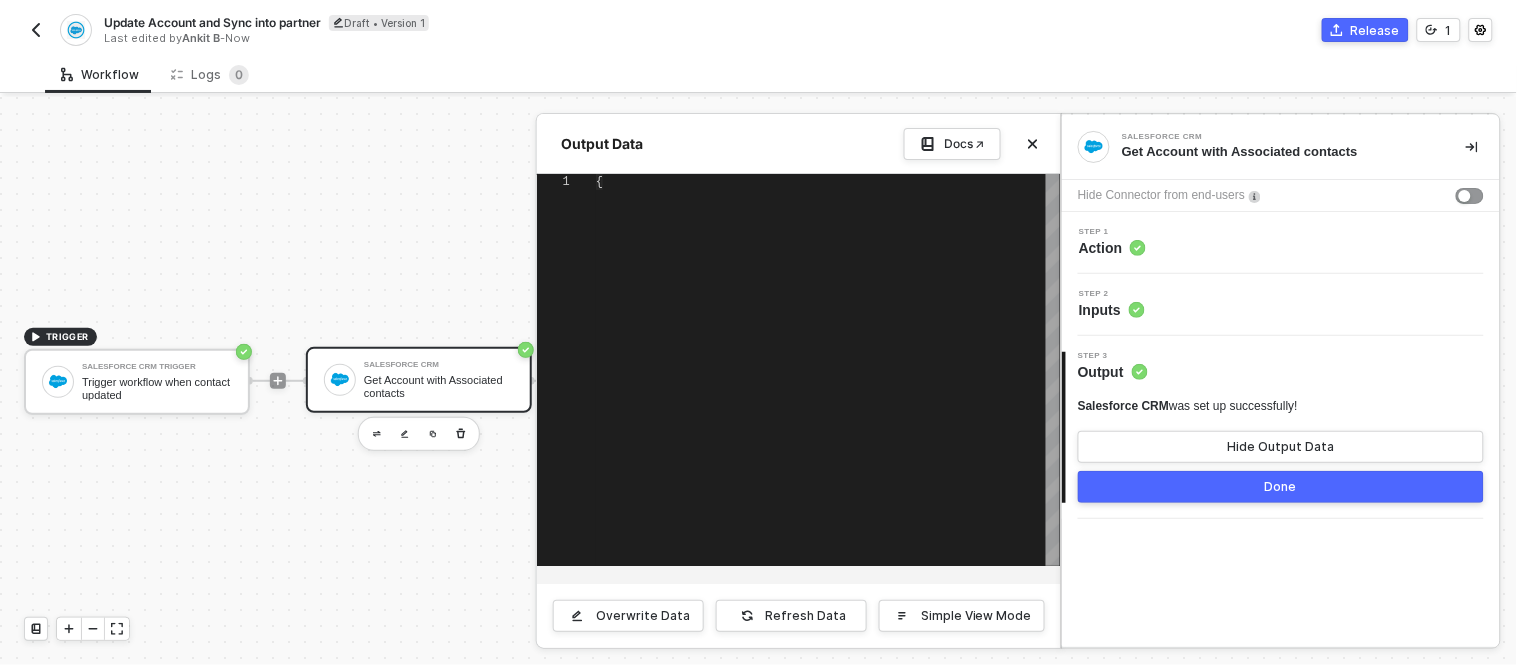 type on "{
"data": [
[
{
"json": [
{
"message": "SOQL statements cannot be empty or null",
"errorCode": "MALFORMED_QUERY"
}
]," 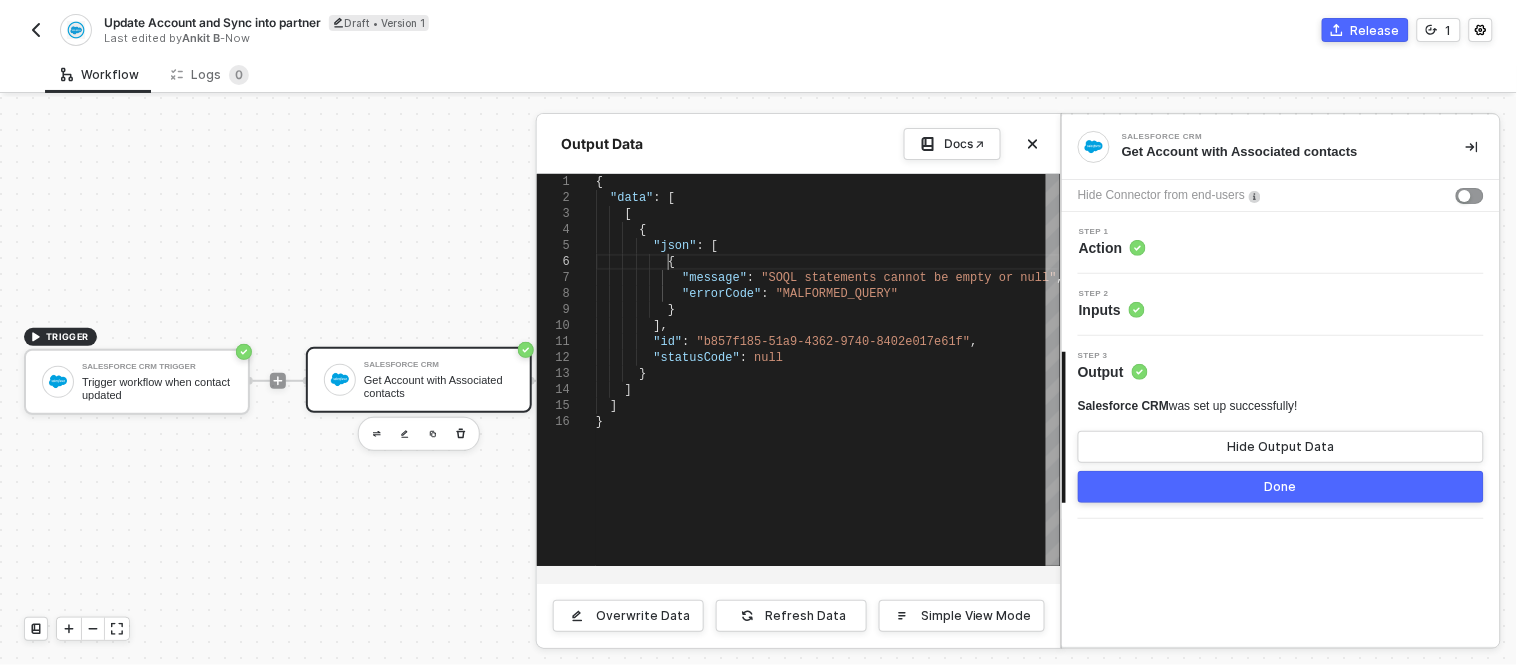 scroll, scrollTop: 0, scrollLeft: 0, axis: both 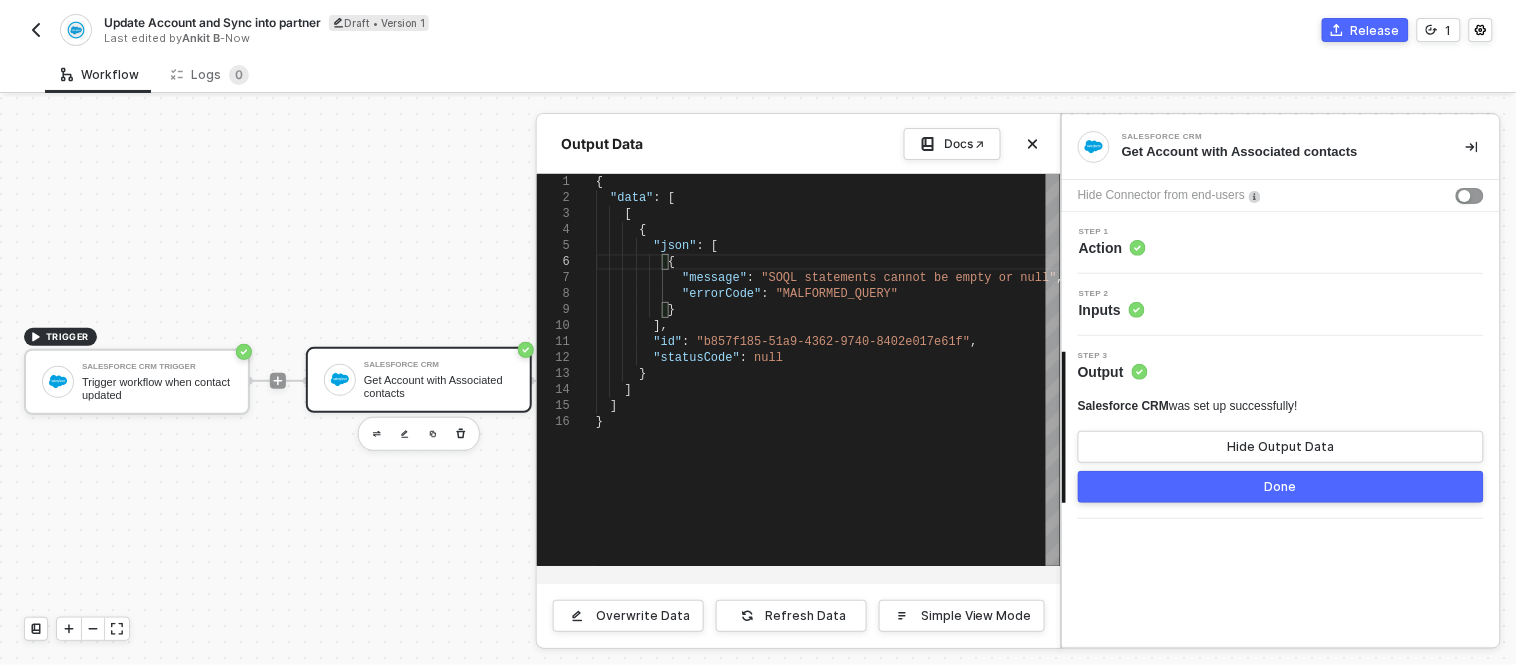 click 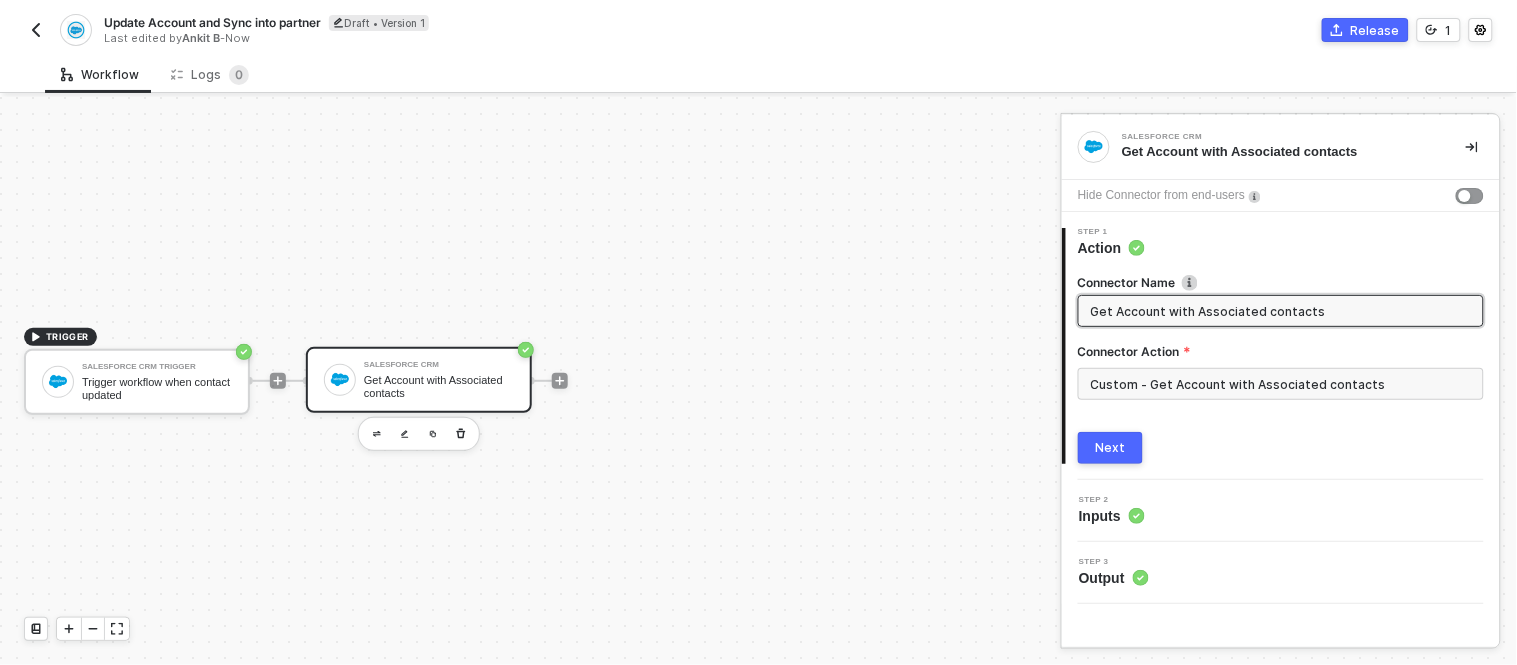 click on "Step 2 Inputs" at bounding box center [1283, 511] 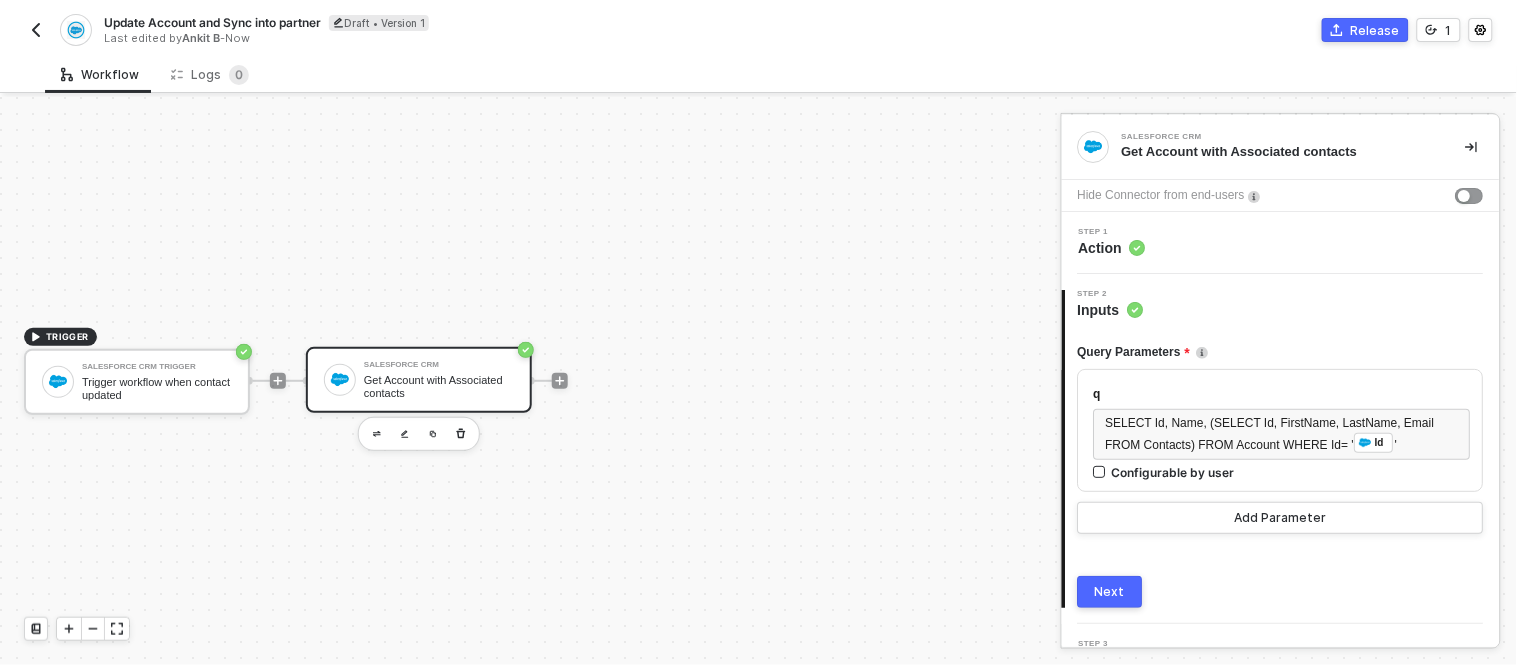 click on "Step 1 Action" at bounding box center [1283, 243] 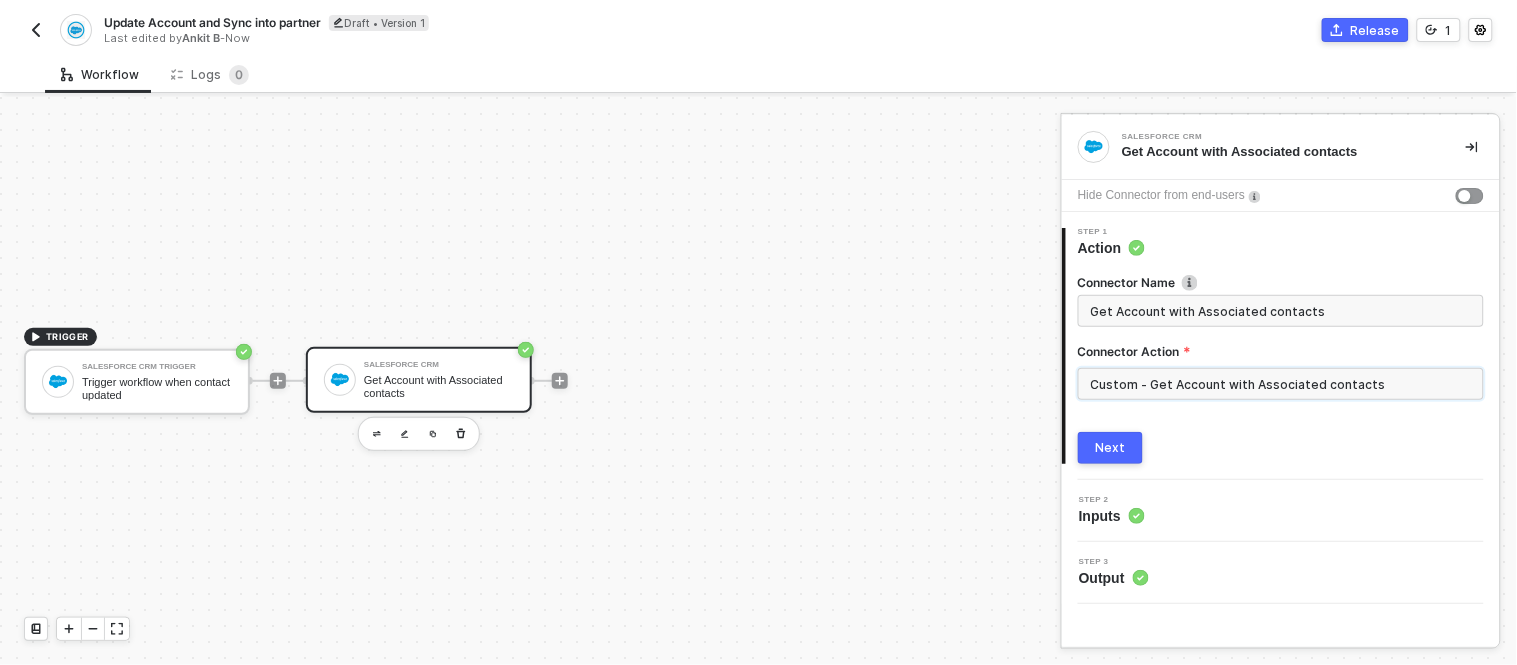 click on "Custom - Get Account with Associated contacts" at bounding box center (1281, 384) 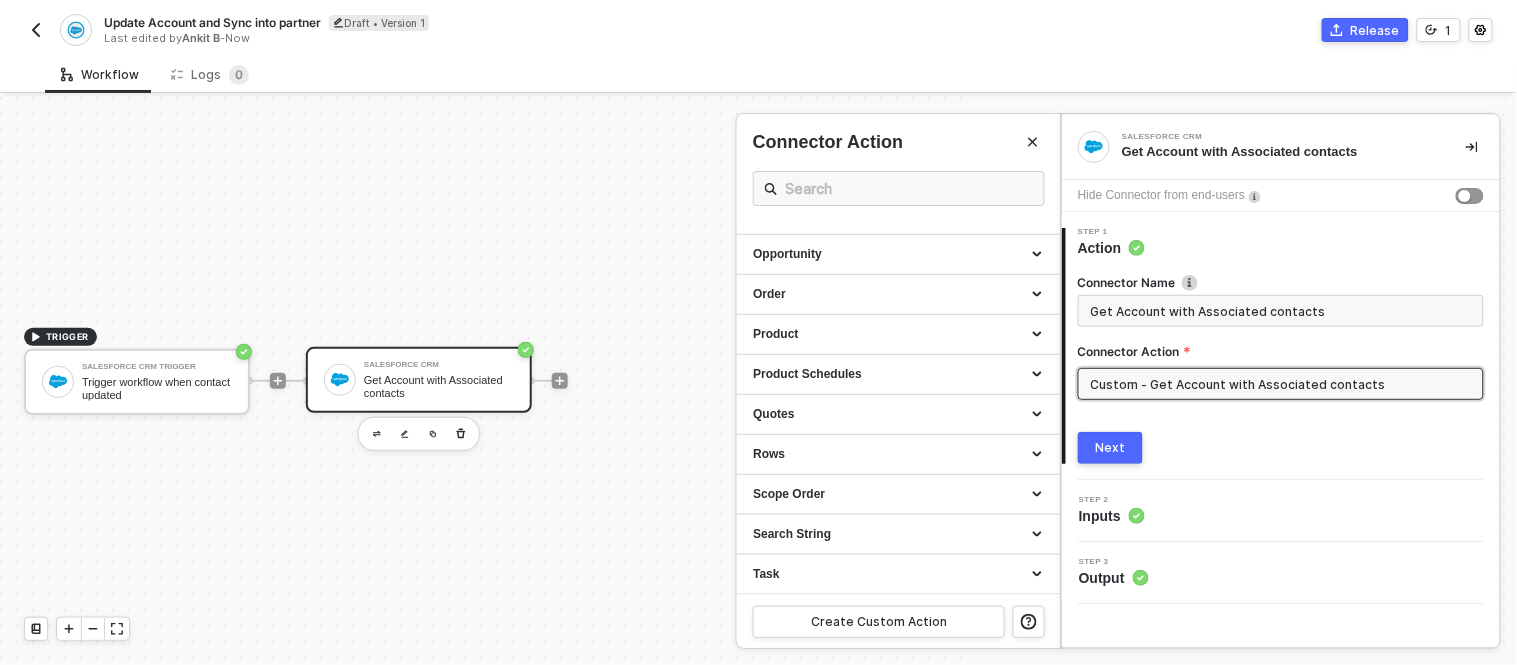 scroll, scrollTop: 0, scrollLeft: 0, axis: both 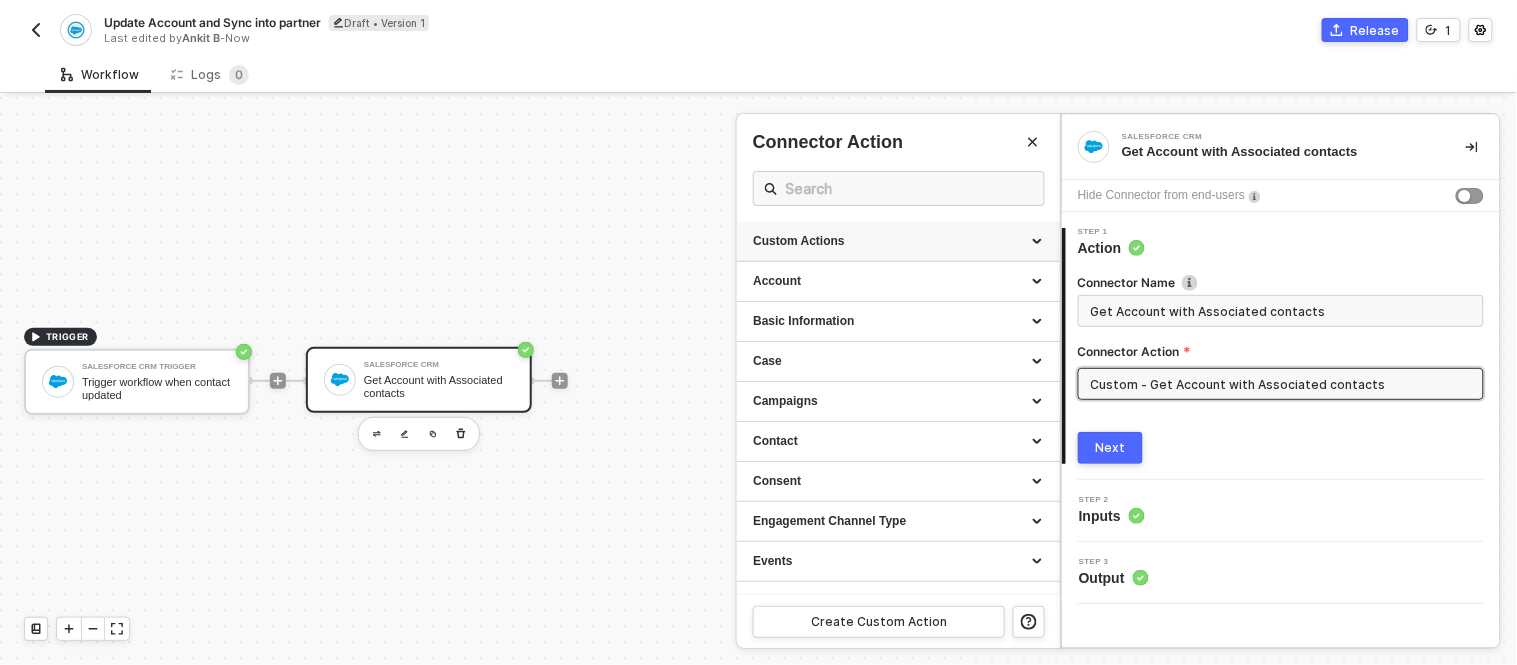 click on "Custom Actions" at bounding box center [898, 241] 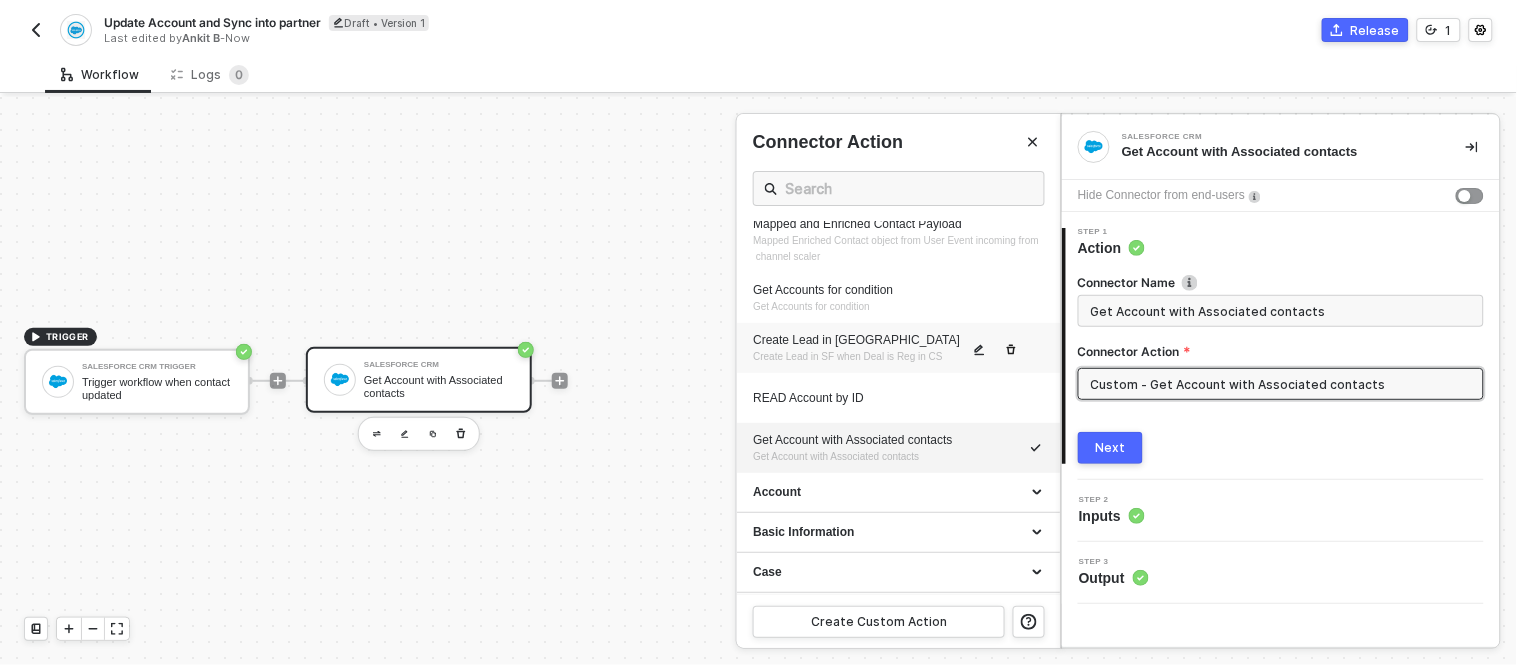 scroll, scrollTop: 166, scrollLeft: 0, axis: vertical 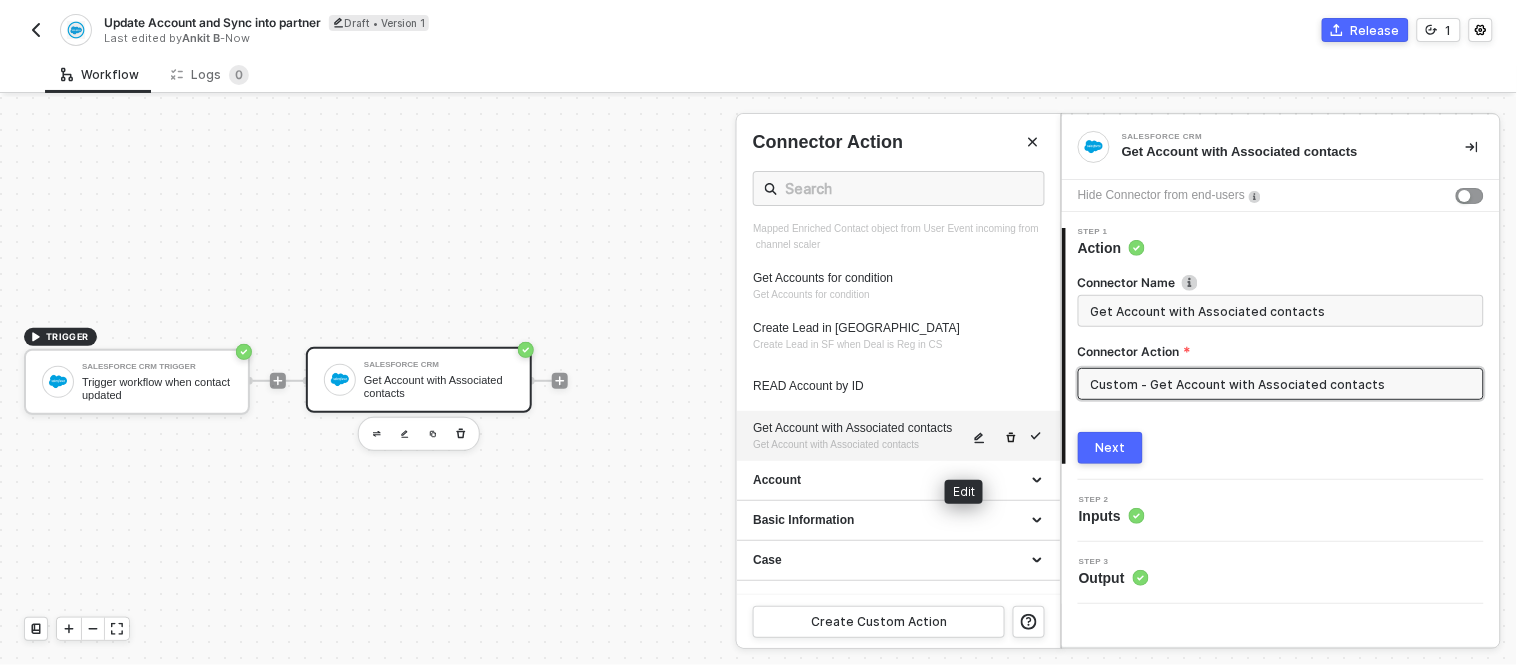 click 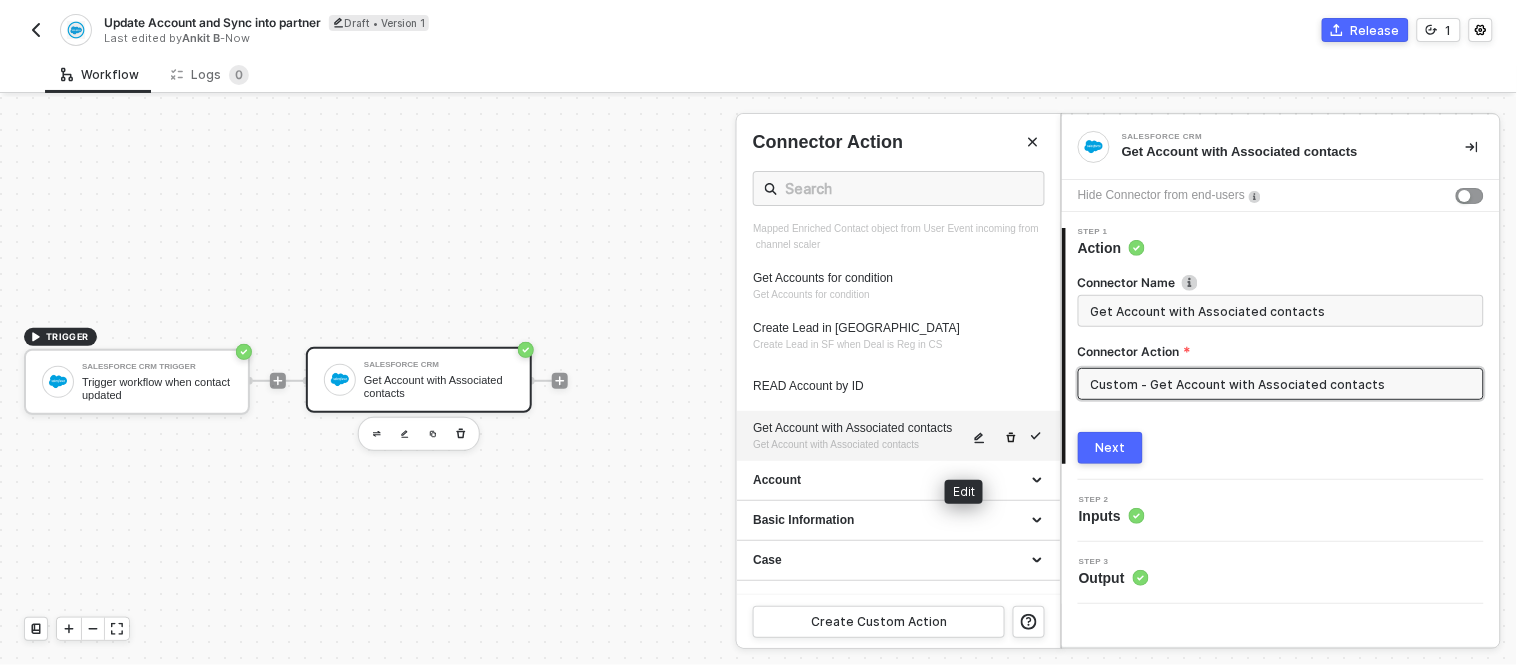 type on "HTTP/1.1   400   Bad Request
{
"data": [
[
{
"json": {
"message": "[object Object]"
},
"id": "53bf90bb-6f34-4aca-a771-818cc29ca92c"
}" 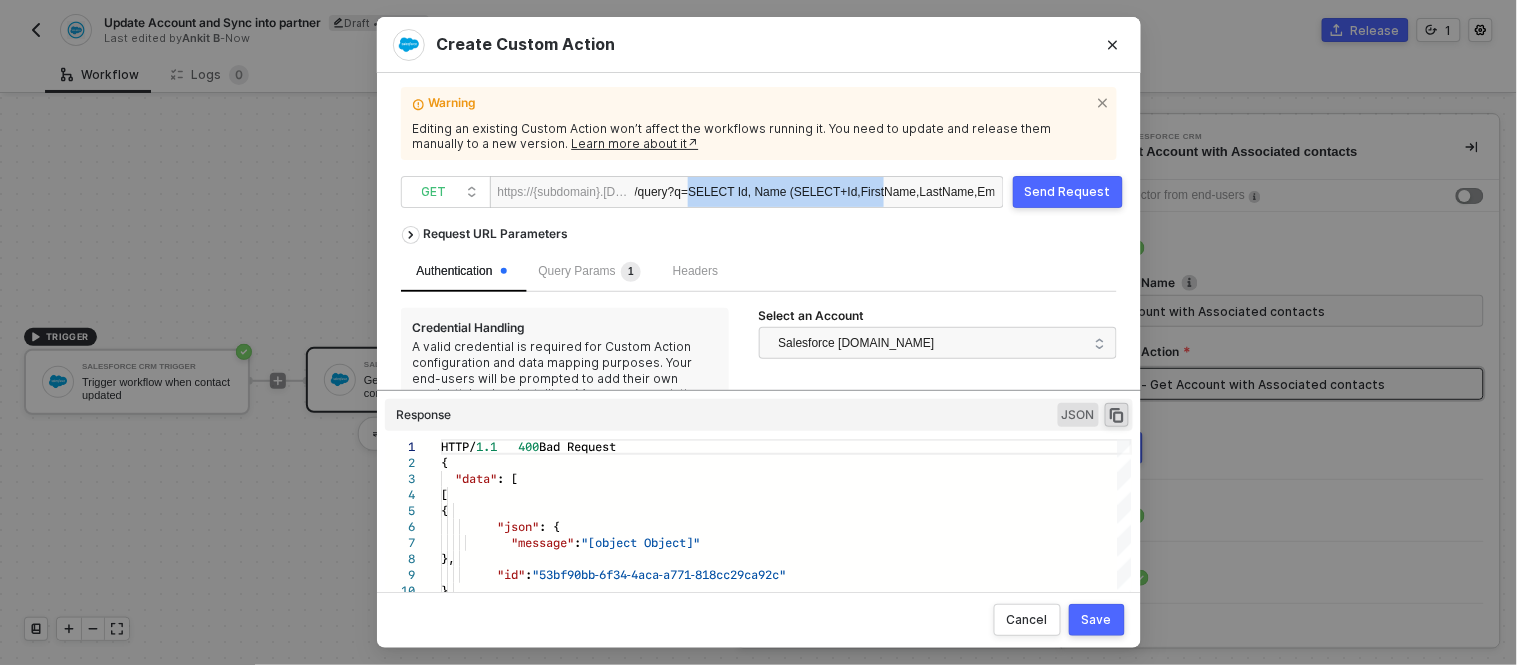 drag, startPoint x: 698, startPoint y: 192, endPoint x: 888, endPoint y: 200, distance: 190.16835 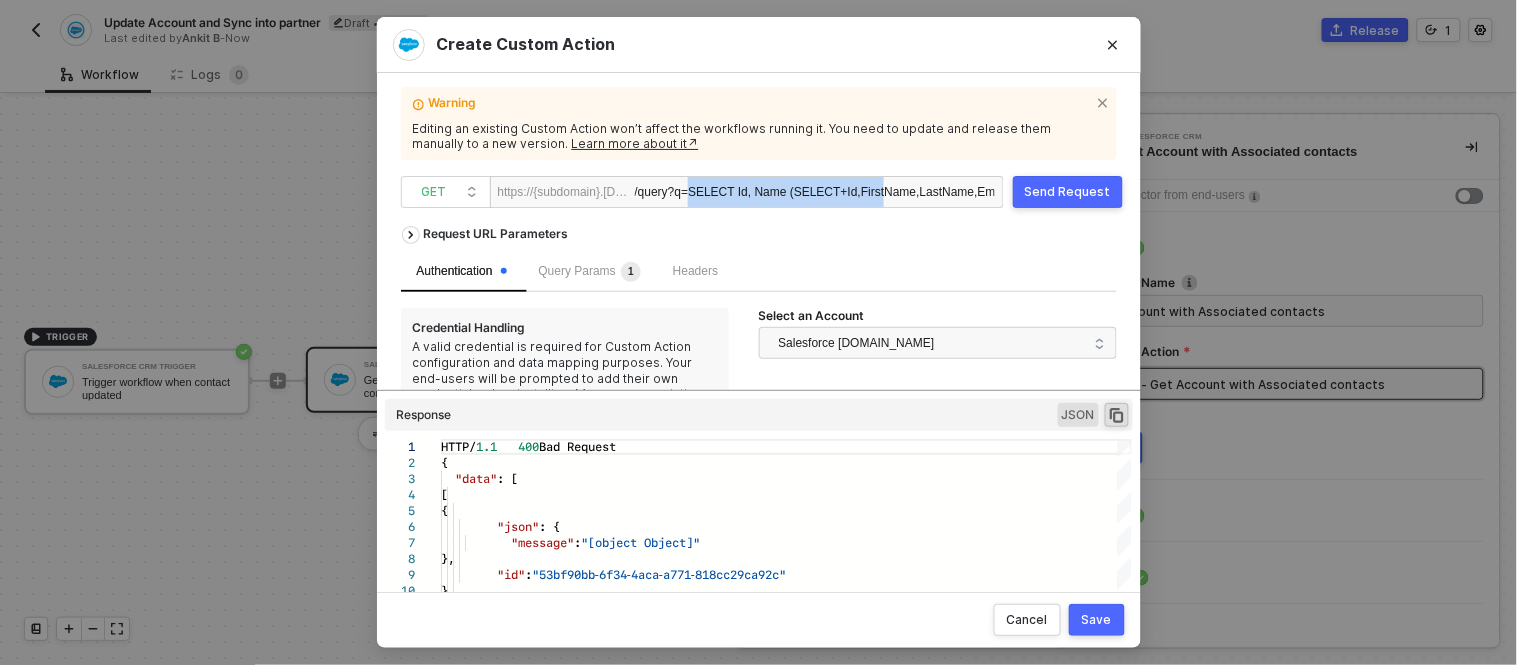 click on "?q=SELECT Id, Name (SELECT+Id,FirstName,LastName,Email+FROM+Contacts)+FROM+Account+WHERE+Id='001XXXXXXXXXXXXXXX'" at bounding box center (1045, 192) 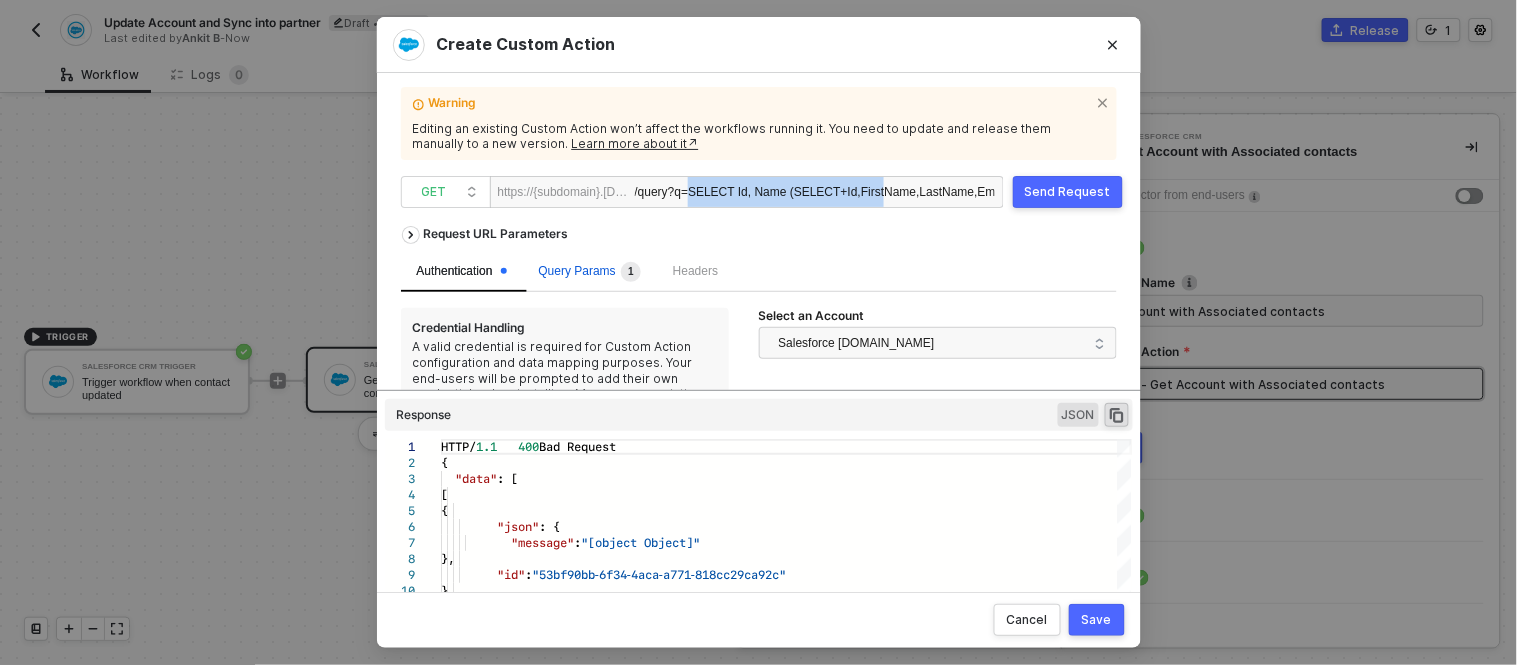 click on "Query Params 1" at bounding box center [590, 271] 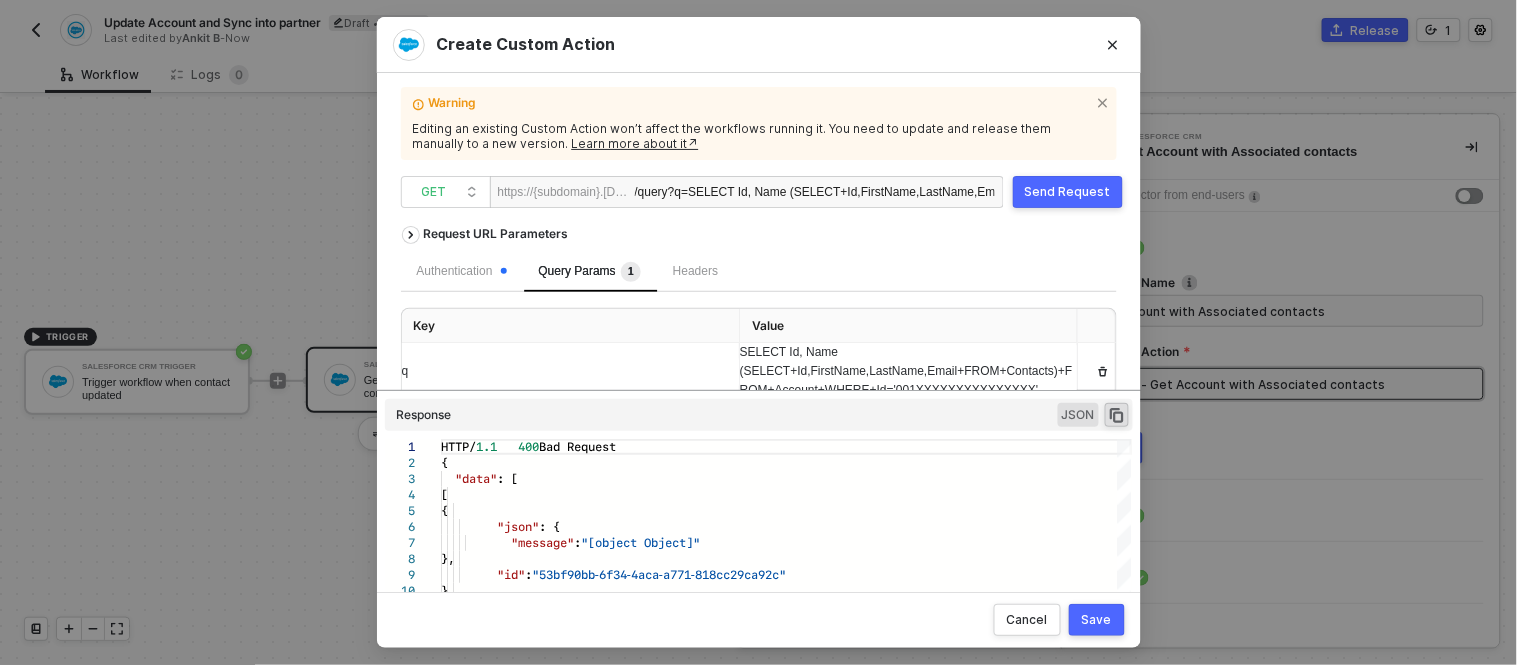 scroll, scrollTop: 44, scrollLeft: 0, axis: vertical 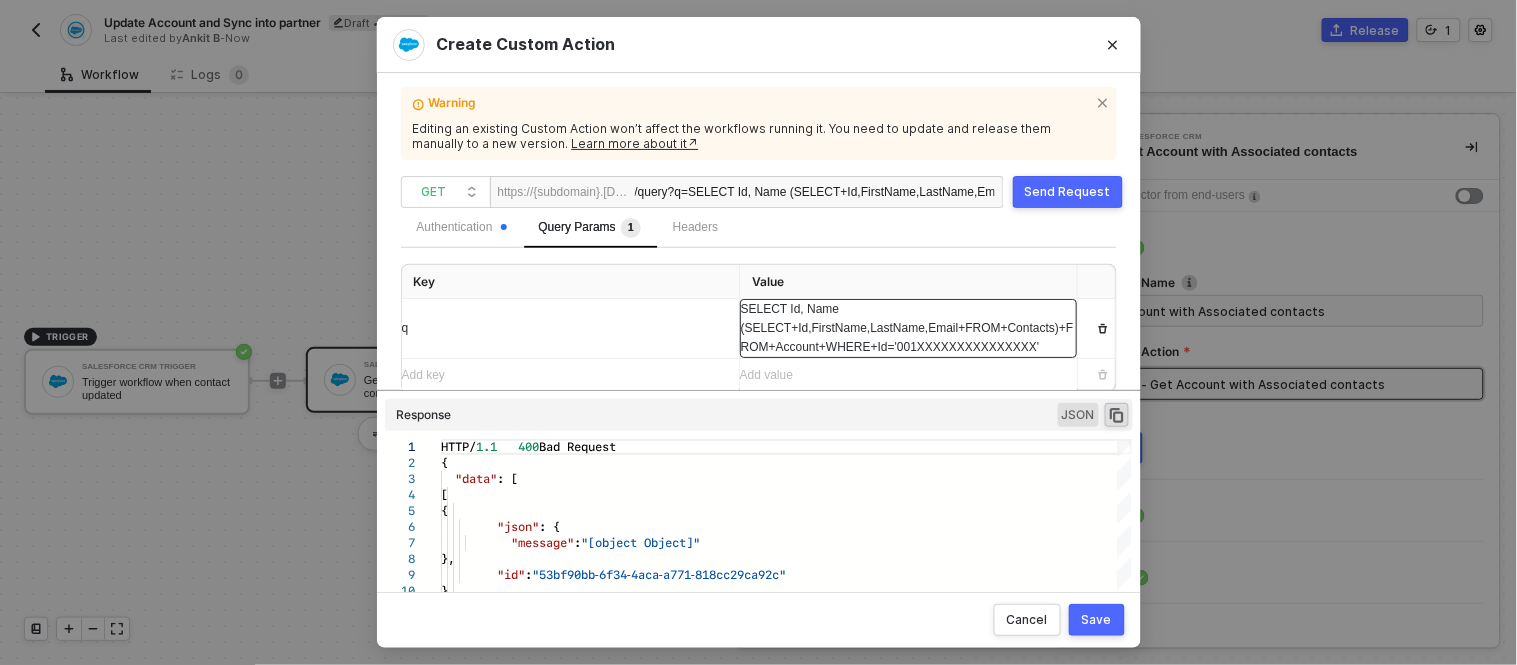 click on "SELECT Id, Name (SELECT+Id,FirstName,LastName,Email+FROM+Contacts)+FROM+Account+WHERE+Id='001XXXXXXXXXXXXXXX'" at bounding box center (570, 329) 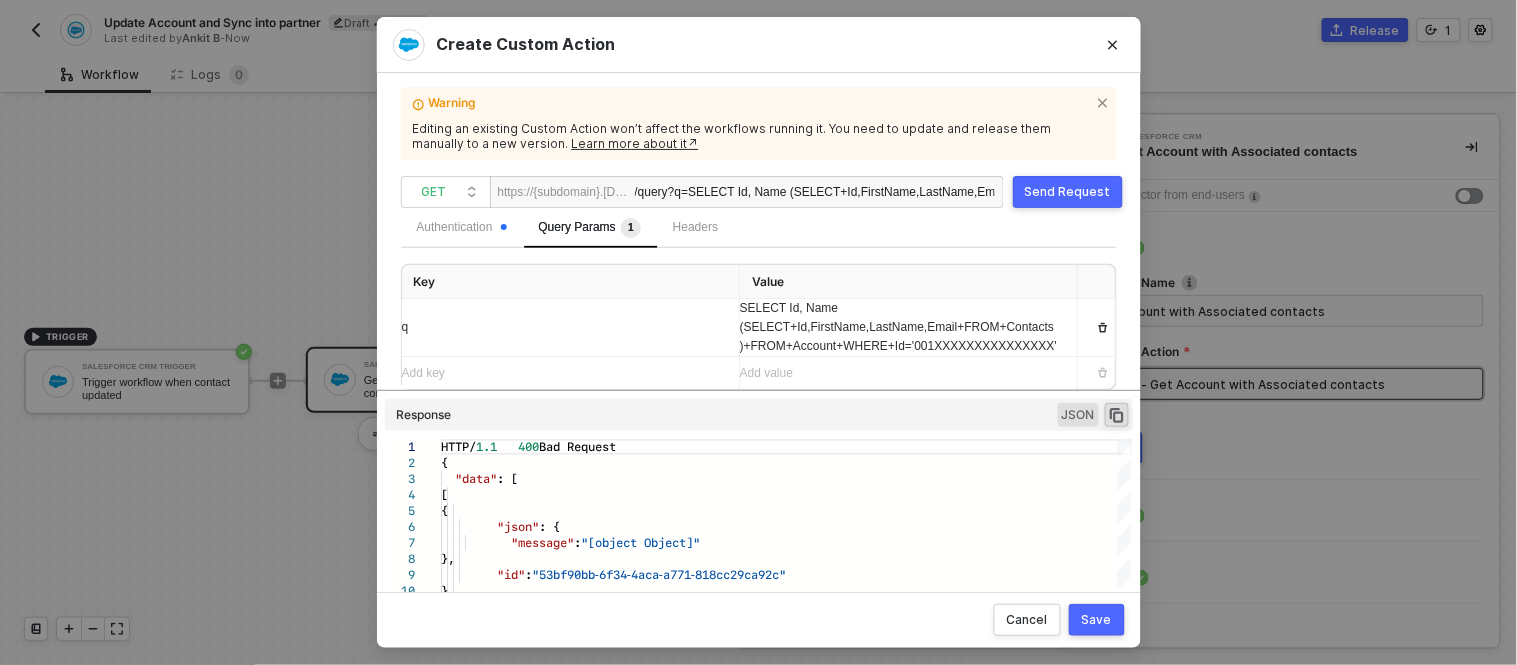 click on "Salesforce CRM Trigger" at bounding box center [728, 295] 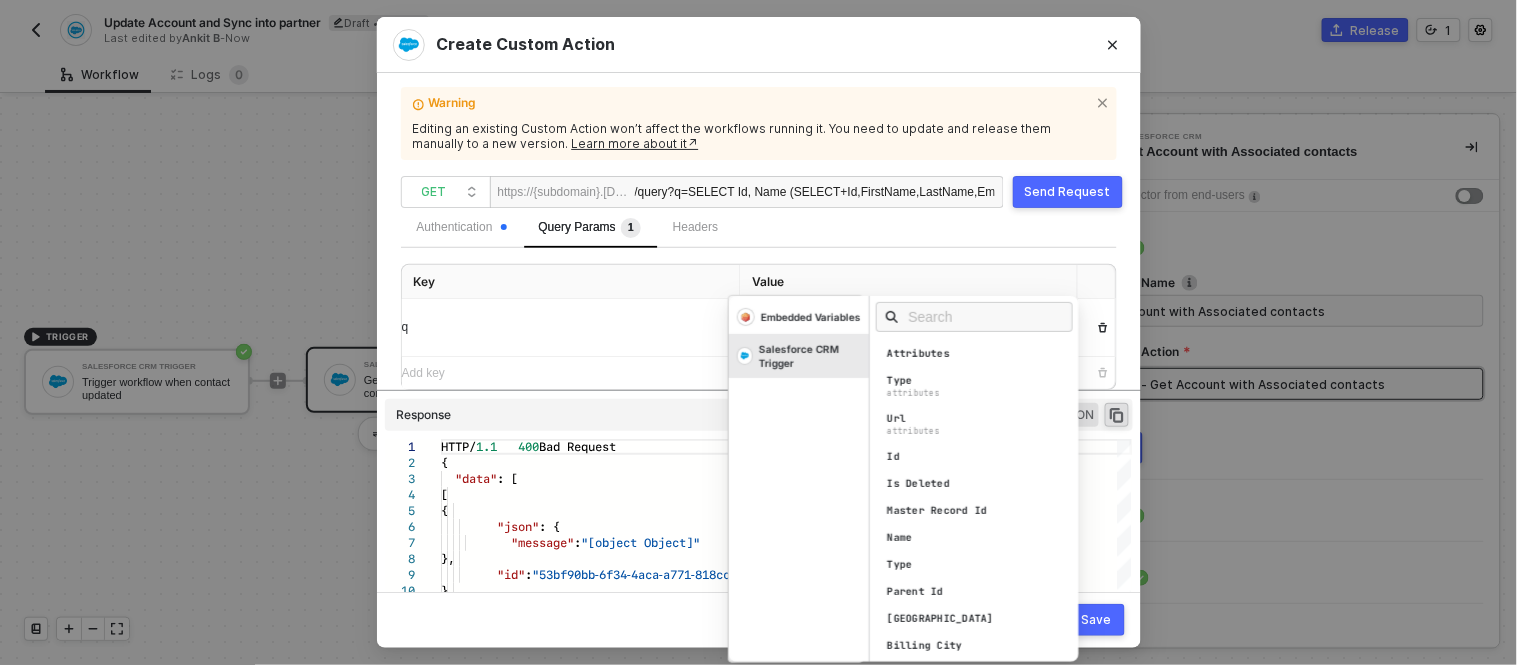 click on "Embedded Variables Salesforce CRM Trigger" at bounding box center (799, 480) 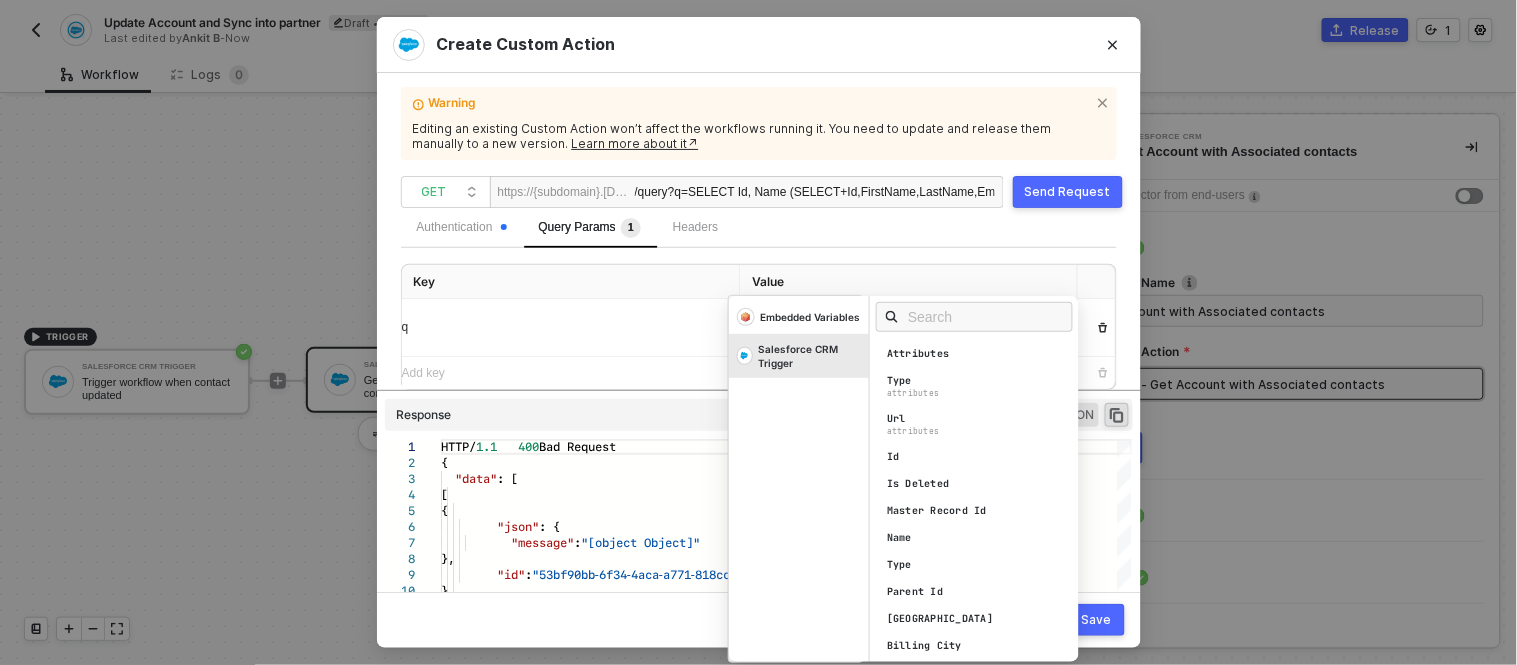 click on "Authentication Query Params 1 Headers" at bounding box center (759, 228) 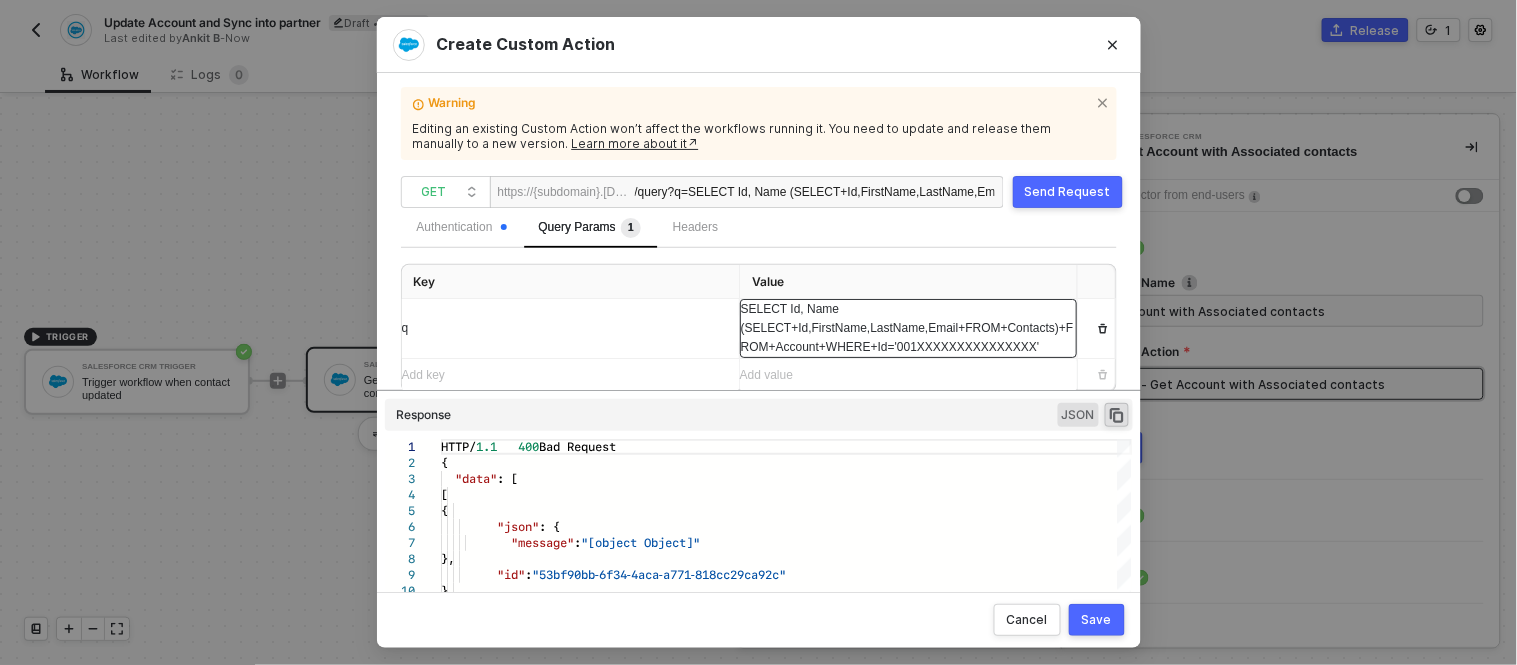 click on "SELECT Id, Name (SELECT+Id,FirstName,LastName,Email+FROM+Contacts)+FROM+Account+WHERE+Id='001XXXXXXXXXXXXXXX'" at bounding box center (570, 329) 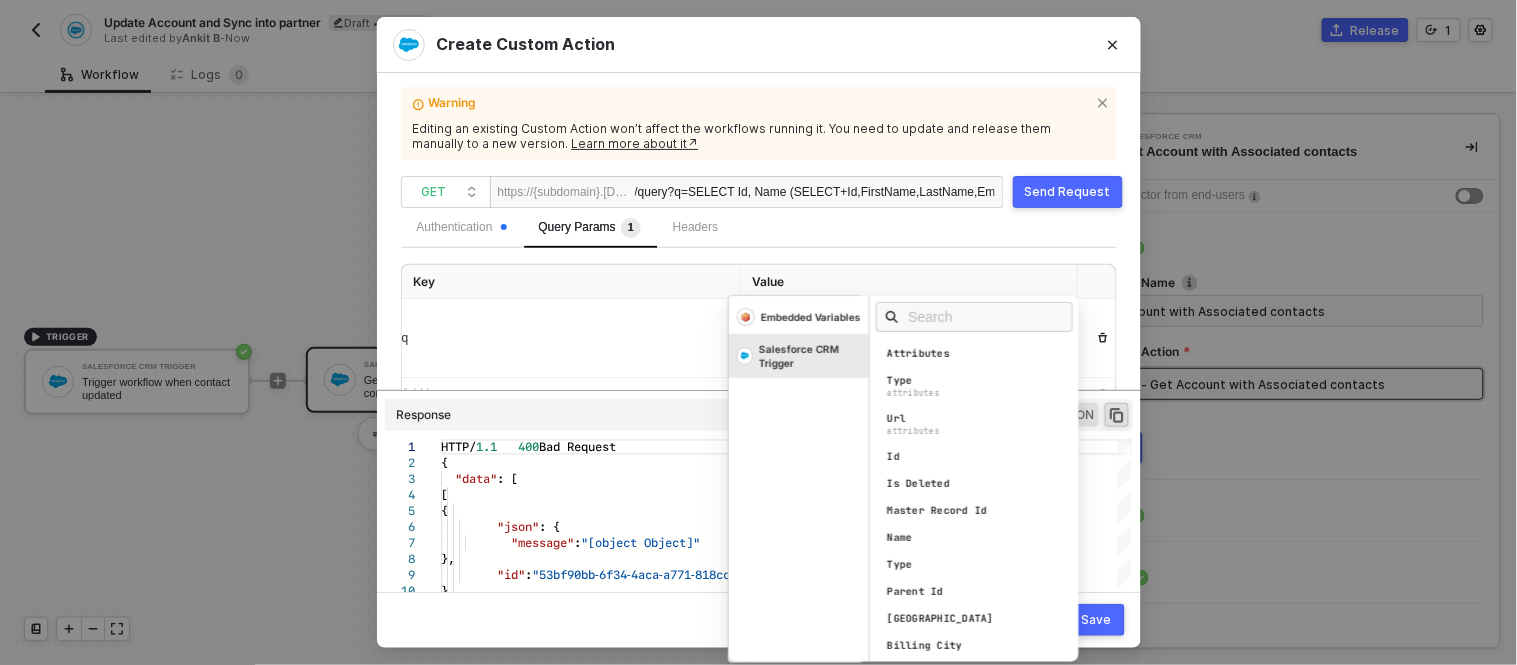 click on "Salesforce CRM Trigger" at bounding box center [810, 356] 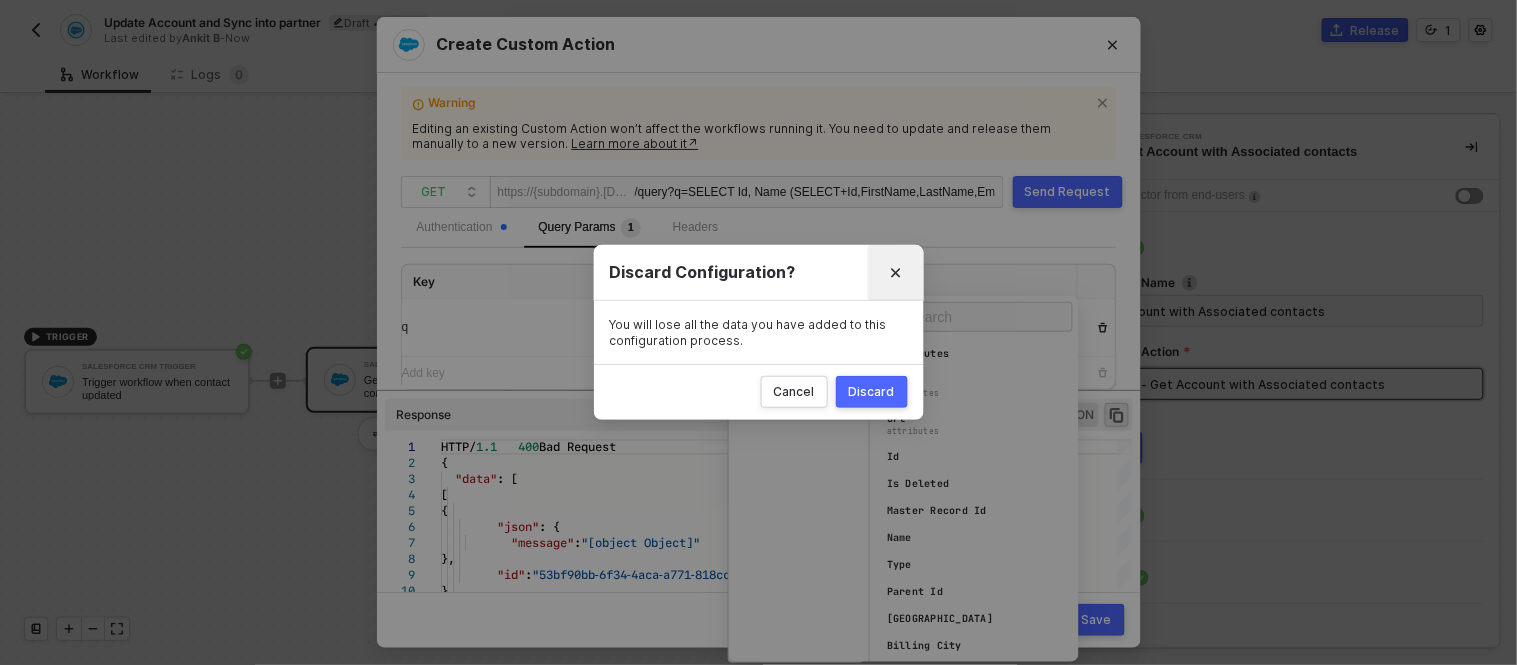 click at bounding box center (896, 273) 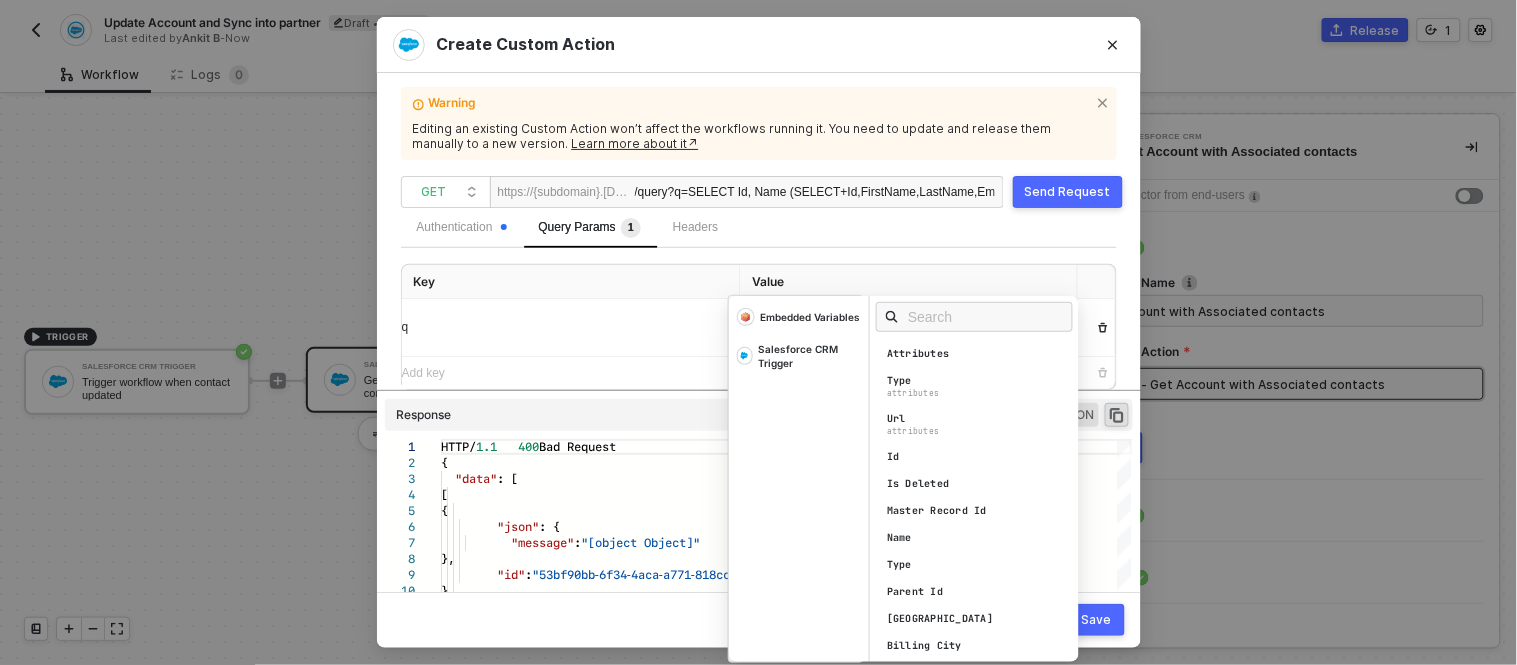 click on "Authentication Query Params 1 Headers Key Value q SELECT Id, Name (SELECT+Id,FirstName,LastName,Email+FROM+Contacts)+FROM+Account+WHERE+Id='001XXXXXXXXXXXXXXX' Embedded Variables Salesforce CRM Trigger Attributes Type attributes Url attributes Id Is Deleted Master Record Id Name Type Parent Id Billing Street Billing City Billing State Billing Postal Code Billing Country Billing State Code Billing Country Code Billing Latitude Billing Longitude Billing Geocode Accuracy Billing Address City BillingAddress Country BillingAddress Country Code BillingAddress Geocode Accuracy BillingAddress Latitude BillingAddress Longitude BillingAddress Postal Code BillingAddress State BillingAddress State Code BillingAddress Street BillingAddress Shipping Street Shipping City Shipping State Shipping Postal Code Shipping Country Shipping State Code Shipping Country Code Shipping Latitude Shipping Longitude Shipping Geocode Accuracy Shipping Address City ShippingAddress Country ShippingAddress Country Code ShippingAddress Latitude" at bounding box center (759, 299) 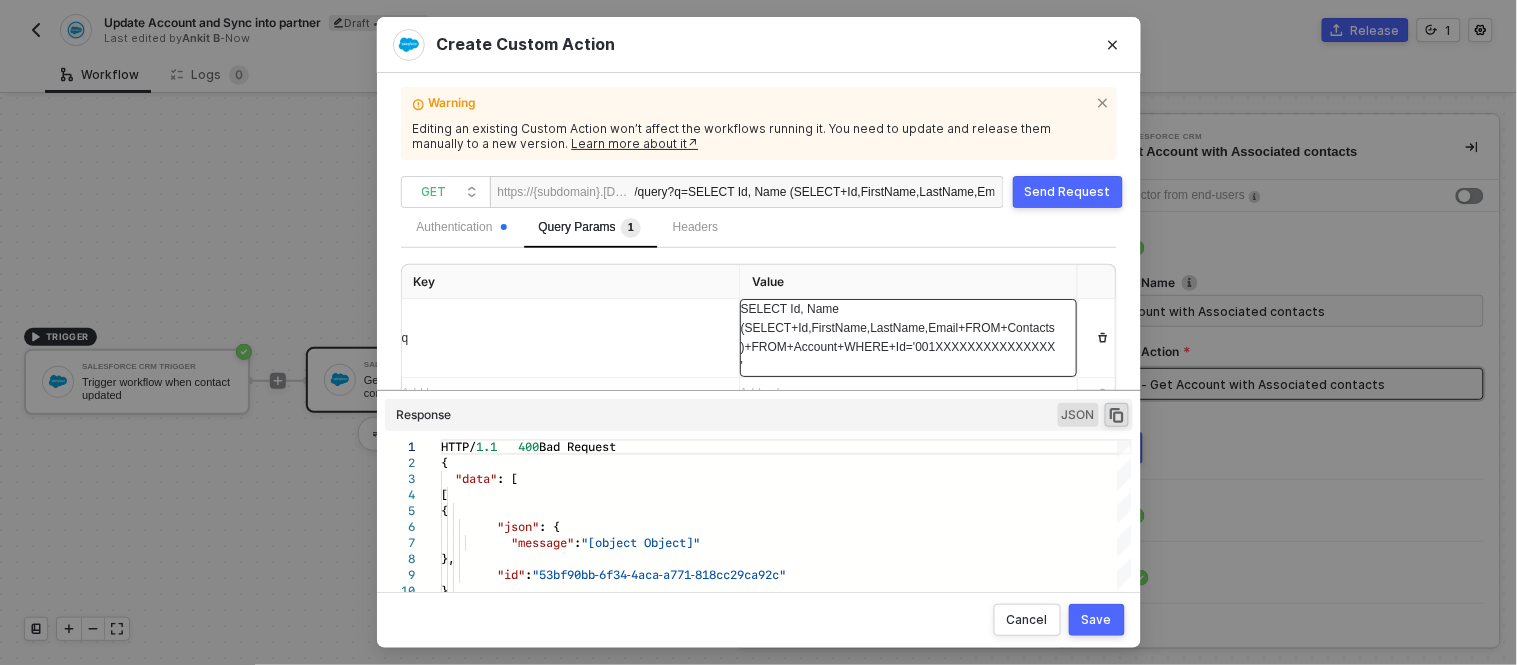 click on "SELECT Id, Name (SELECT+Id,FirstName,LastName,Email+FROM+Contacts)+FROM+Account+WHERE+Id='001XXXXXXXXXXXXXXX'" at bounding box center [898, 337] 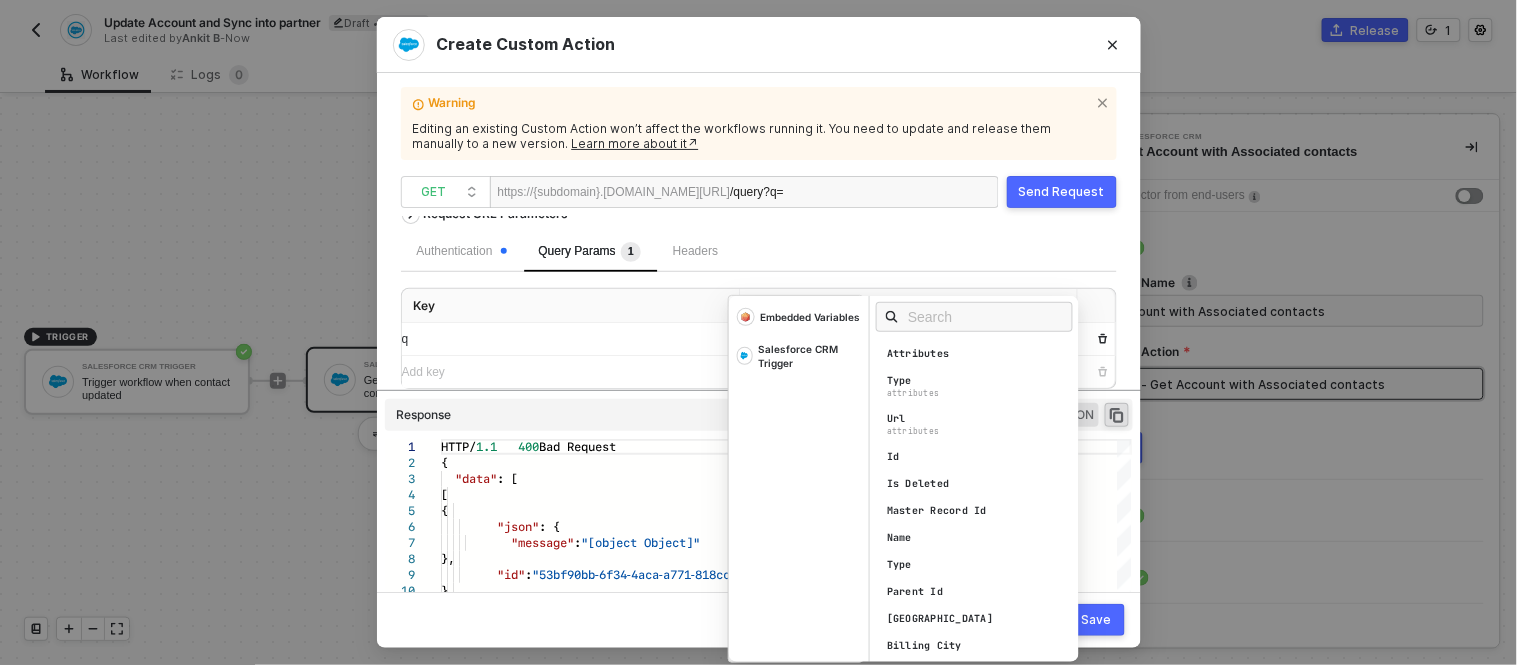 scroll, scrollTop: 20, scrollLeft: 0, axis: vertical 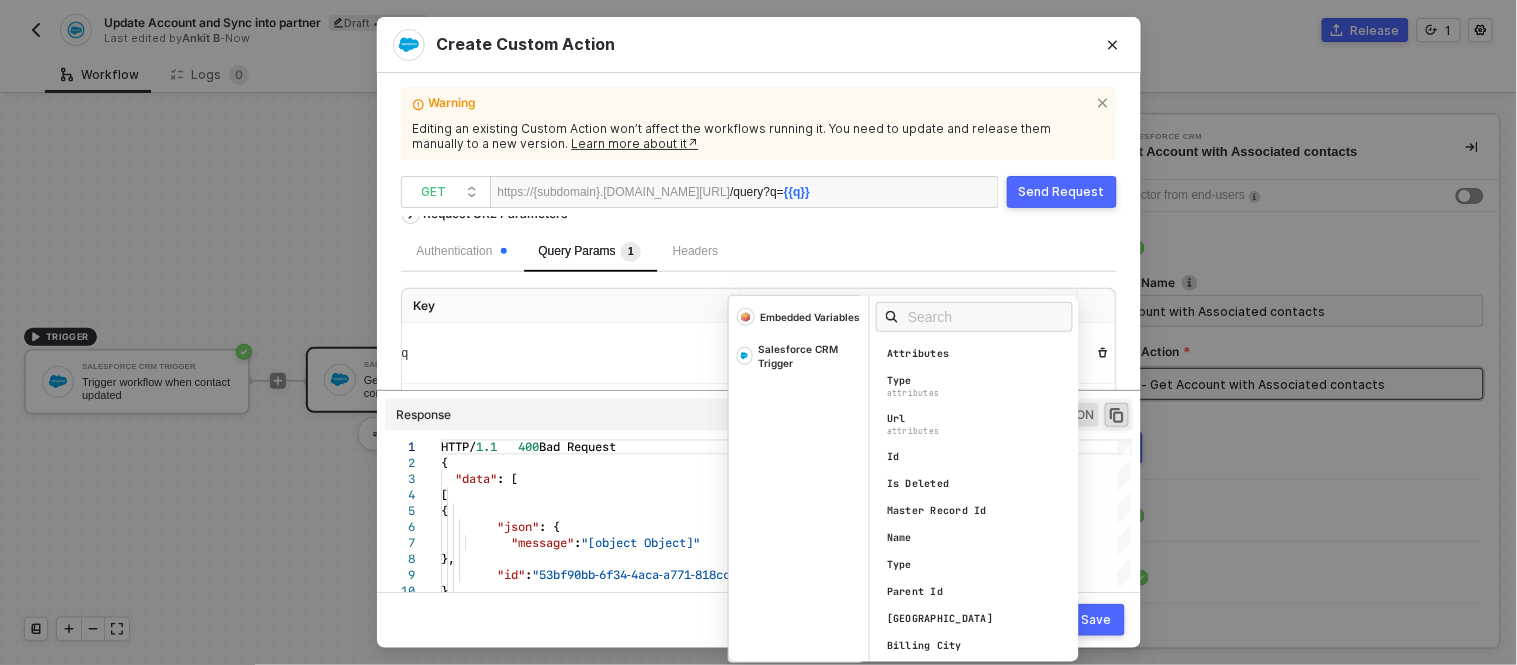 click on "Authentication Query Params 1 Headers" at bounding box center [759, 252] 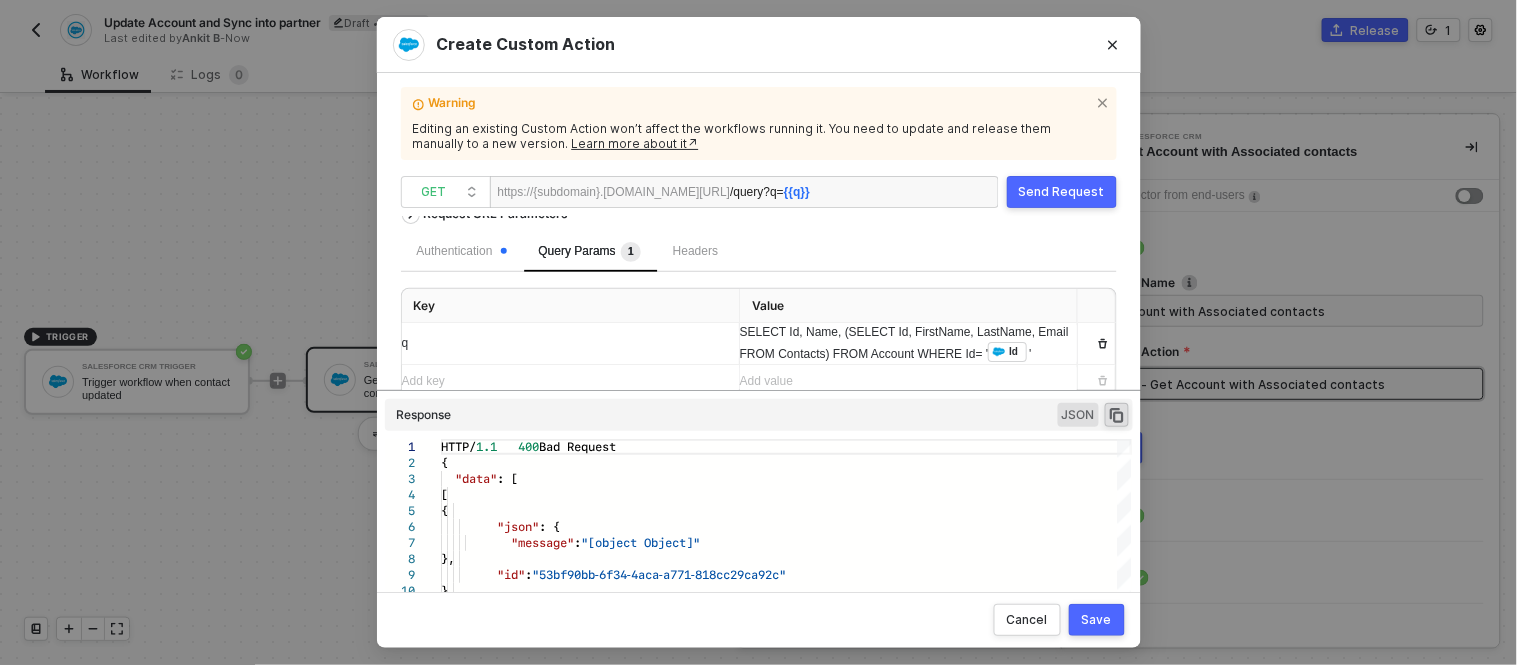 click on "Save" at bounding box center (1097, 620) 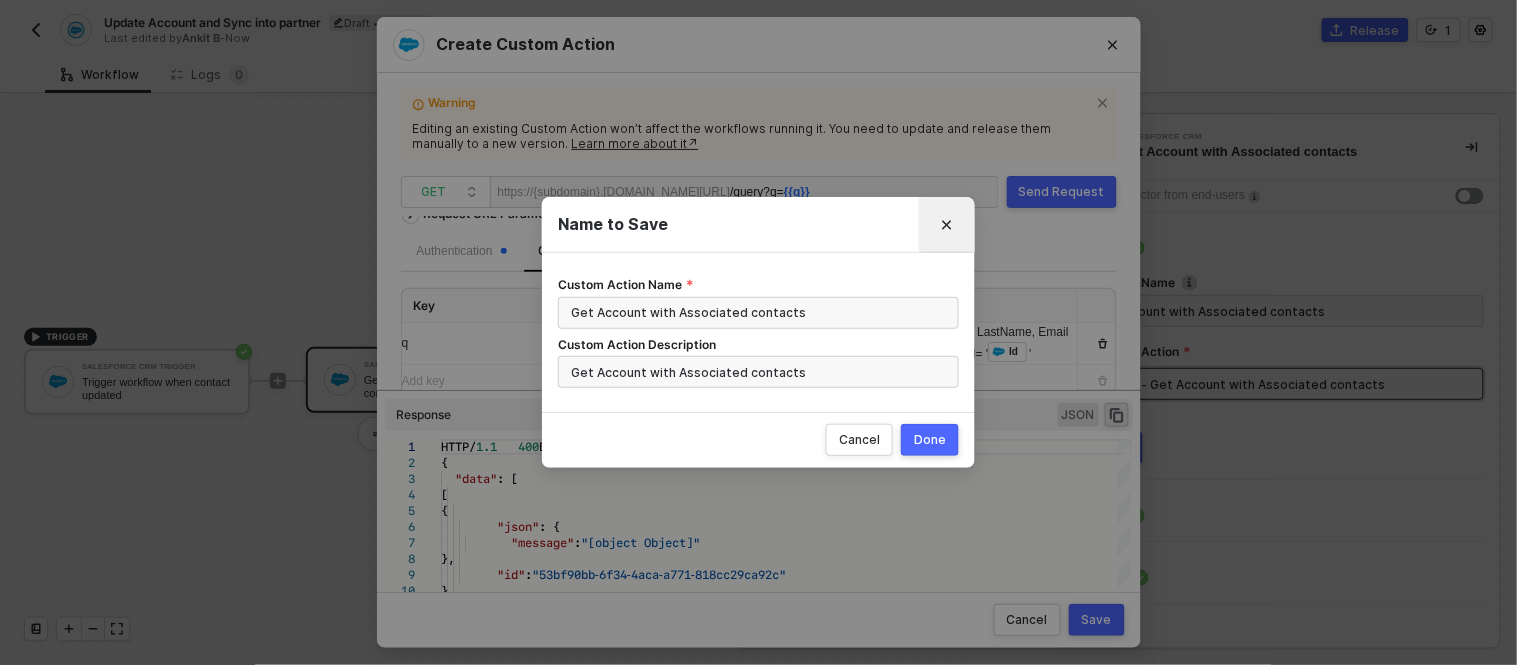 click at bounding box center (947, 225) 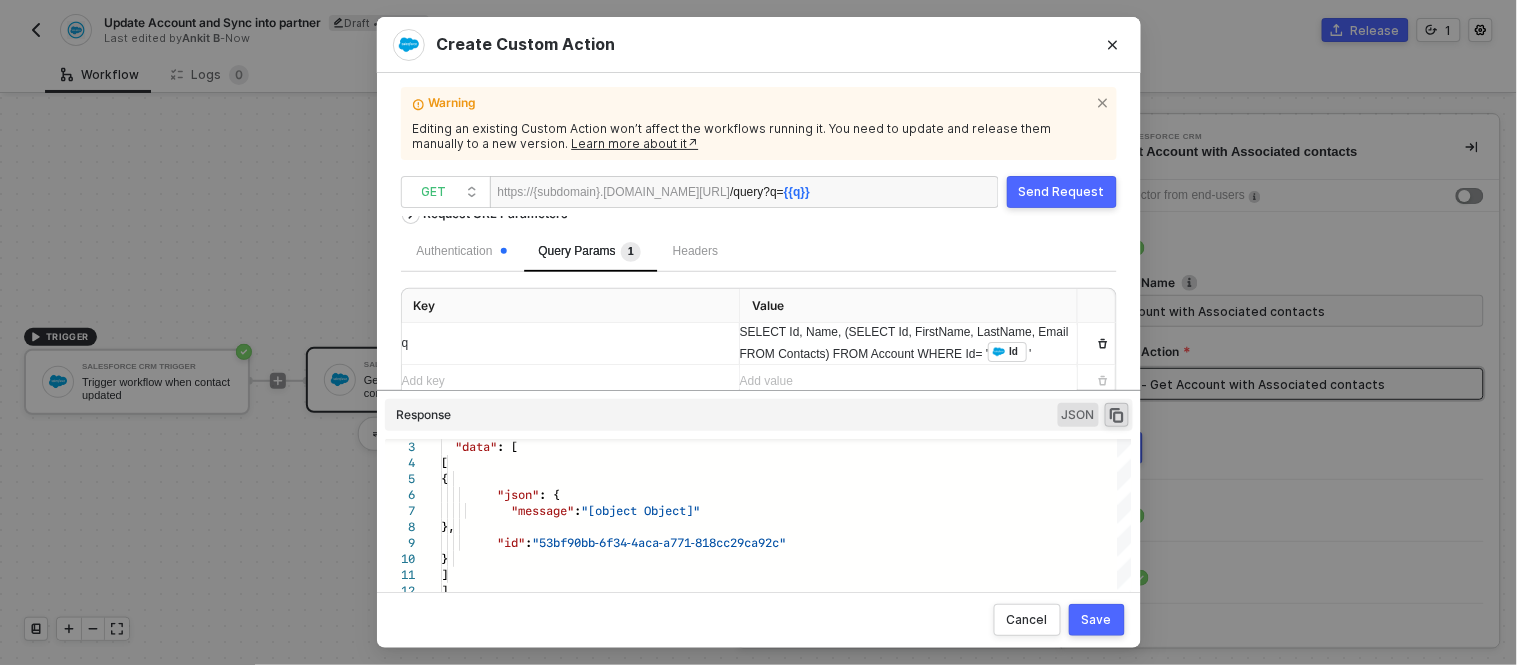 click on "Send Request" at bounding box center (1062, 192) 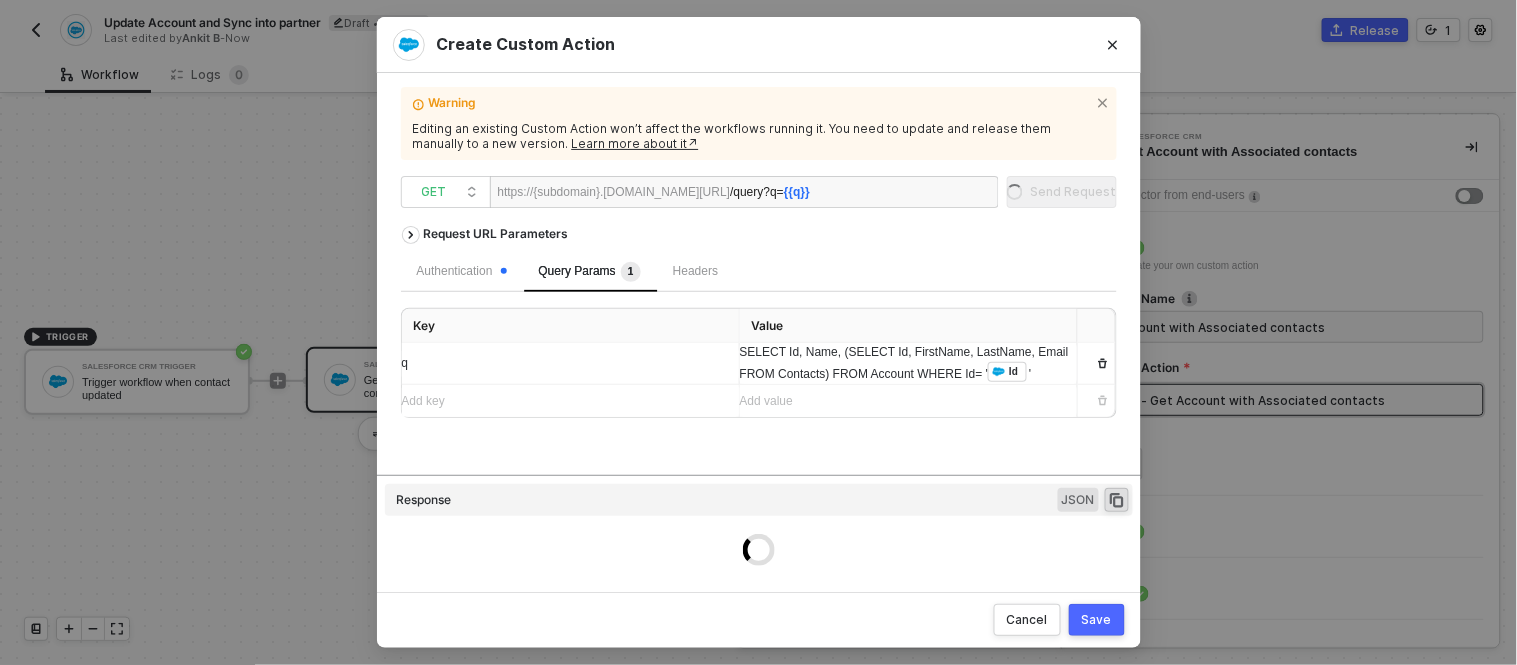 scroll, scrollTop: 0, scrollLeft: 0, axis: both 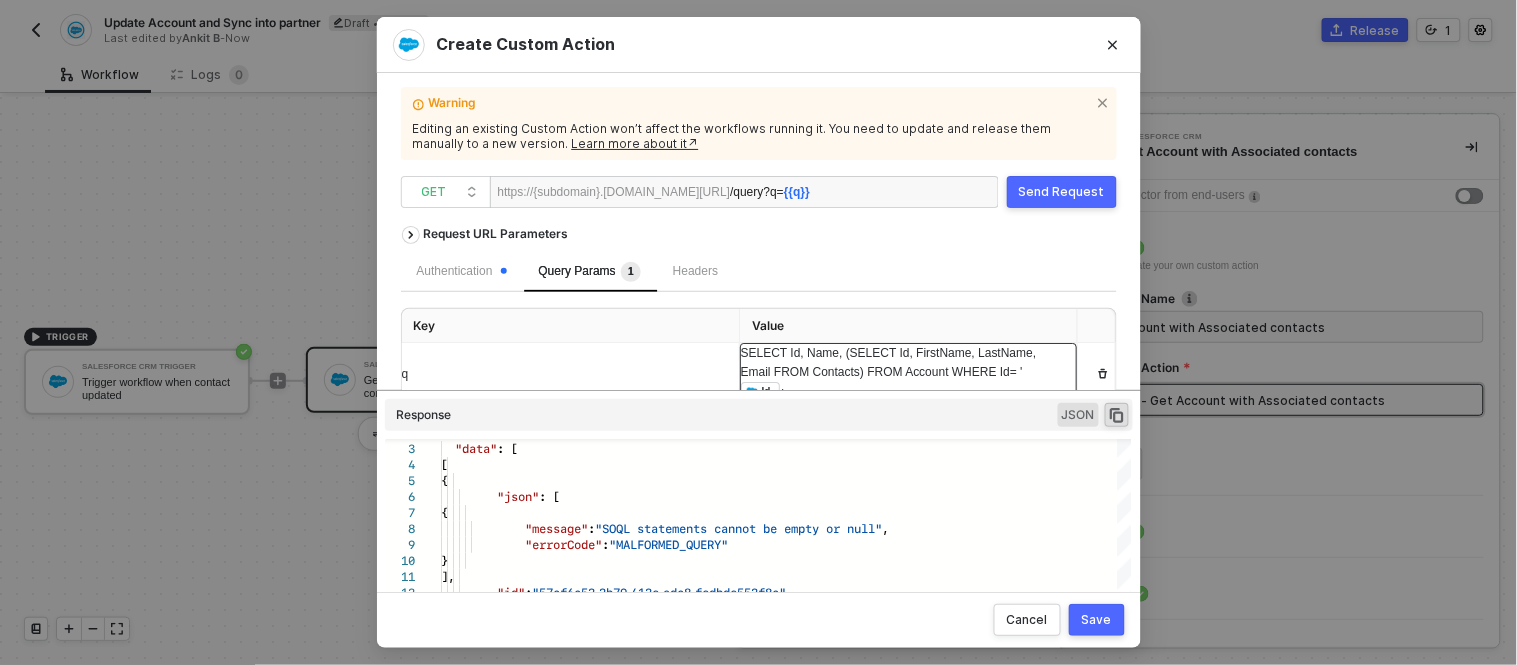 click on "SELECT Id, Name, (SELECT Id, FirstName, LastName, Email FROM Contacts) FROM Account WHERE Id= '" at bounding box center [890, 362] 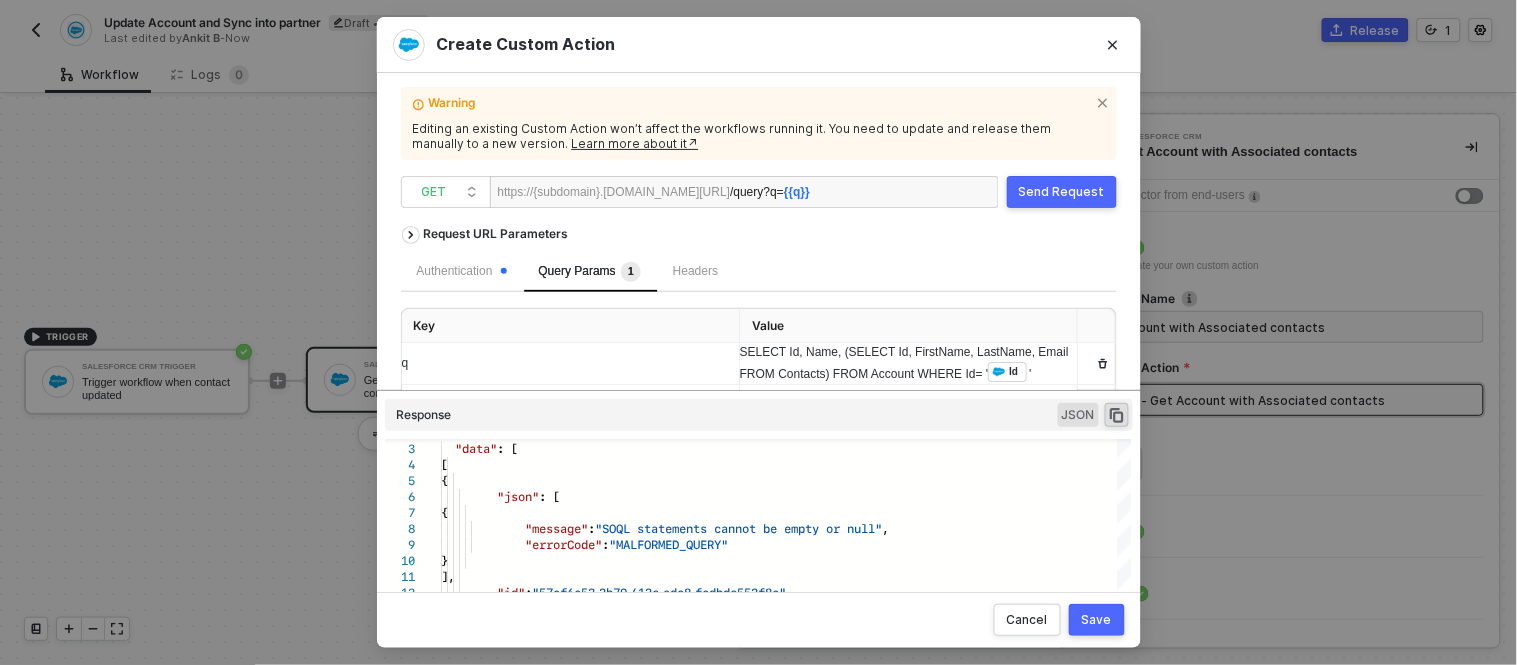 click on "Send Request" at bounding box center (1062, 192) 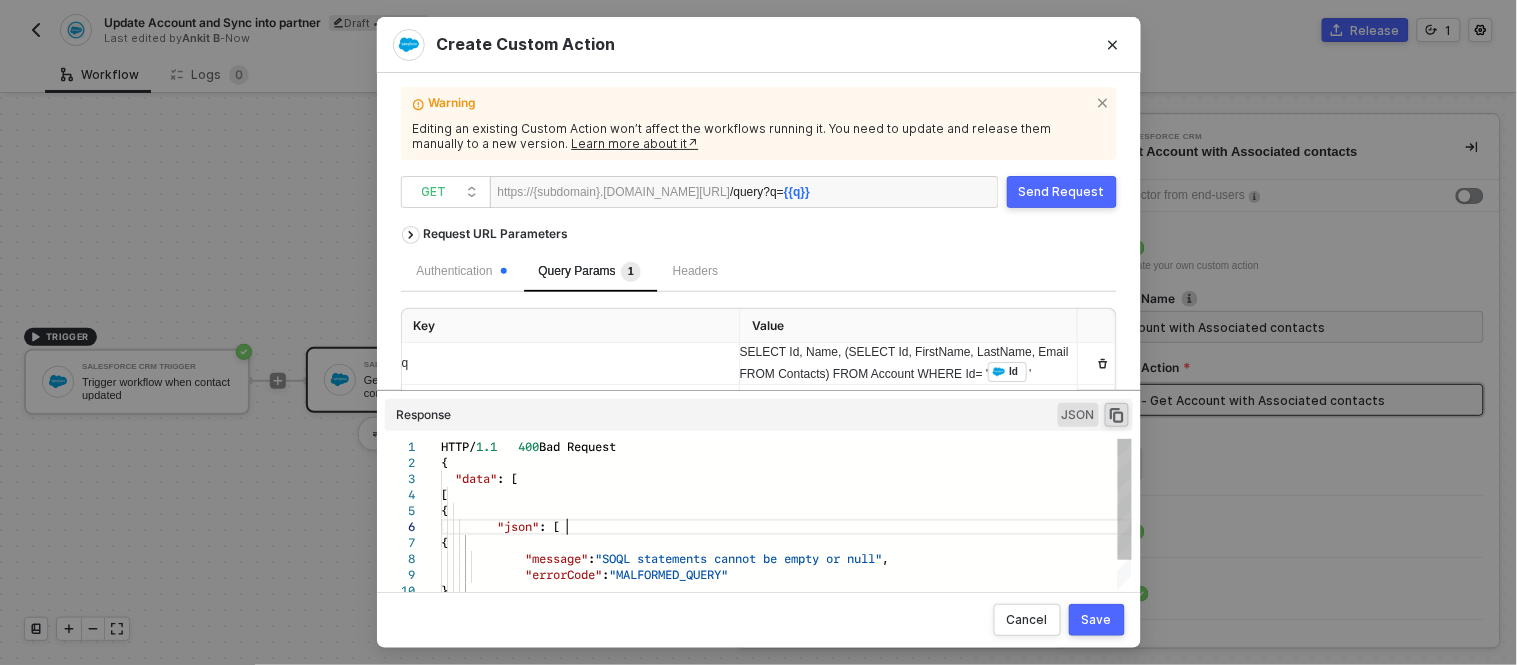 scroll, scrollTop: 0, scrollLeft: 0, axis: both 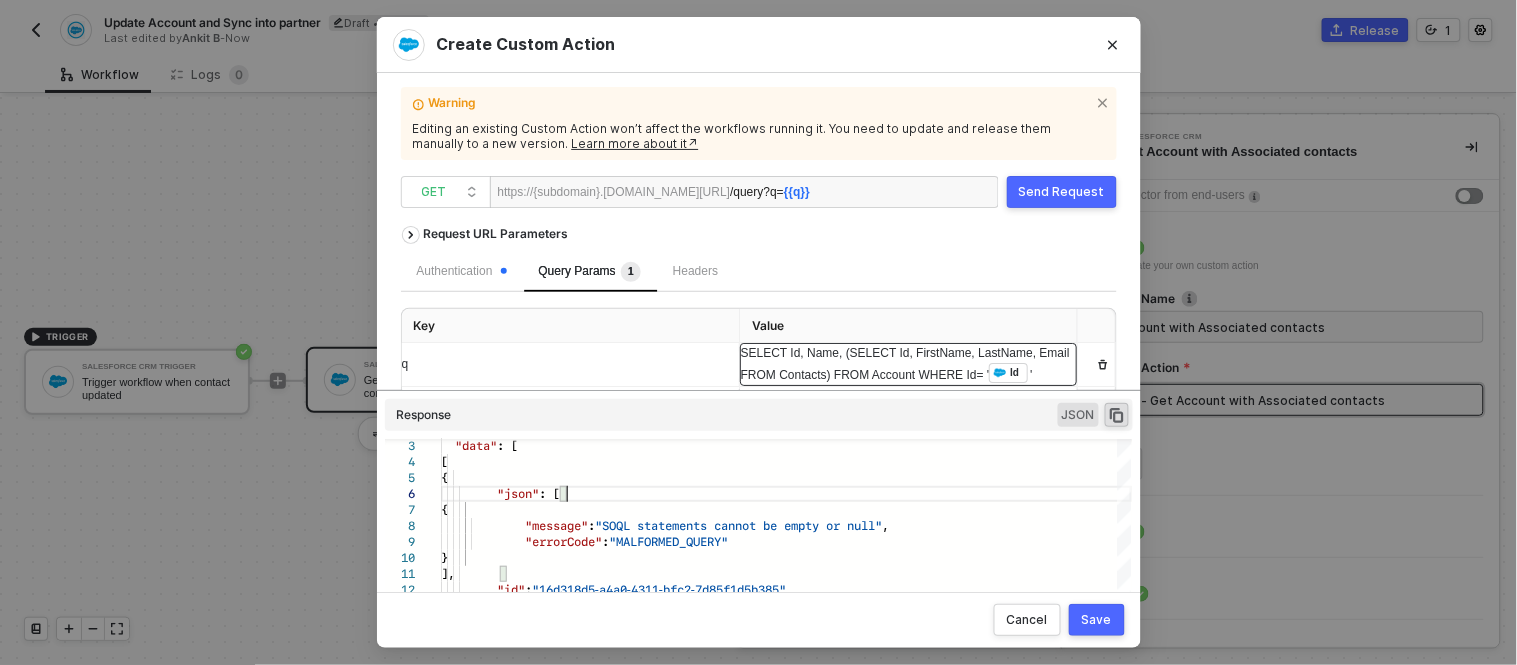 click on "SELECT Id, Name, (SELECT Id, FirstName, LastName, Email FROM Contacts) FROM Account WHERE Id= '" at bounding box center [907, 364] 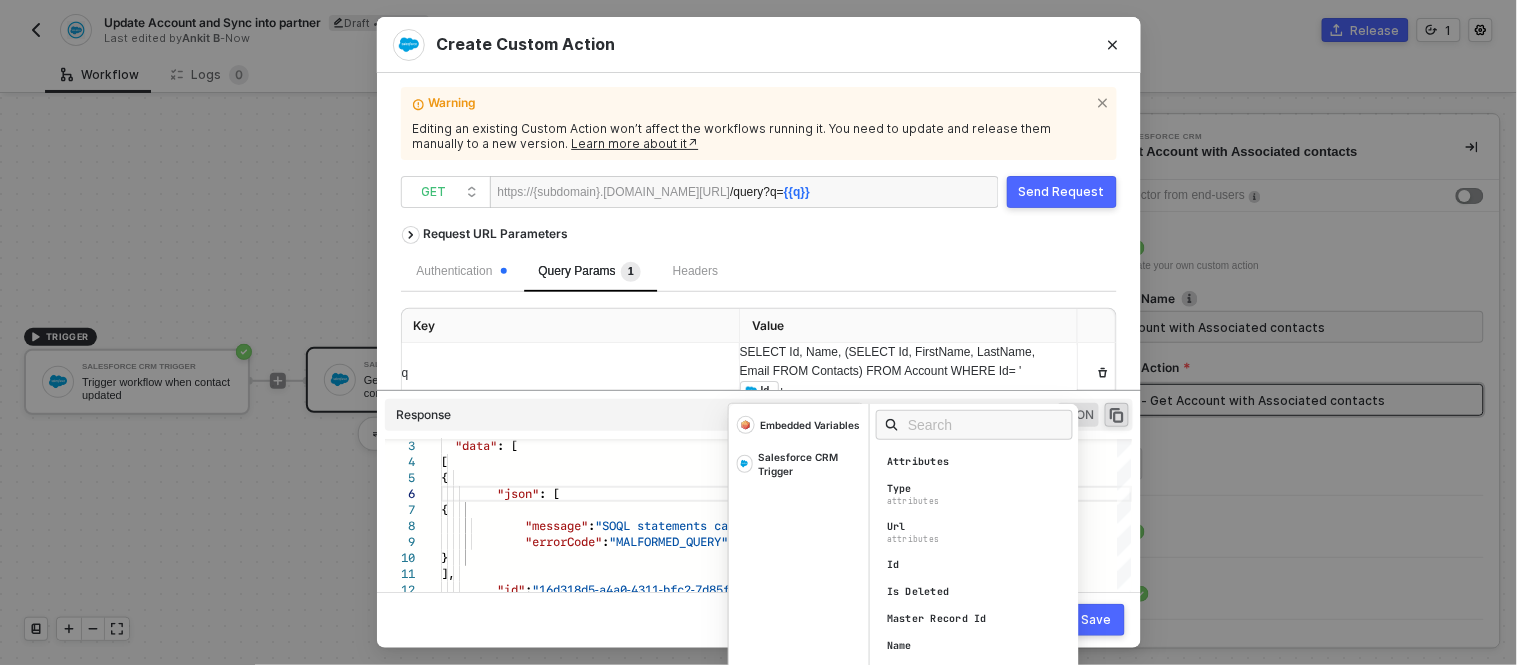 click on "/query ?q= {{q}}" at bounding box center (791, 193) 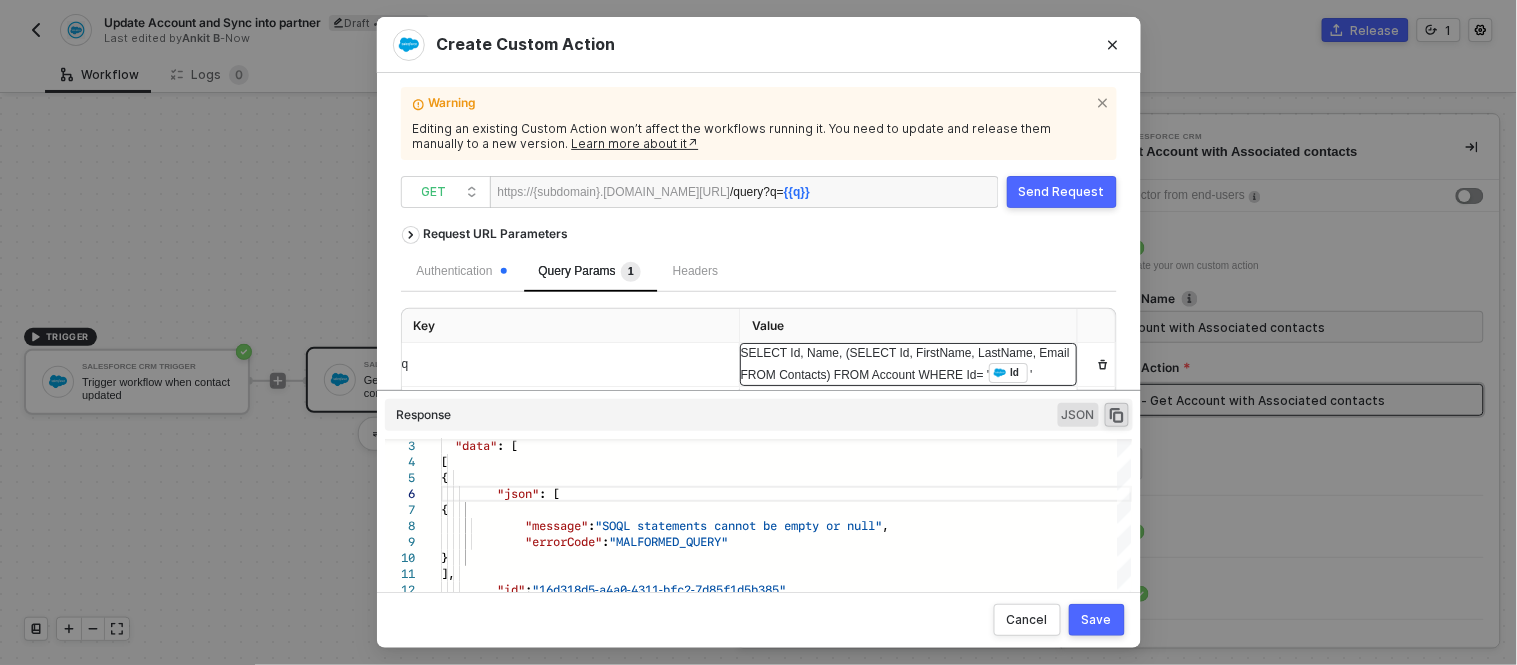 click on "SELECT Id, Name, (SELECT Id, FirstName, LastName, Email FROM Contacts) FROM Account WHERE Id= '" at bounding box center [907, 364] 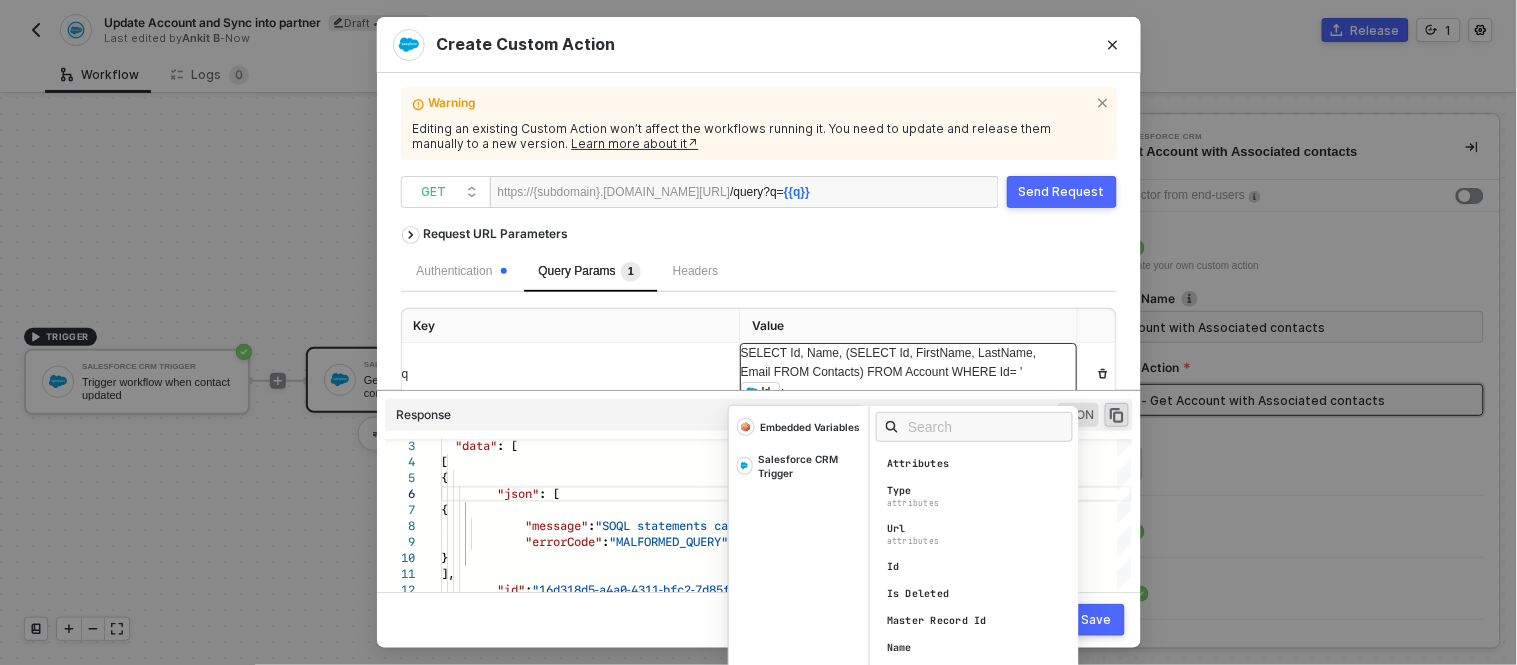 click on "SELECT Id, Name, (SELECT Id, FirstName, LastName, Email FROM Contacts) FROM Account WHERE Id= '" at bounding box center (890, 362) 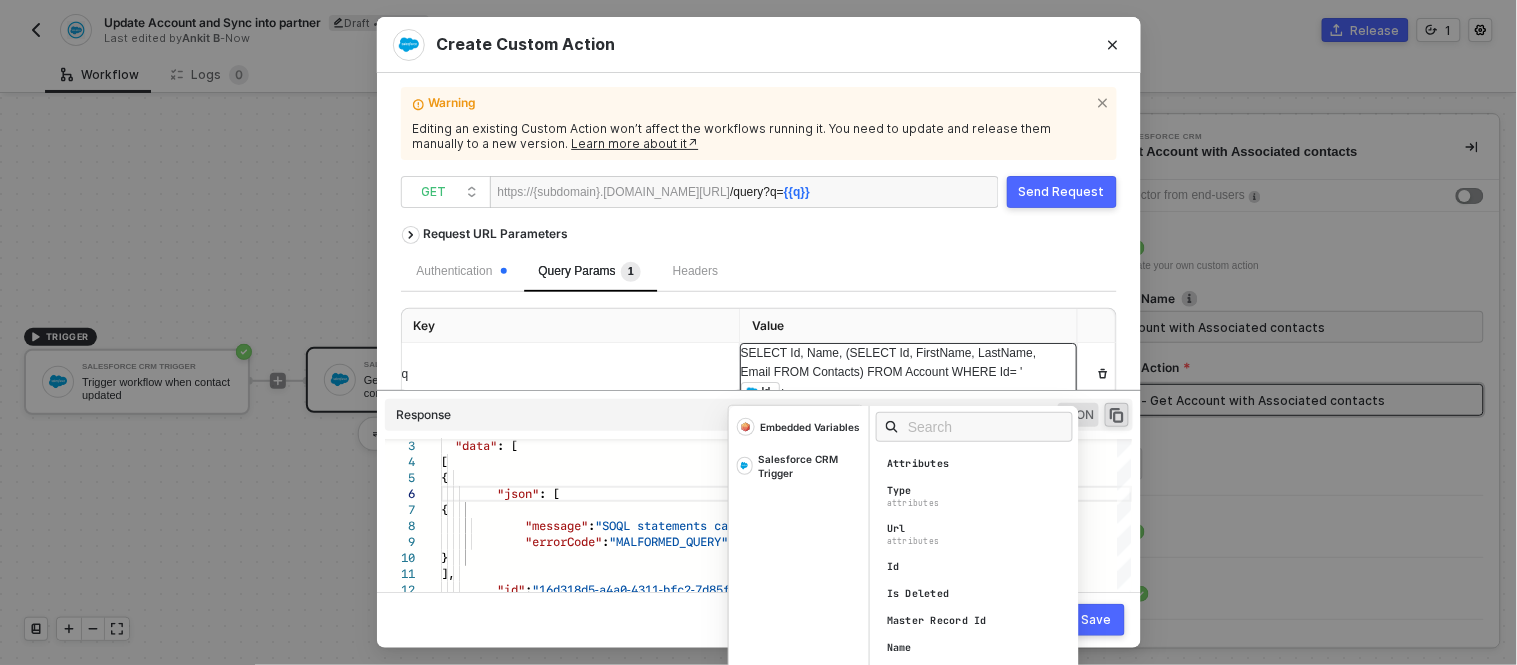 scroll, scrollTop: 4, scrollLeft: 0, axis: vertical 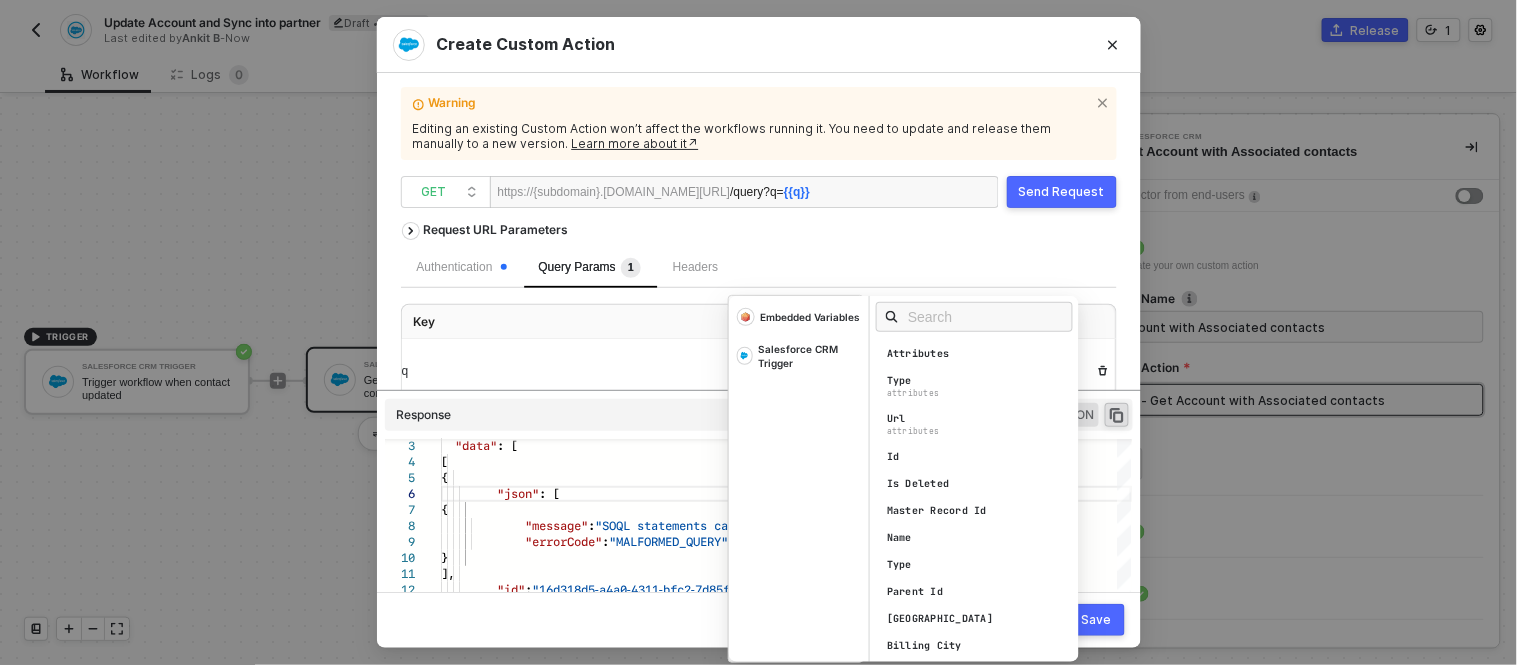 drag, startPoint x: 1026, startPoint y: 374, endPoint x: 715, endPoint y: 322, distance: 315.3173 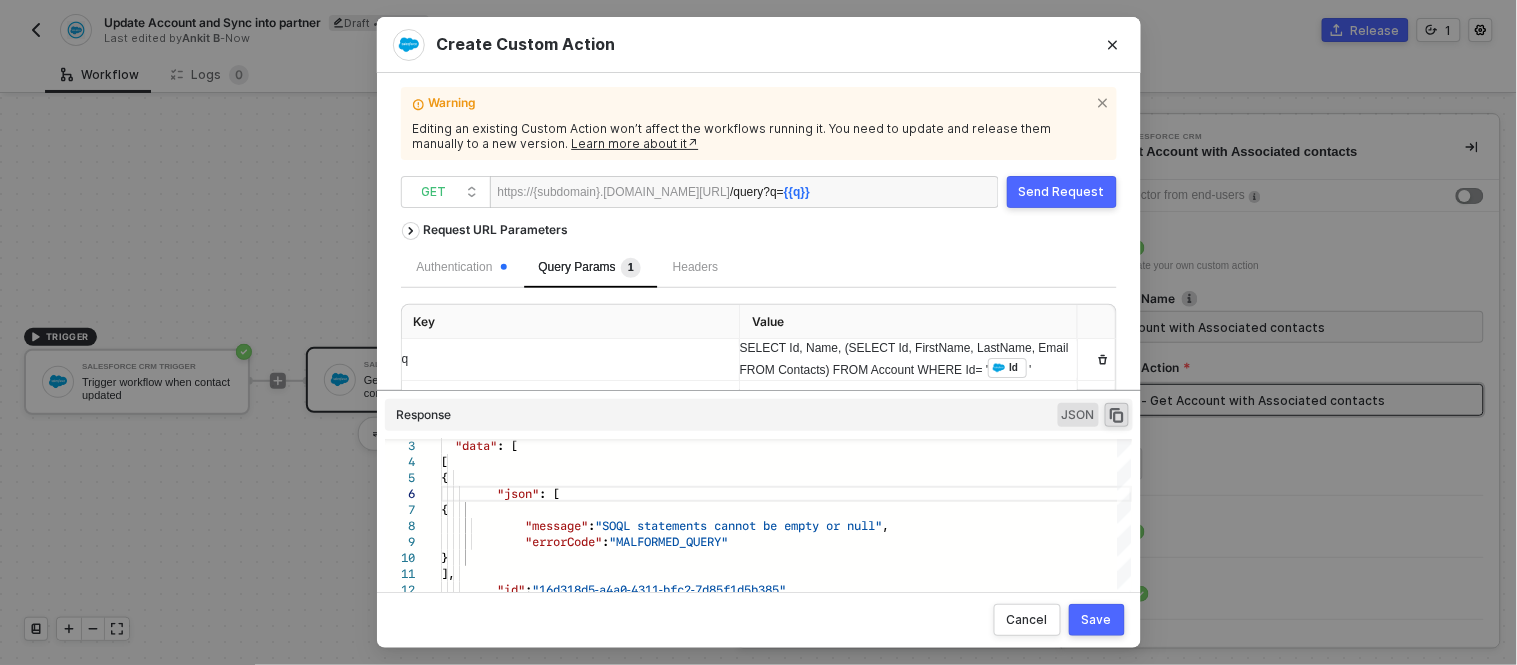 click on "Request URL Parameters" at bounding box center [759, 230] 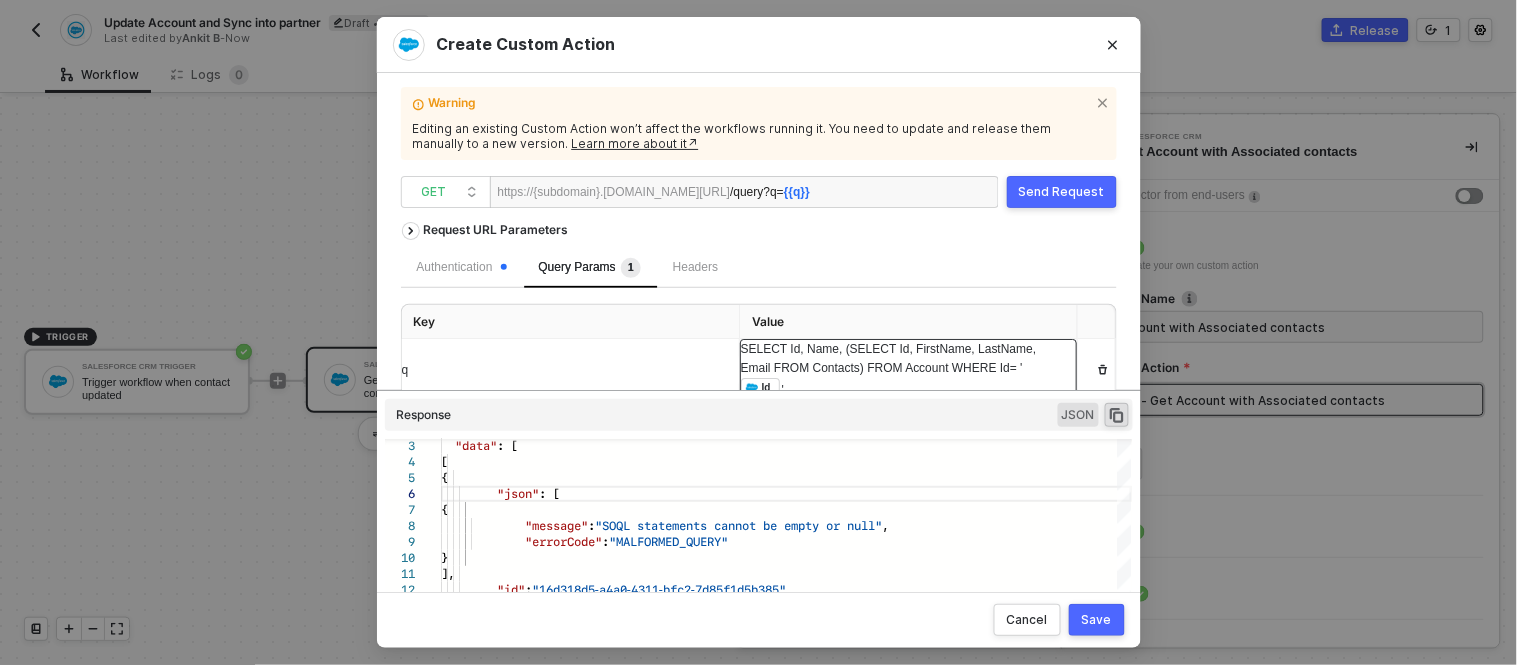 click on "SELECT Id, Name, (SELECT Id, FirstName, LastName, Email FROM Contacts) FROM Account WHERE Id= '" at bounding box center [890, 358] 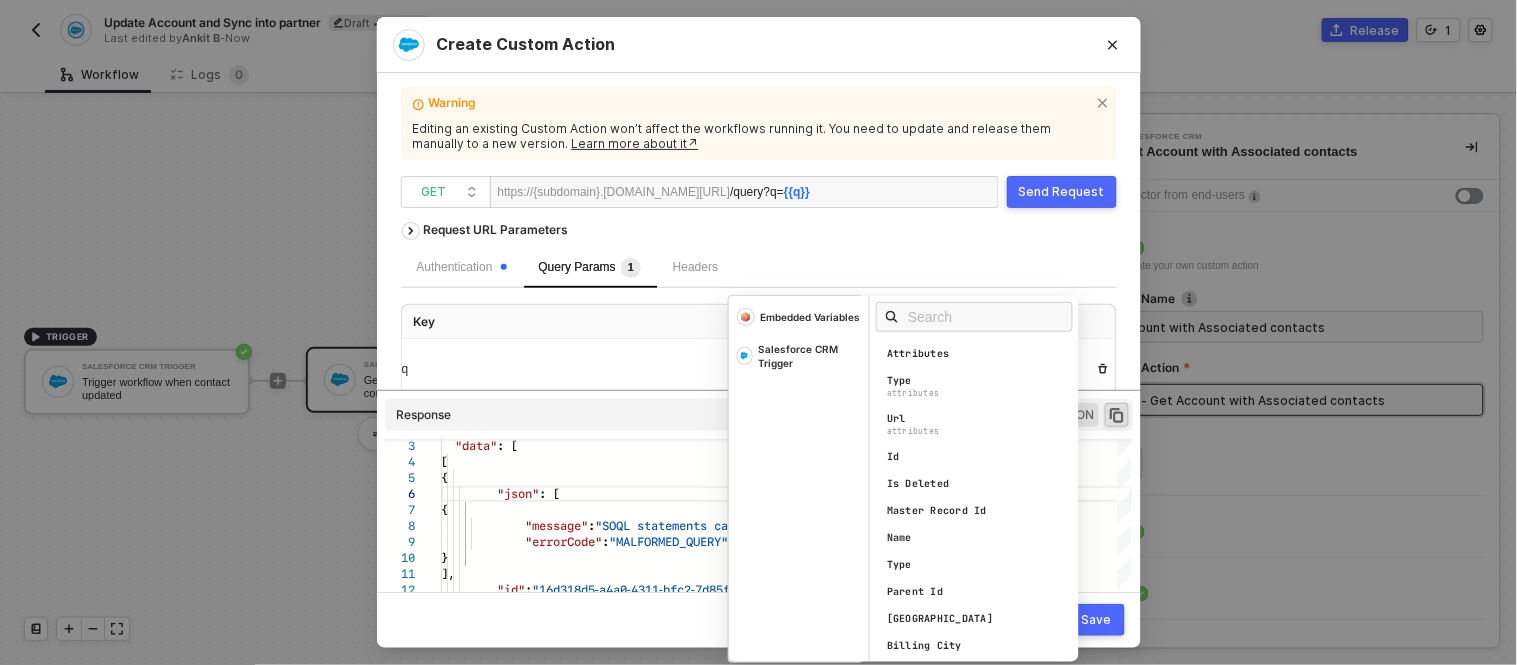 click on "Request URL Parameters" at bounding box center [759, 230] 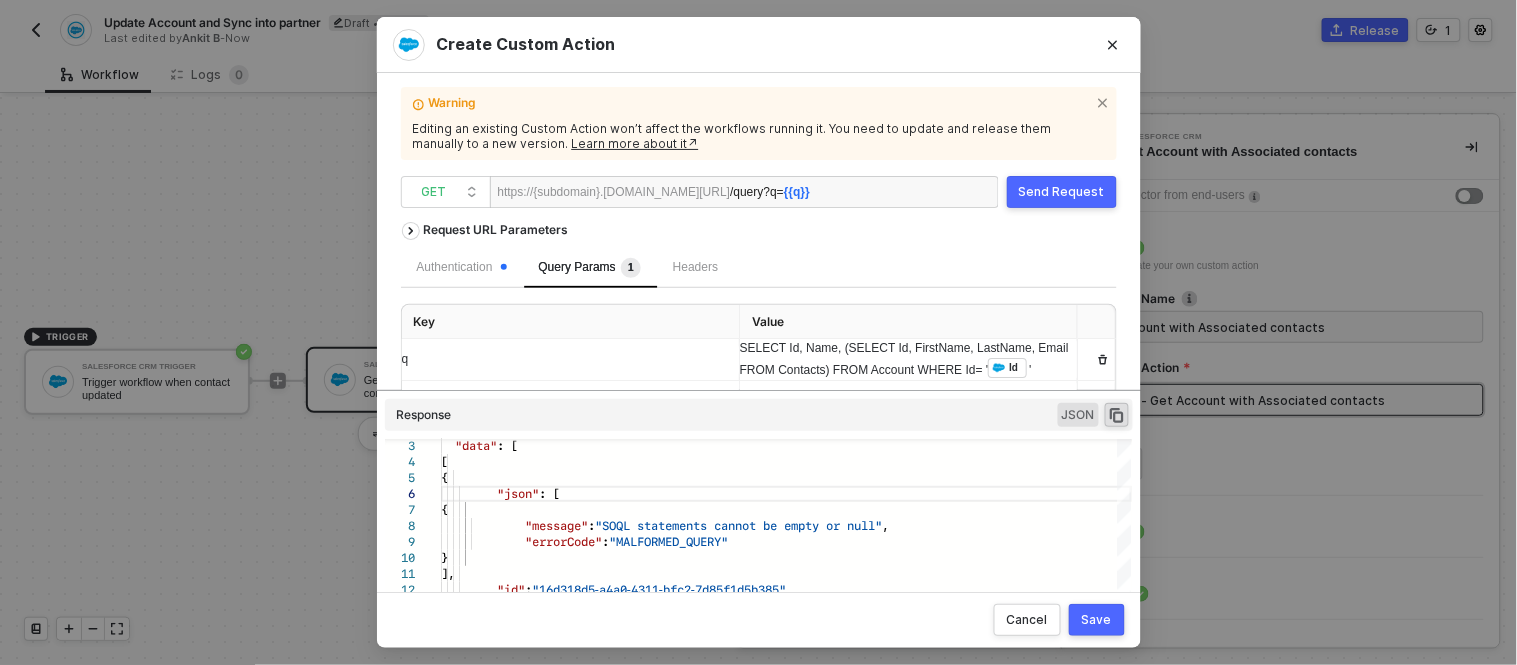 click on "Send Request" at bounding box center (1062, 192) 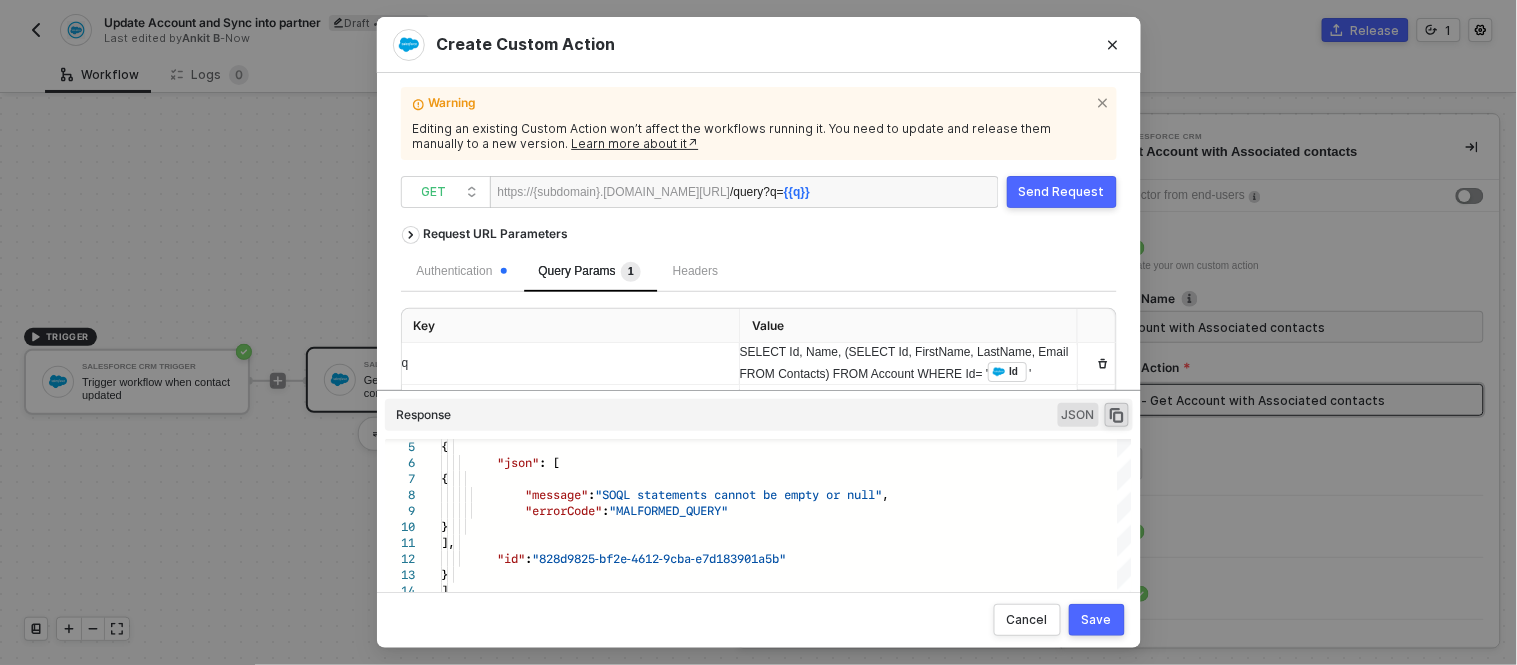 click on "Save" at bounding box center [1097, 620] 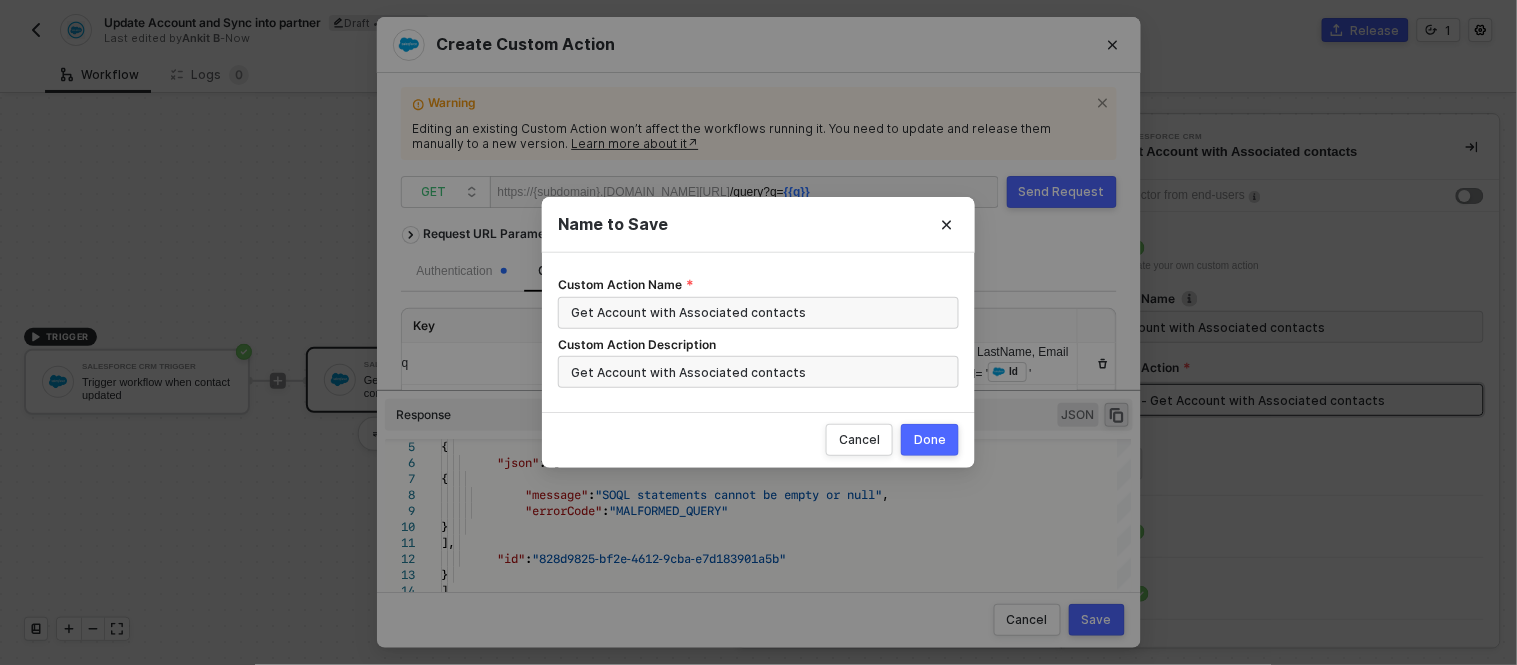click on "Done" at bounding box center [930, 440] 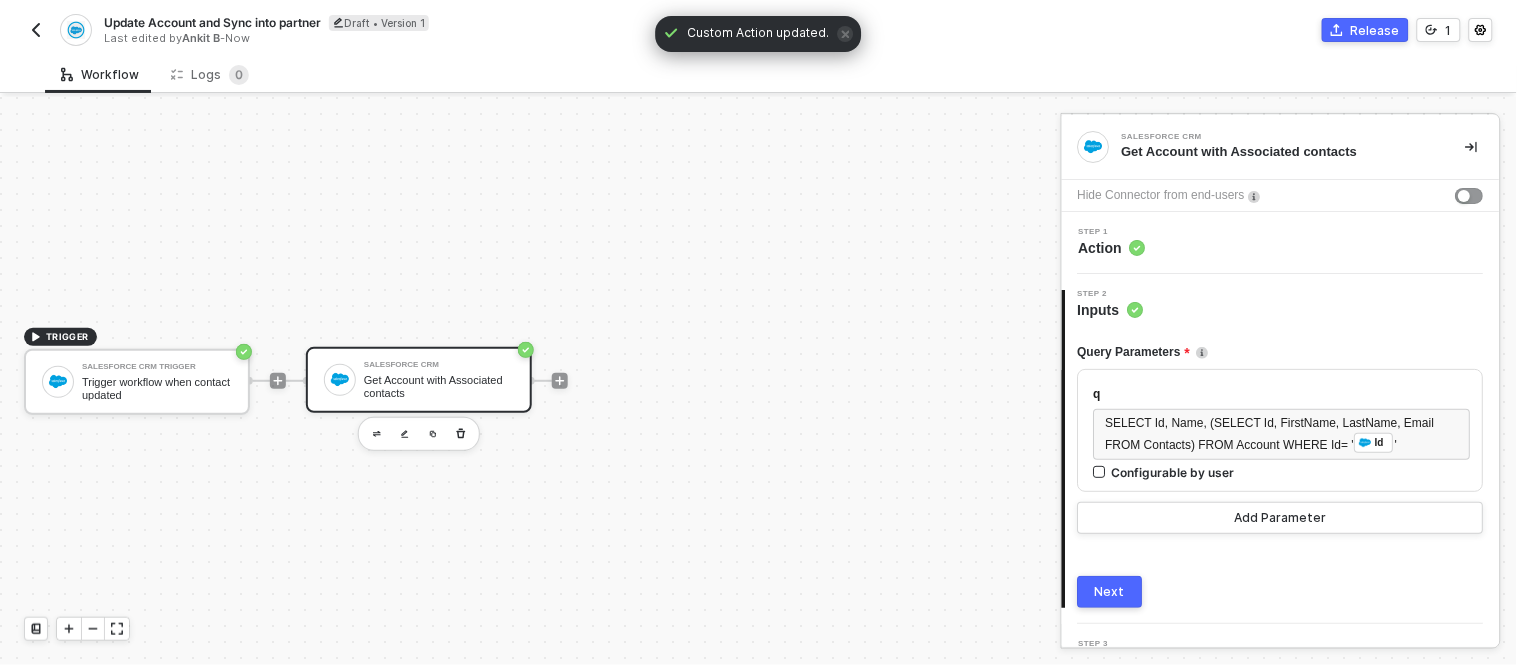 click on "Get Account with Associated contacts" at bounding box center [439, 386] 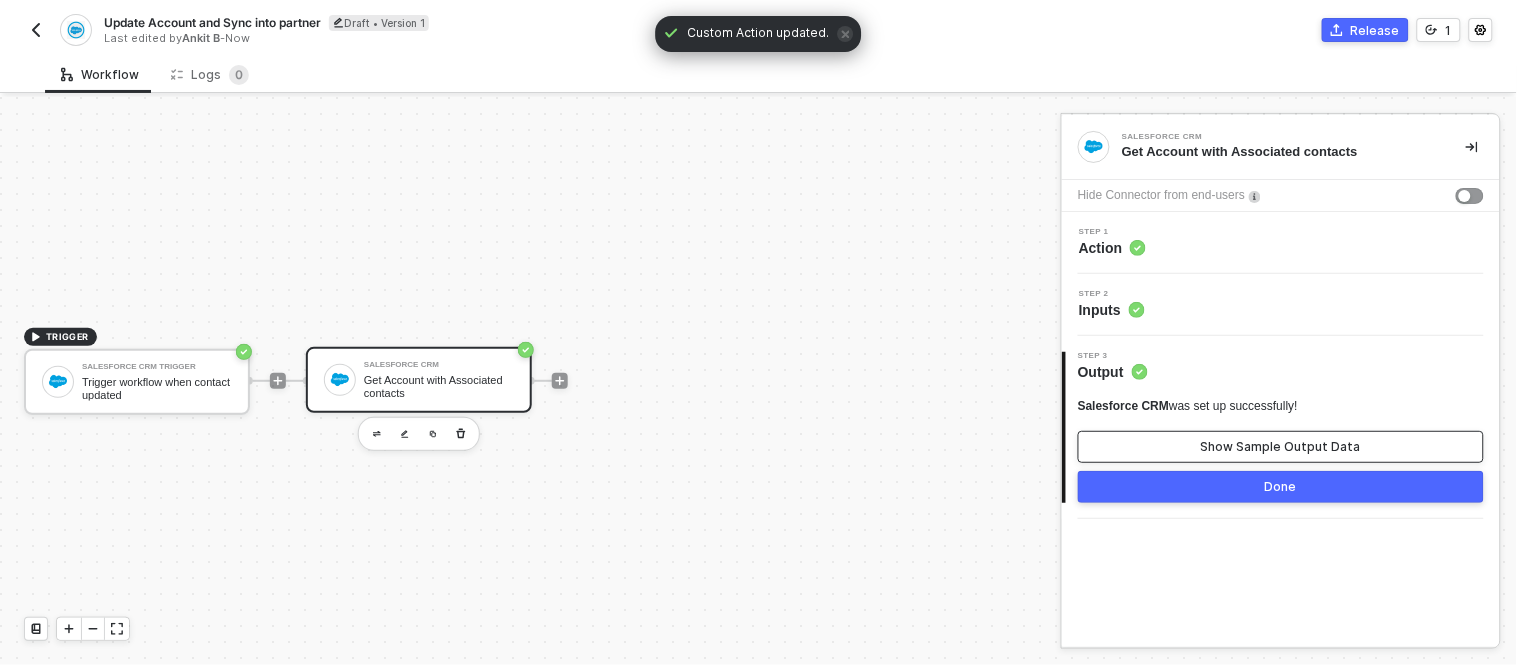 click on "Show Sample Output Data" at bounding box center (1281, 447) 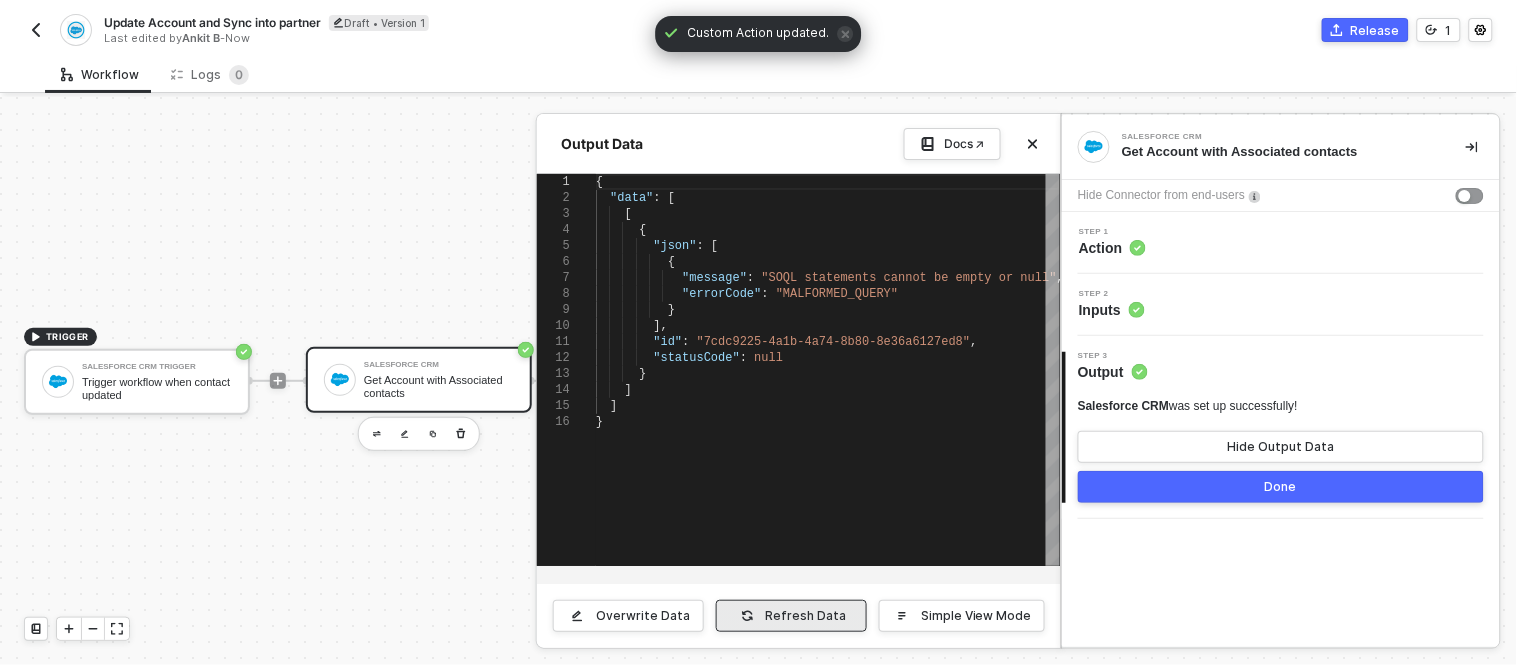 click on "Refresh Data" at bounding box center (791, 616) 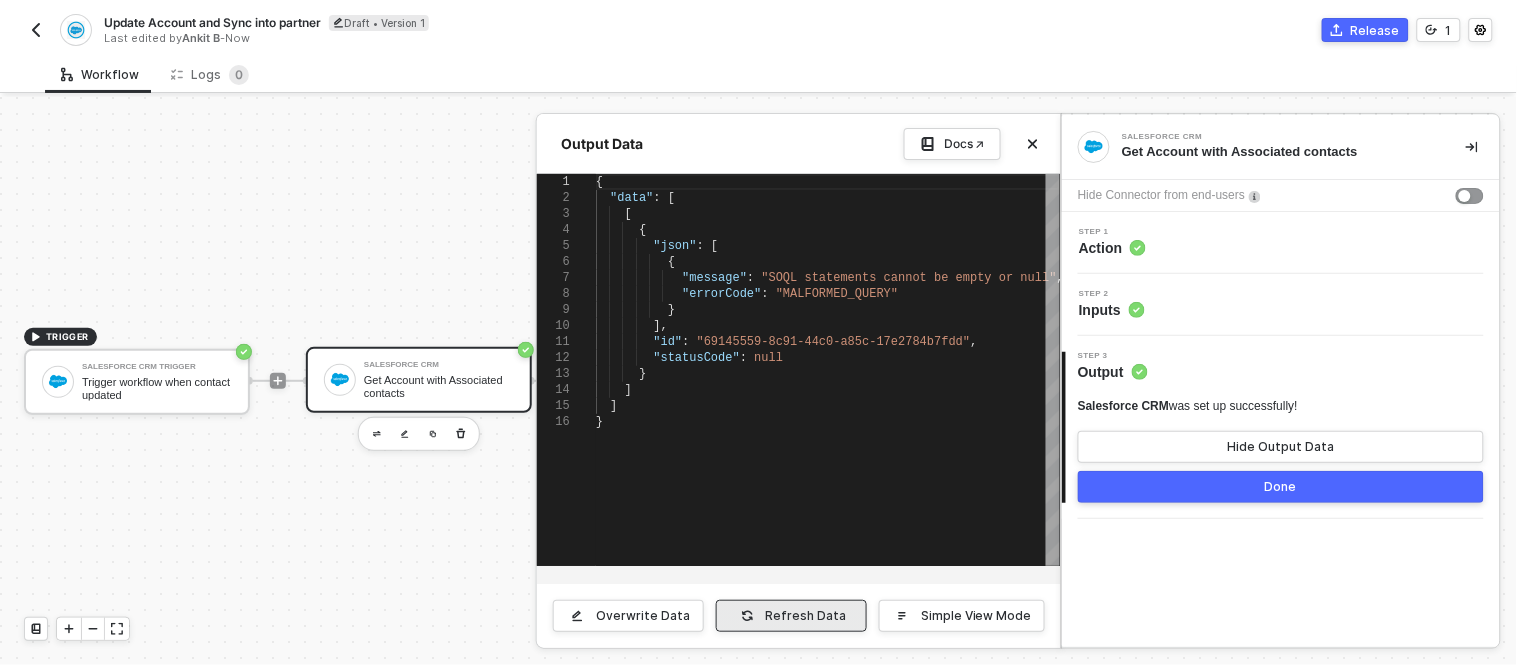click on "Refresh Data" at bounding box center [806, 616] 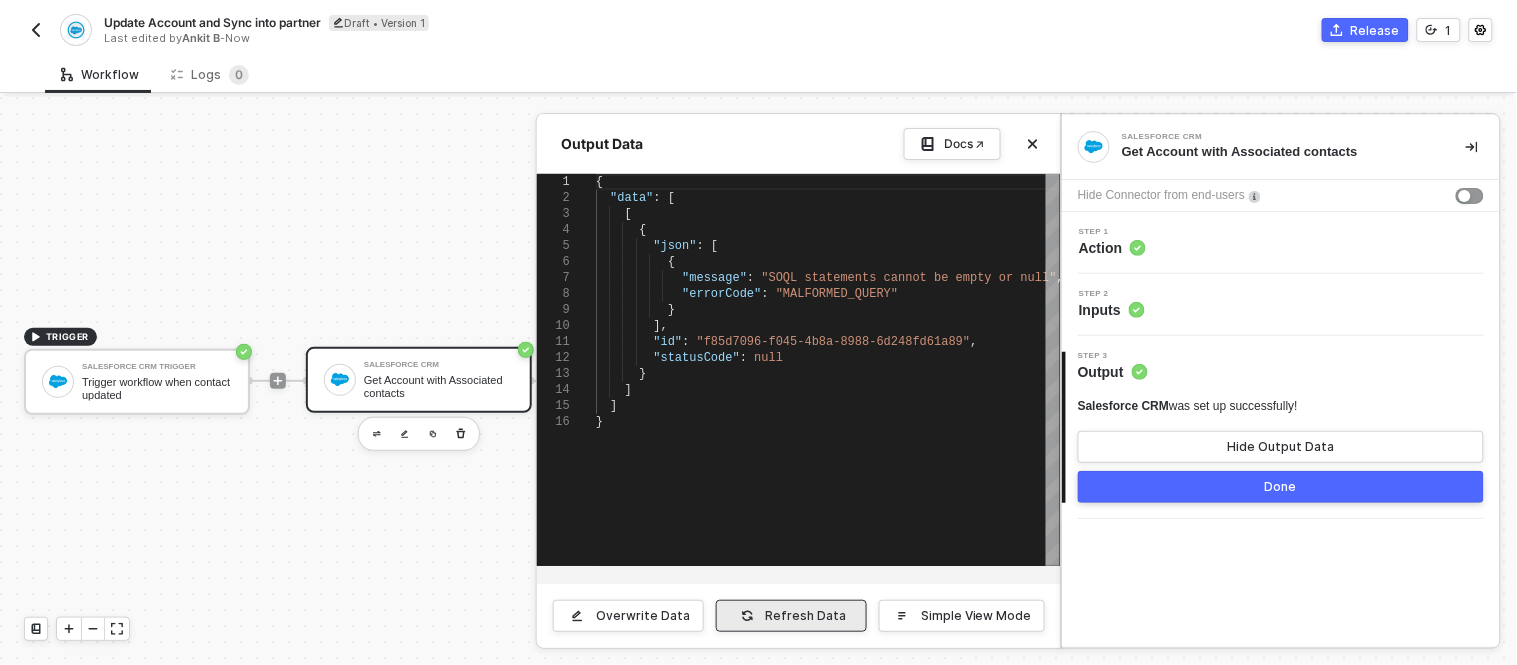click on "Refresh Data" at bounding box center [806, 616] 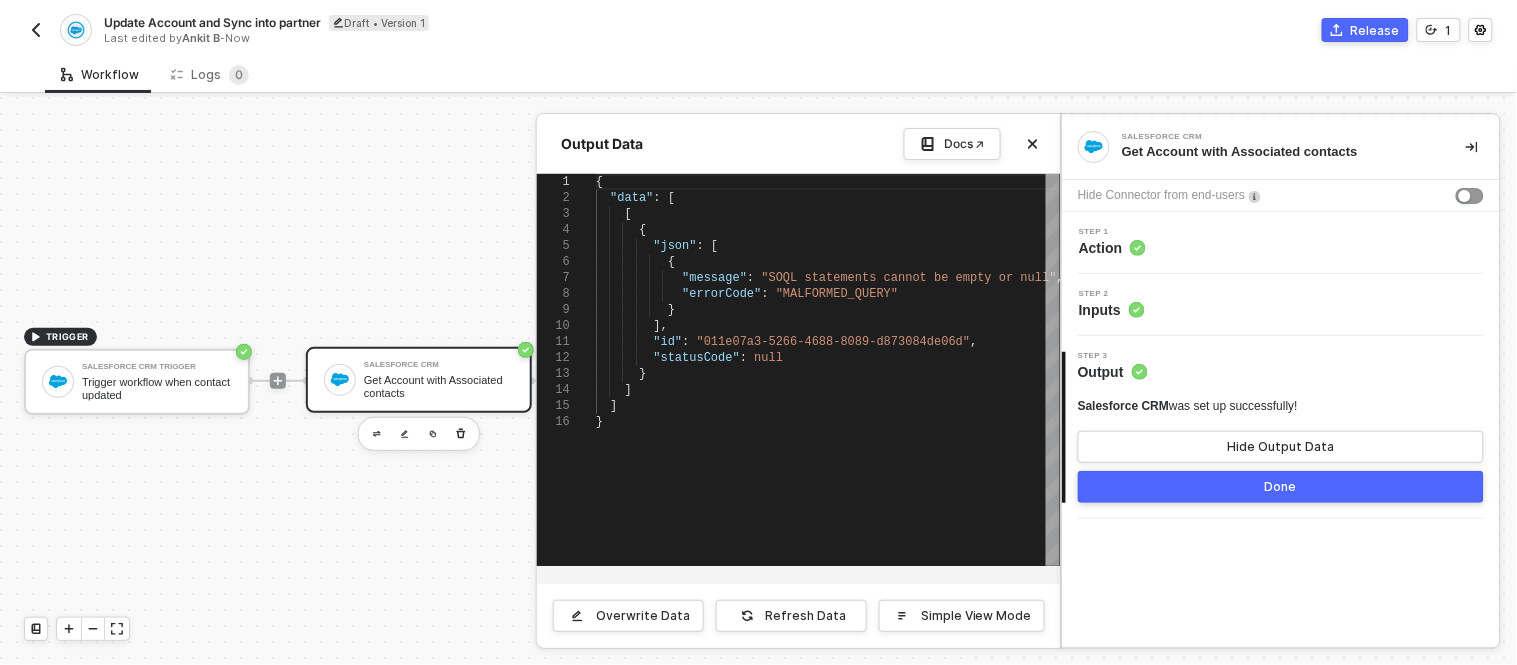 click 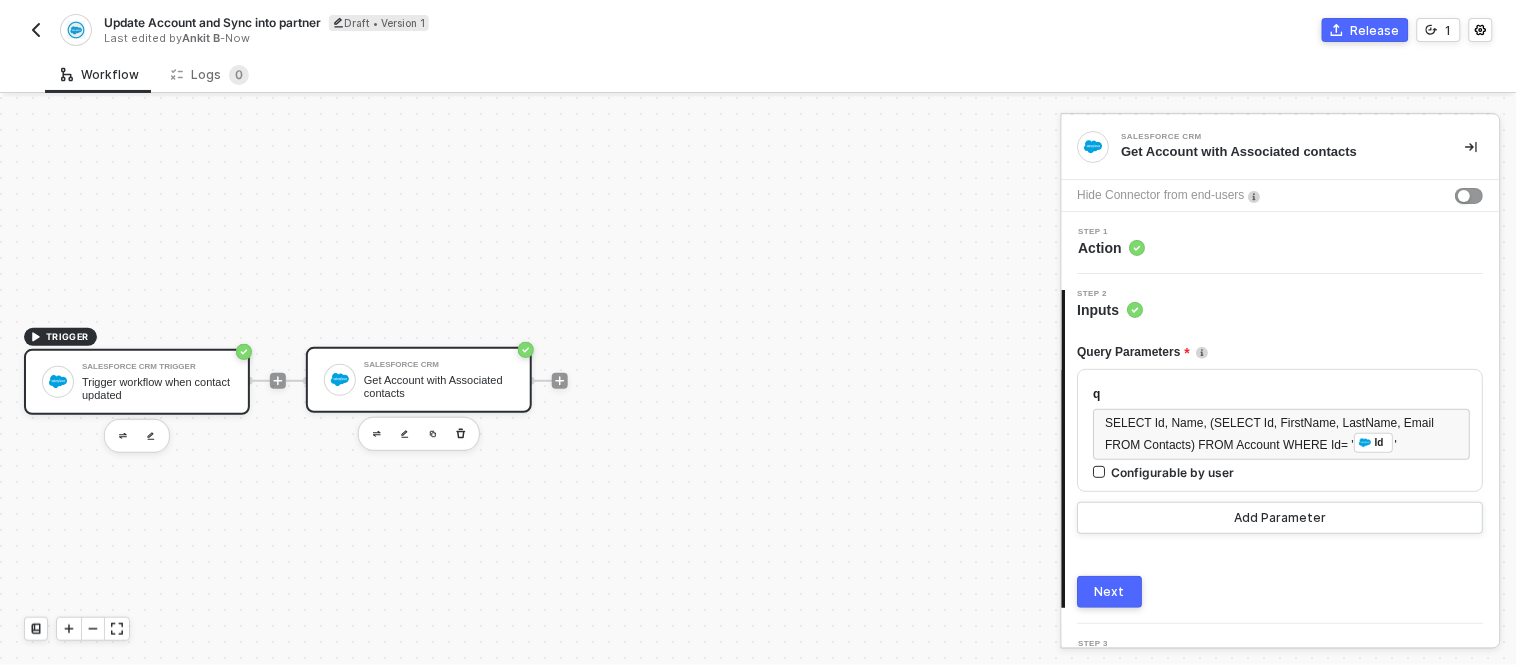 click on "Trigger workflow when contact updated" at bounding box center (157, 388) 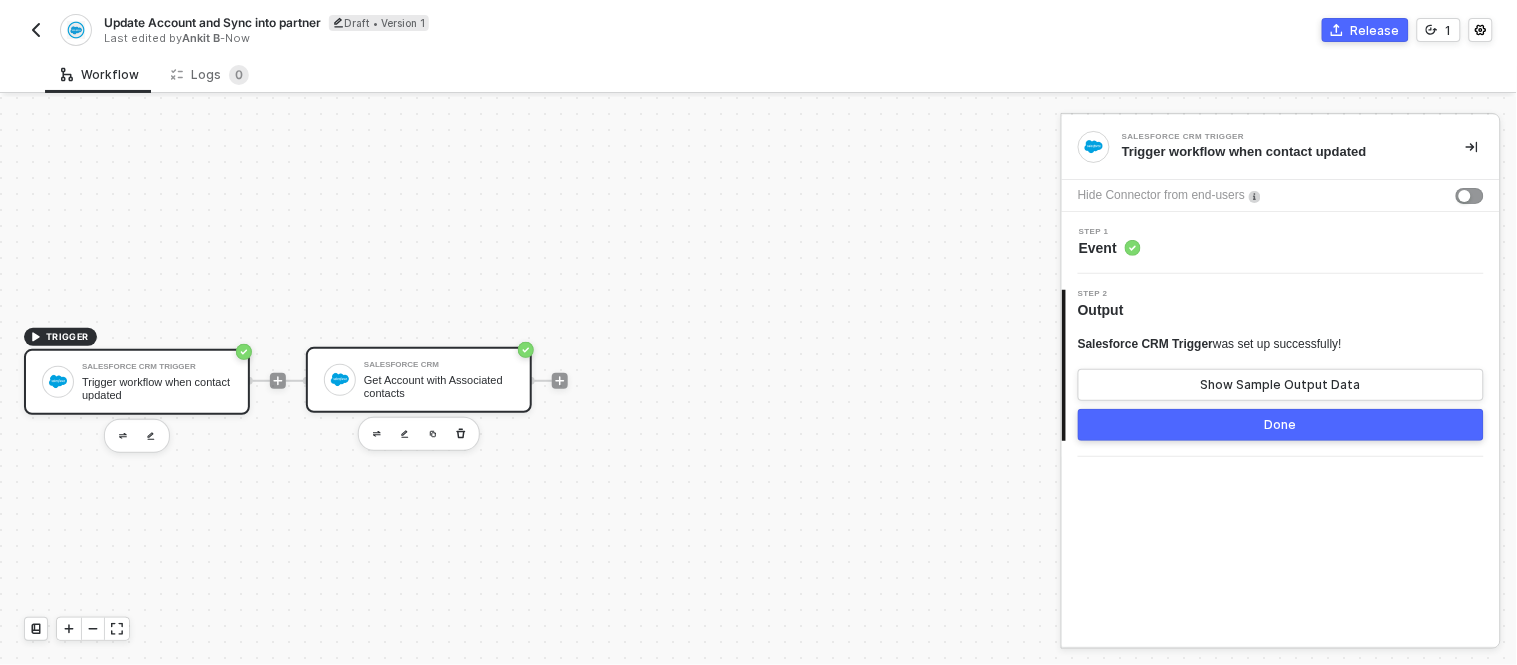 click on "Salesforce CRM Get Account with Associated contacts" at bounding box center (439, 380) 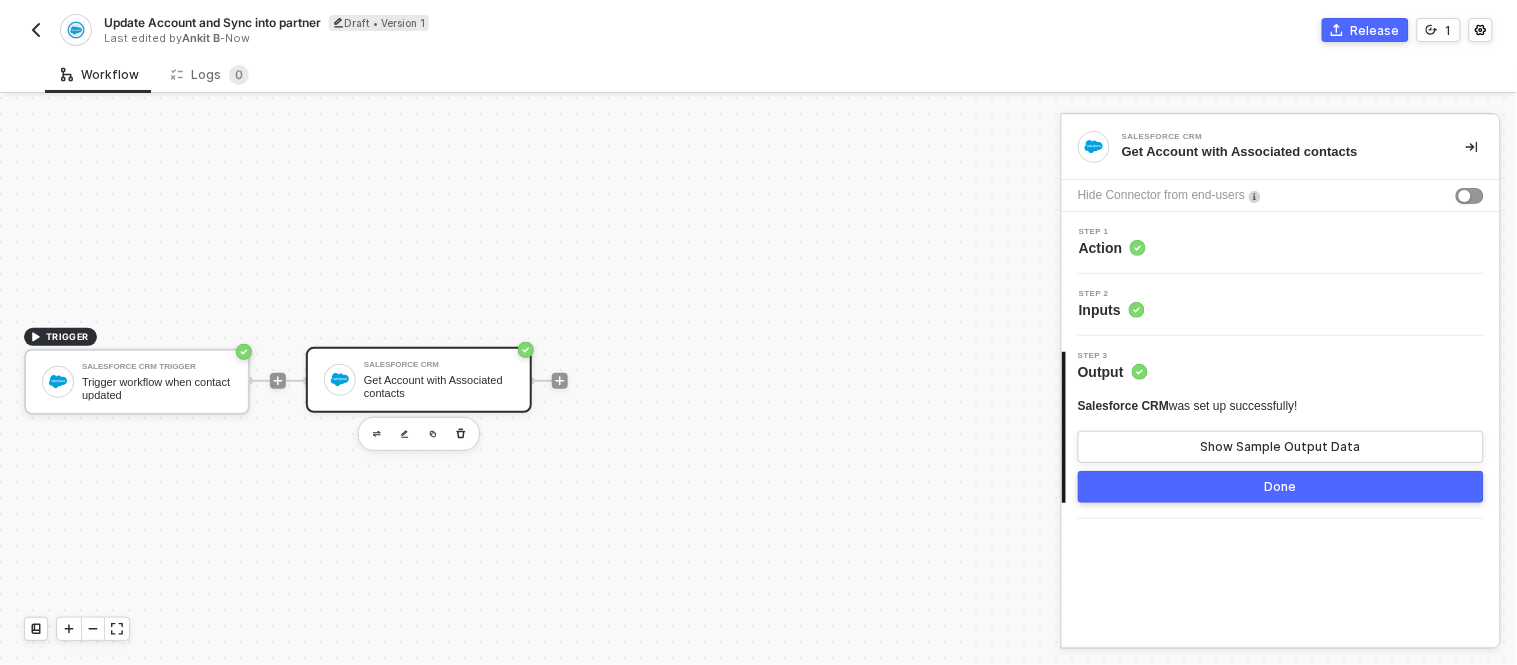 click on "TRIGGER Salesforce CRM Trigger Trigger workflow when contact updated Salesforce CRM Get Account with Associated contacts" at bounding box center [525, 381] 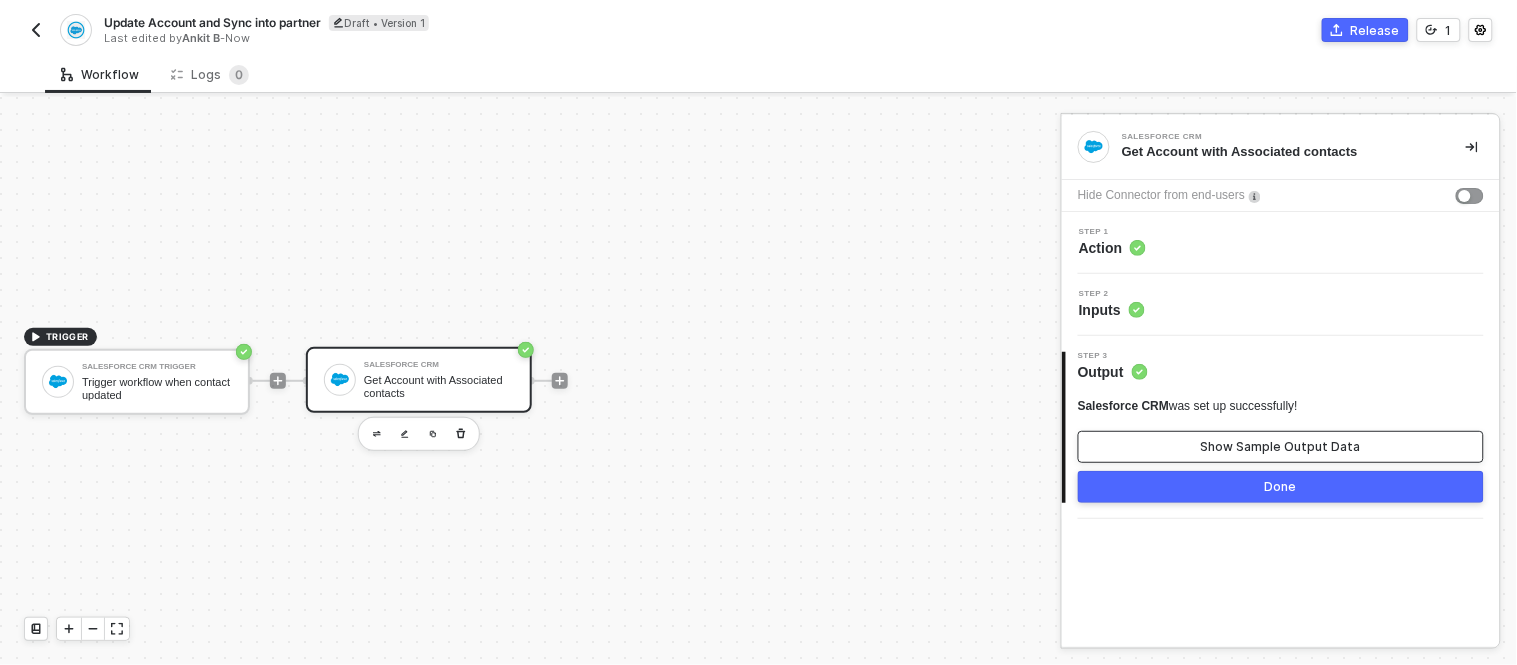 click on "Show Sample Output Data" at bounding box center [1281, 447] 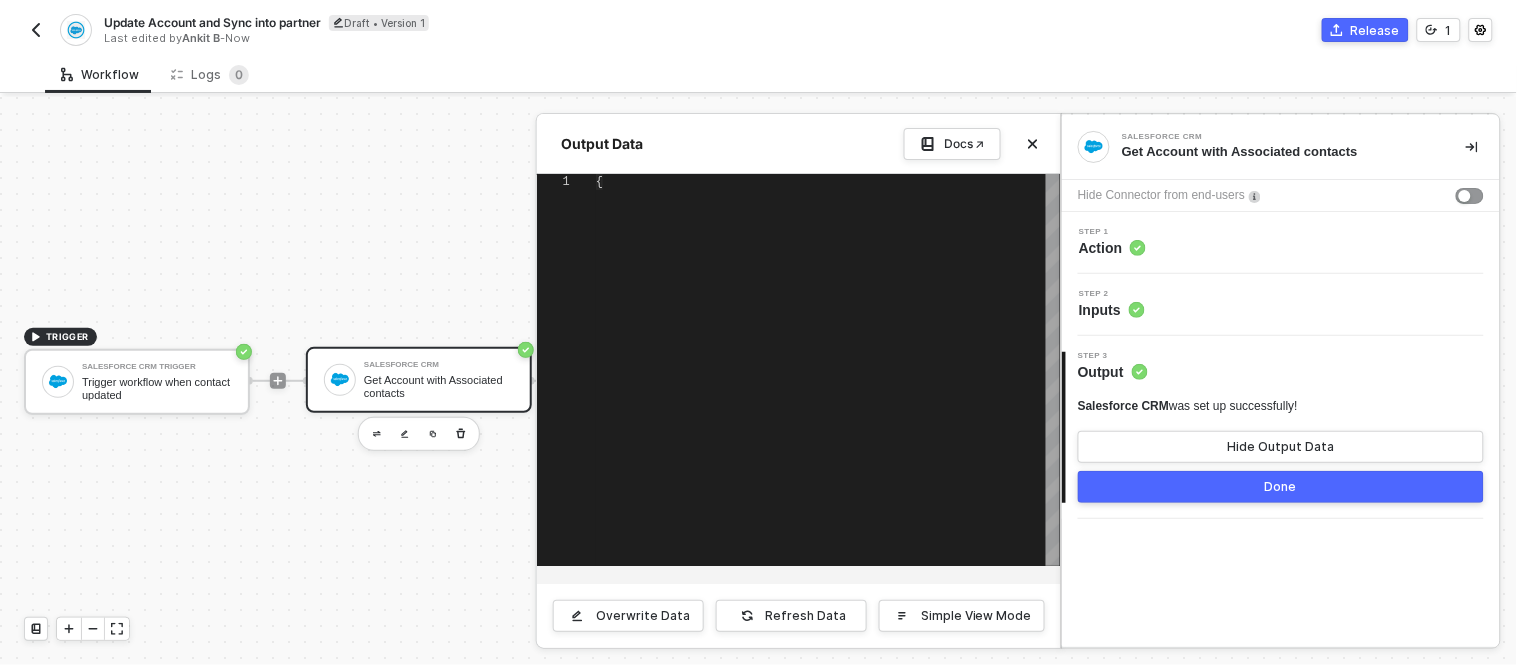 type on "{
"data": [
[
{
"json": [
{
"message": "SOQL statements cannot be empty or null",
"errorCode": "MALFORMED_QUERY"
}
]," 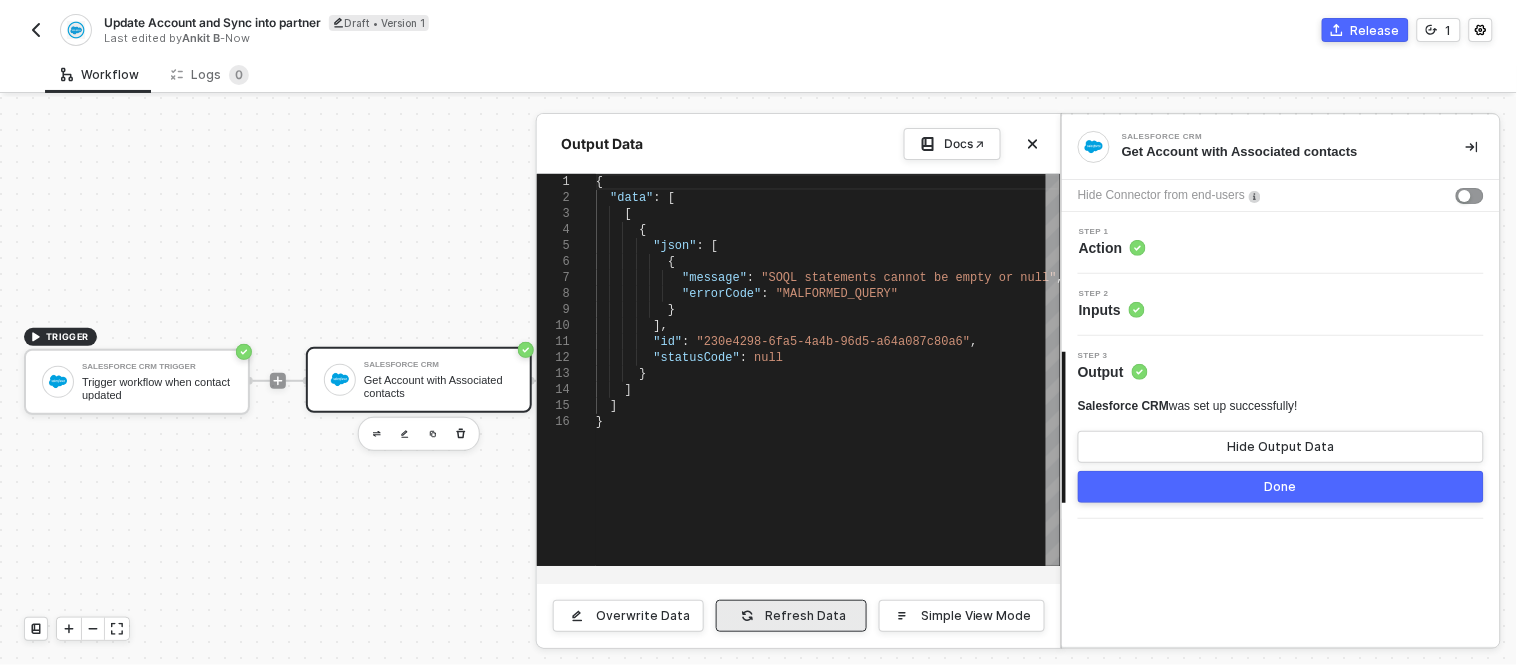 click on "Refresh Data" at bounding box center [791, 616] 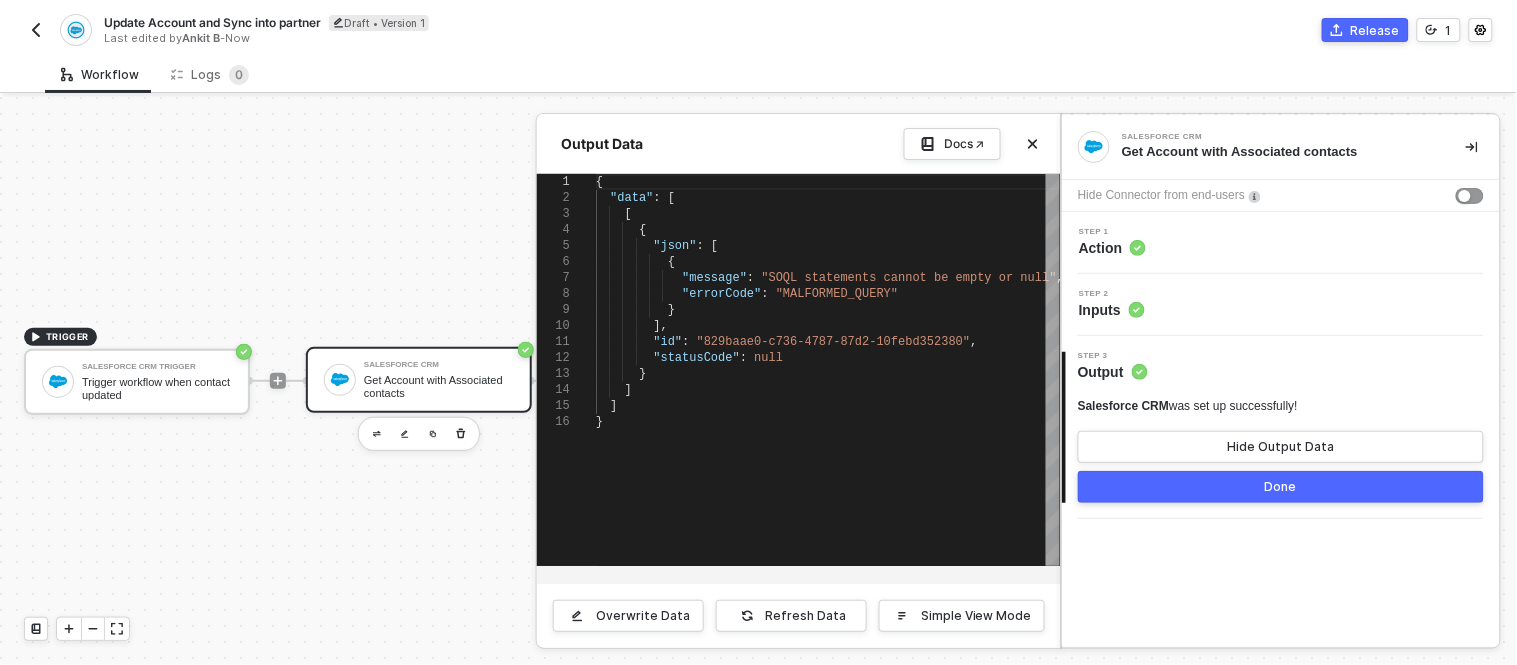 click on "Step 2 Inputs" at bounding box center [1283, 305] 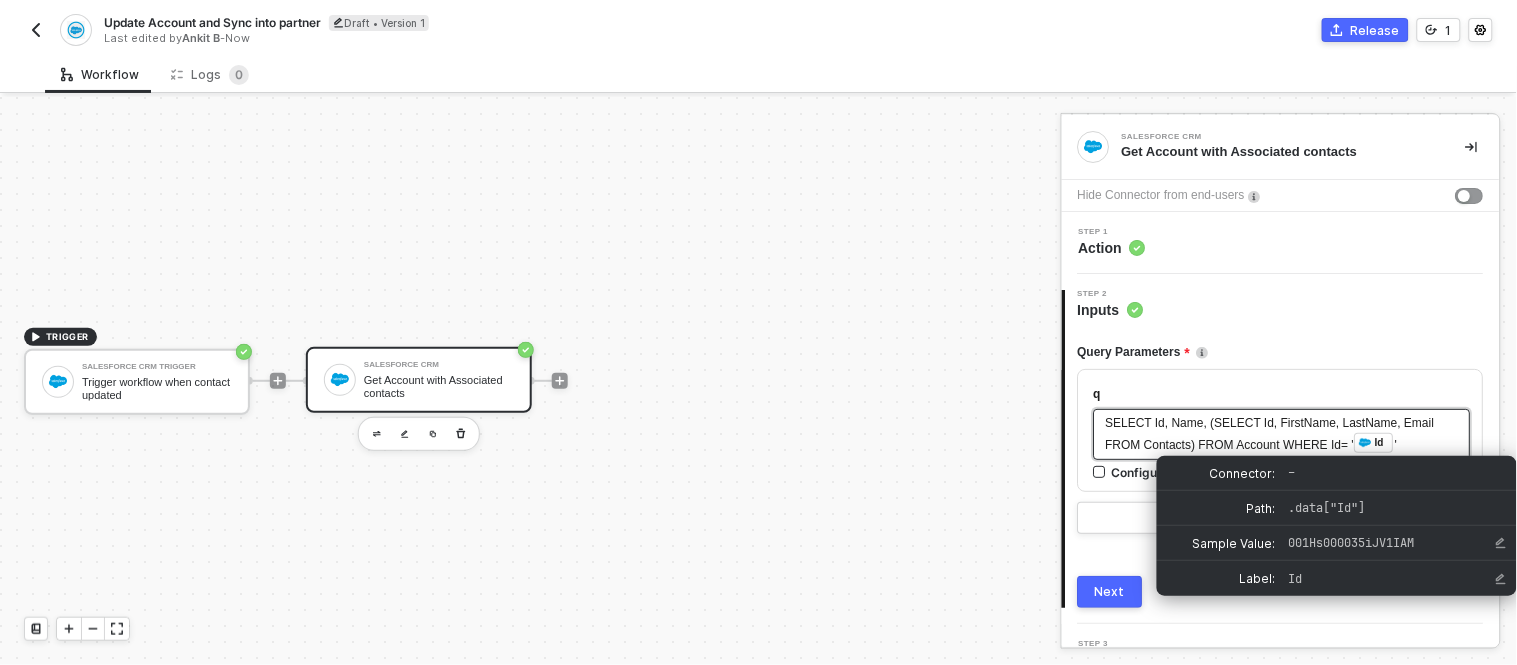 click on "SELECT Id, Name, (SELECT Id, FirstName, LastName, Email FROM Contacts) FROM Account WHERE Id= ' ﻿ Id '" at bounding box center [1282, 434] 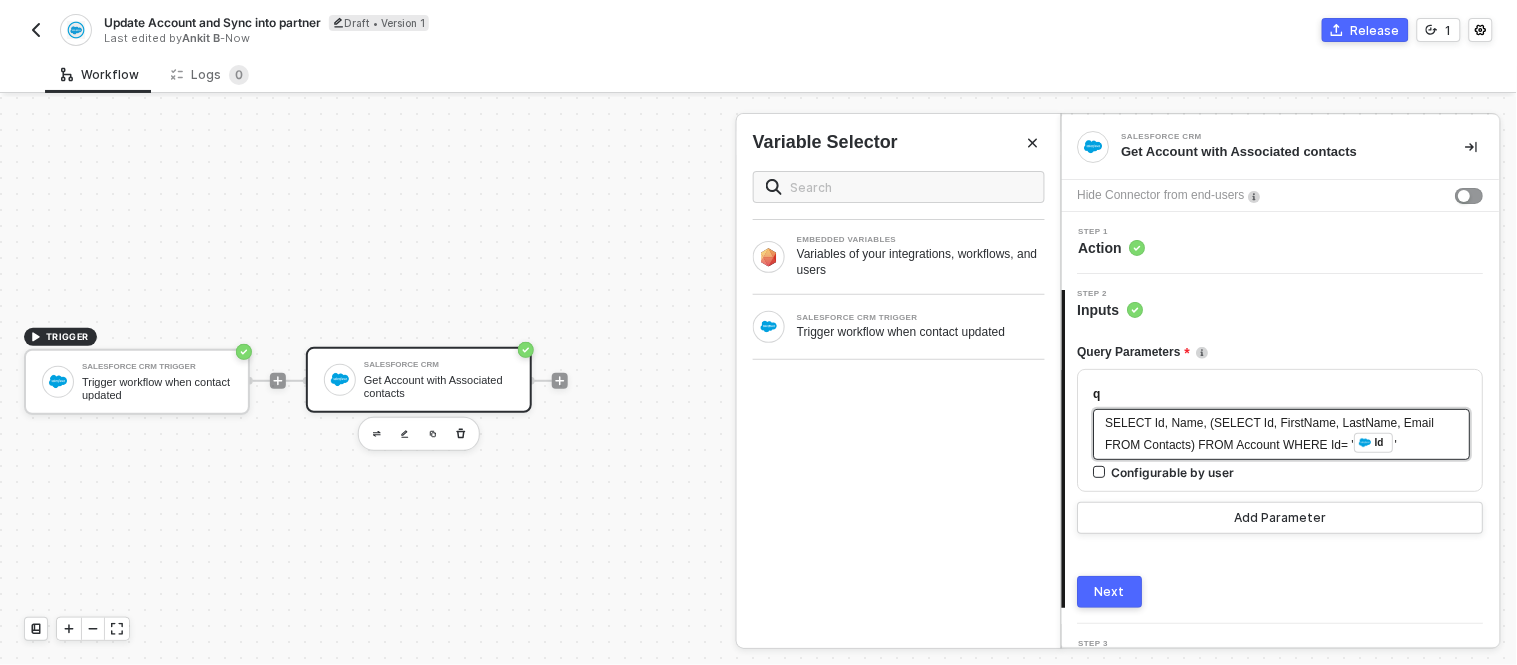click on "SELECT Id, Name, (SELECT Id, FirstName, LastName, Email FROM Contacts) FROM Account WHERE Id= ' ﻿ Id '" at bounding box center (1282, 434) 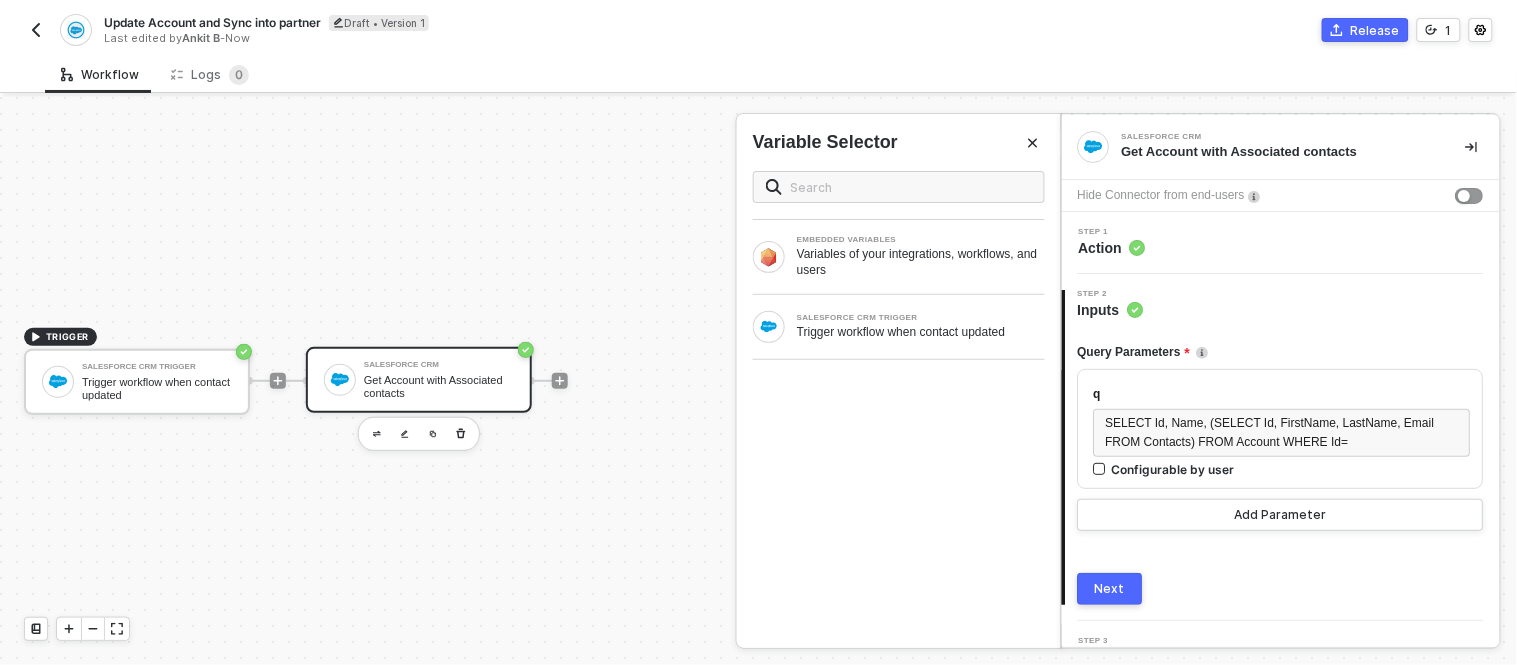 click on "Next" at bounding box center [1111, 589] 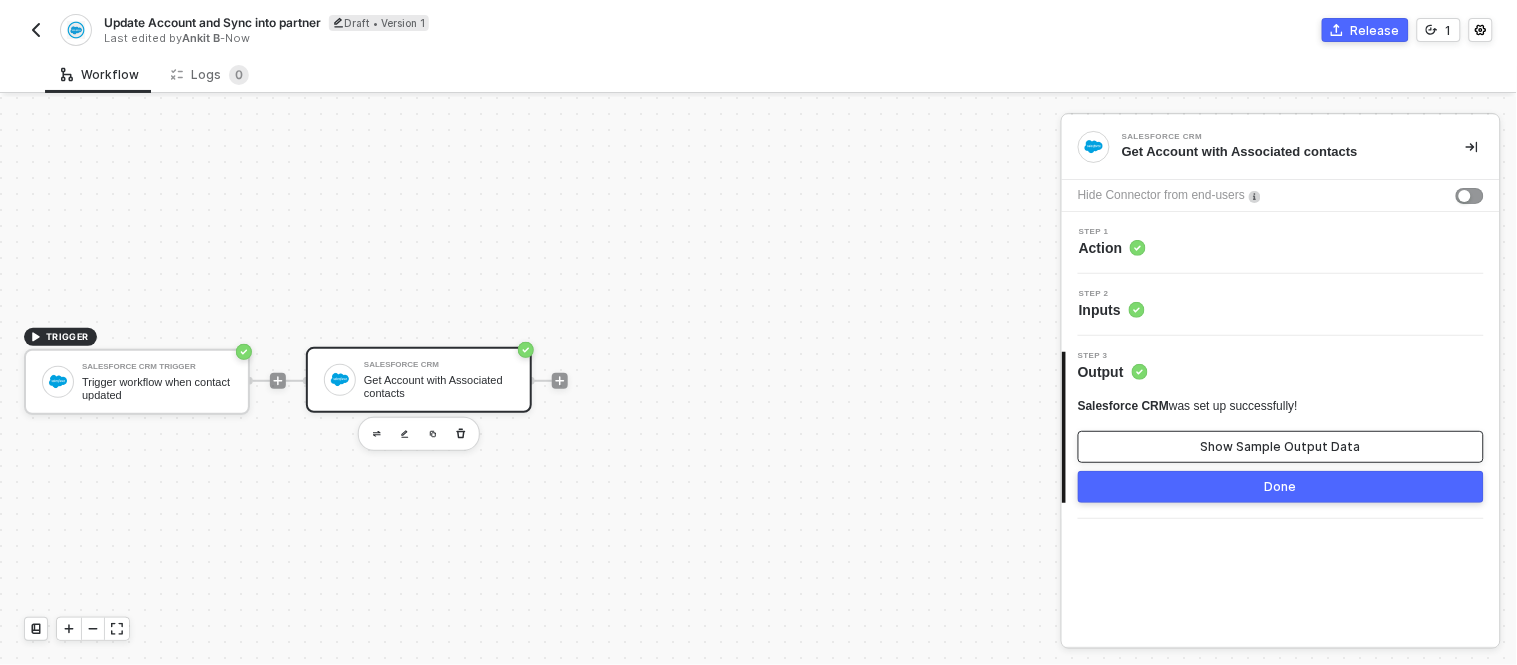 click on "Show Sample Output Data" at bounding box center [1281, 447] 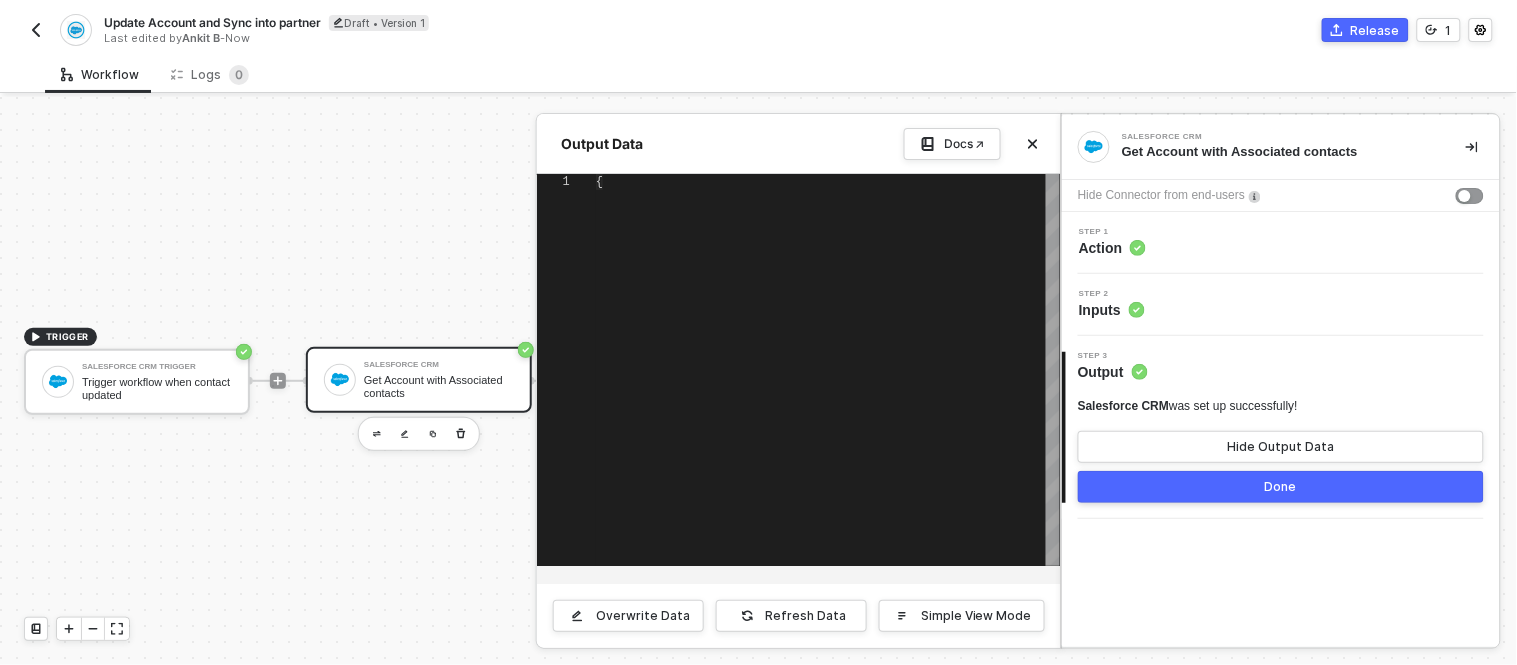 type on "{
"data": [
[
{
"json": [
{
"message": "\nContacts) FROM Account WHERE Id= \n                               ^\nERROR at Row:1:Column:93\nunexpected token: '<EOF>'",
"errorCode": "MALFORMED_QUERY"" 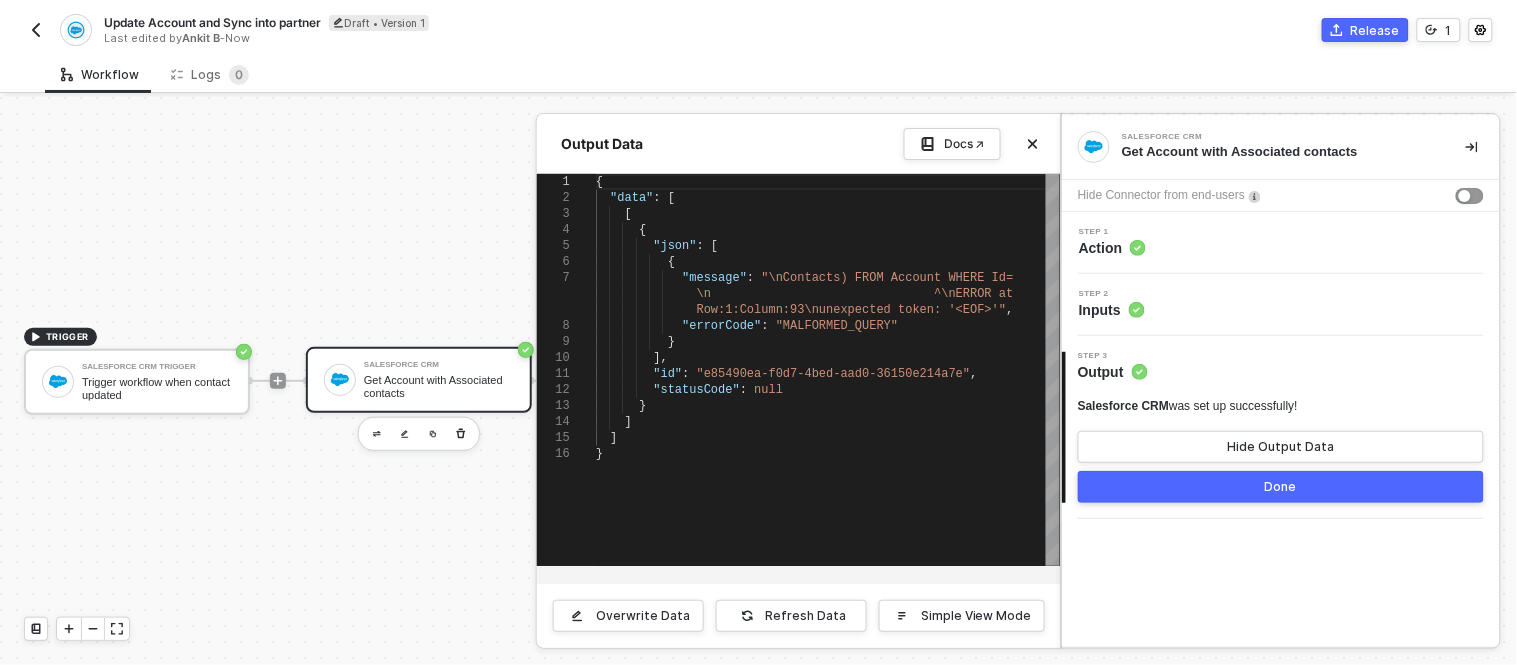 click on "Step 2 Inputs" at bounding box center (1281, 305) 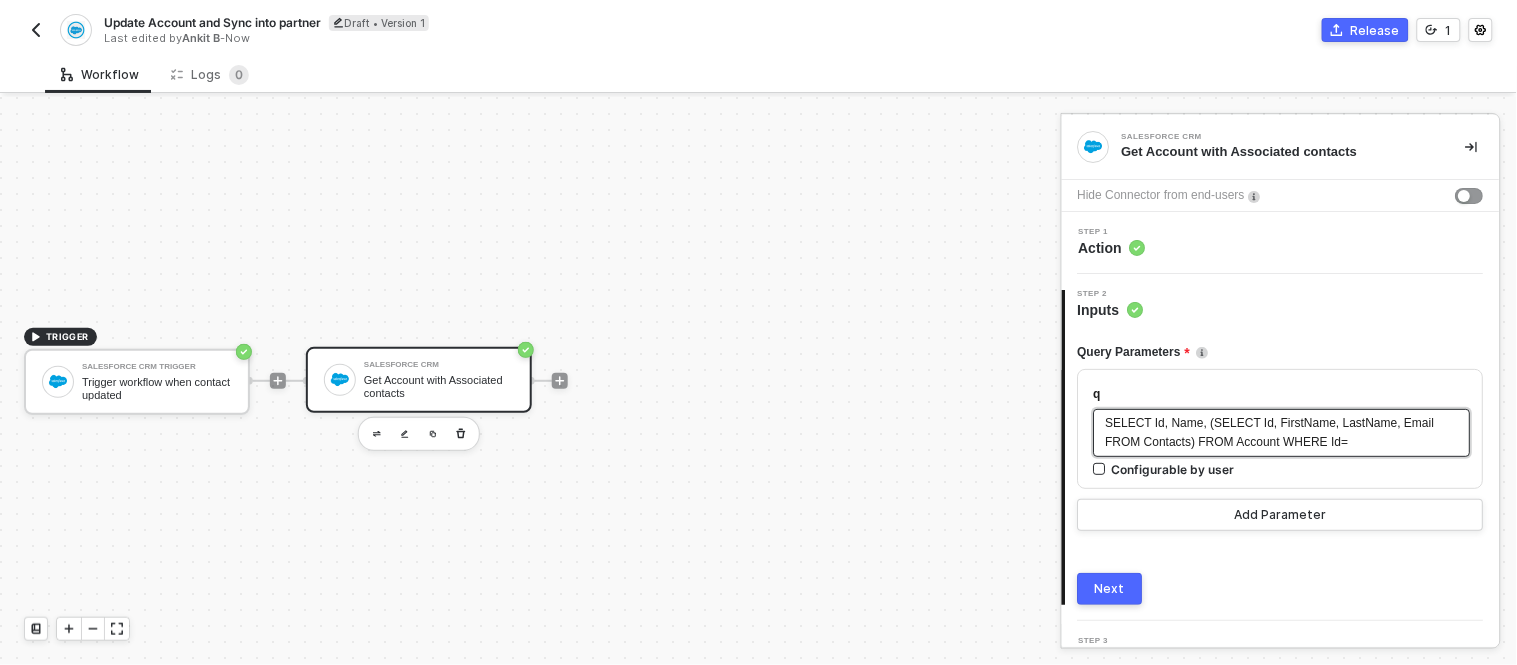 click on "SELECT Id, Name, (SELECT Id, FirstName, LastName, Email FROM Contacts) FROM Account WHERE Id=" at bounding box center [1282, 433] 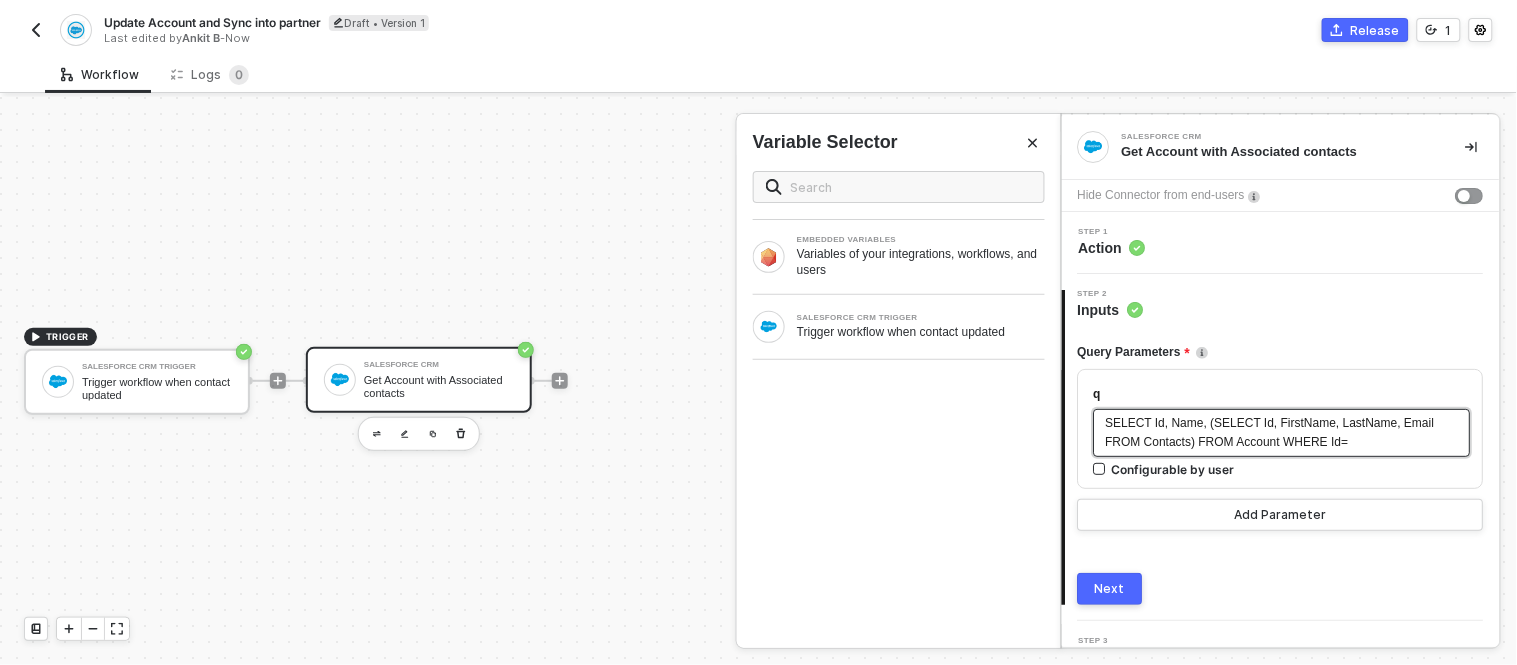 click on "SELECT Id, Name, (SELECT Id, FirstName, LastName, Email FROM Contacts) FROM Account WHERE Id=" at bounding box center [1282, 433] 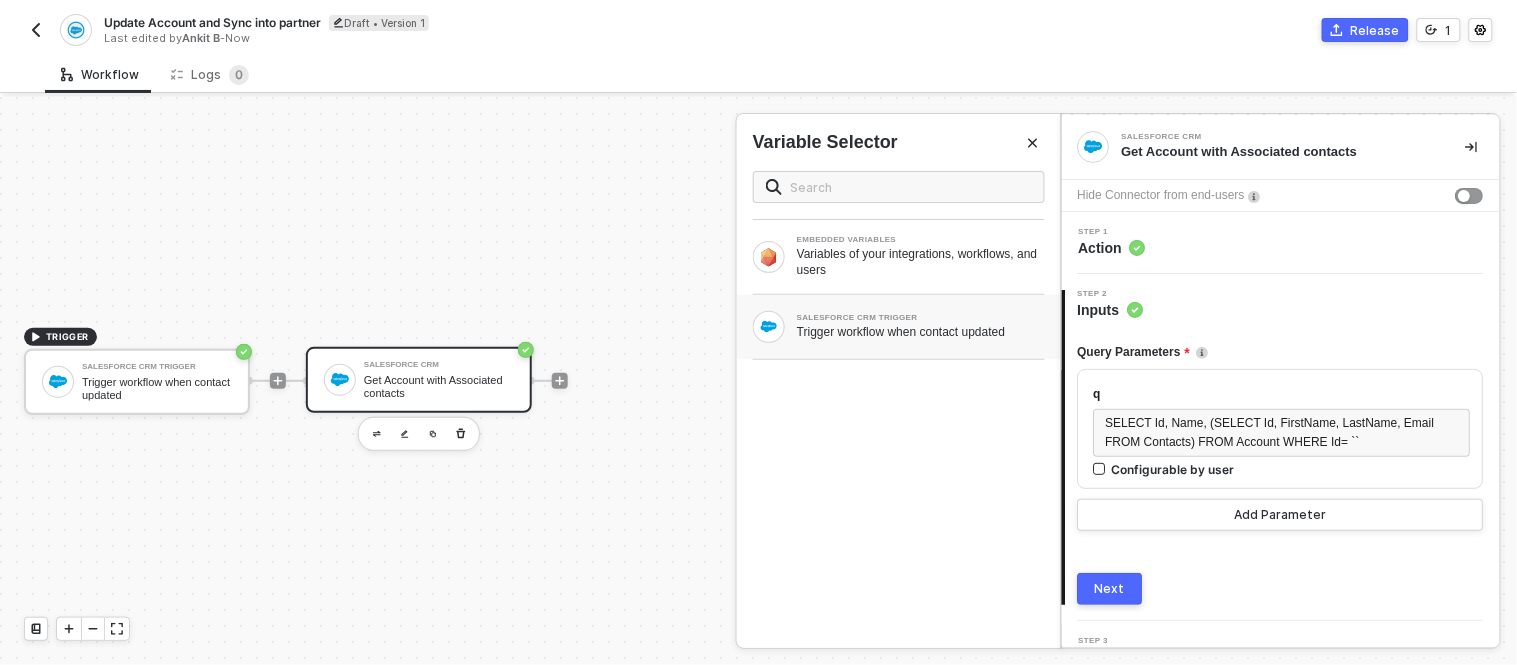 click on "Trigger workflow when contact updated" at bounding box center [921, 332] 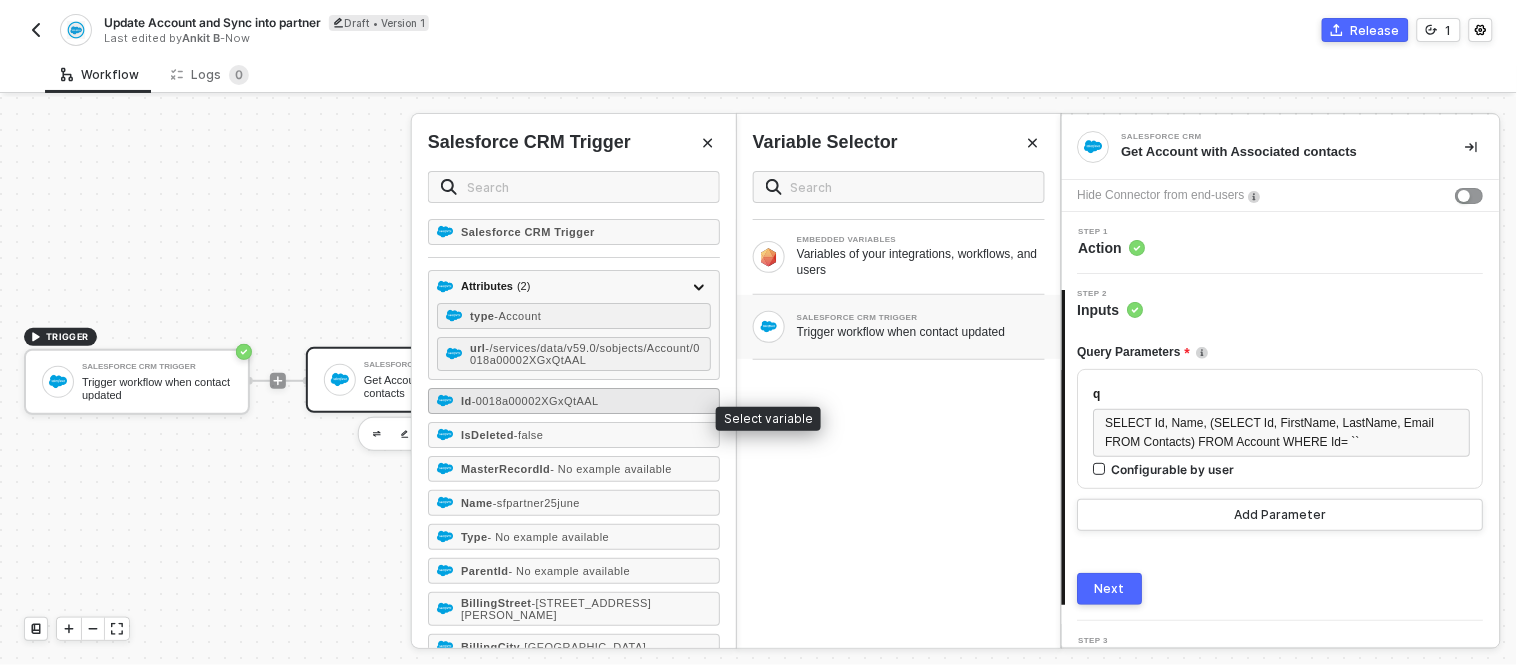 click on "-  0018a00002XGxQtAAL" at bounding box center (535, 401) 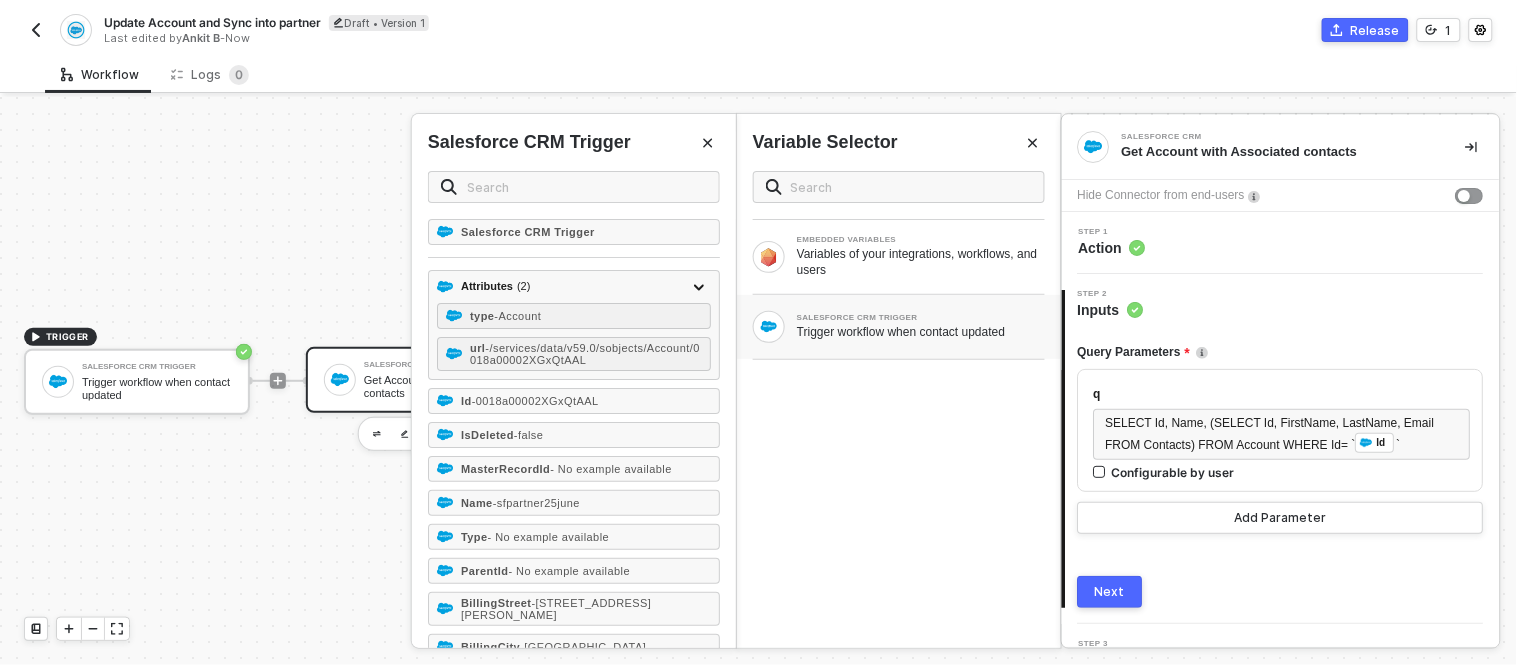 click on "Next" at bounding box center (1110, 592) 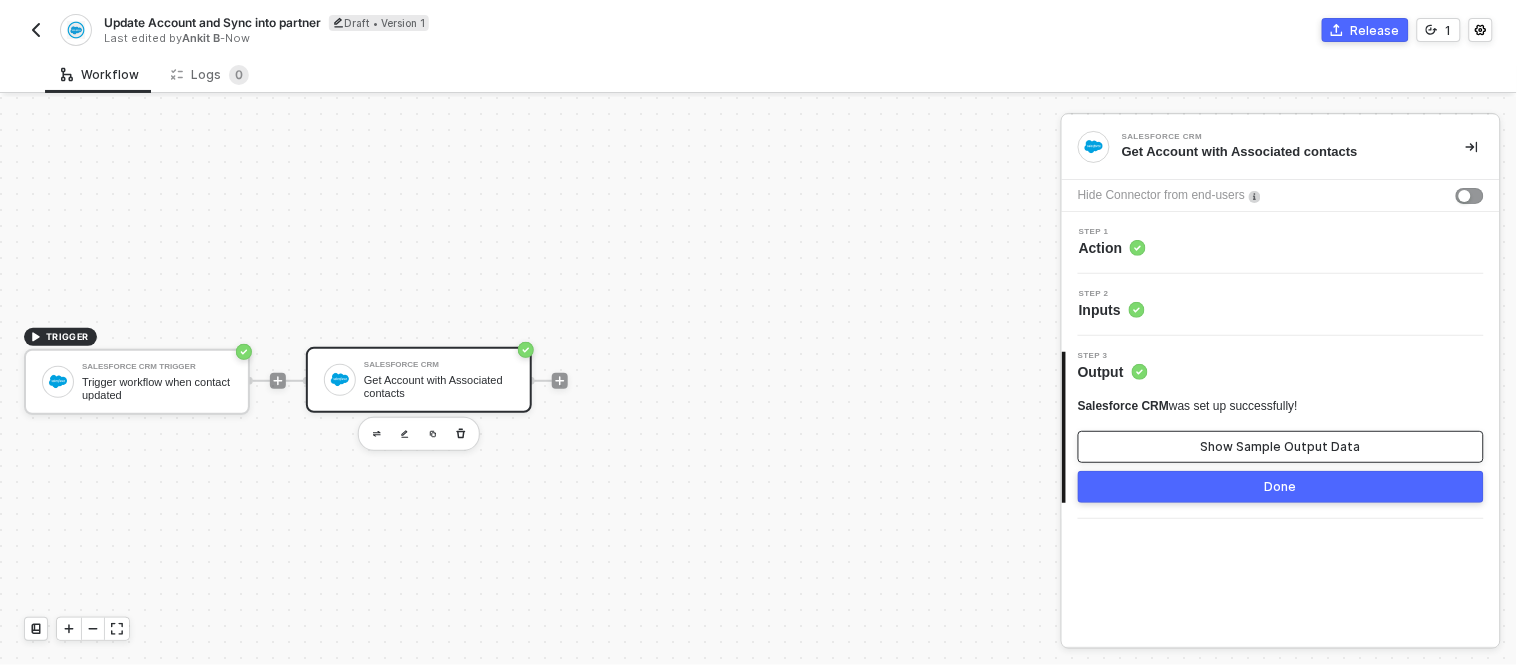 click on "Show Sample Output Data" at bounding box center (1281, 447) 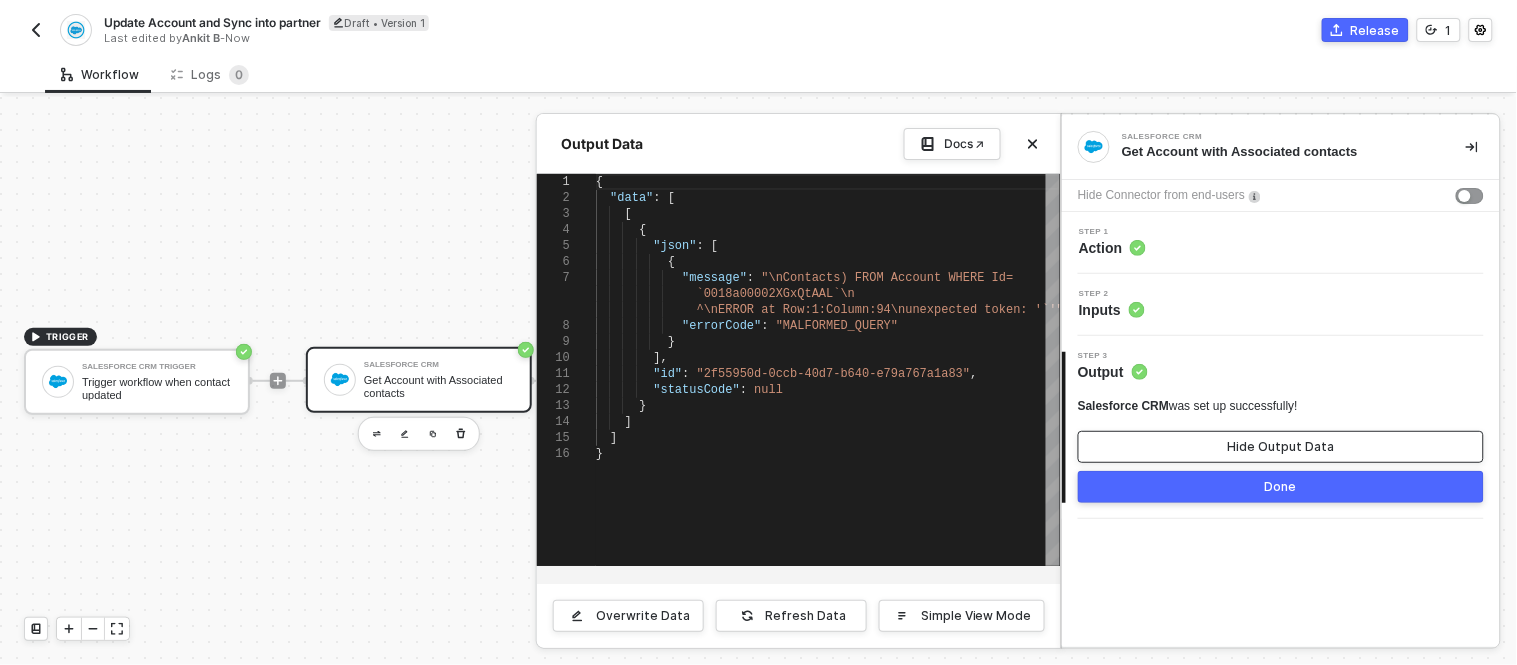 type on "}
],
"id": "2f55950d-0ccb-40d7-b640-e79a767a1a83",
"statusCode": null
}
]
]
}" 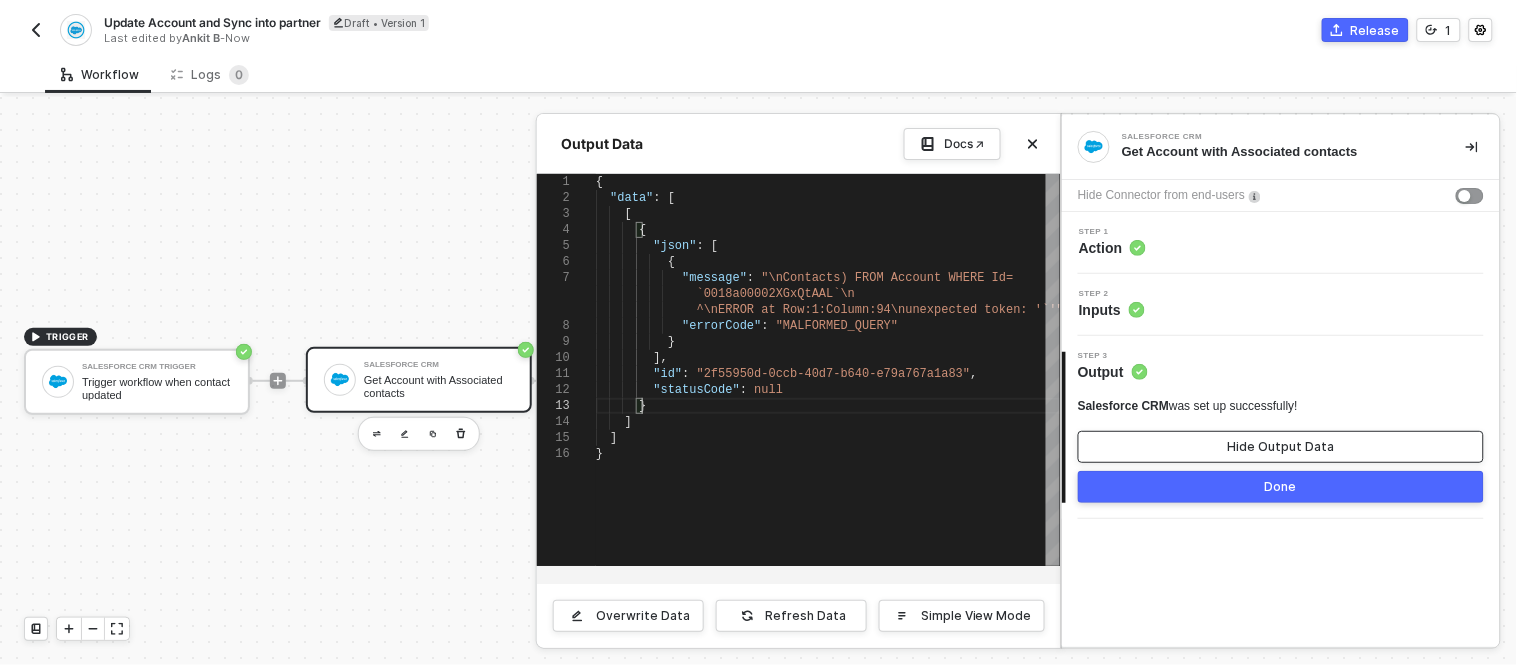 click on "}" at bounding box center (828, 406) 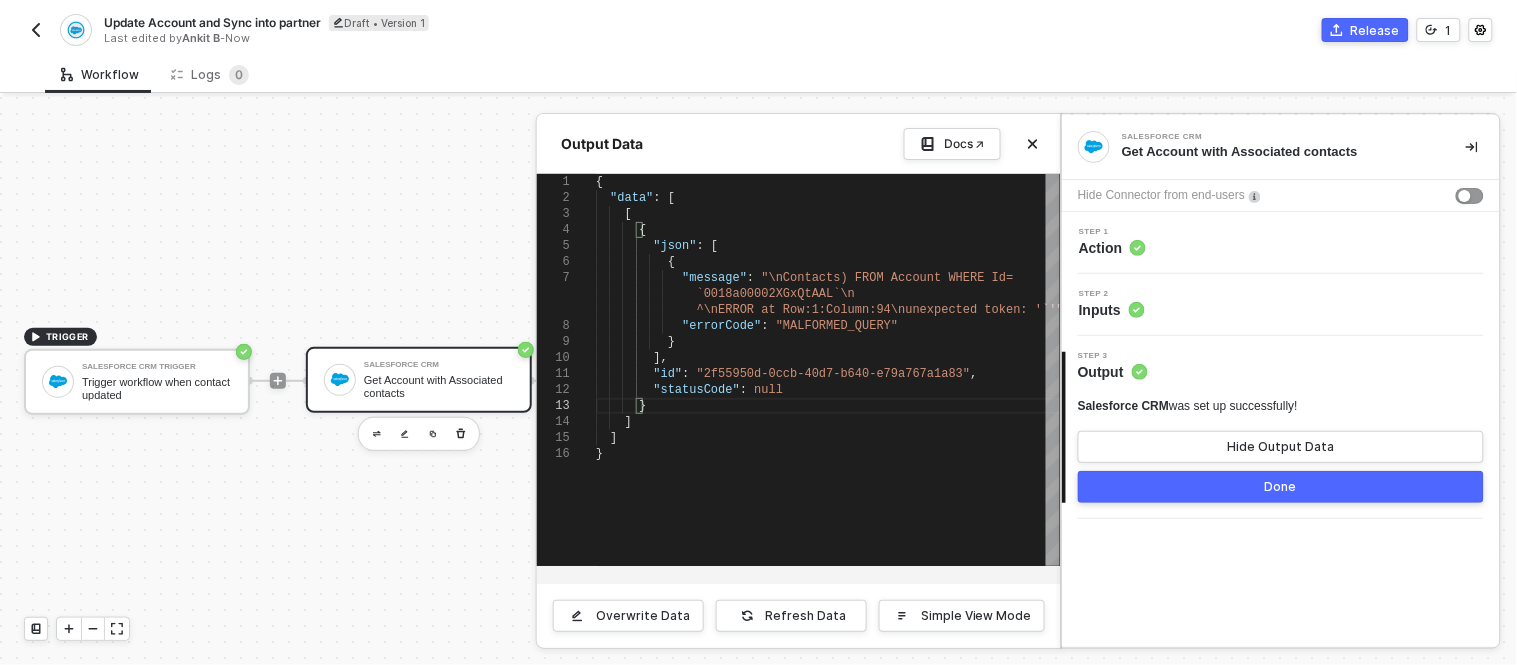 click on "Step 2 Inputs" at bounding box center [1283, 305] 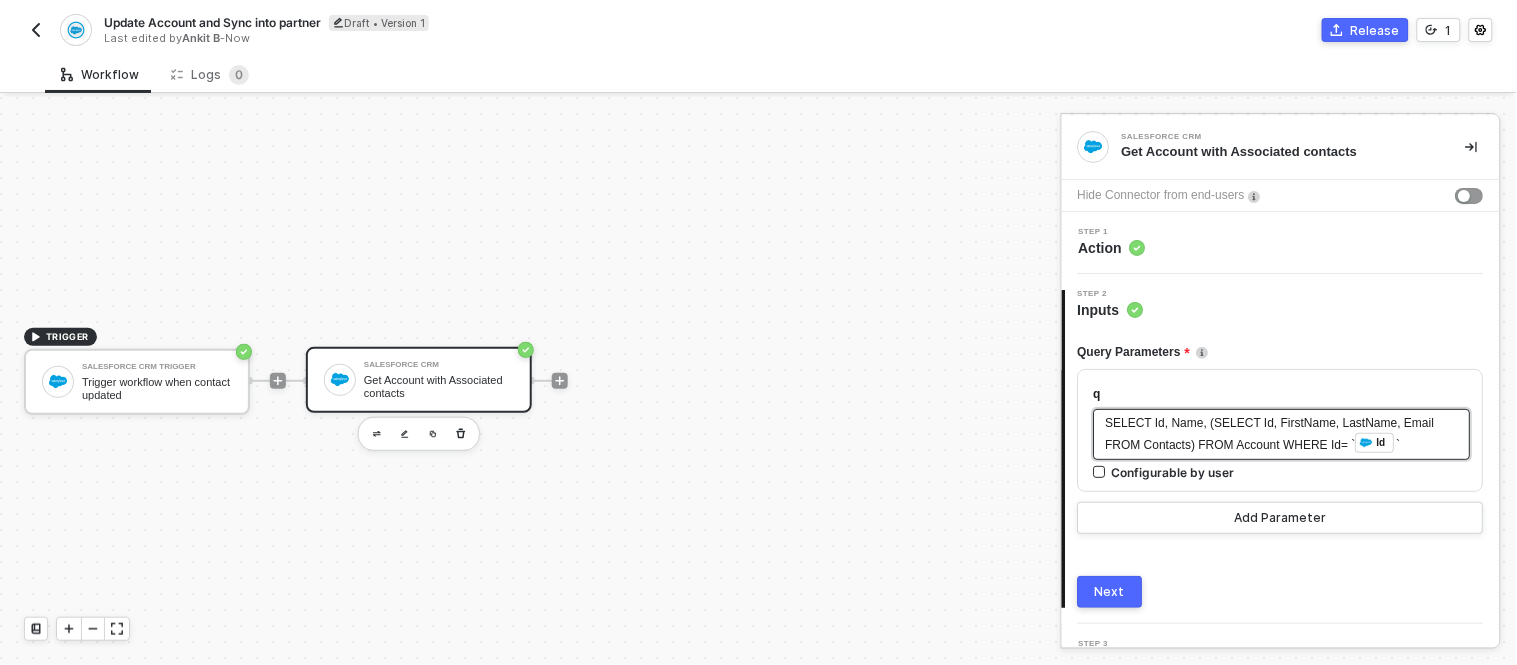 click on "SELECT Id, Name, (SELECT Id, FirstName, LastName, Email FROM Contacts) FROM Account WHERE Id= ` ﻿ Id `" at bounding box center [1282, 434] 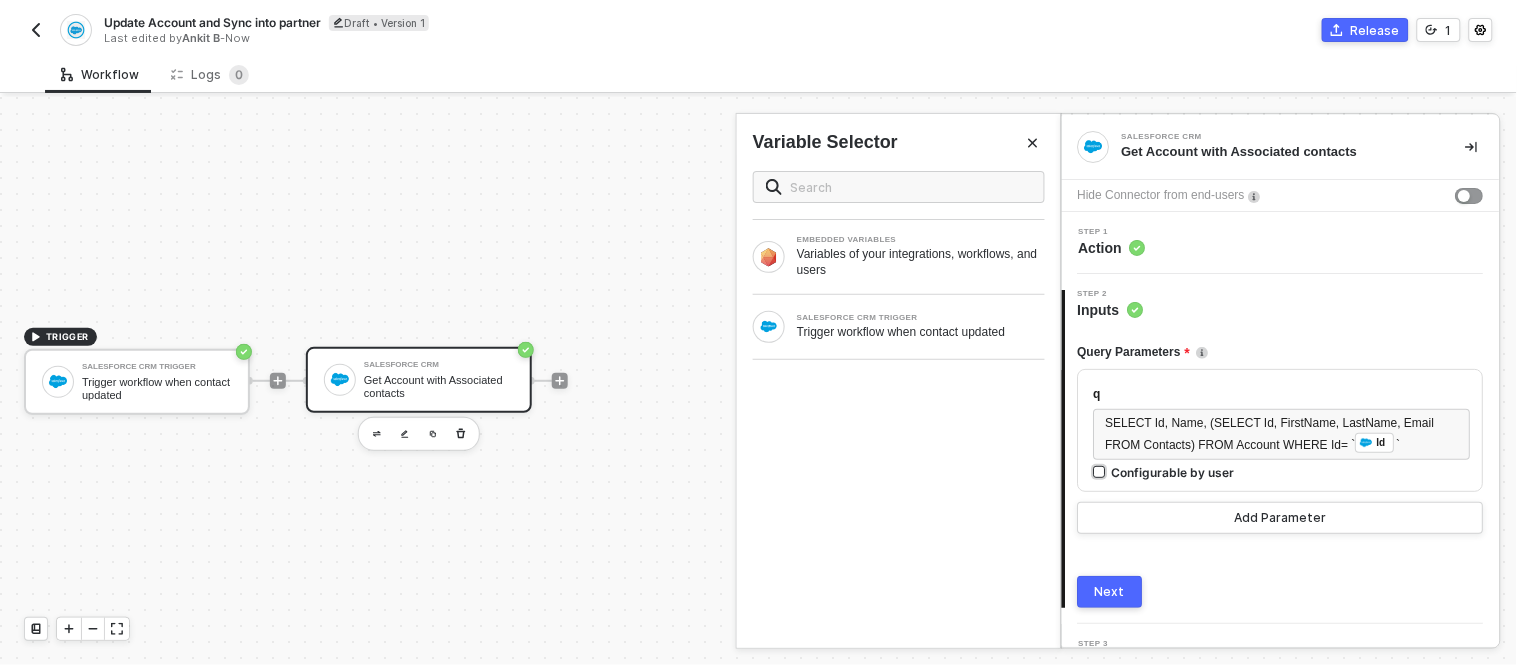 click on "Configurable by user" at bounding box center [1282, 472] 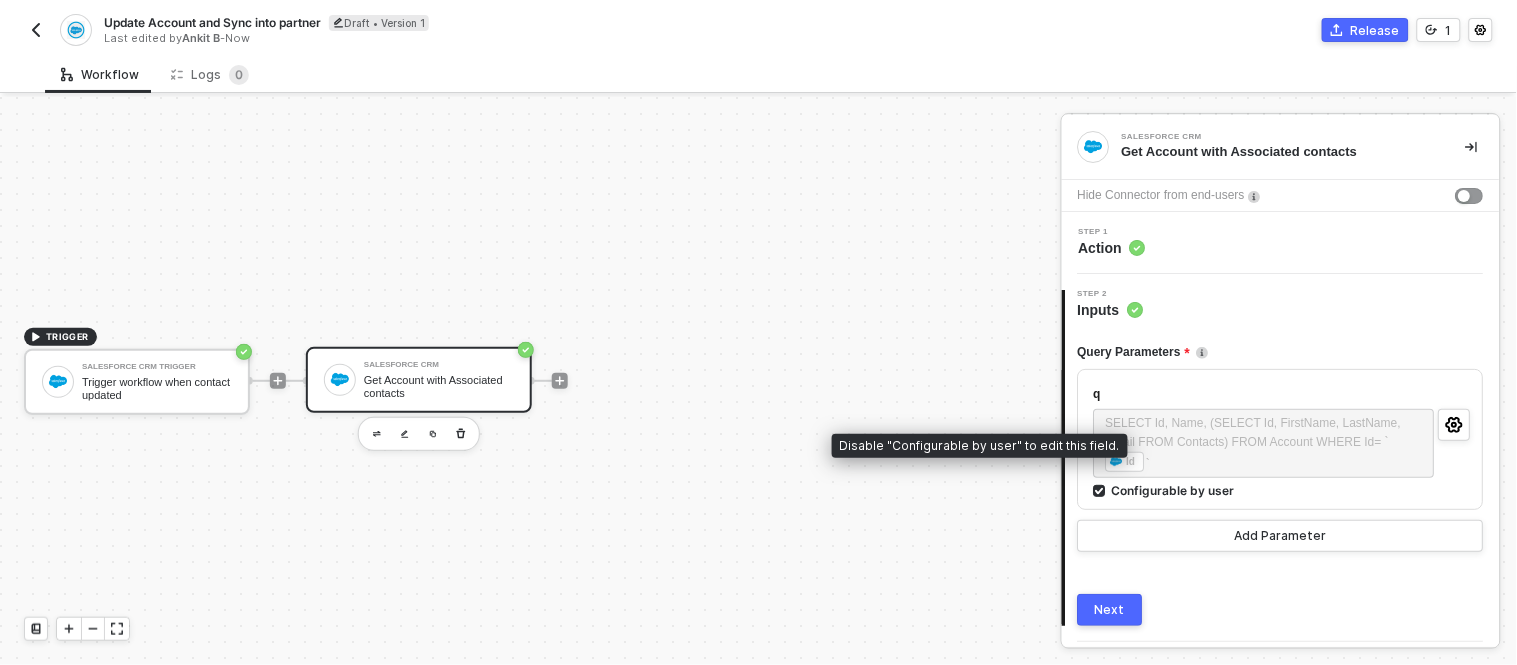 click on "SELECT Id, Name, (SELECT Id, FirstName, LastName, Email FROM Contacts) FROM Account WHERE Id= ` ﻿ Id `" at bounding box center (1264, 446) 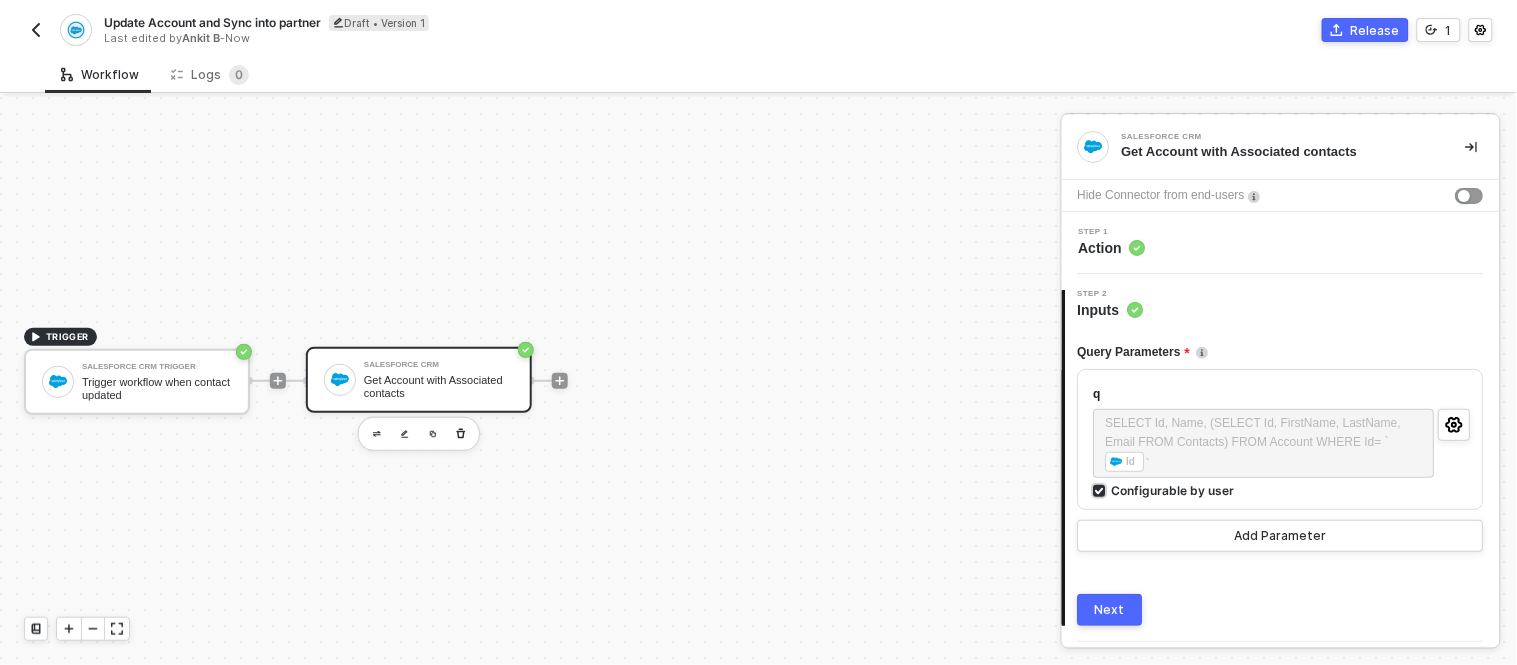 click on "Configurable by user" at bounding box center (1173, 490) 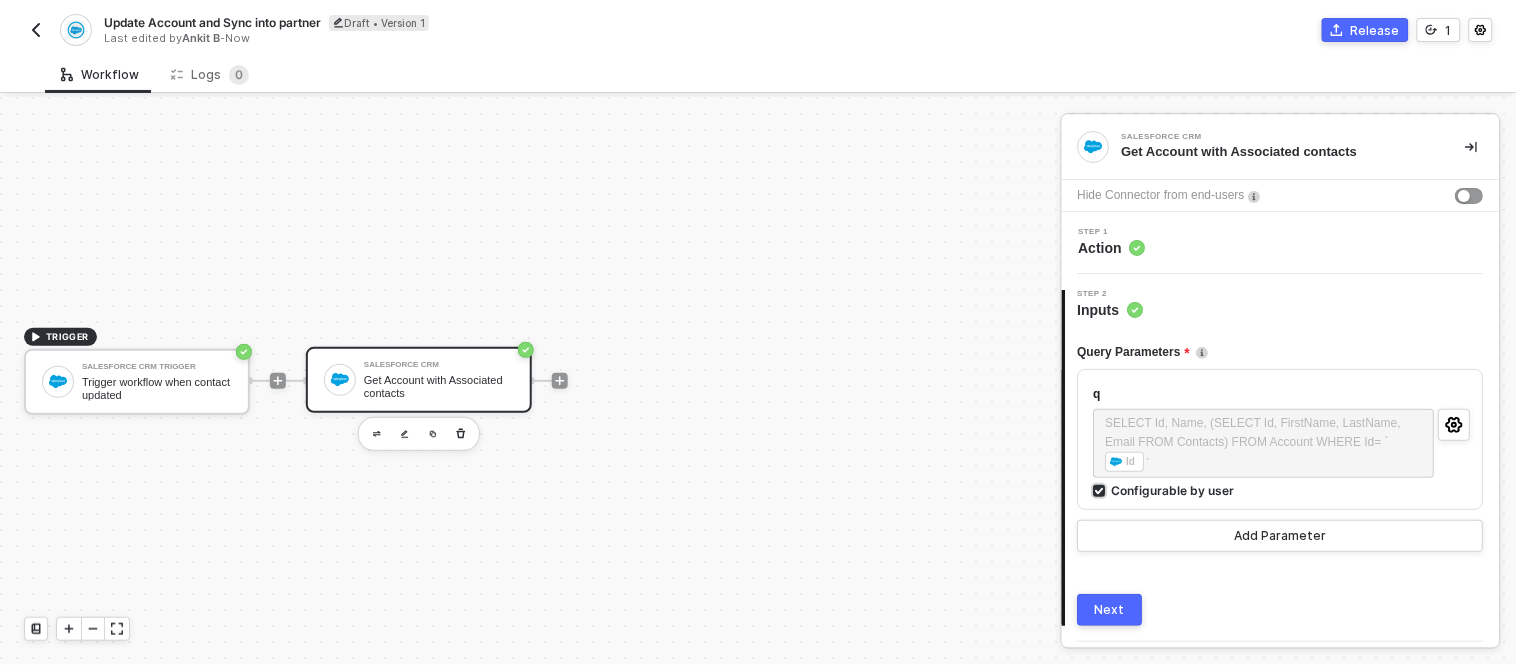 click on "Configurable by user" at bounding box center [1101, 492] 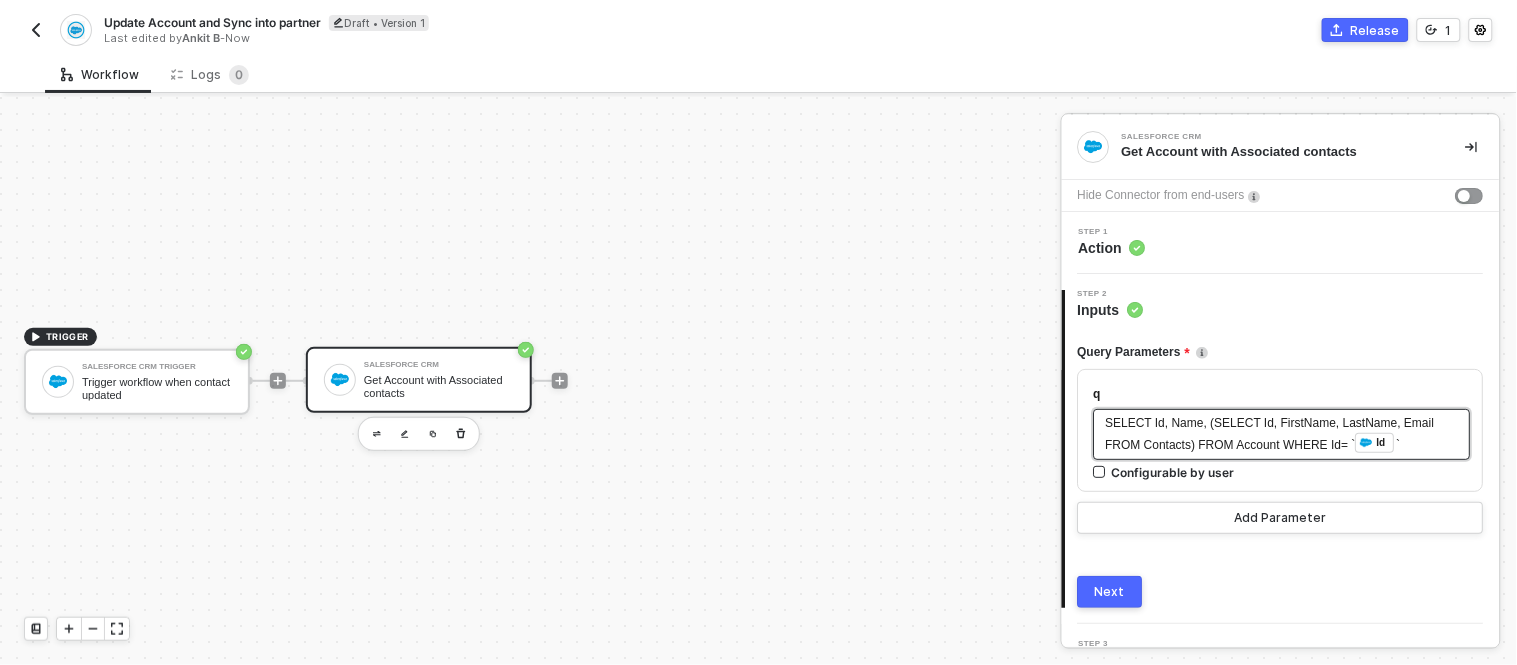 click on "SELECT Id, Name, (SELECT Id, FirstName, LastName, Email FROM Contacts) FROM Account WHERE Id= `" at bounding box center (1272, 434) 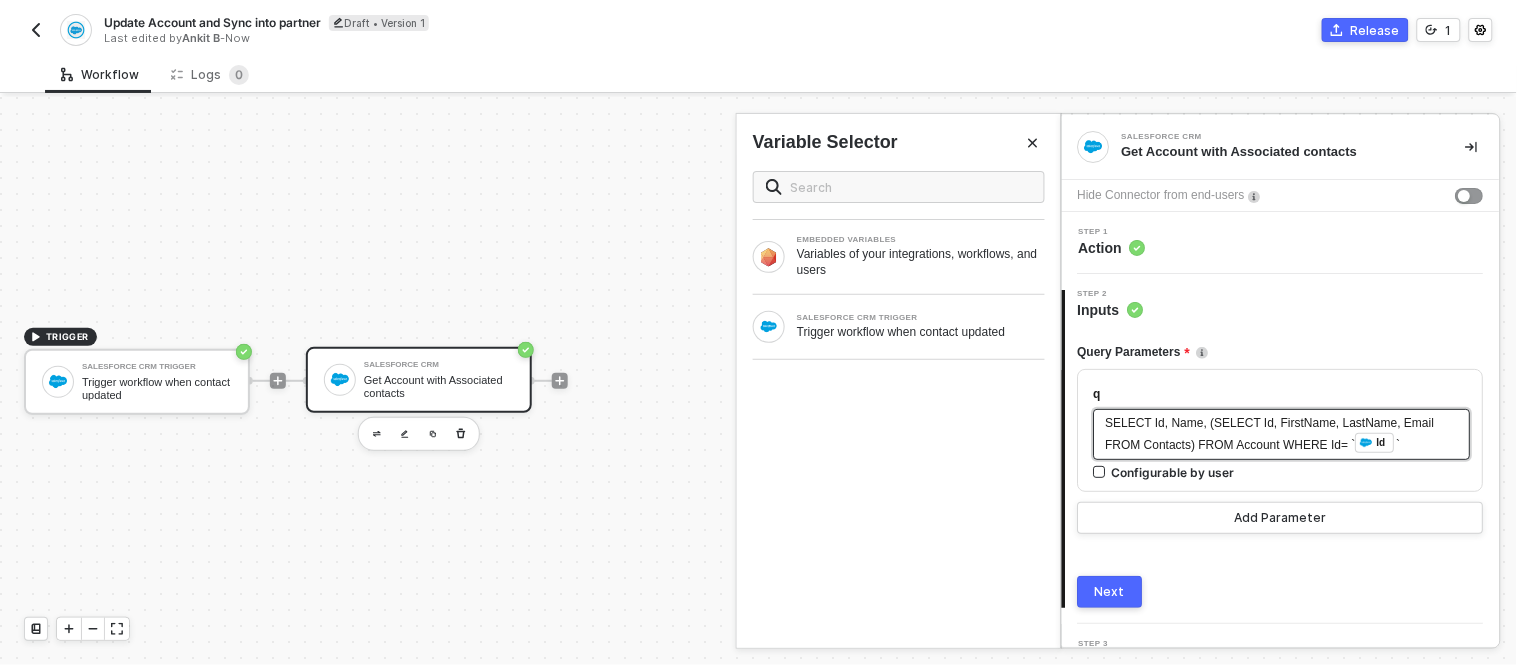 click on "SELECT Id, Name, (SELECT Id, FirstName, LastName, Email FROM Contacts) FROM Account WHERE Id= ` ﻿ Id `" at bounding box center (1282, 434) 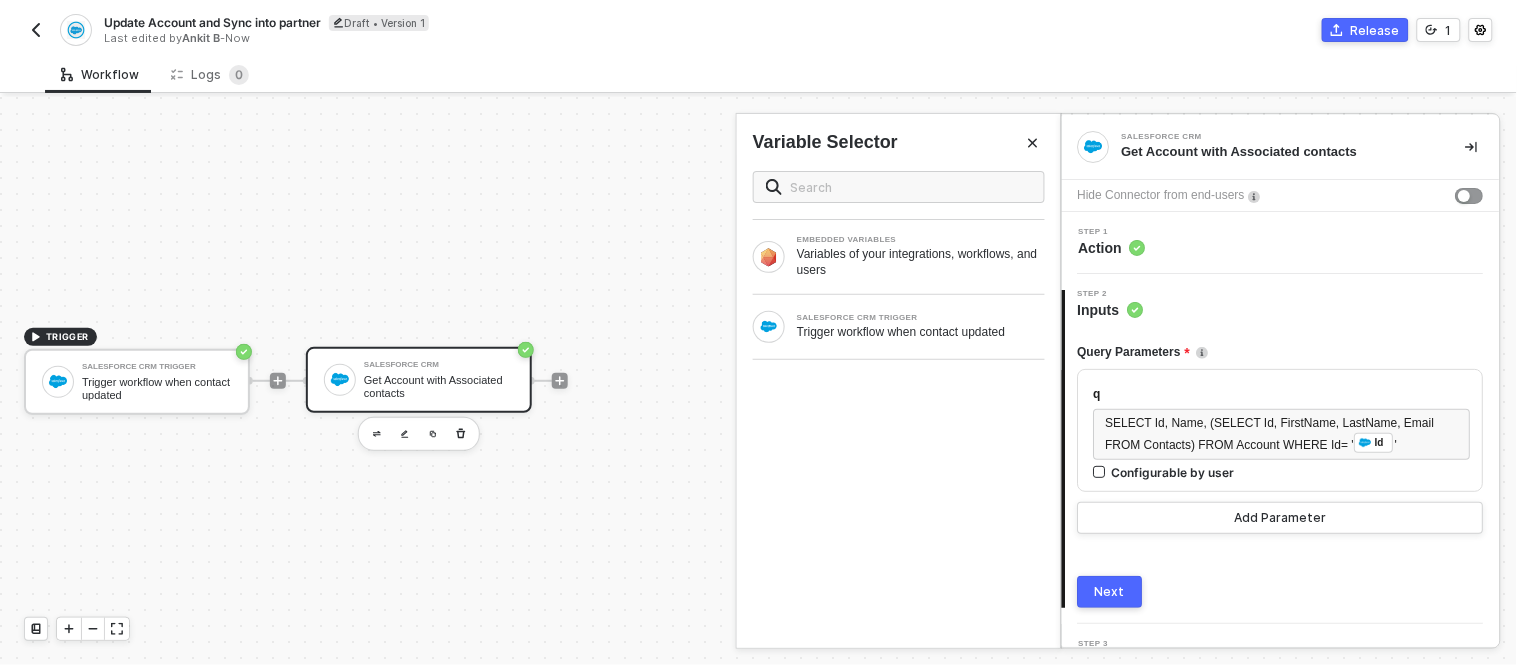 click on "Next" at bounding box center [1111, 592] 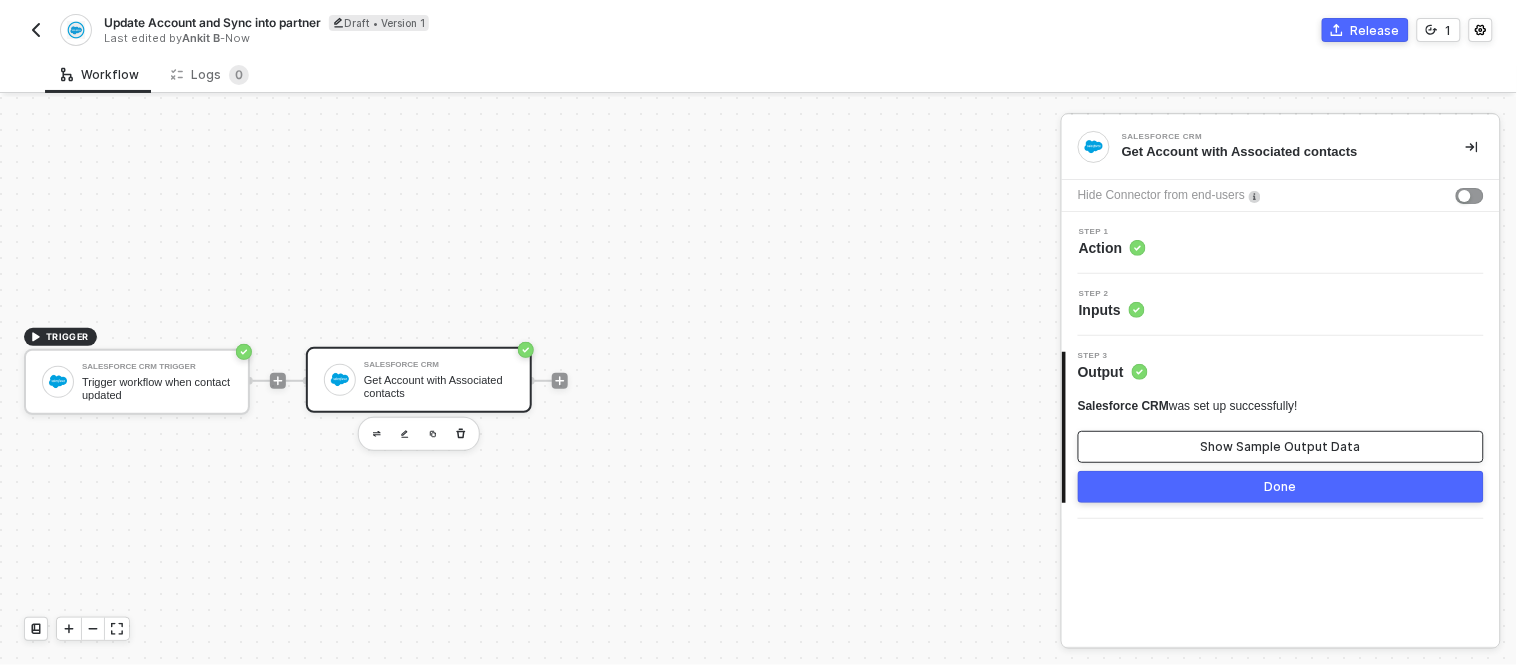 click on "Show Sample Output Data" at bounding box center (1281, 447) 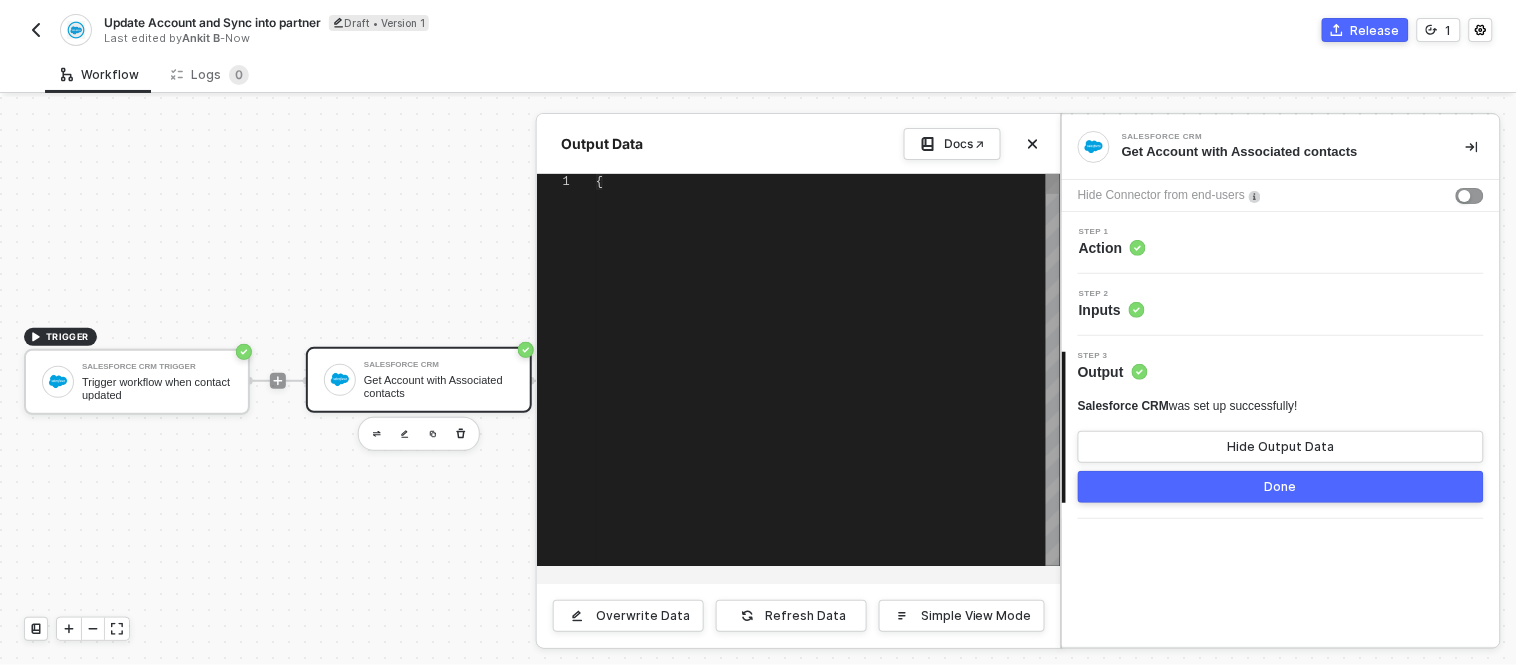 type on "{
"data": {
"totalSize": 1,
"done": true,
"records": [
{
"attributes": {
"type": "Account",
"url": "/services/data/v59.0/sobjects/Account/0018a00002XGxQtAAL"" 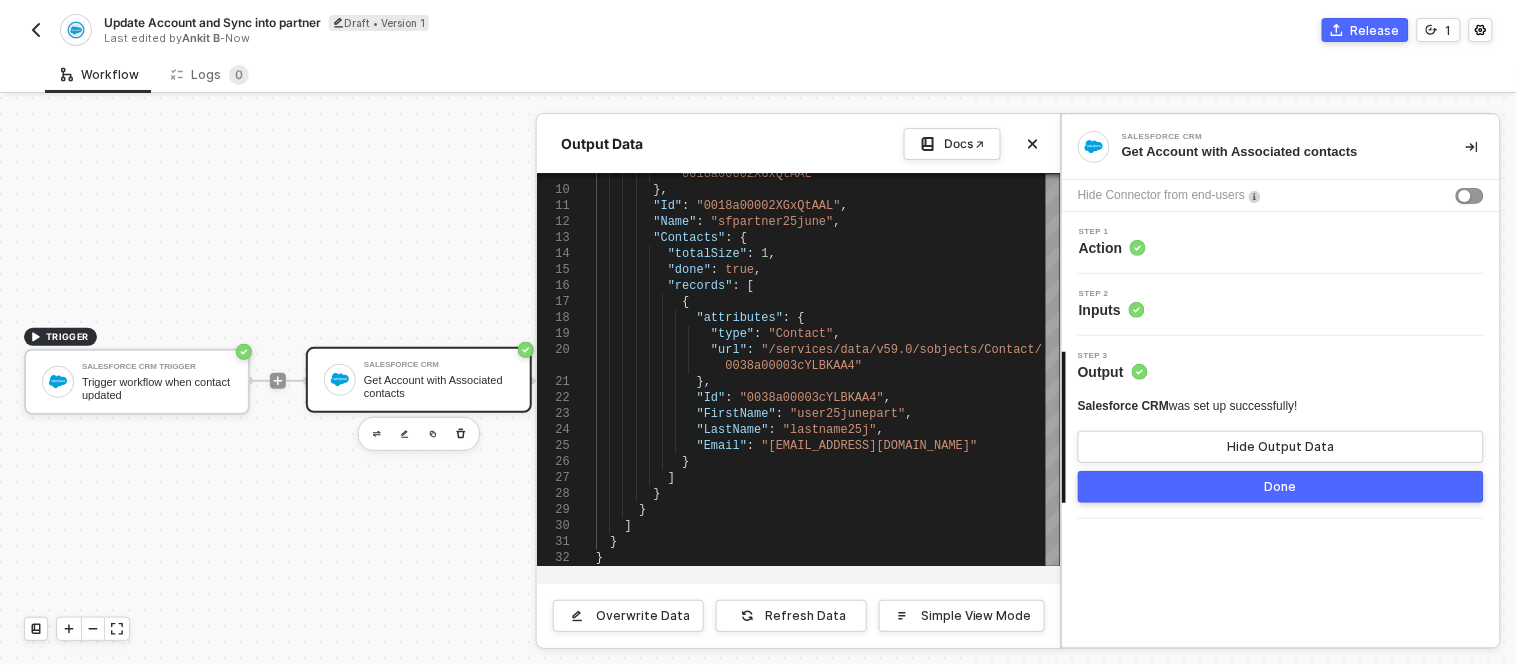click on "Done" at bounding box center (1281, 487) 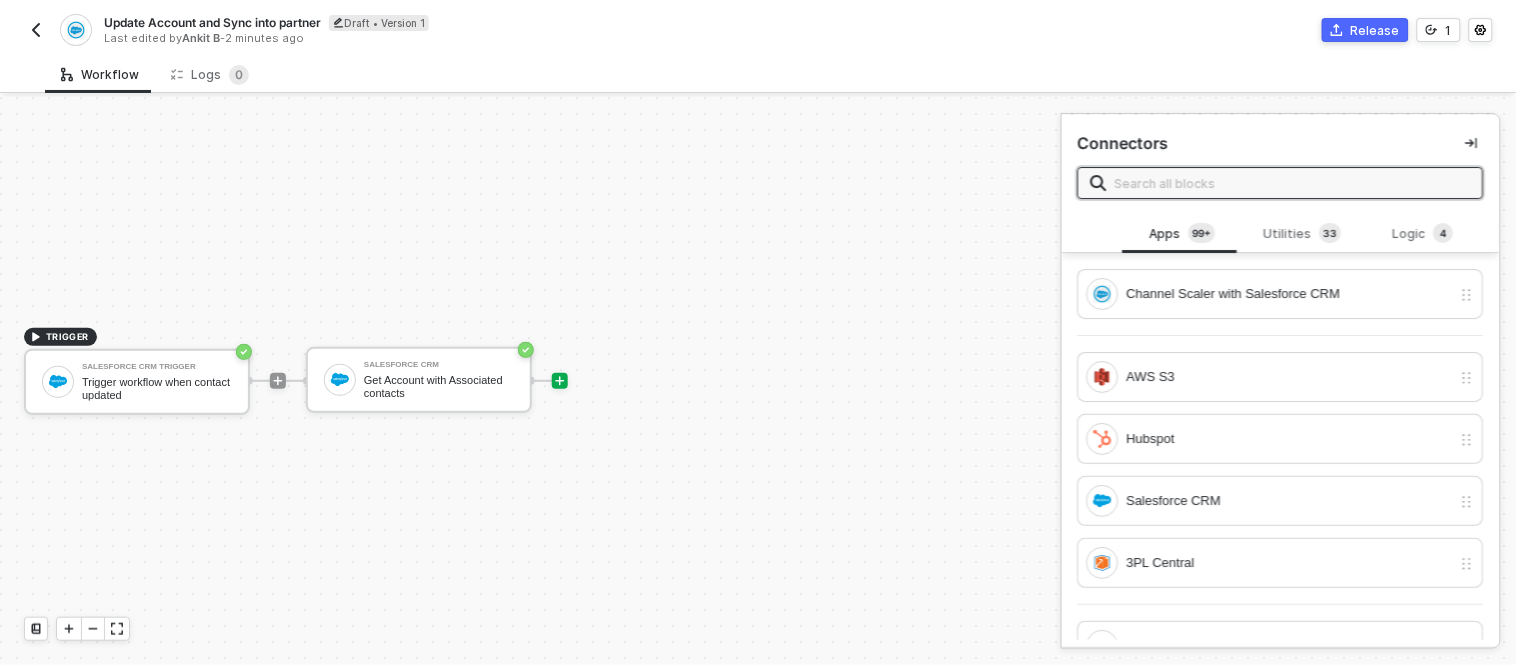 click 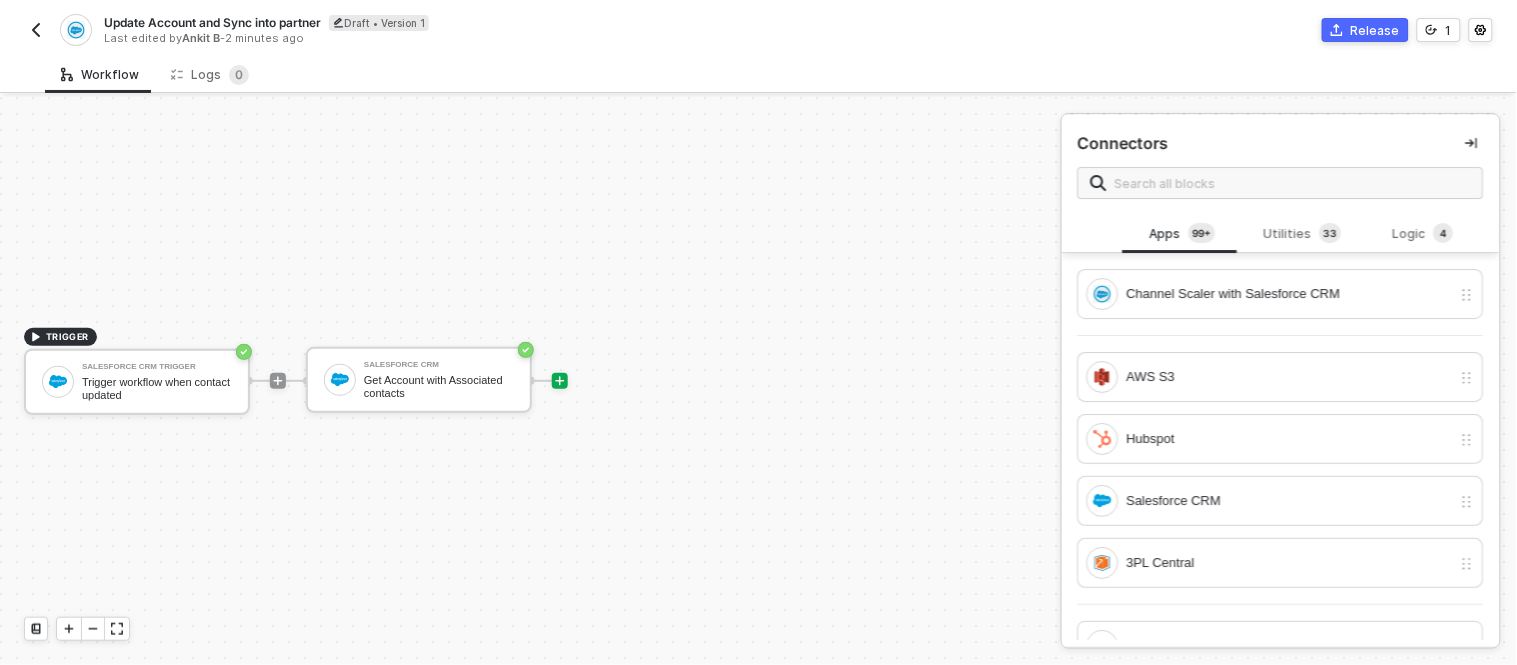 click at bounding box center [36, 30] 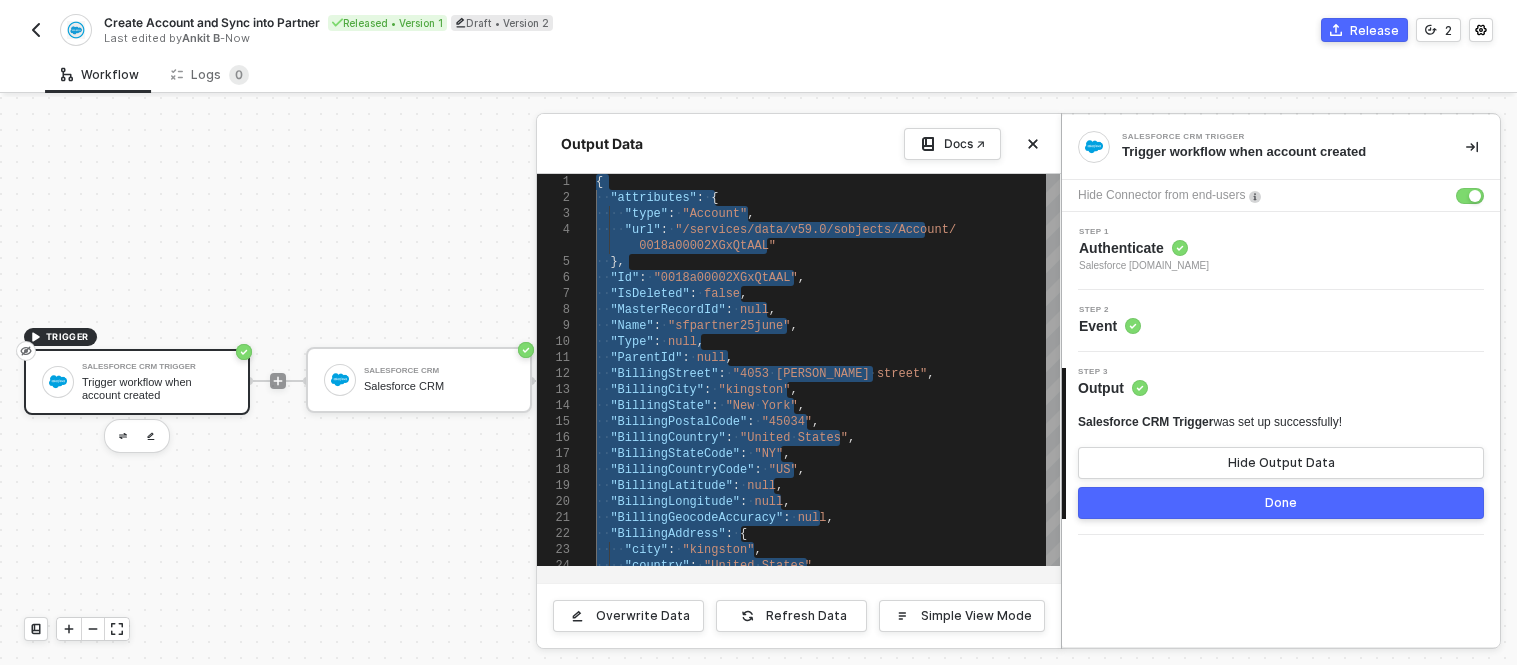 scroll, scrollTop: 0, scrollLeft: 0, axis: both 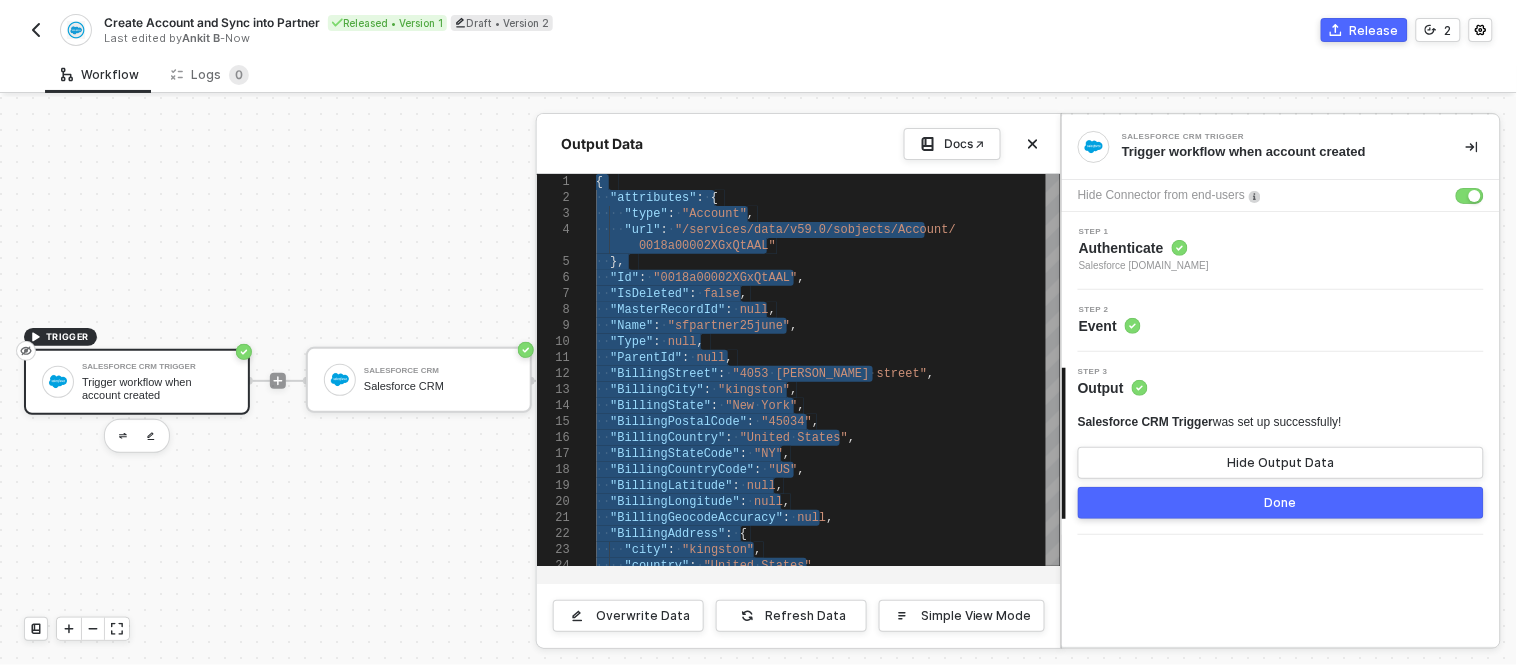 click at bounding box center [758, 381] 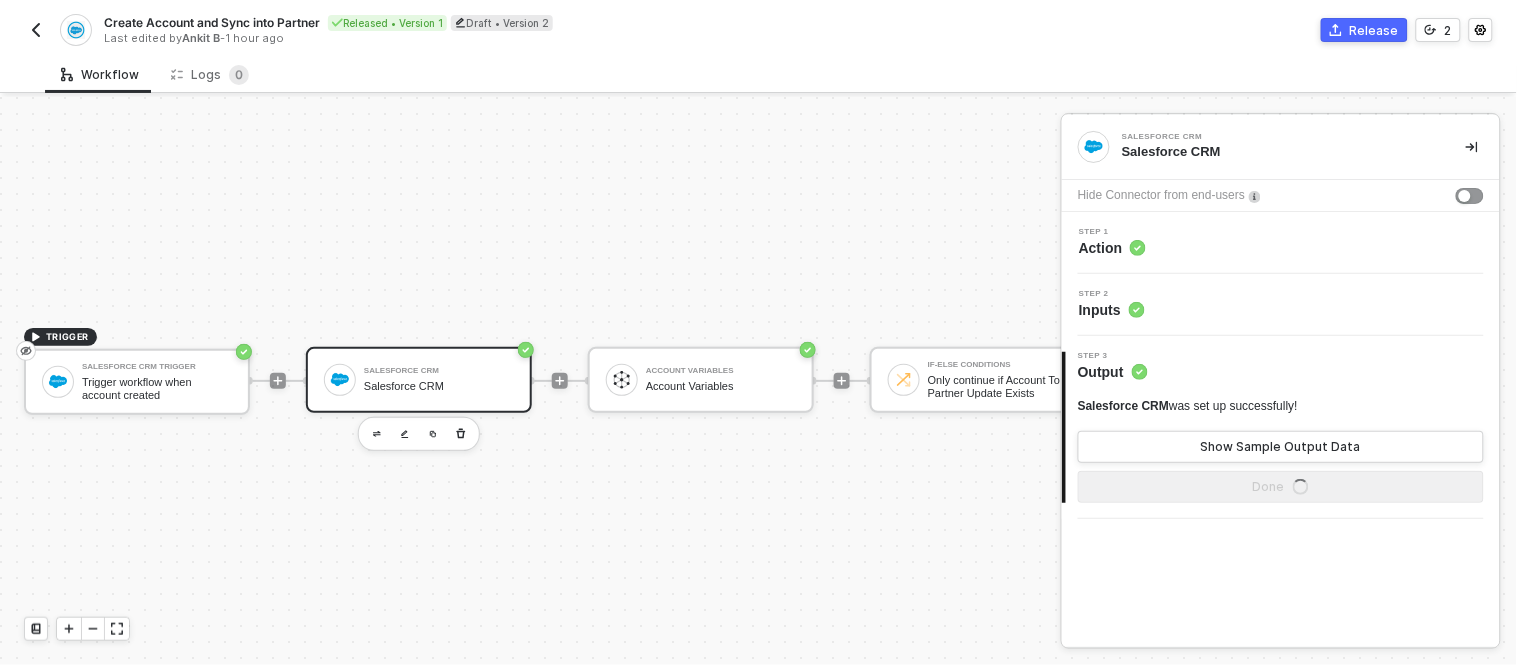 click on "Step 2 Inputs" at bounding box center (1283, 305) 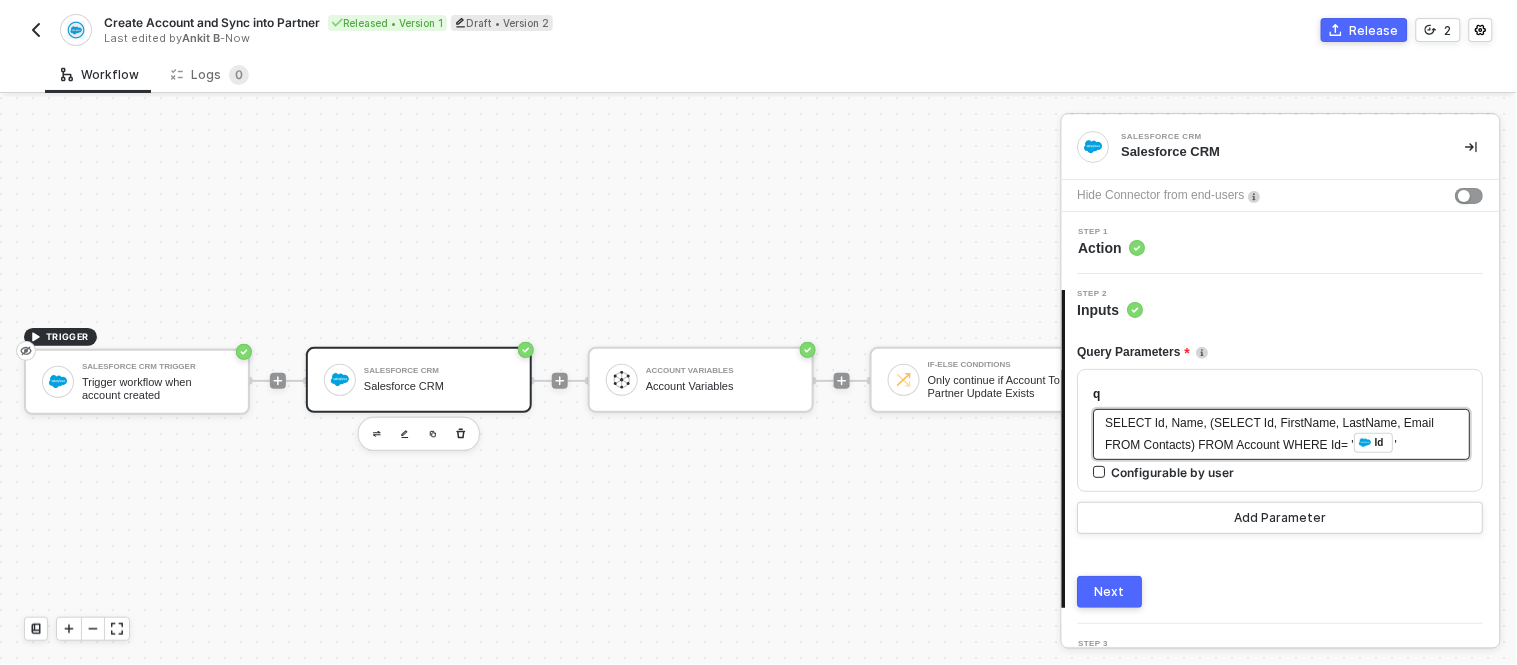 click on "SELECT Id, Name, (SELECT Id, FirstName, LastName, Email FROM Contacts) FROM Account WHERE Id= '" at bounding box center [1272, 434] 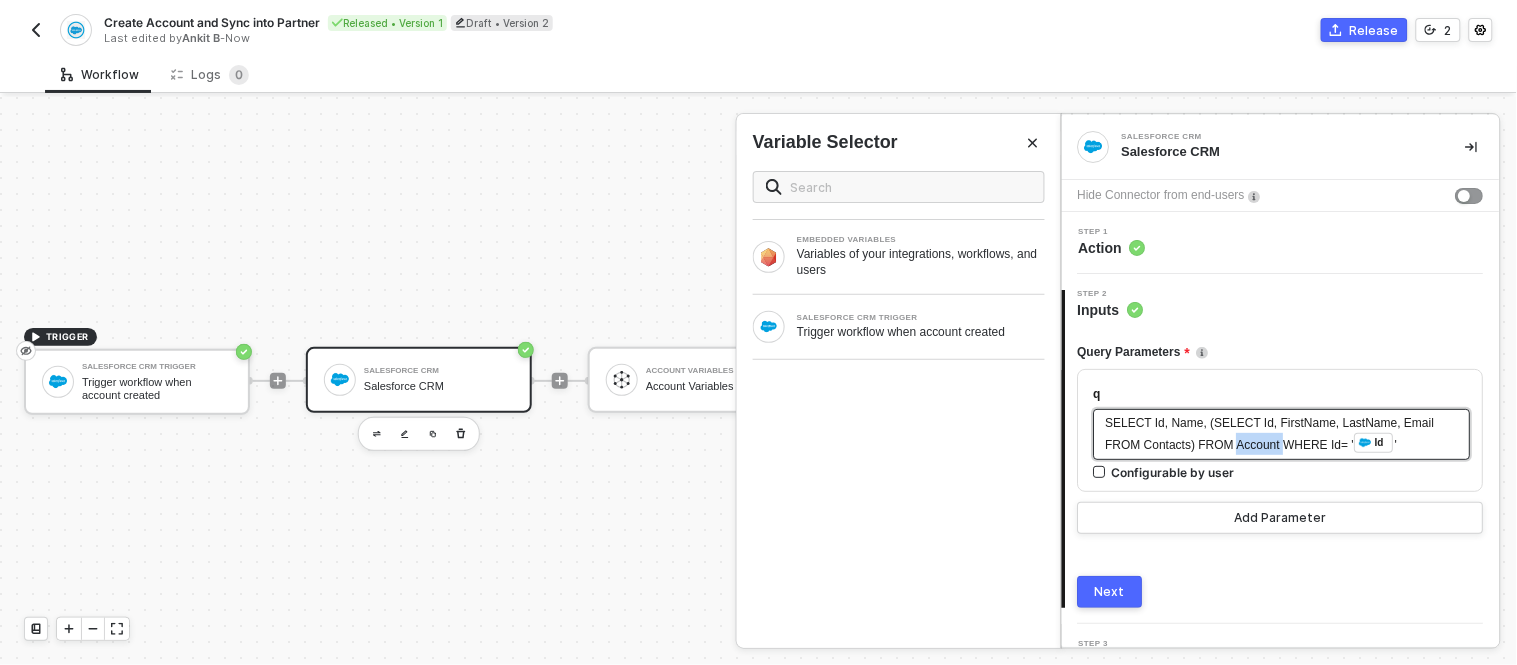click on "SELECT Id, Name, (SELECT Id, FirstName, LastName, Email FROM Contacts) FROM Account WHERE Id= '" at bounding box center [1272, 434] 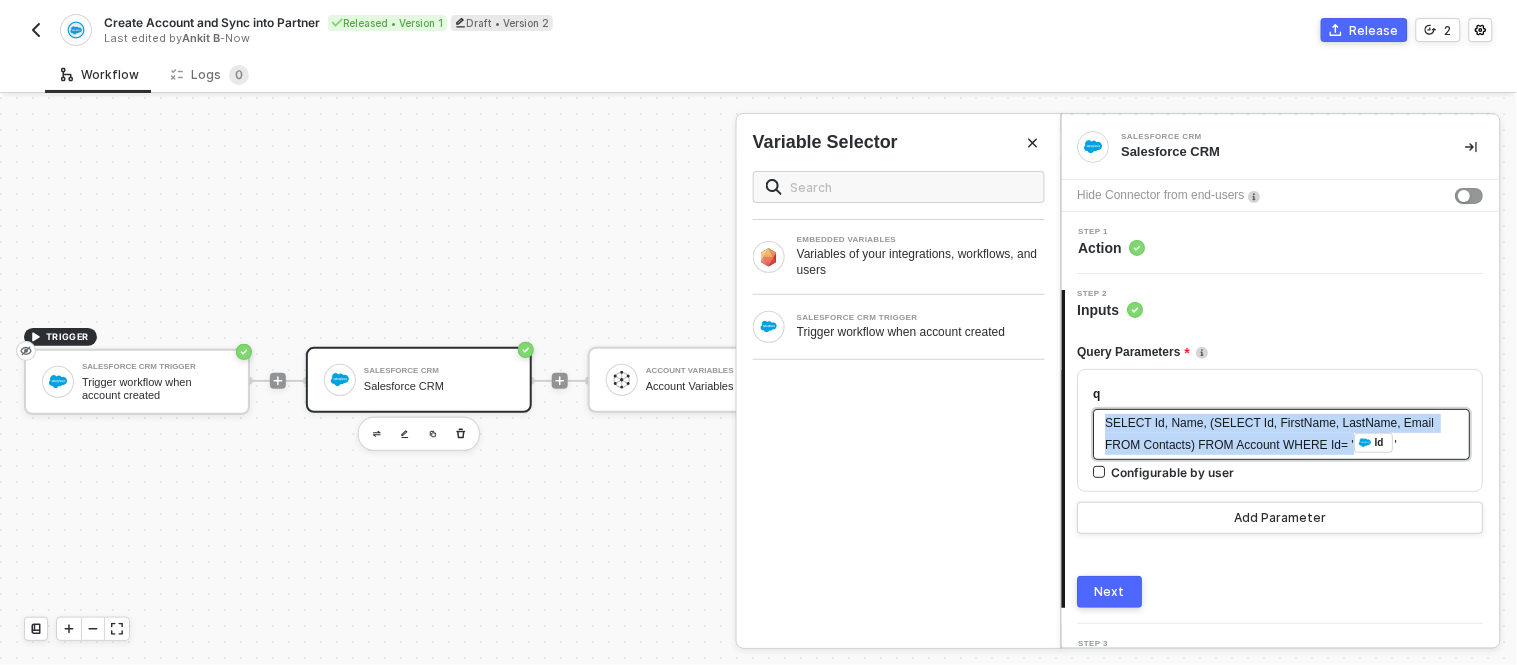 click on "SELECT Id, Name, (SELECT Id, FirstName, LastName, Email FROM Contacts) FROM Account WHERE Id= '" at bounding box center (1272, 434) 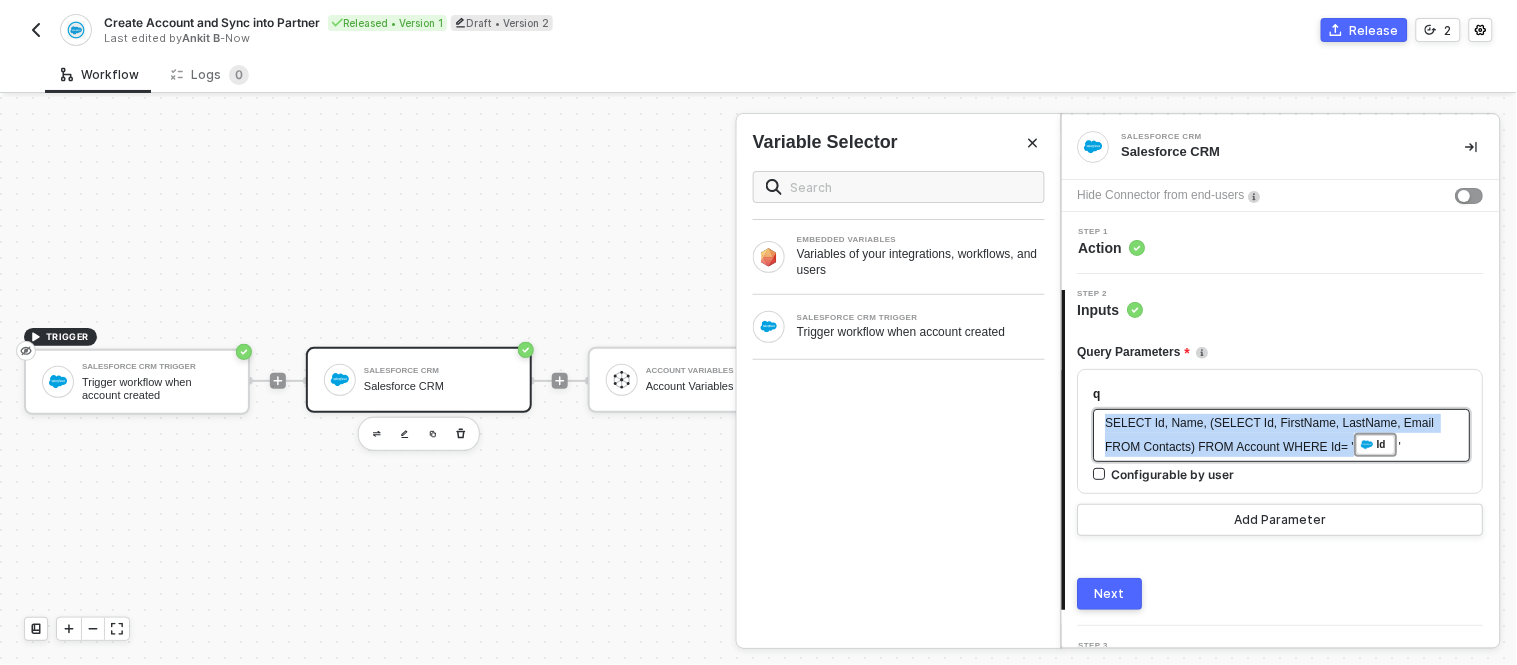 copy on "SELECT Id, Name, (SELECT Id, FirstName, LastName, Email FROM Contacts) FROM Account WHERE Id= '" 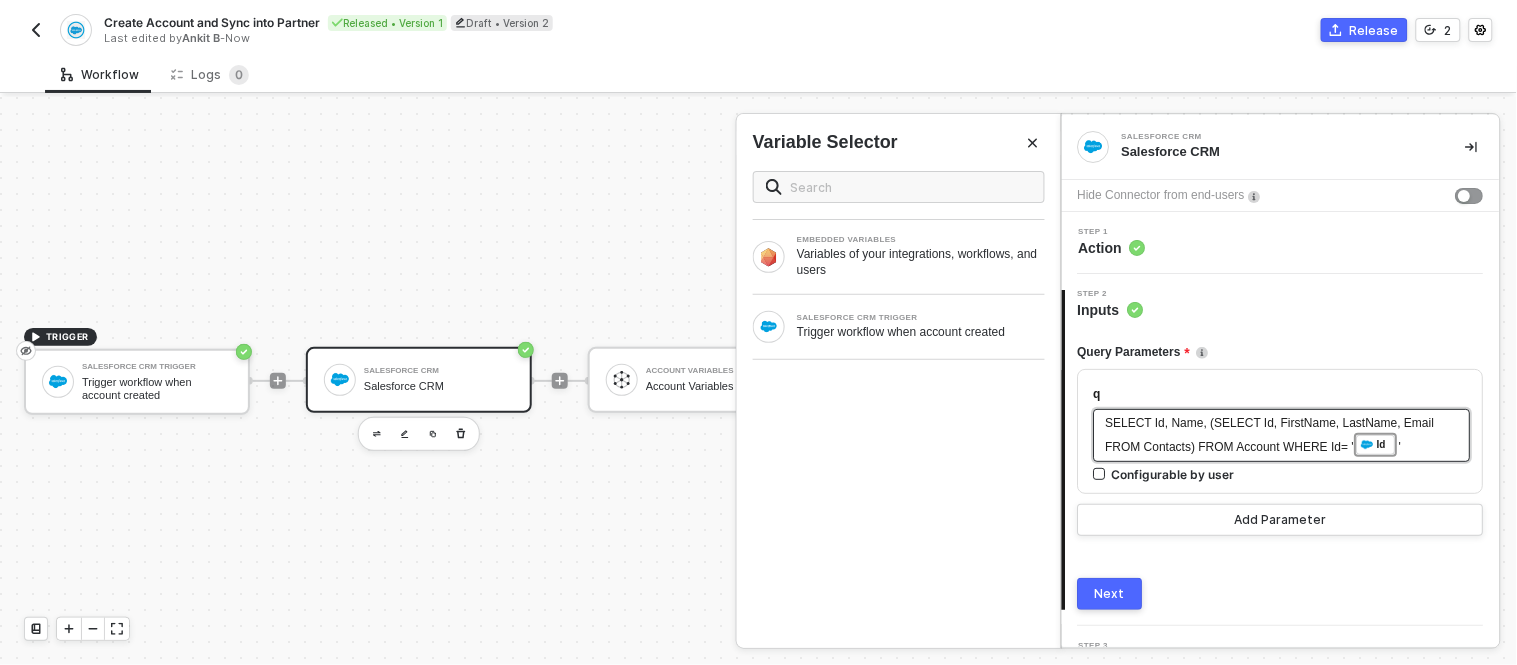 click on "SELECT Id, Name, (SELECT Id, FirstName, LastName, Email FROM Contacts) FROM Account WHERE Id= ' ﻿ Id '" at bounding box center [1282, 435] 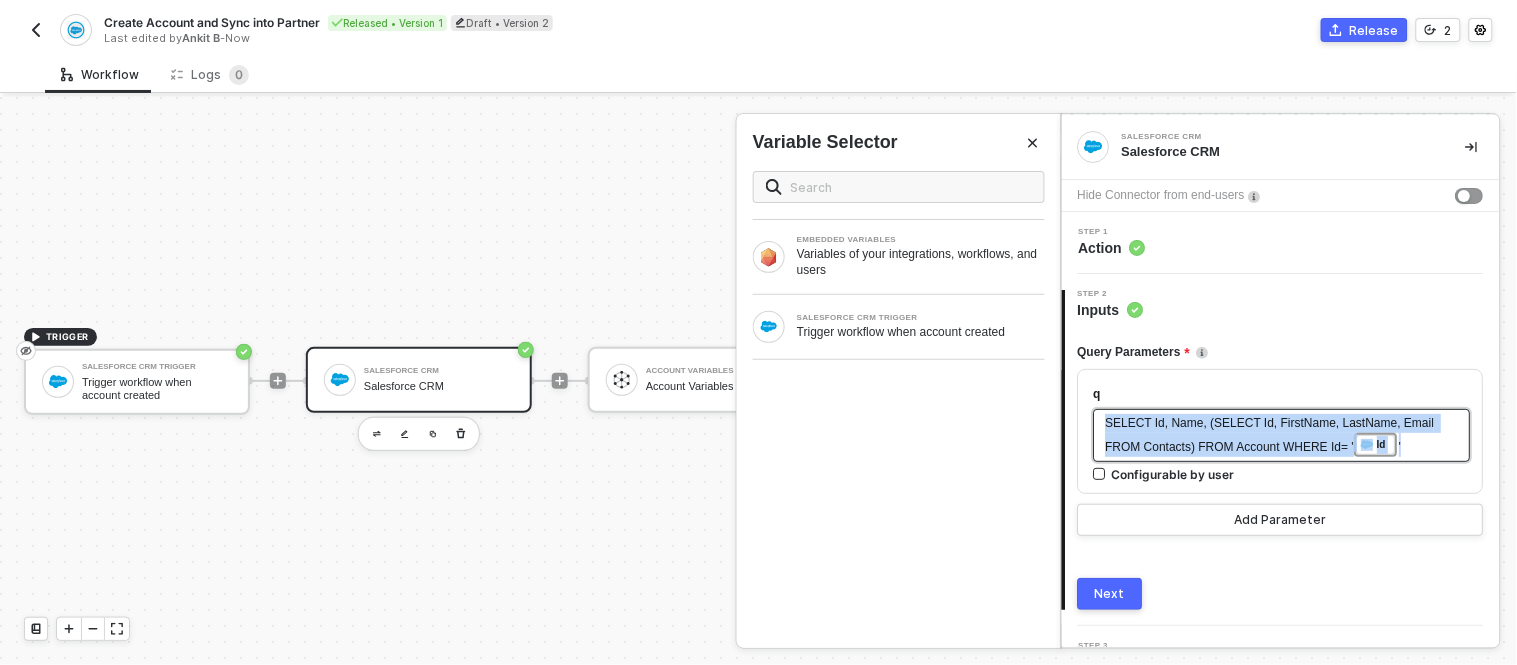 drag, startPoint x: 1407, startPoint y: 441, endPoint x: 1103, endPoint y: 423, distance: 304.53244 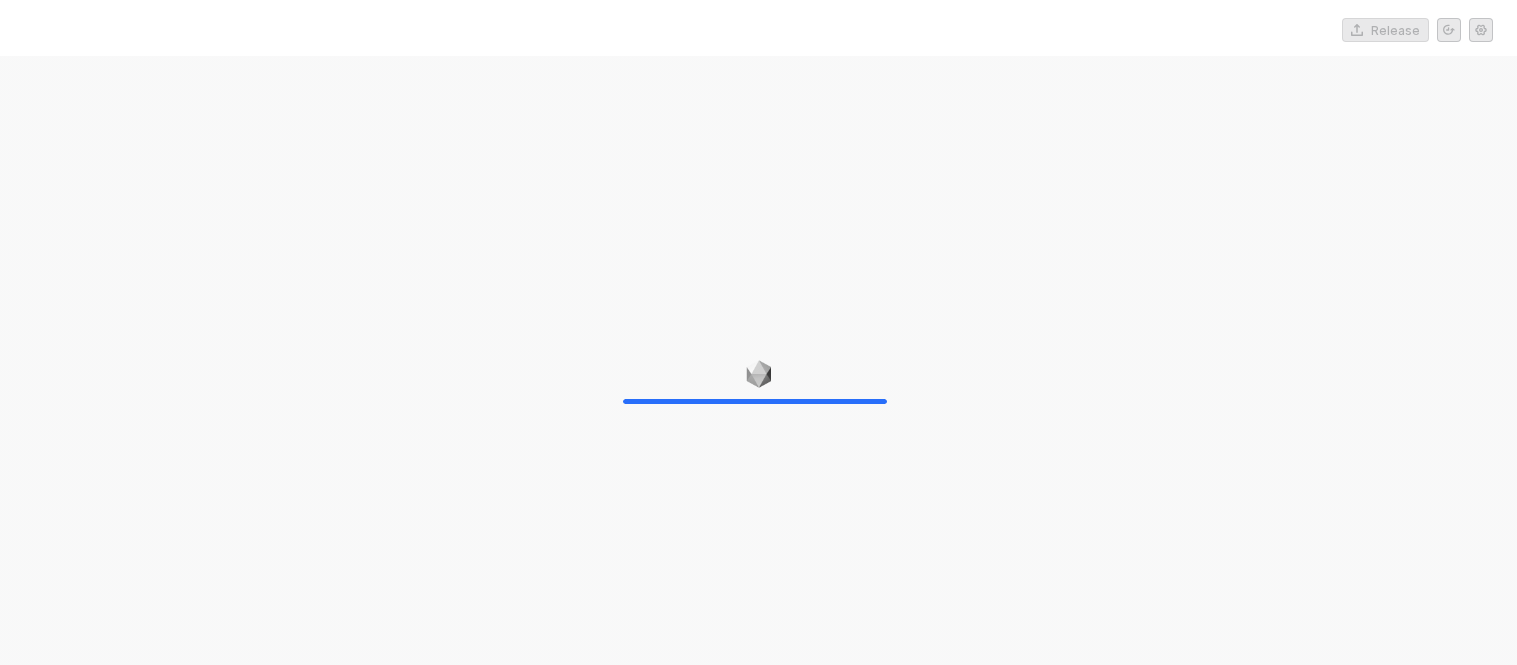 scroll, scrollTop: 0, scrollLeft: 0, axis: both 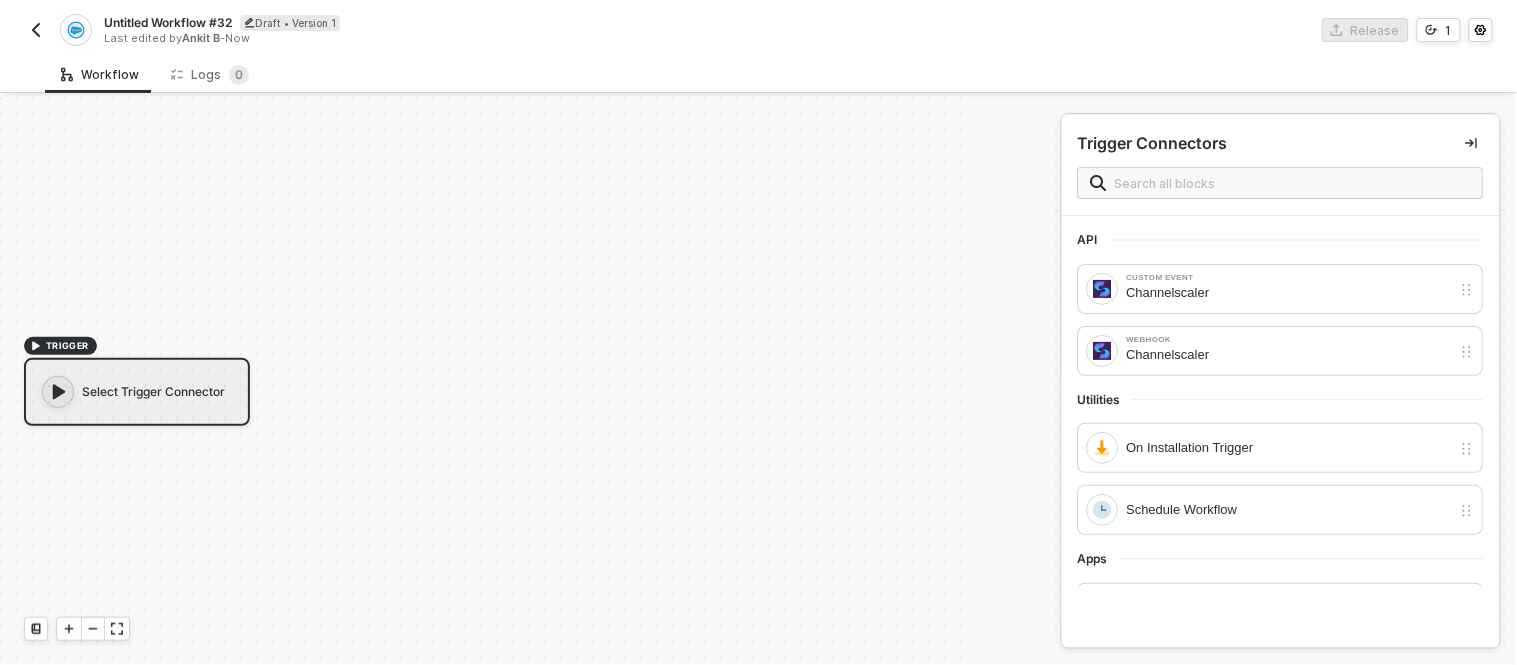 click on "Untitled Workflow #32" at bounding box center [168, 22] 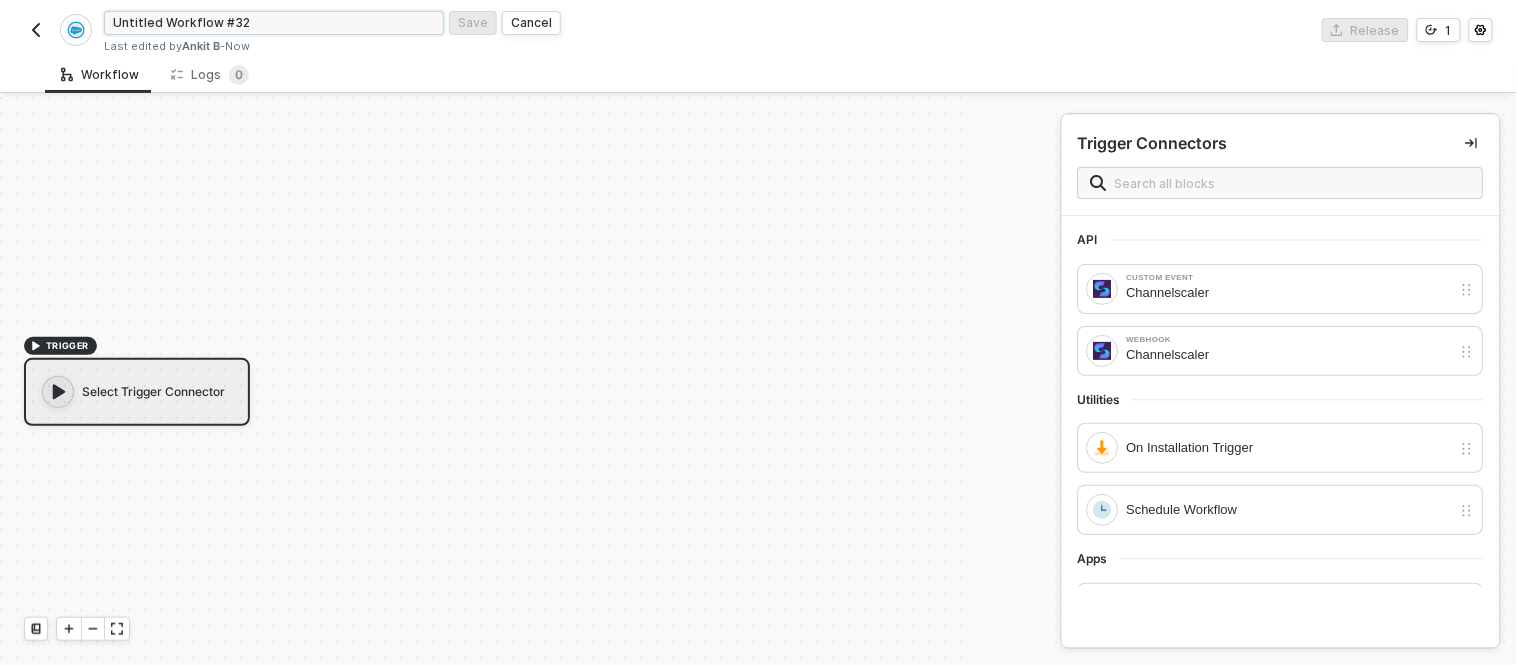 click on "Untitled Workflow #32" at bounding box center [274, 23] 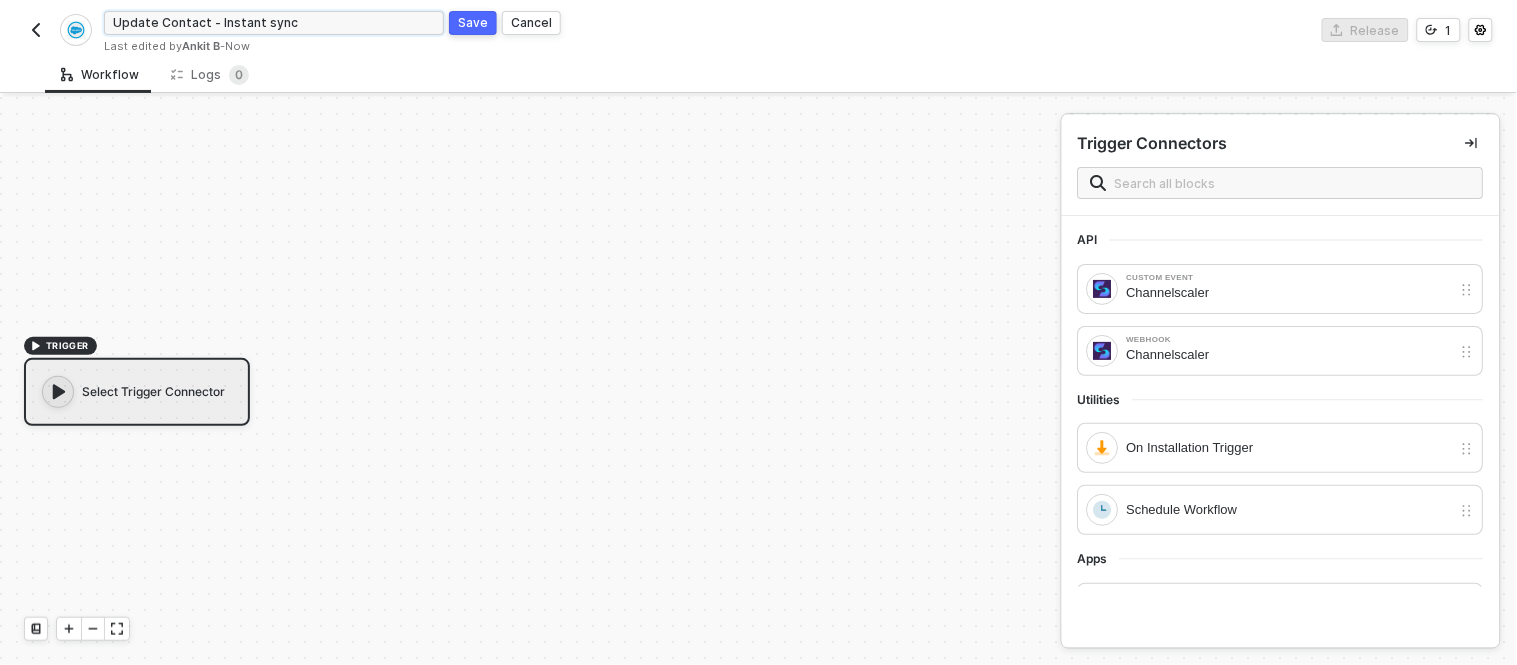 type on "Update Contact - Instant sync" 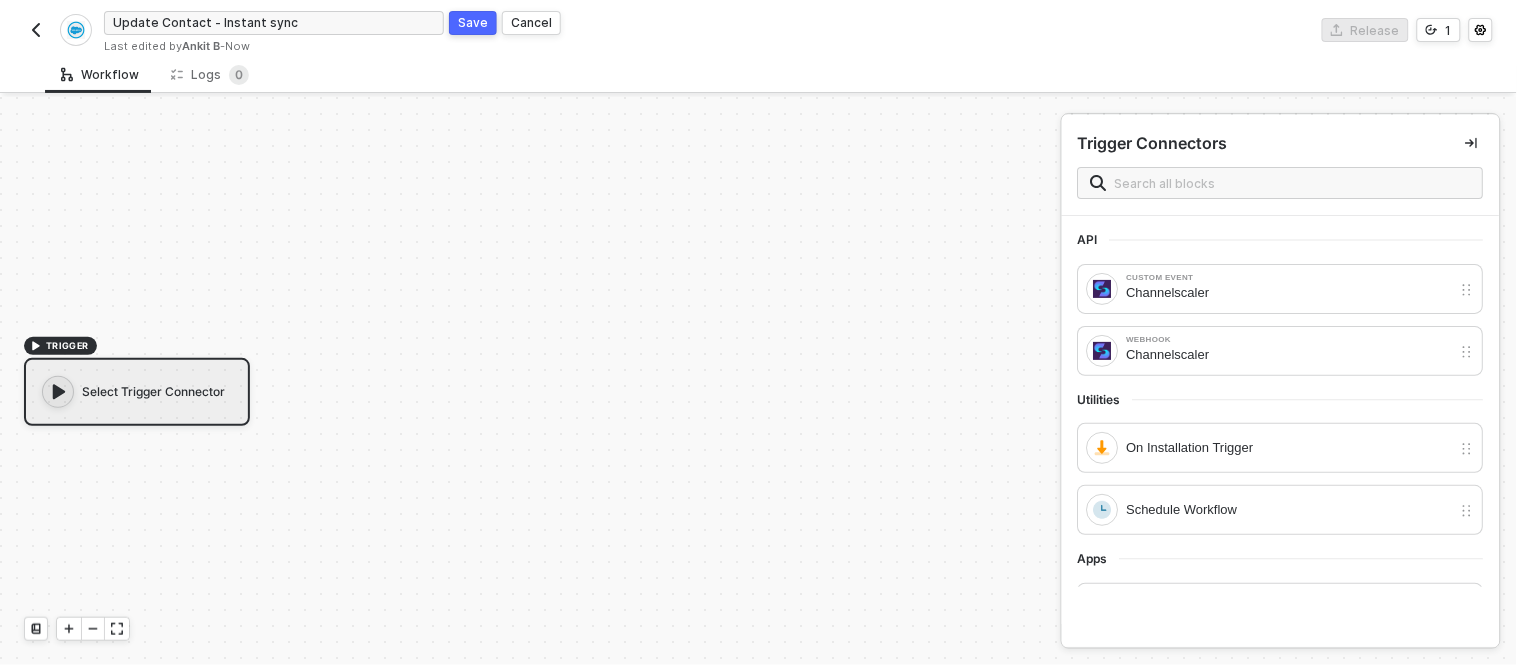 click on "TRIGGER Select Trigger Connector" at bounding box center [525, 381] 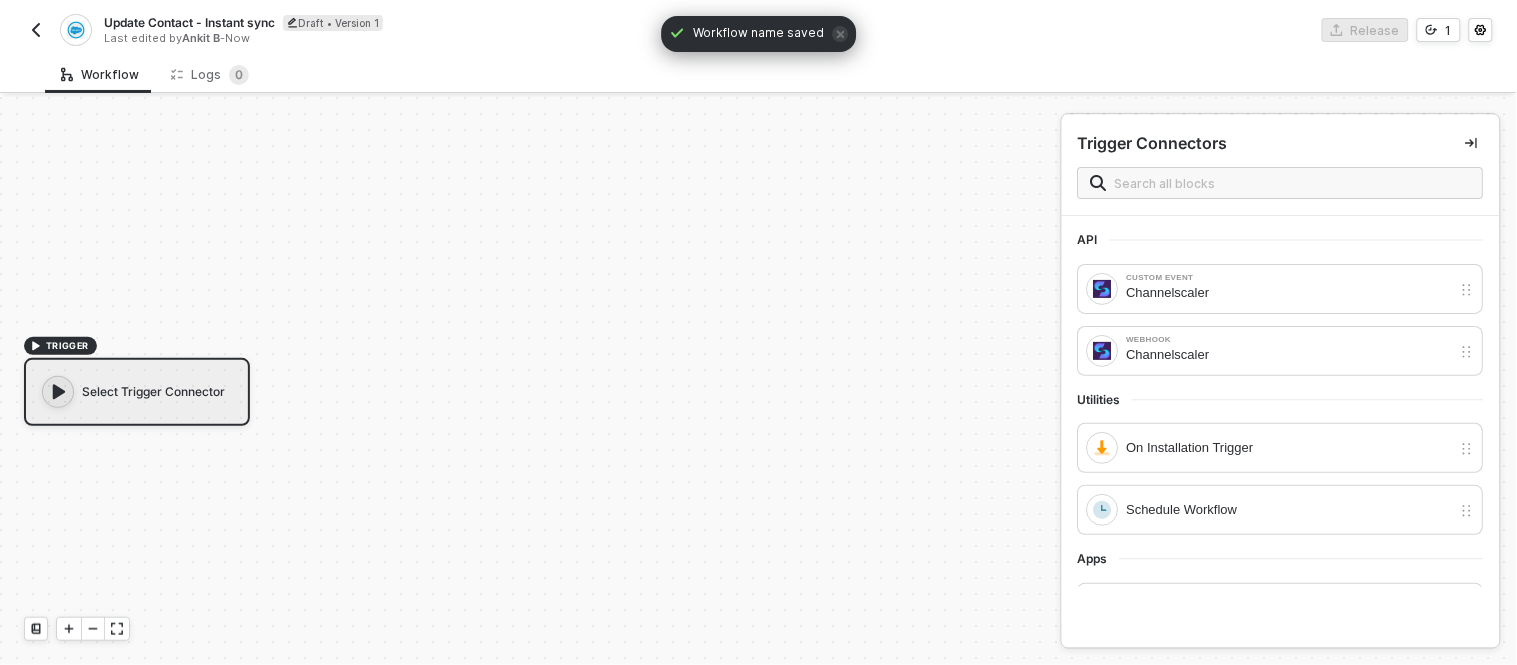 click at bounding box center [36, 30] 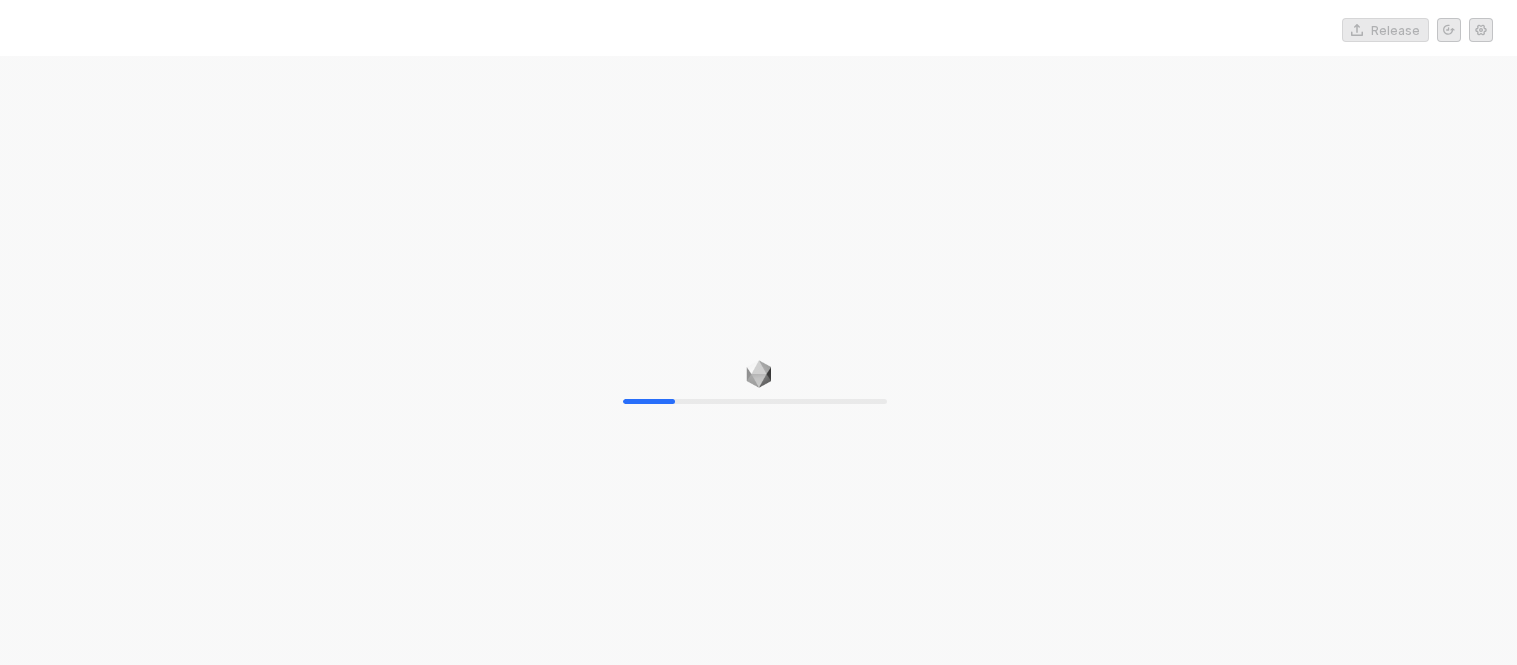 scroll, scrollTop: 0, scrollLeft: 0, axis: both 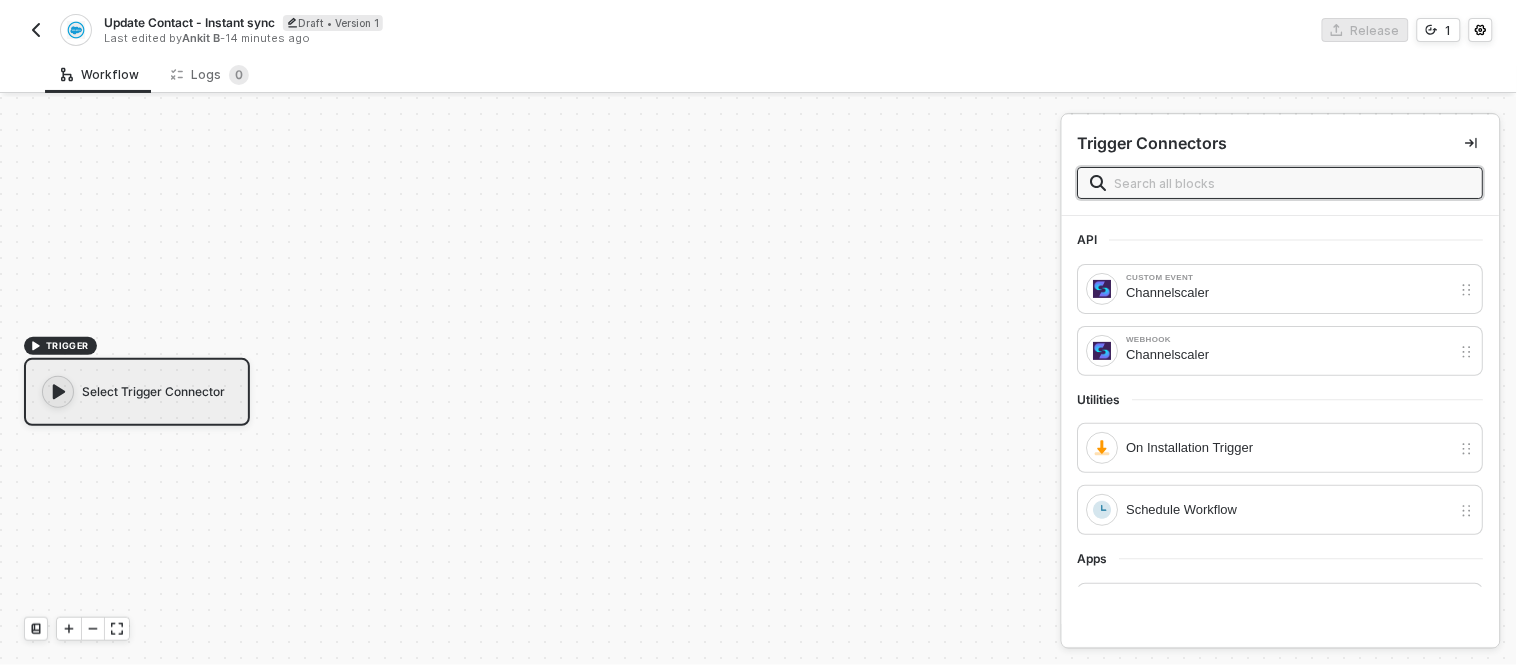 click at bounding box center [36, 30] 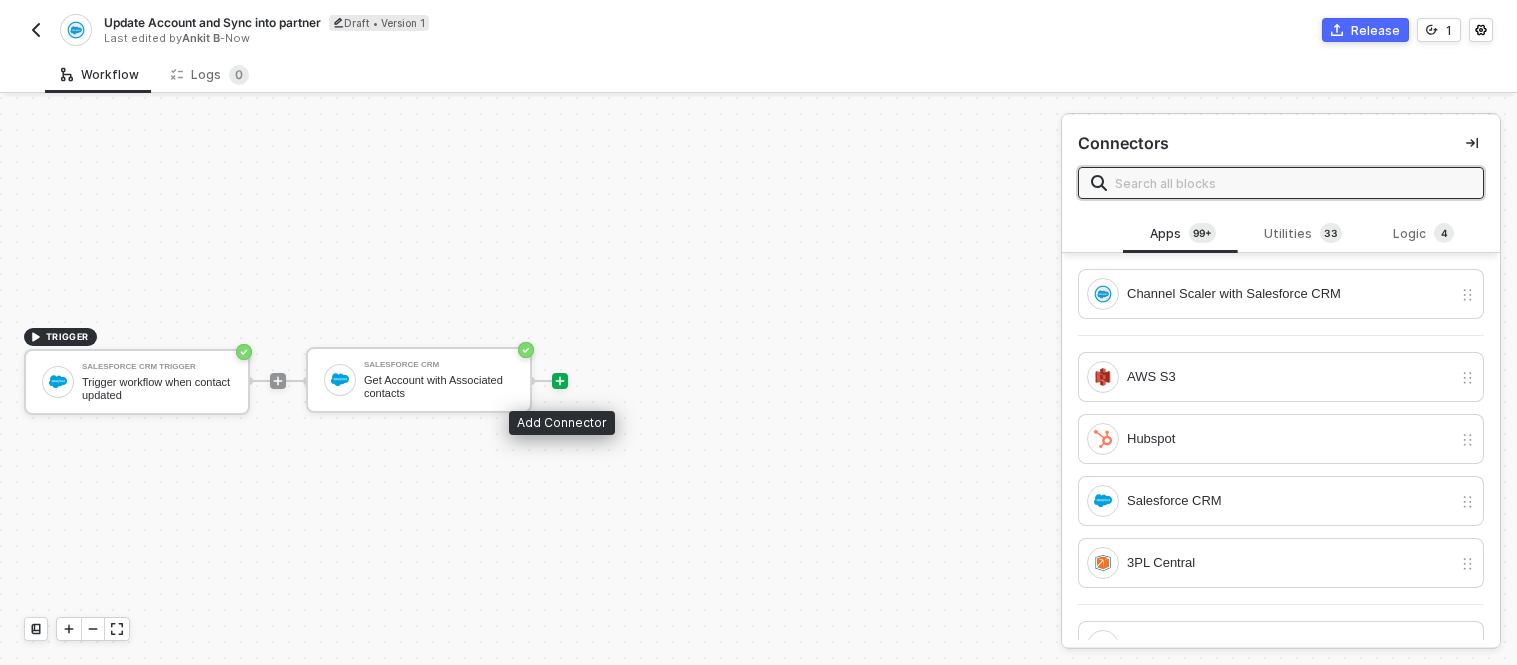 scroll, scrollTop: 0, scrollLeft: 0, axis: both 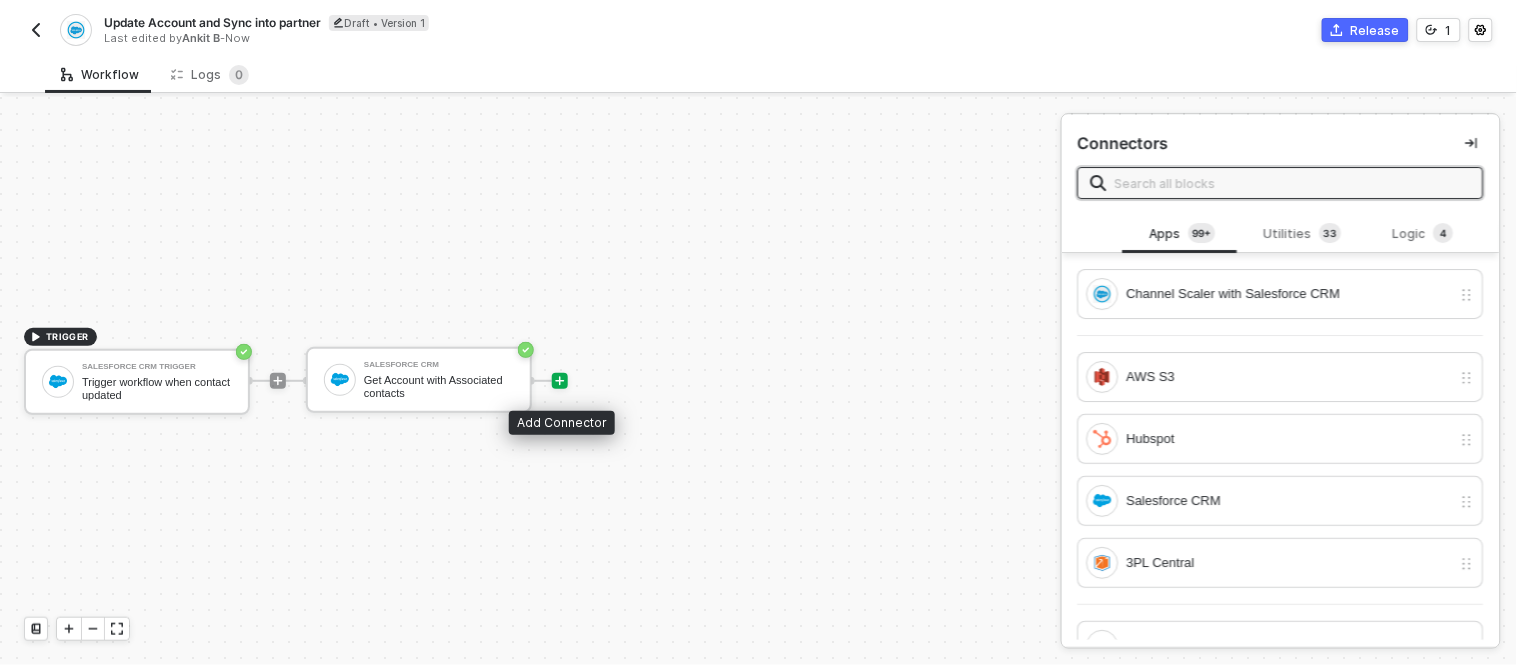 click 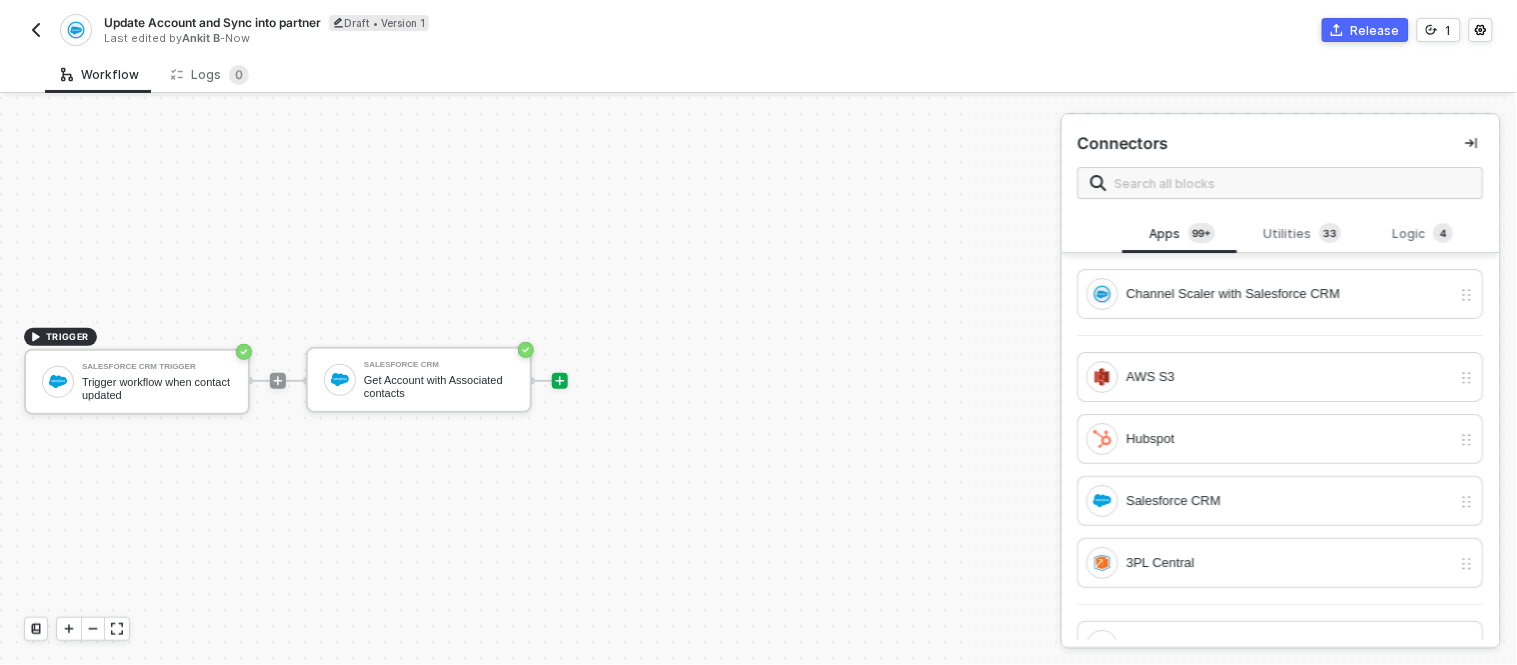 click on "TRIGGER Salesforce CRM Trigger Trigger workflow when contact updated Salesforce CRM Get Account with Associated contacts" at bounding box center [525, 381] 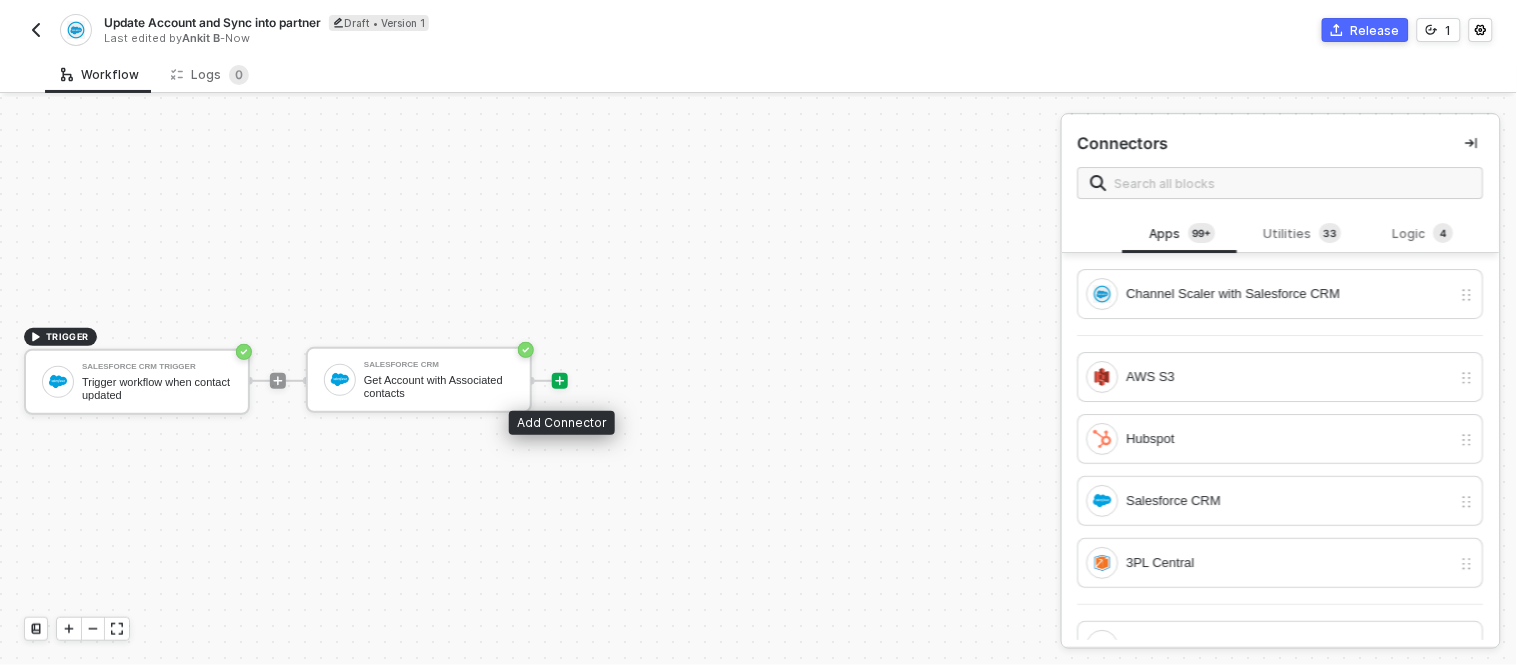 click 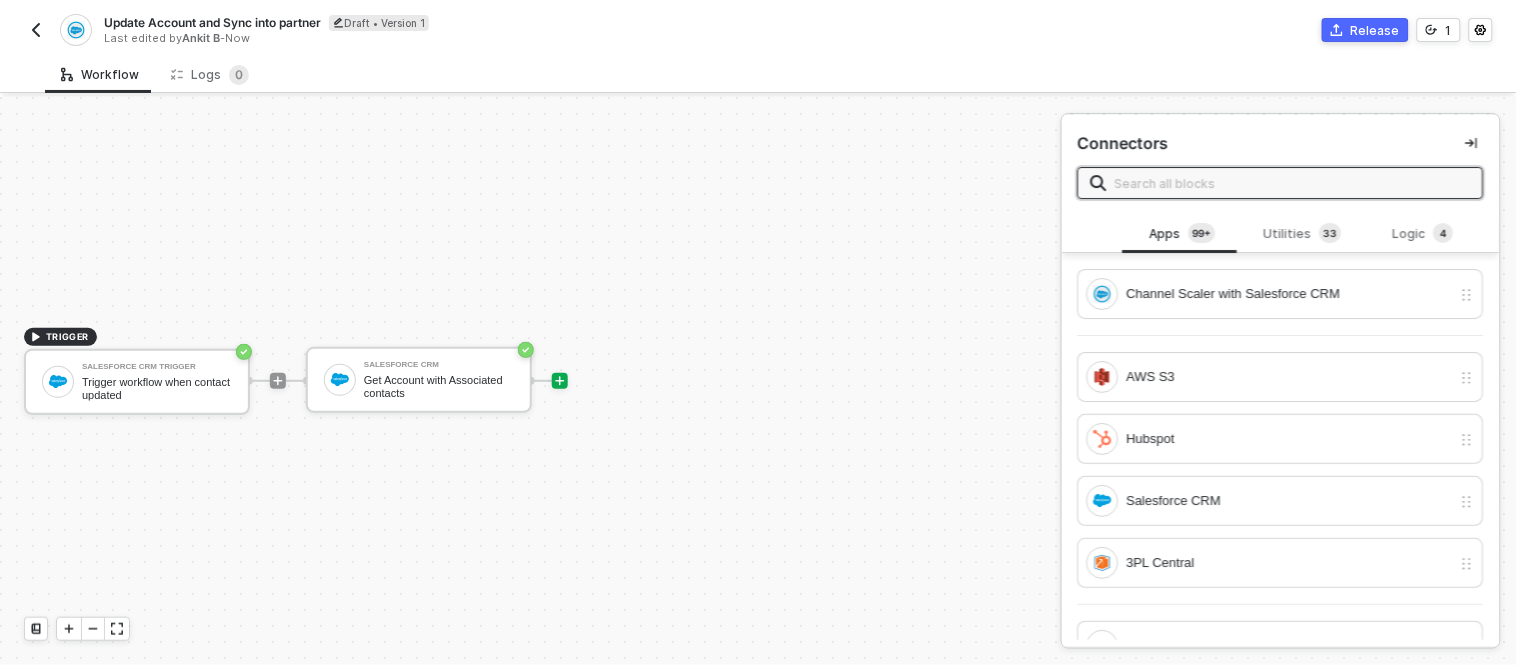 click at bounding box center (1293, 183) 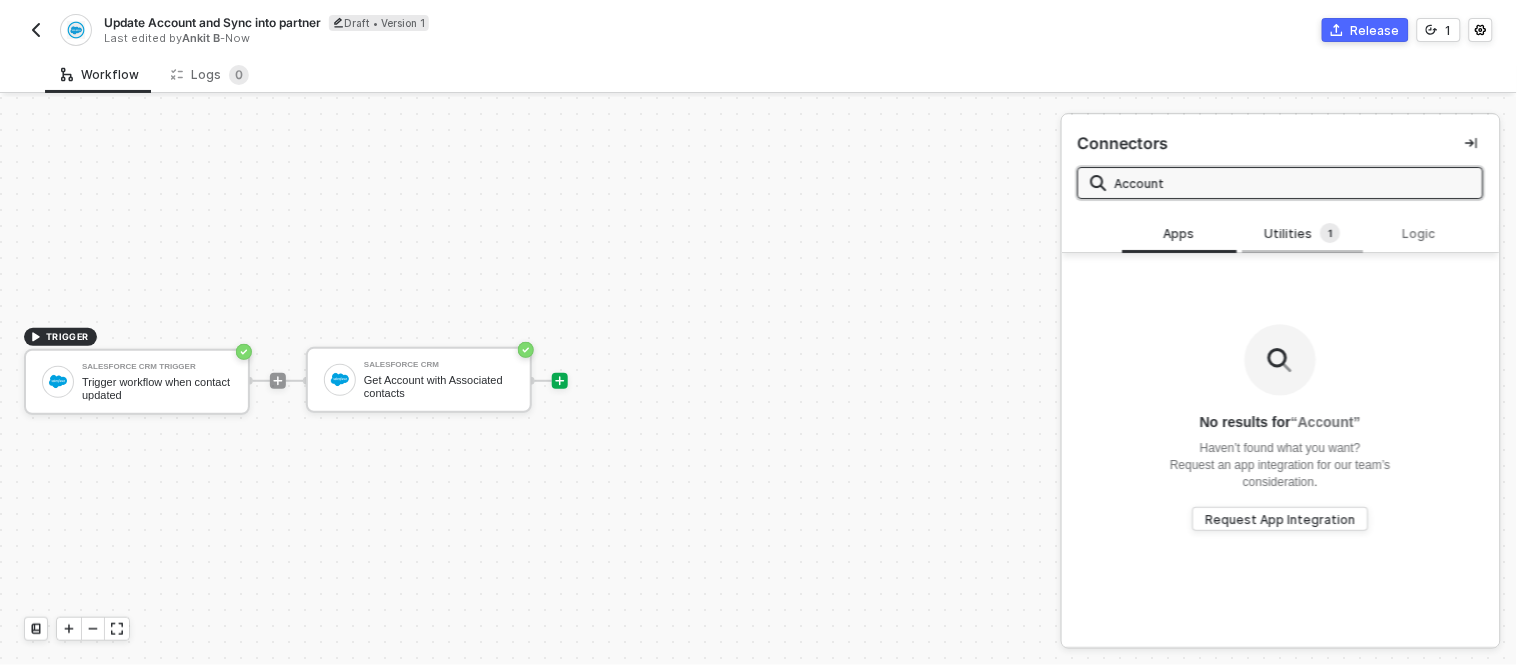 type on "Account" 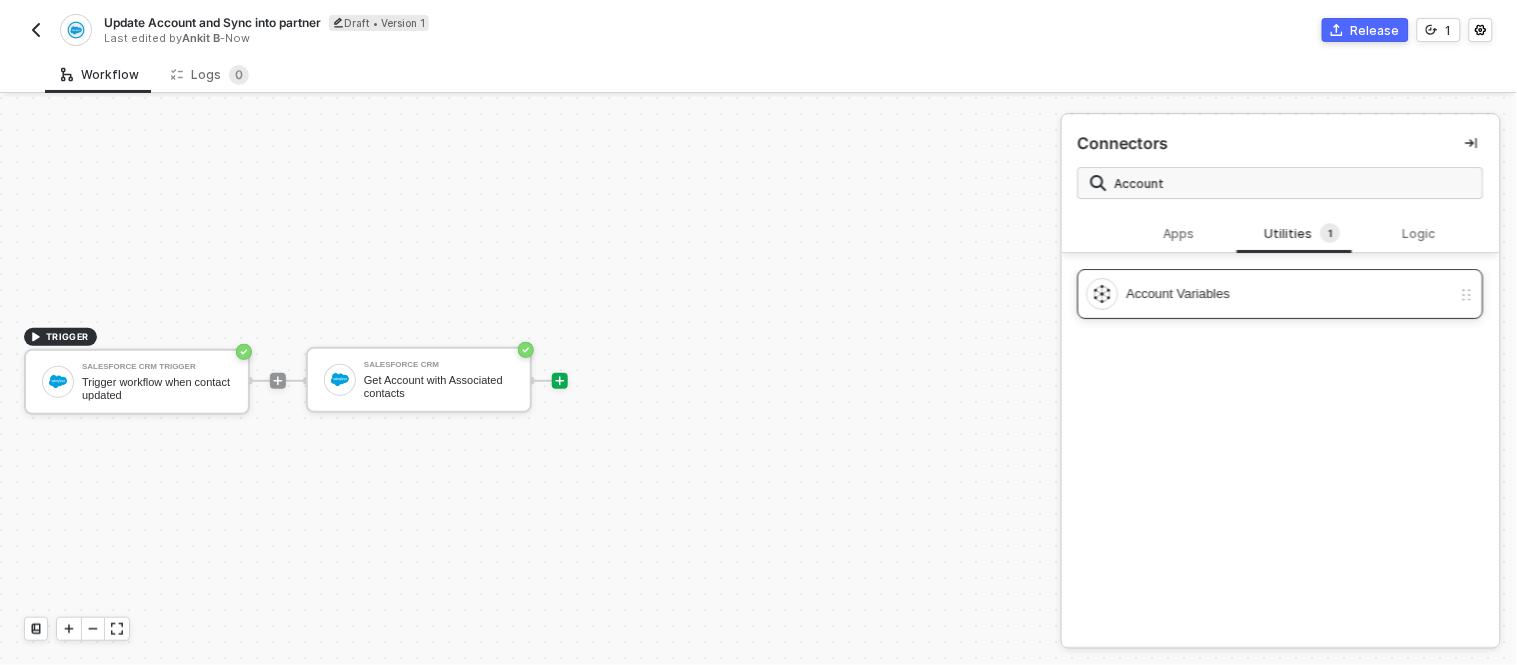 click on "Account Variables" at bounding box center (1289, 294) 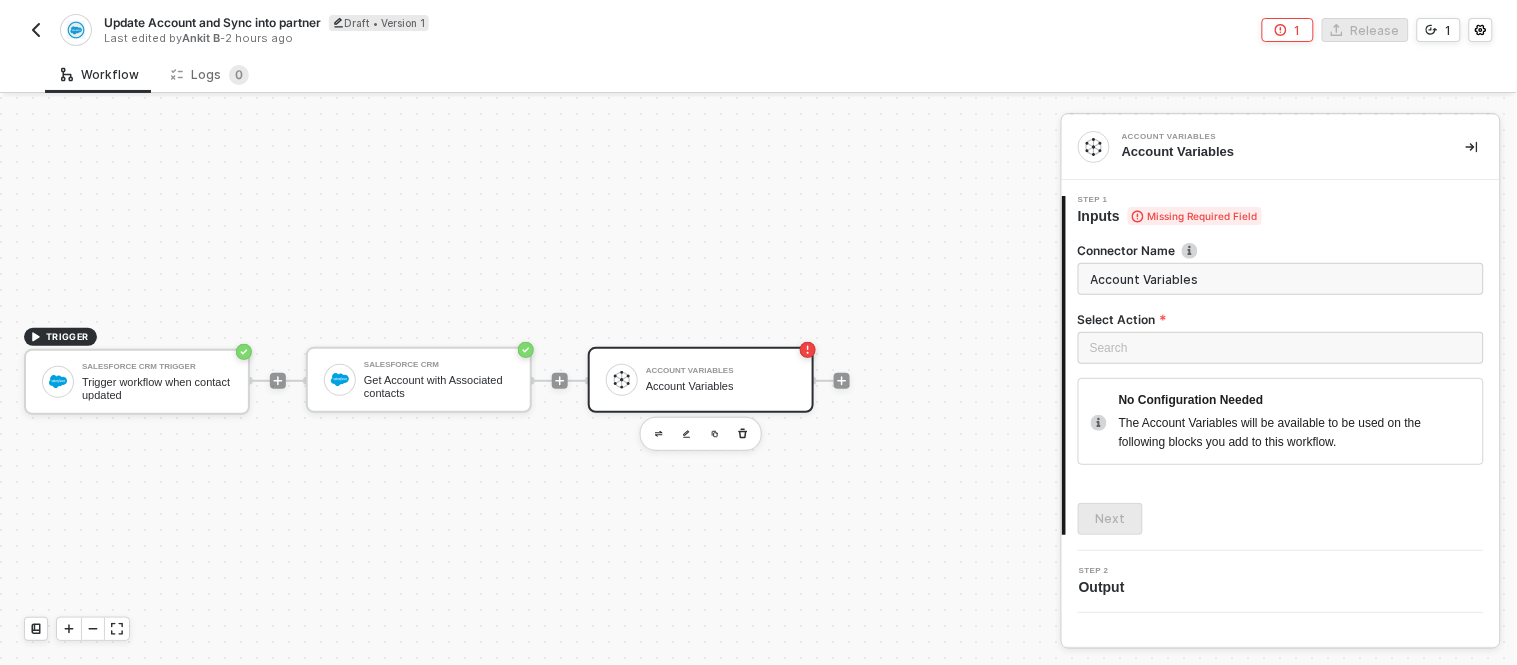 click on "Account Variables Account Variables" at bounding box center (701, 380) 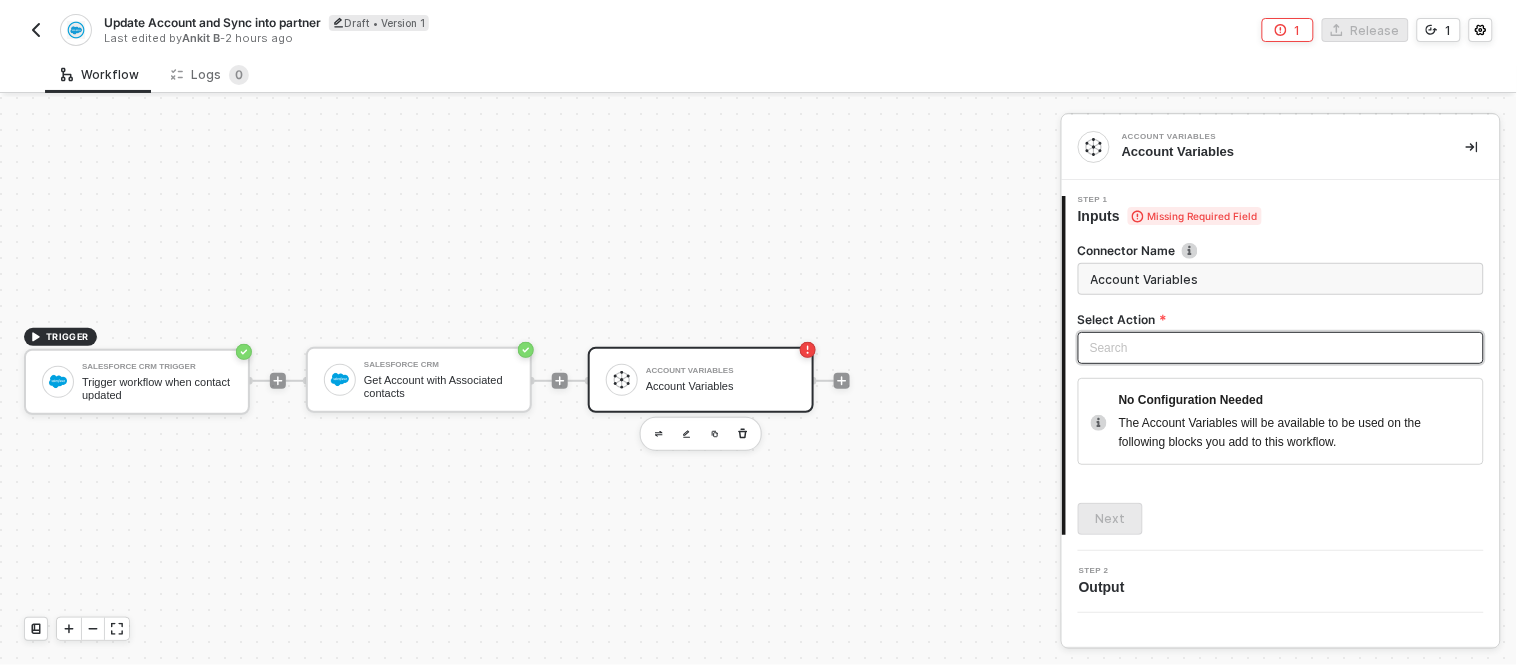 click at bounding box center (1281, 348) 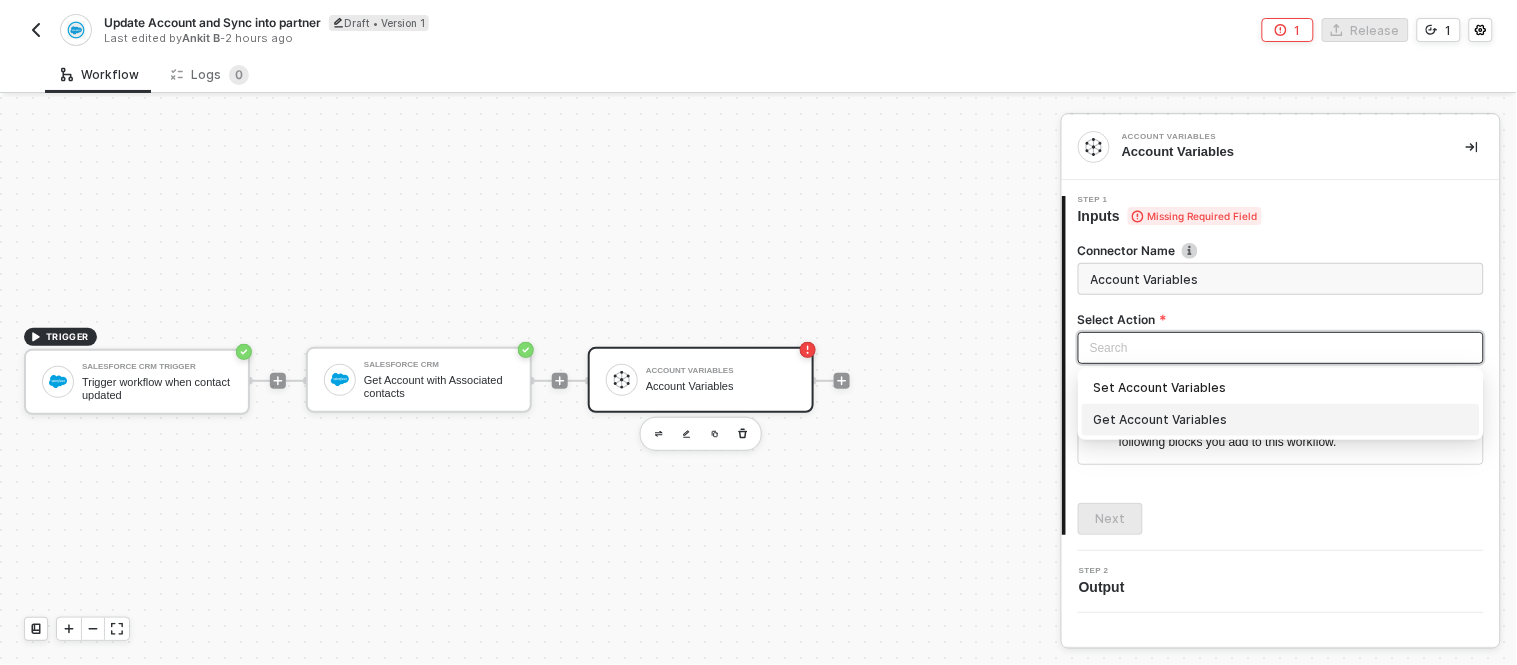 click on "Get Account Variables" at bounding box center (1281, 420) 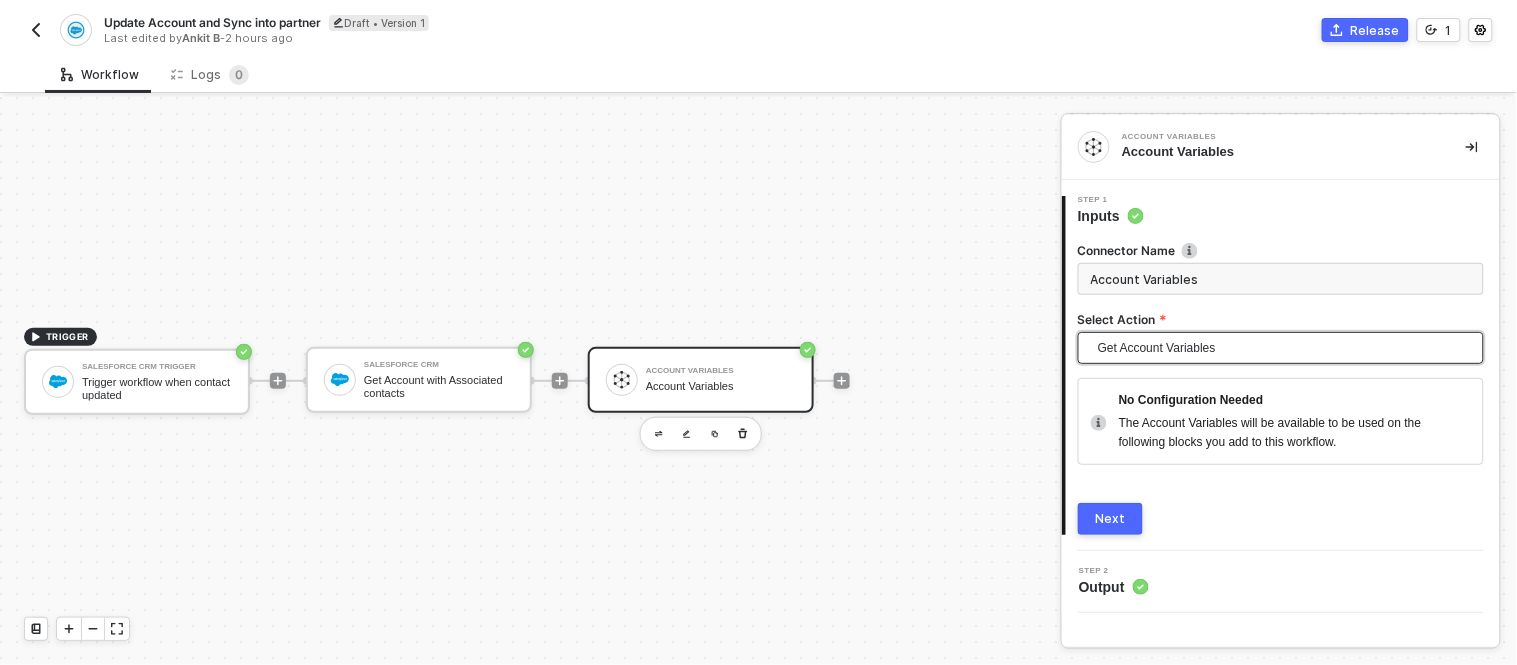 click on "Next" at bounding box center [1111, 519] 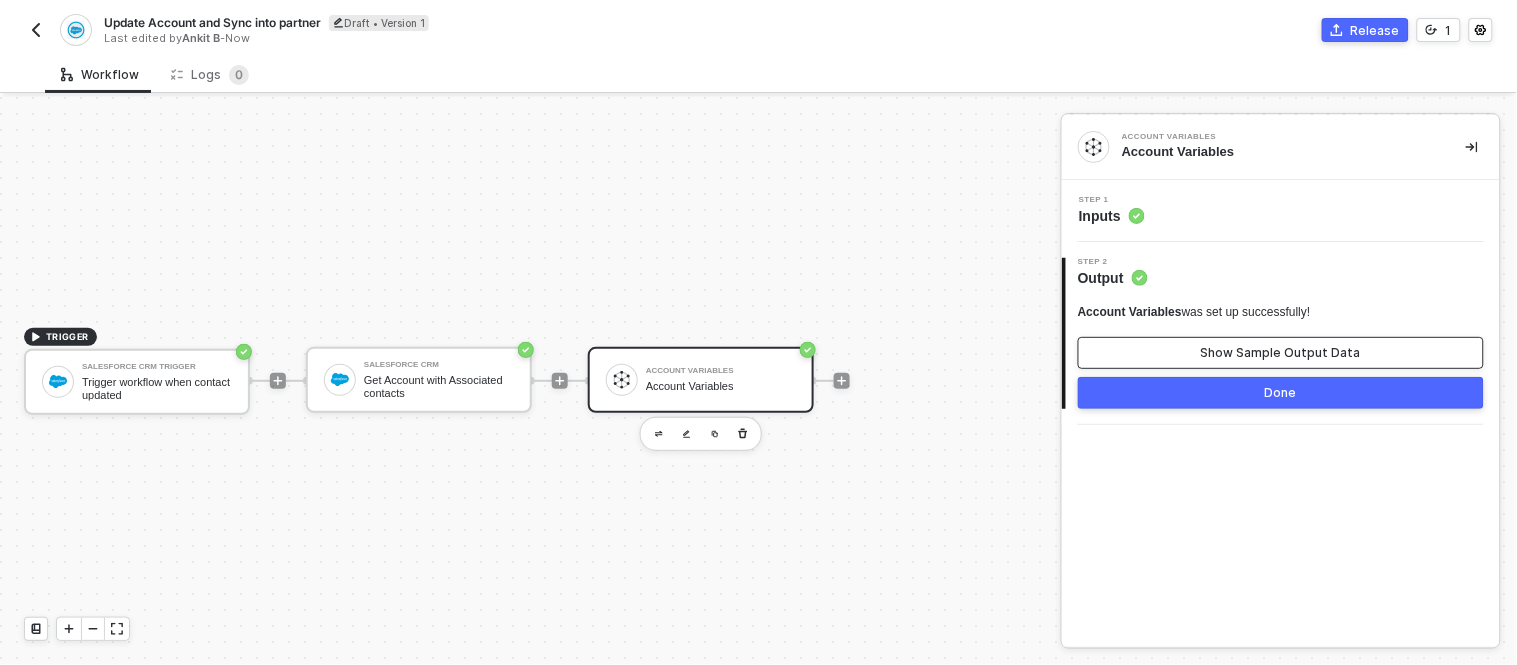 click on "Show Sample Output Data" at bounding box center (1281, 353) 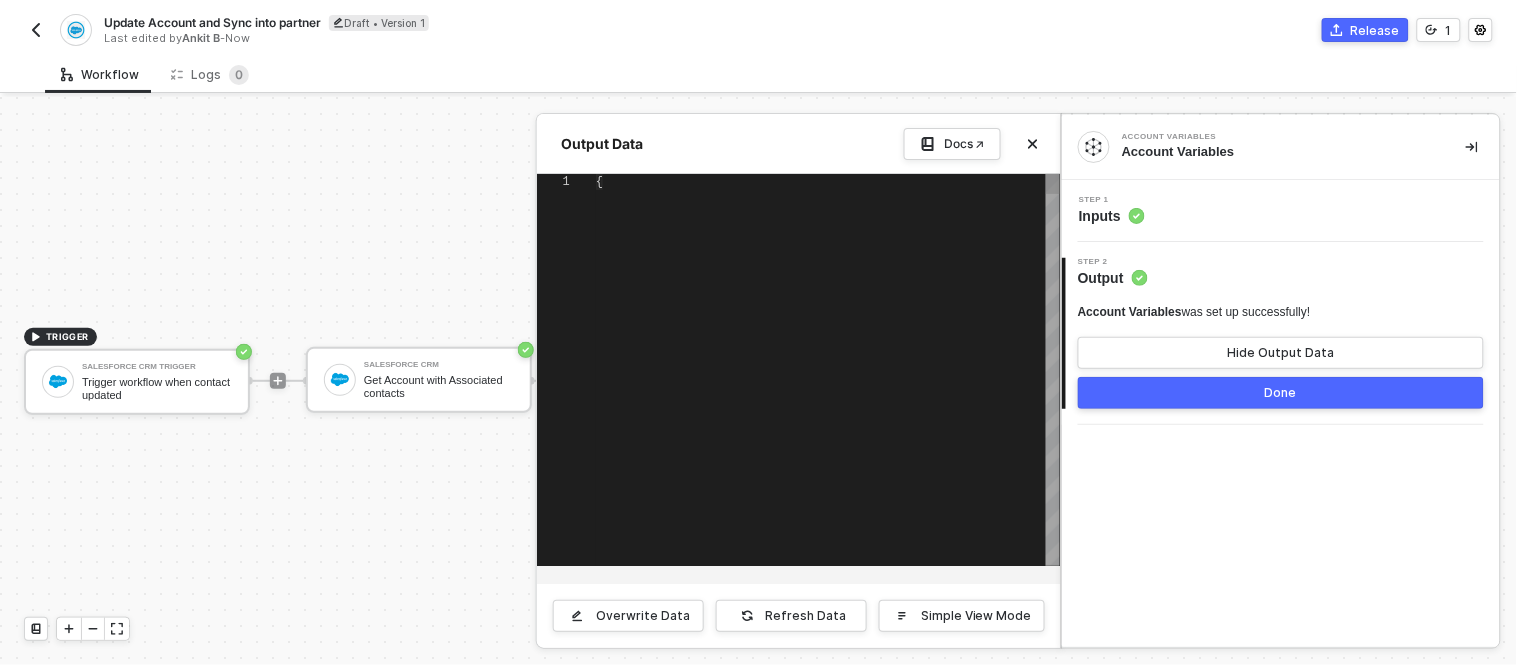 type on "{
"variables": {
"isAccountMapped": "false",
"isDealMapped": "false",
"isLeadmapped": "false",
"isOpportunityMapped": "false",
"isLeadMapped": "false",
"accountMappingFile": "[{\"attributes\":{\"type\":\"FieldDefinition\",\"url\":\"/services/data/v59.0/tooling/sobjects/FieldDefinition/Lead.Id\"}," 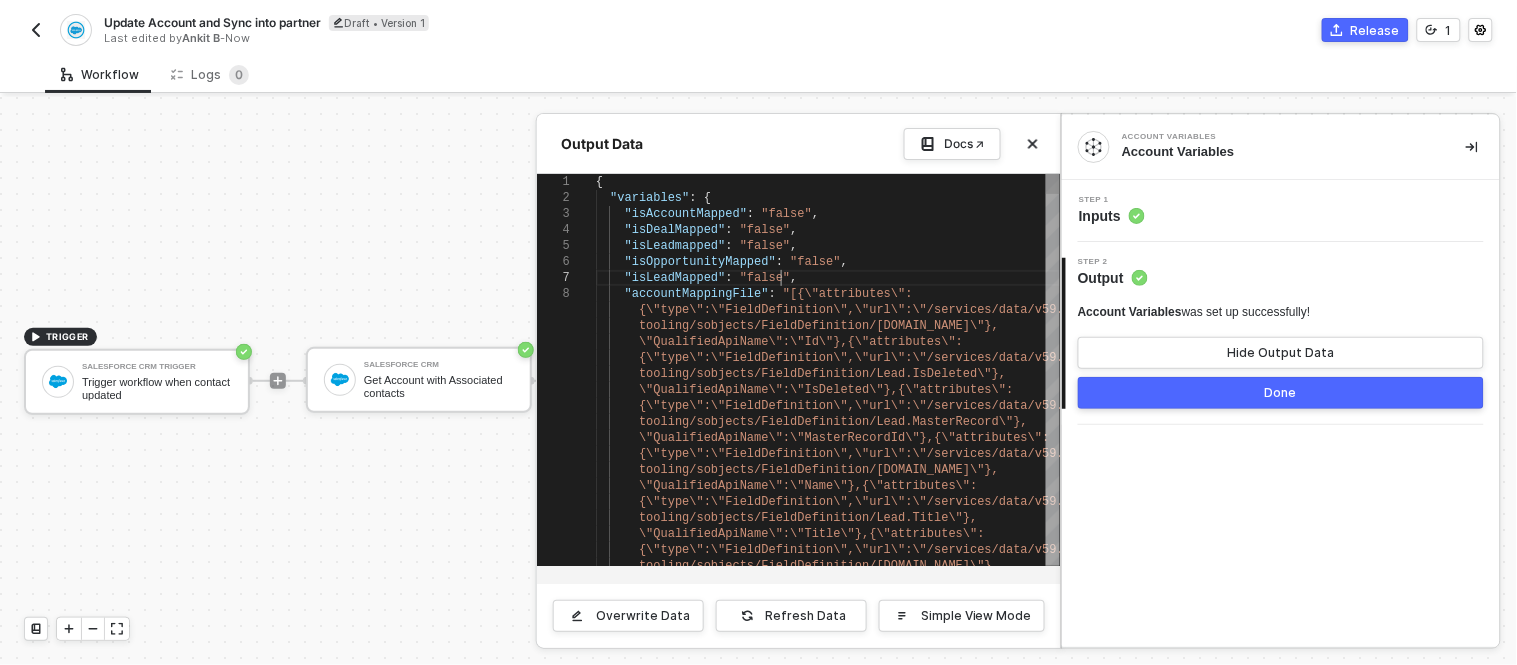 click on ""isLeadMapped" :   "false" ," at bounding box center (828, 278) 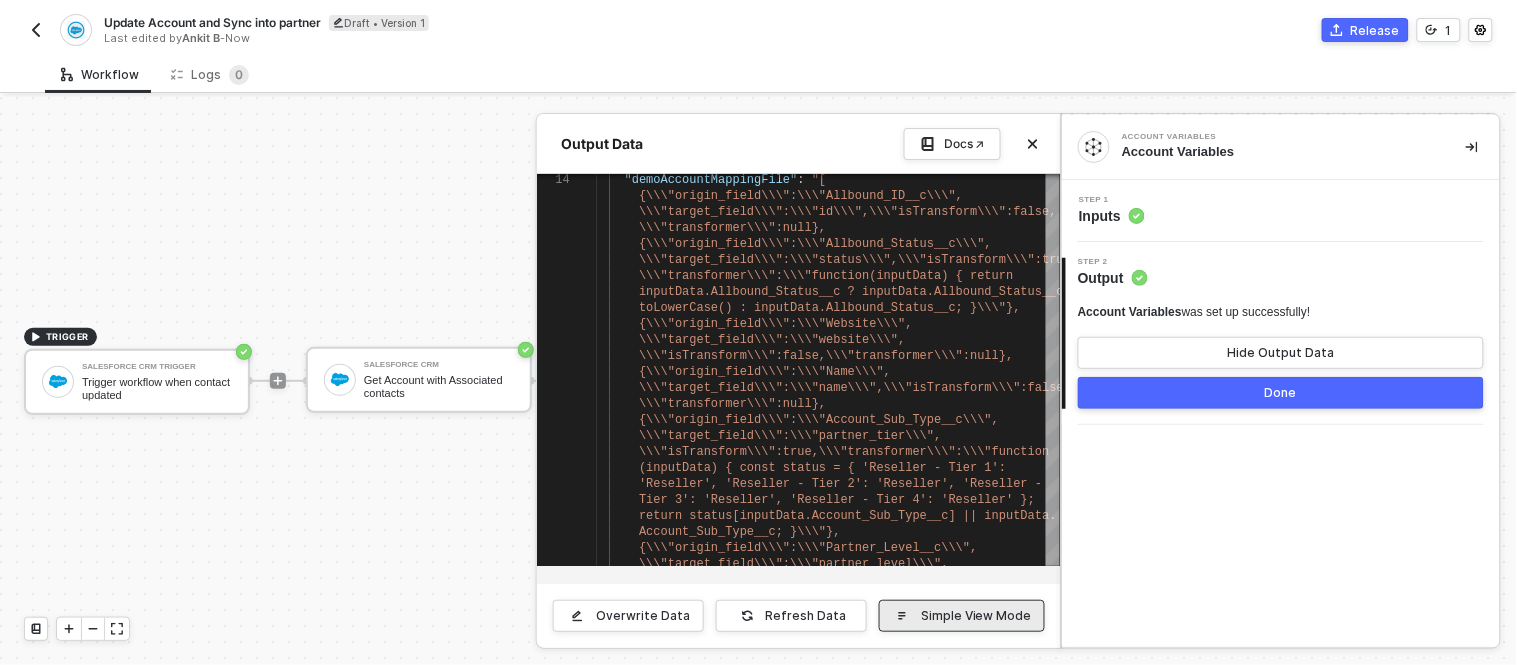 click on "Simple View Mode" at bounding box center (962, 616) 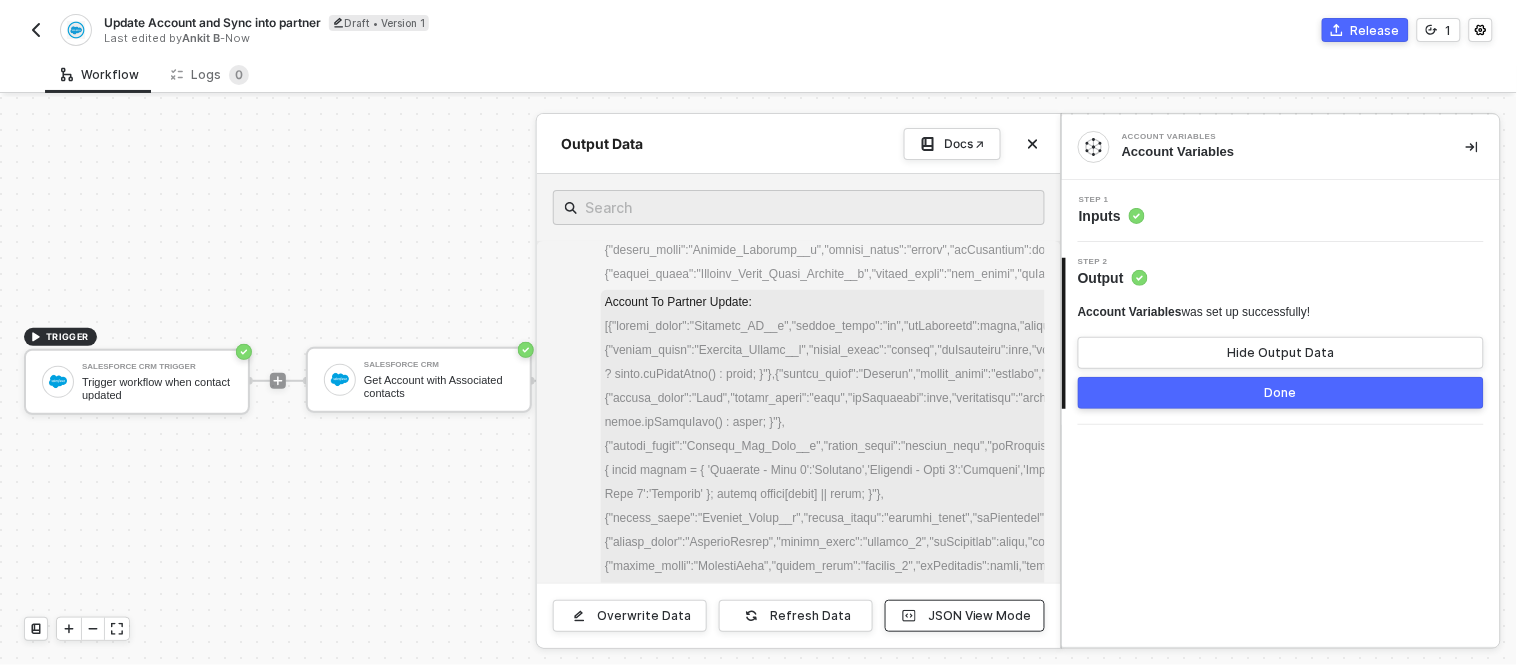scroll, scrollTop: 5357, scrollLeft: 0, axis: vertical 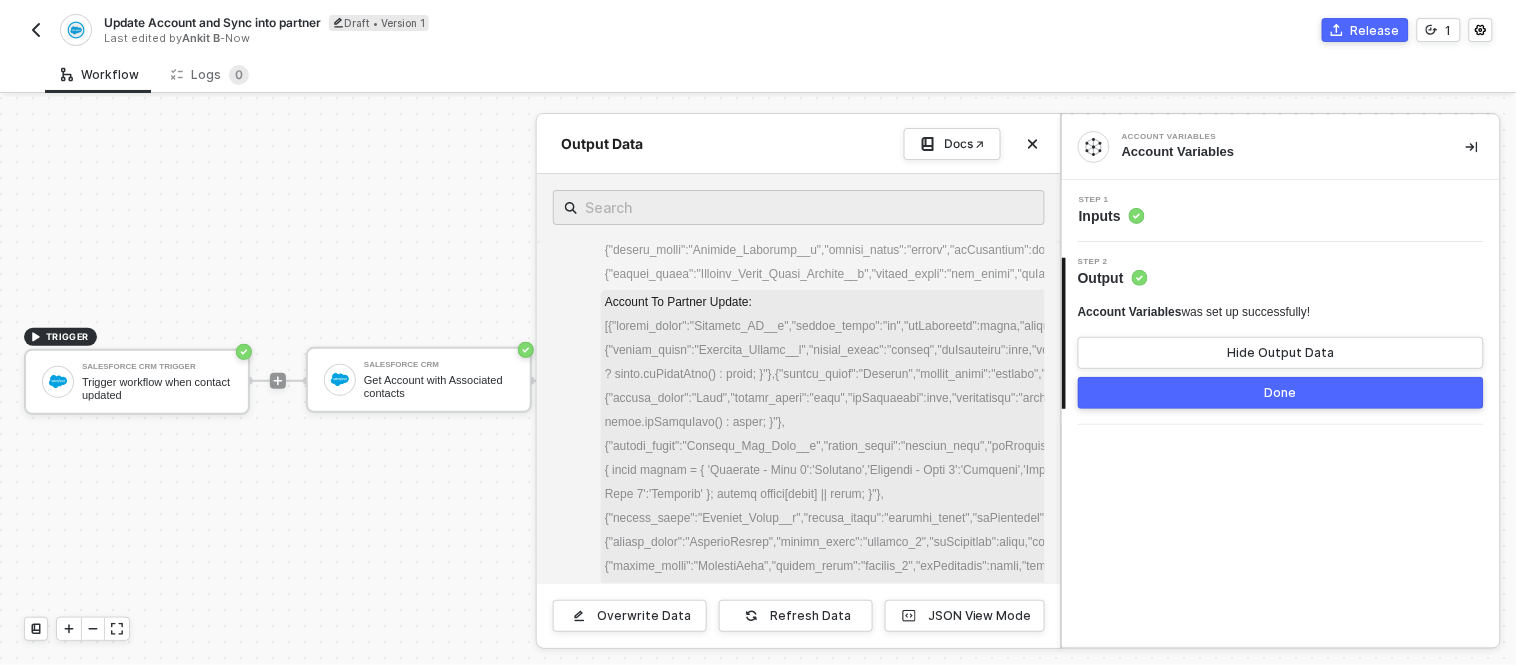 click on "Account To Partner Update :" at bounding box center (934, 506) 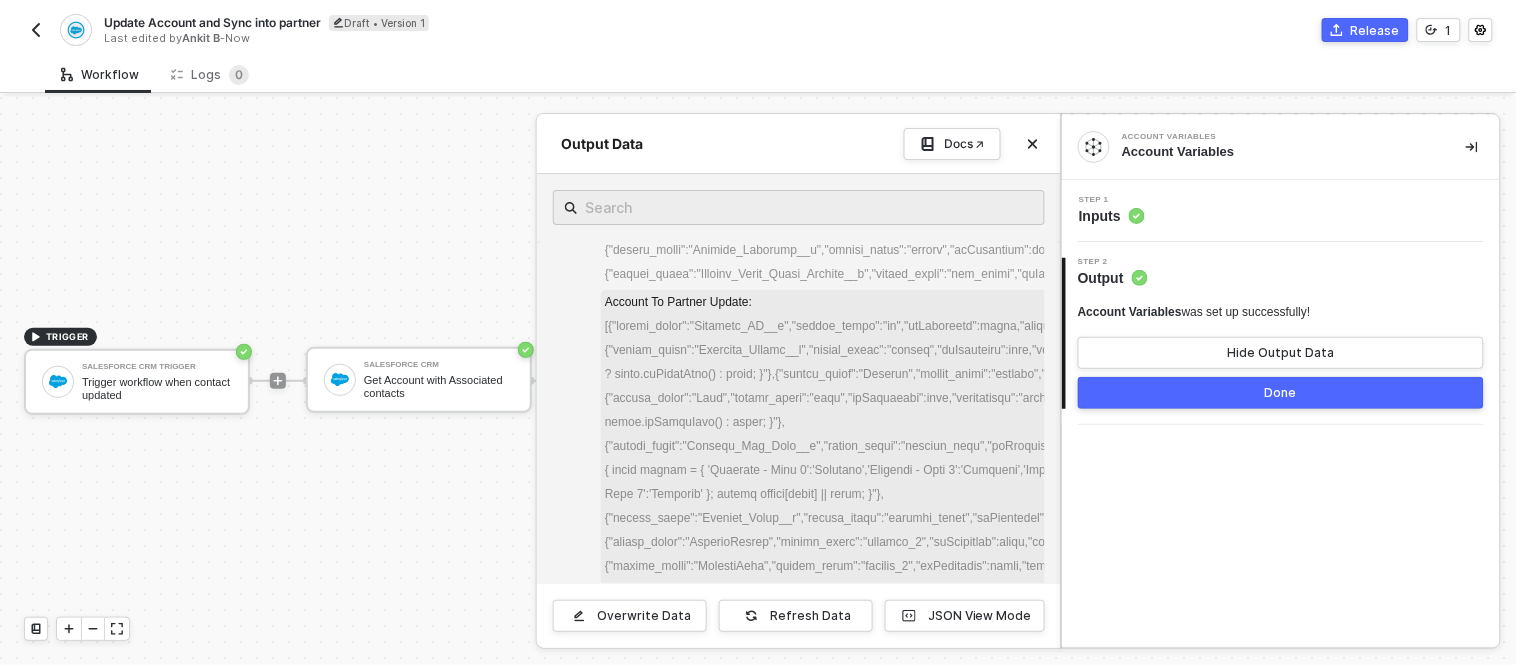 click on "Account To Partner Update :" at bounding box center (934, 506) 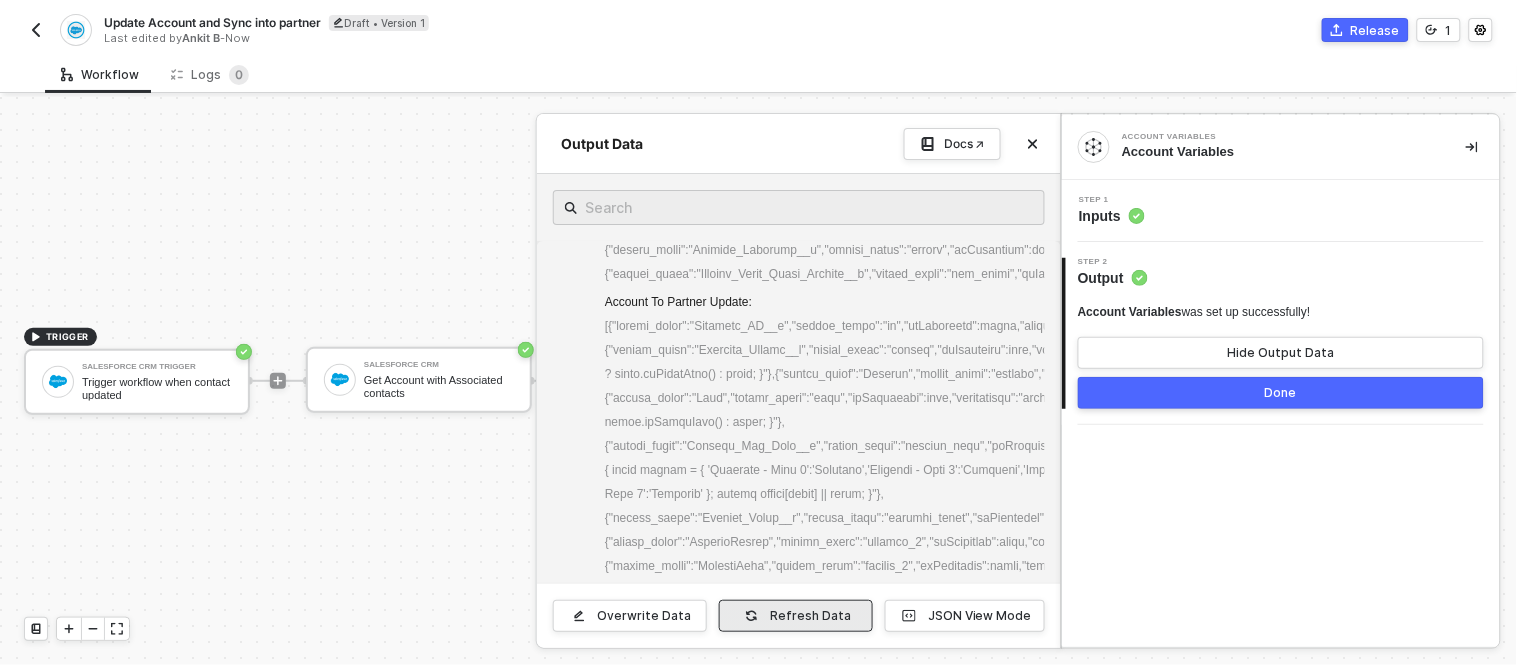click on "Refresh Data" at bounding box center (810, 616) 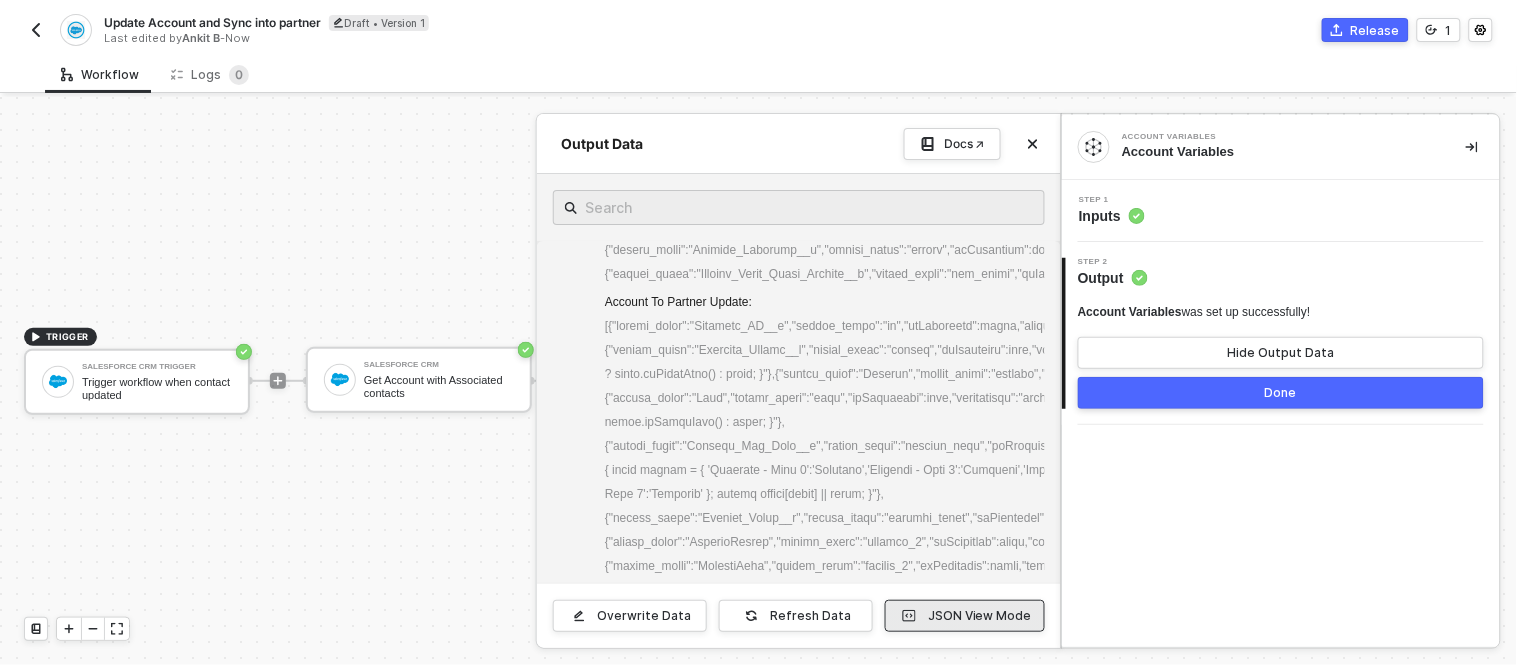 click 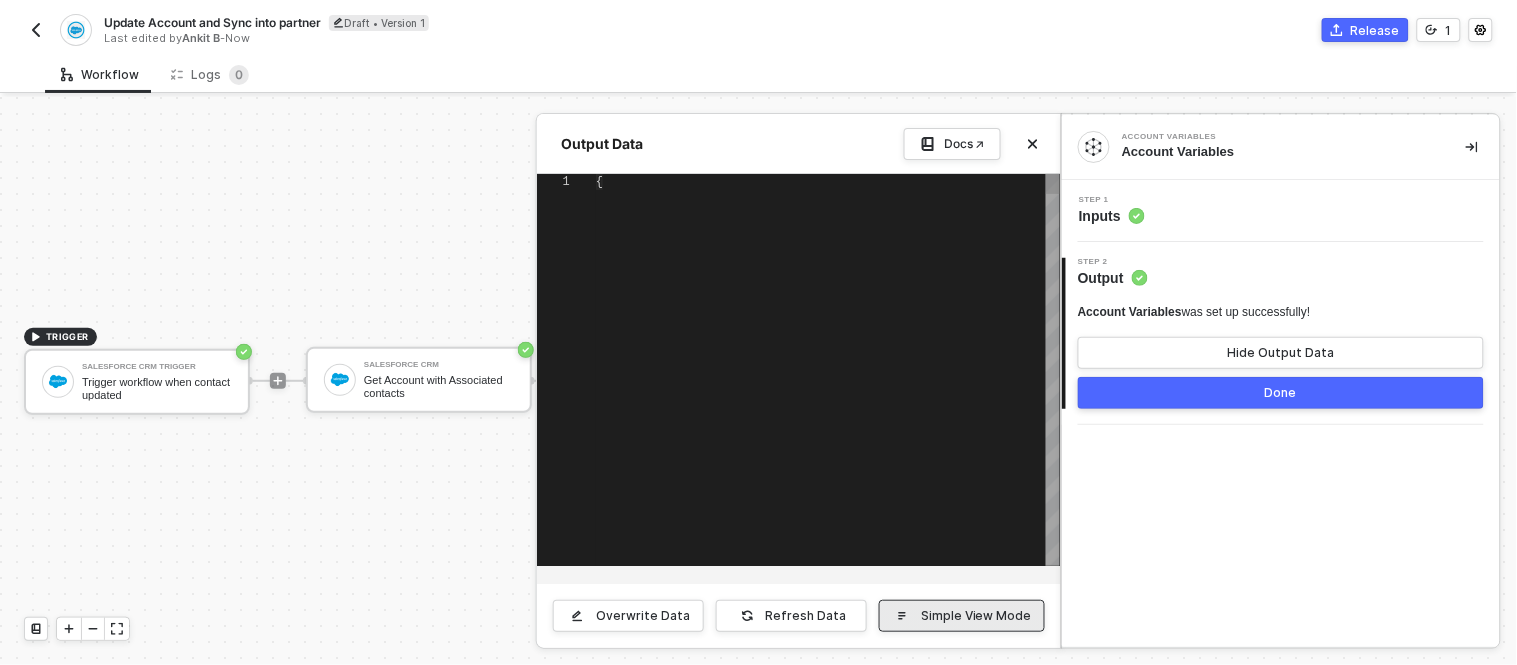 type on "{
"variables": {
"isAccountMapped": "false",
"isDealMapped": "false",
"isLeadmapped": "false",
"isOpportunityMapped": "false",
"isLeadMapped": "false",
"accountMappingFile": "[{\"attributes\":{\"type\":\"FieldDefinition\",\"url\":\"/services/data/v59.0/tooling/sobjects/FieldDefinition/Lead.Id\"}," 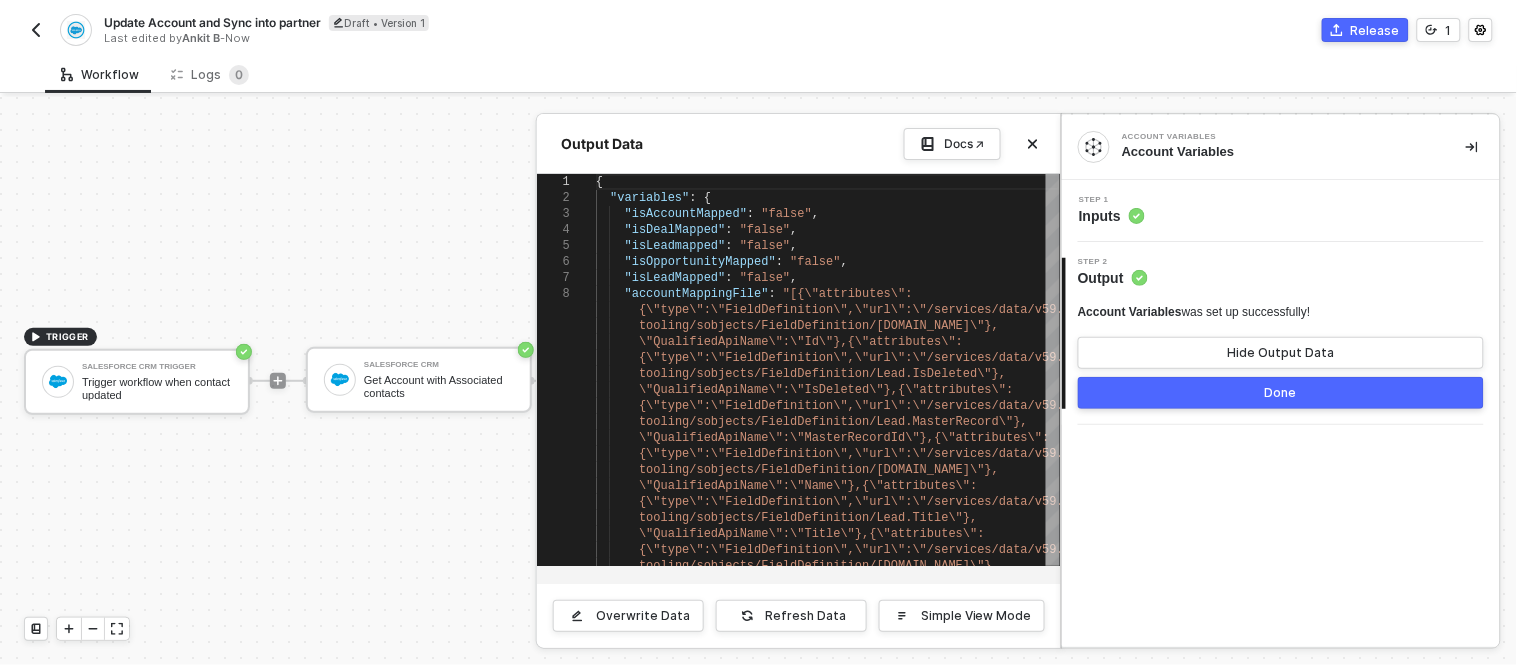 click on "Step 1 Inputs" at bounding box center [1283, 211] 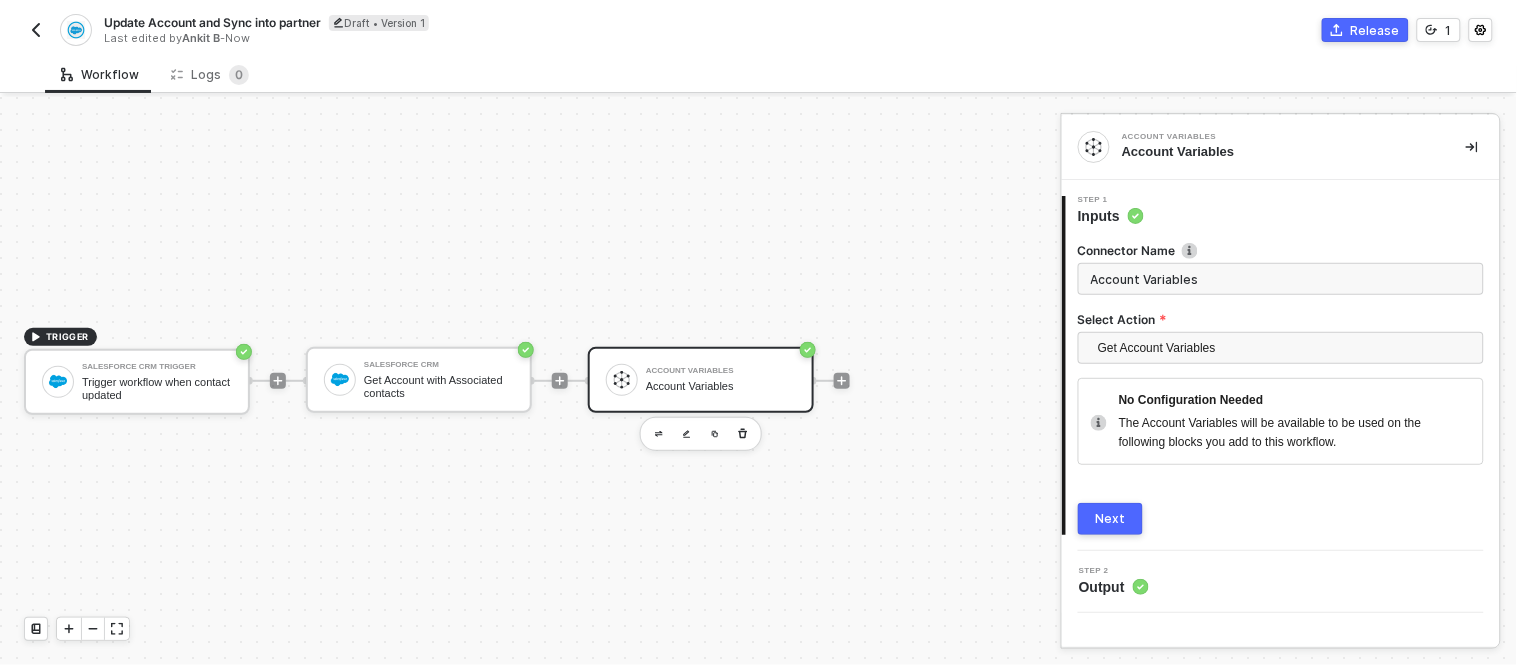 click on "Next" at bounding box center (1110, 519) 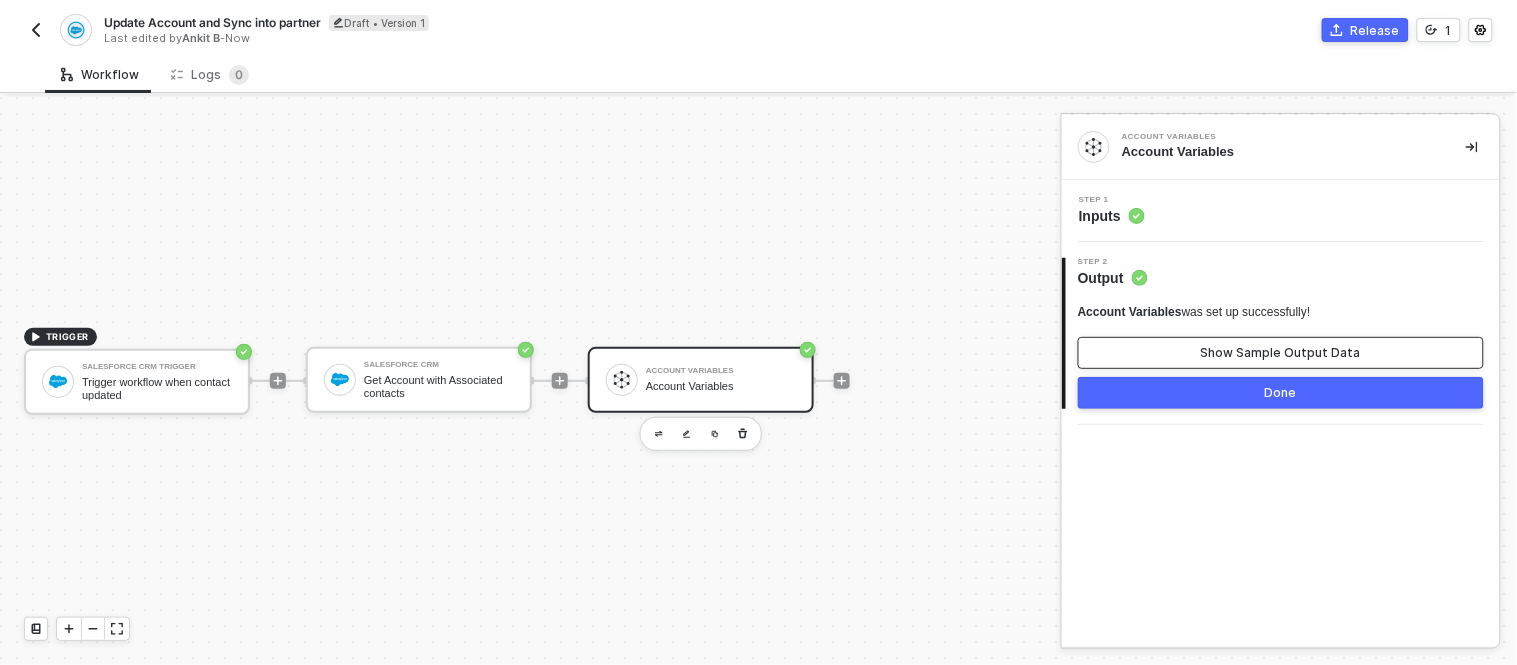 click on "Show Sample Output Data" at bounding box center (1281, 353) 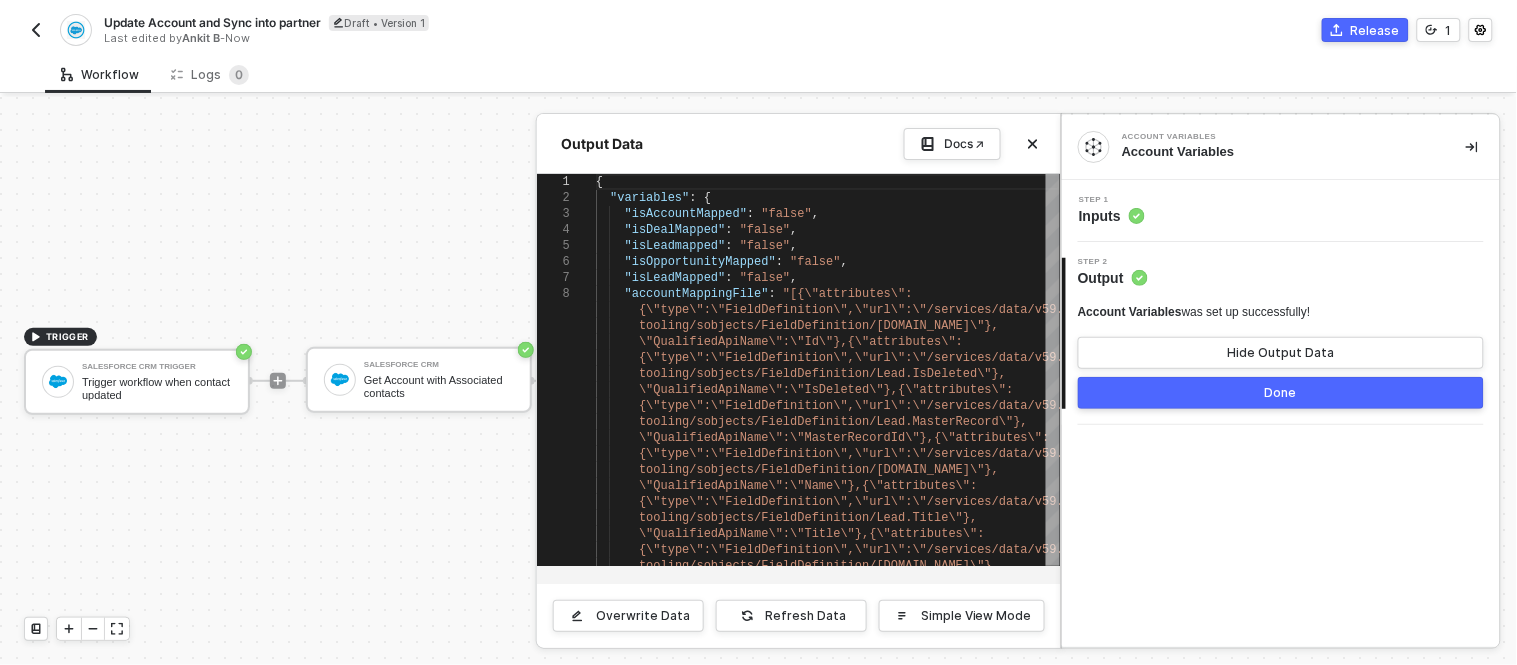 click at bounding box center (758, 381) 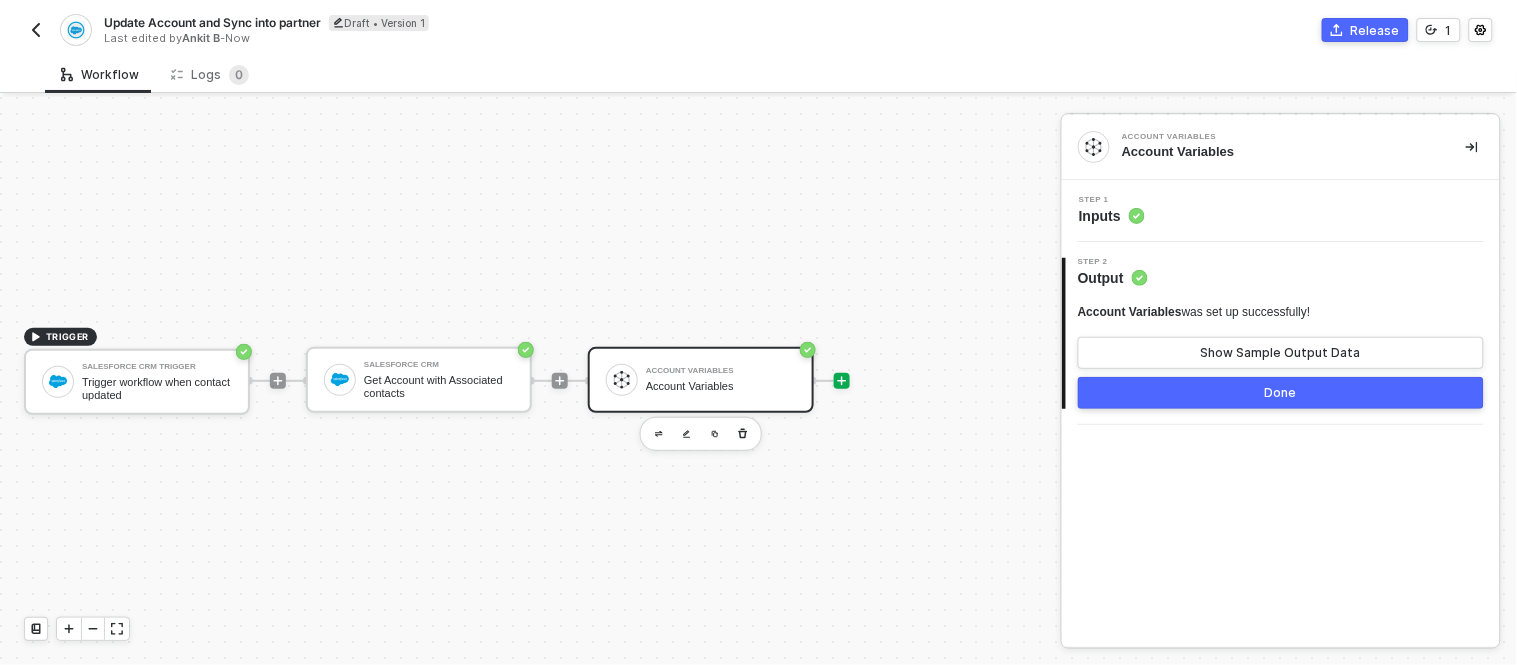 click at bounding box center [842, 381] 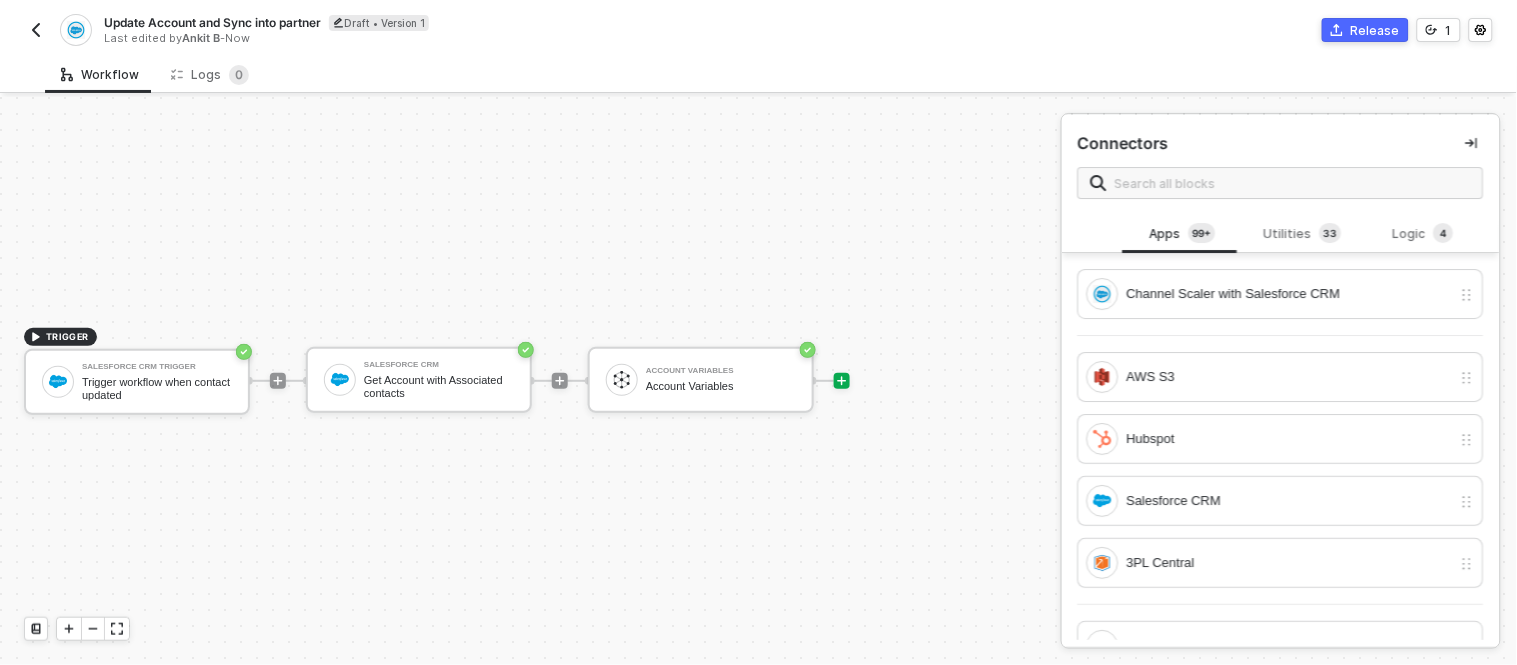 click 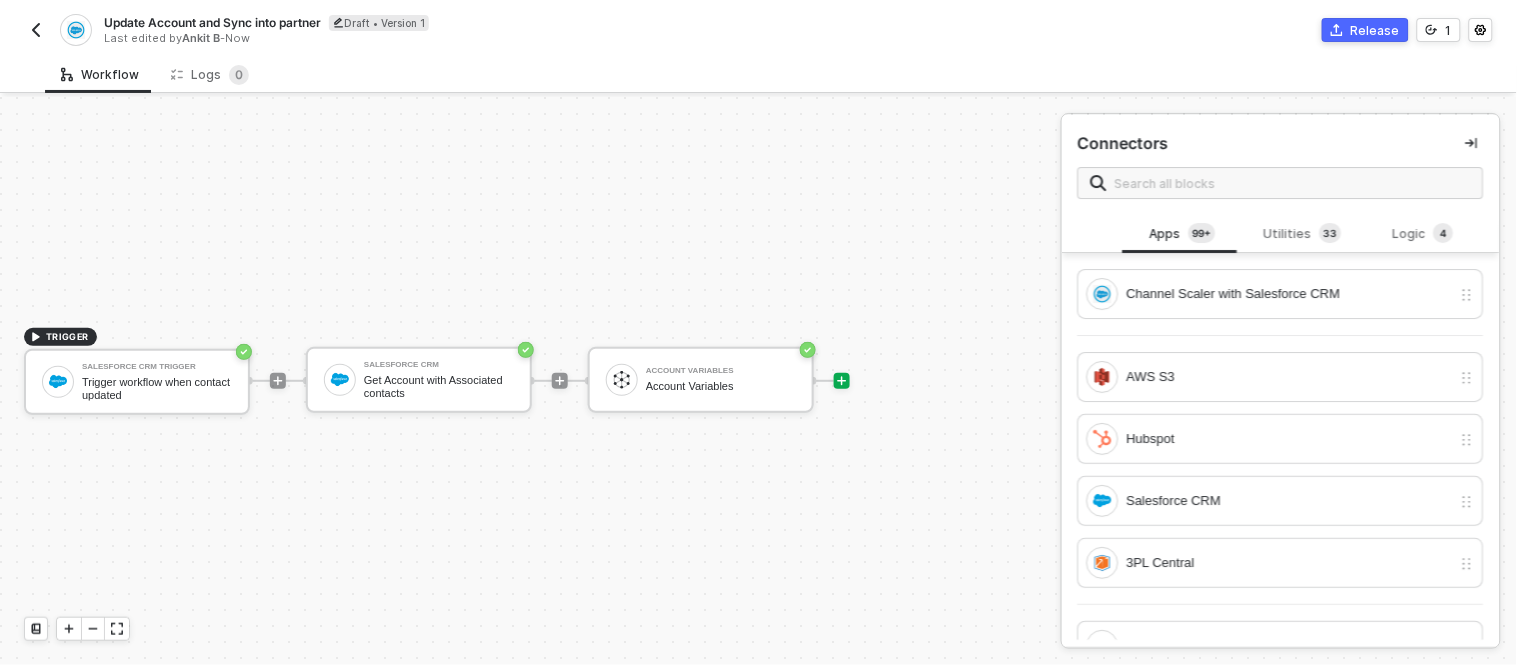 click at bounding box center (1281, 183) 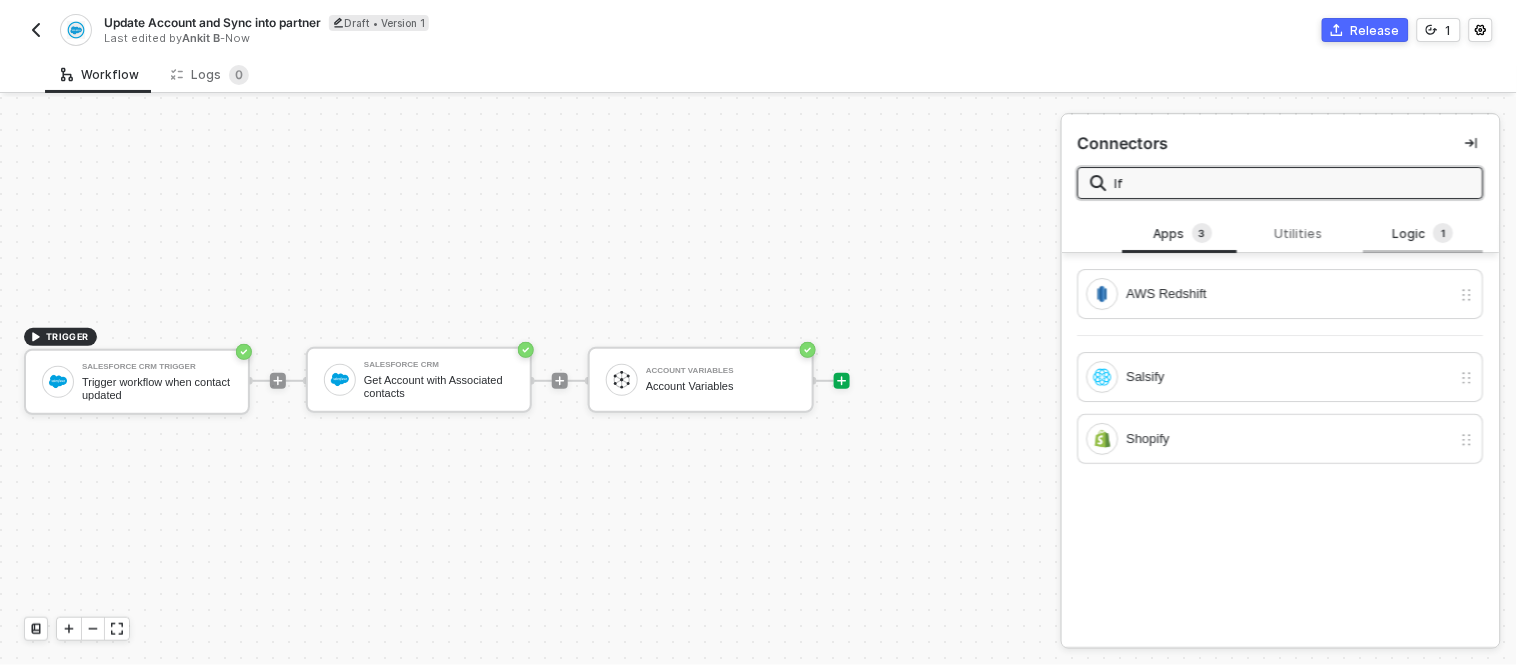 type on "If" 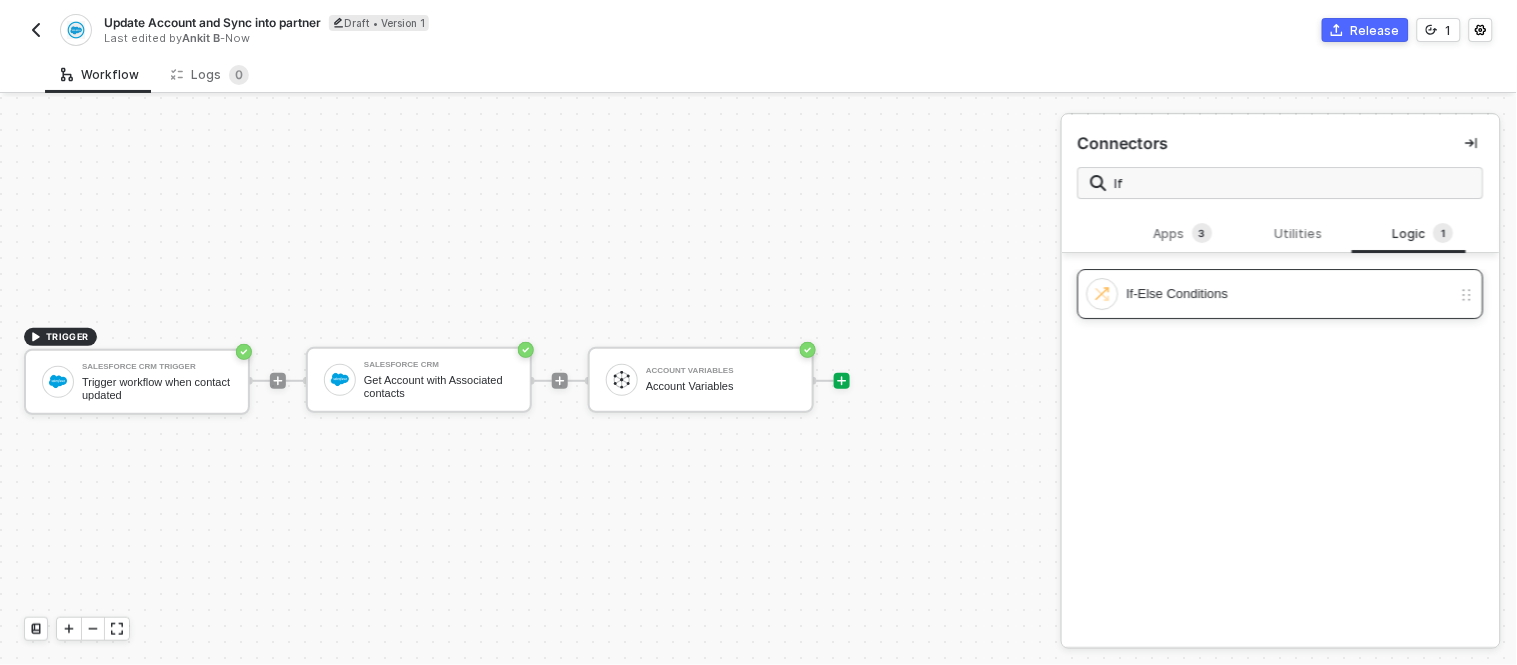 click on "If-Else Conditions" at bounding box center (1289, 294) 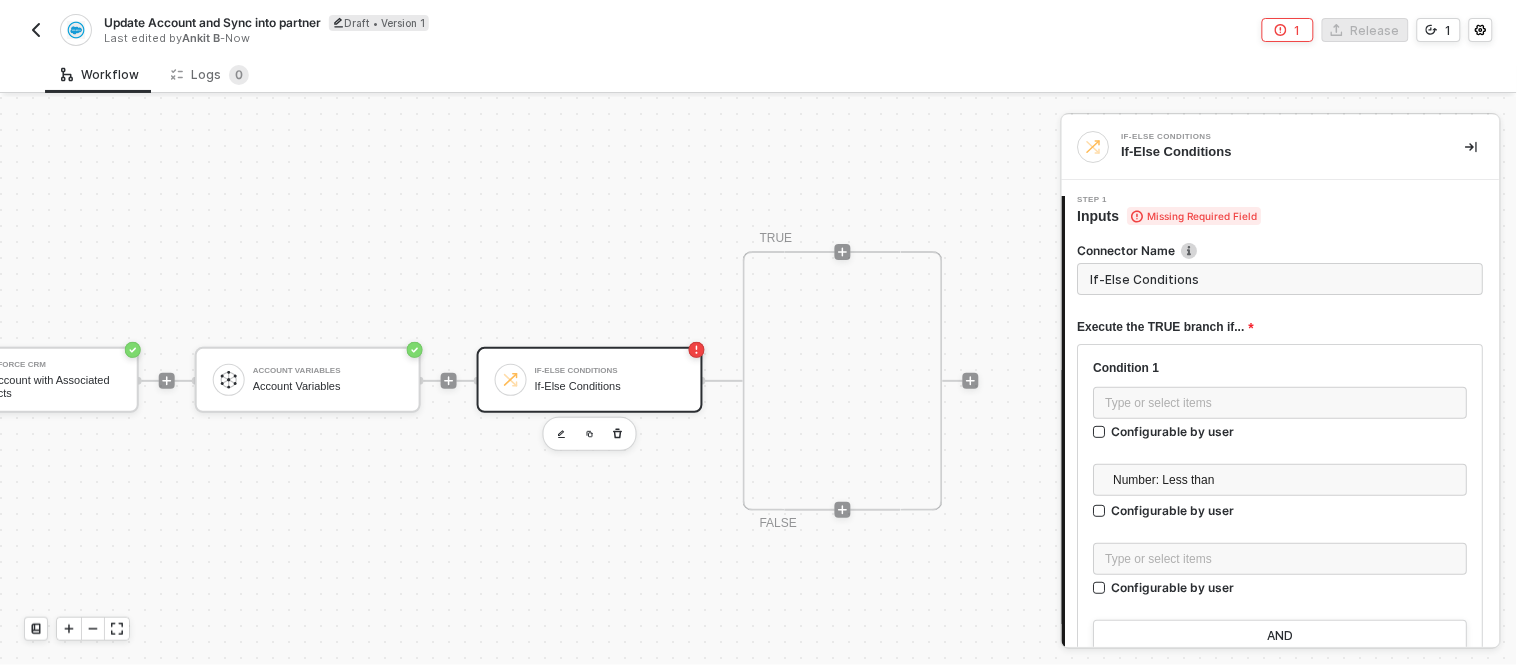 scroll, scrollTop: 0, scrollLeft: 433, axis: horizontal 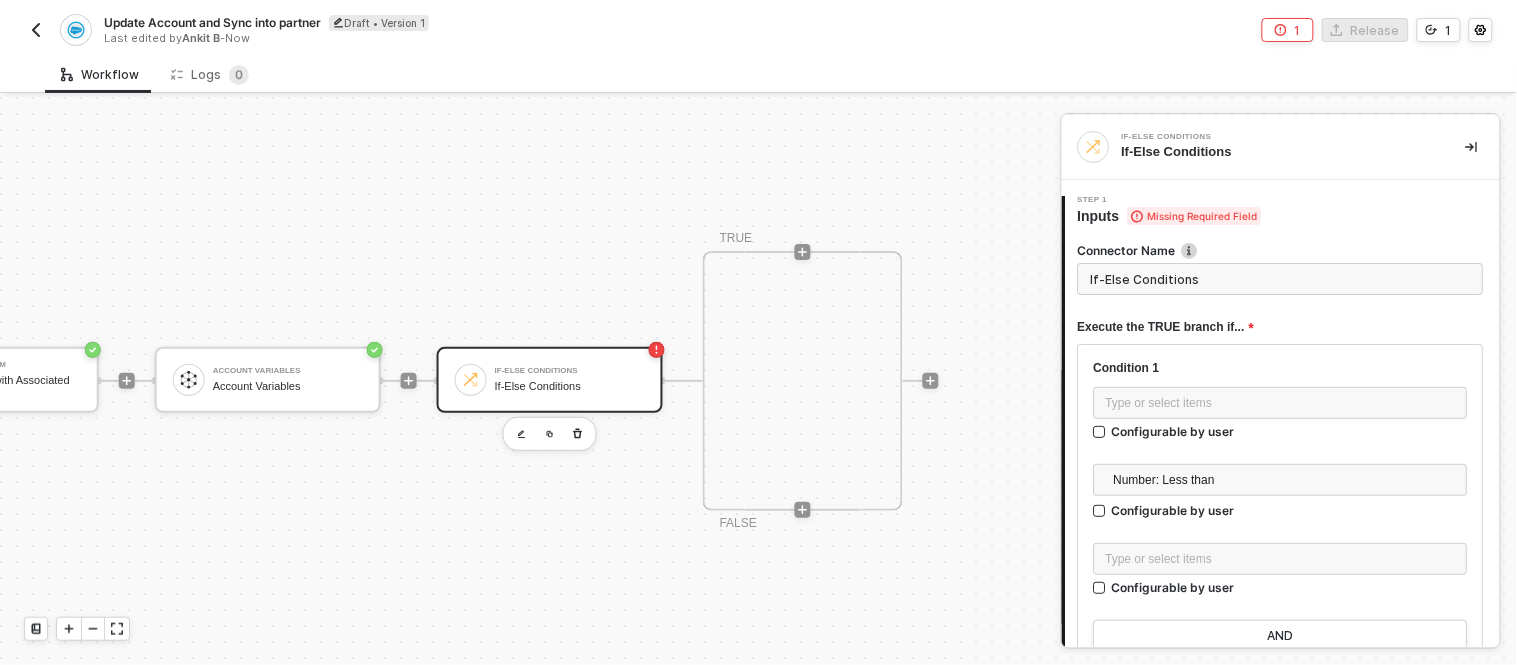 click on "If-Else Conditions If-Else Conditions" at bounding box center [570, 380] 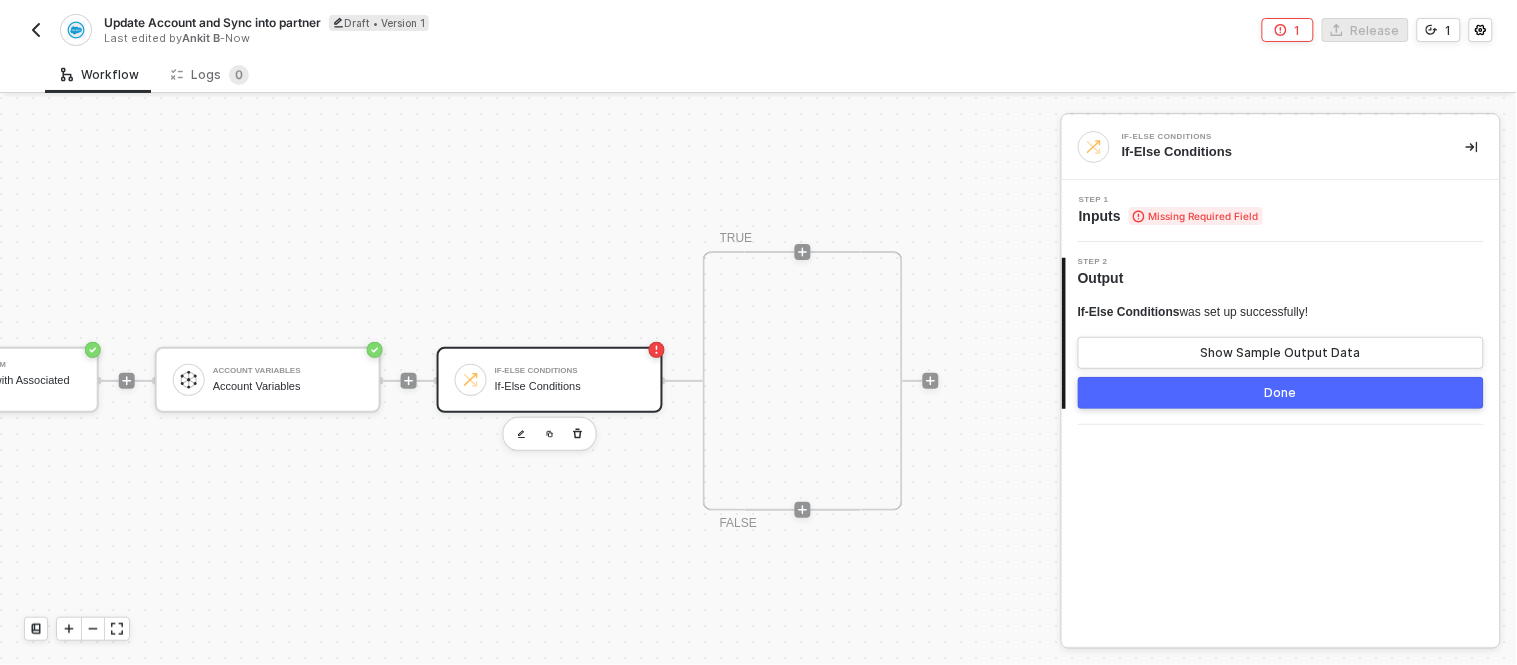 click on "Missing Required Field" at bounding box center (1196, 216) 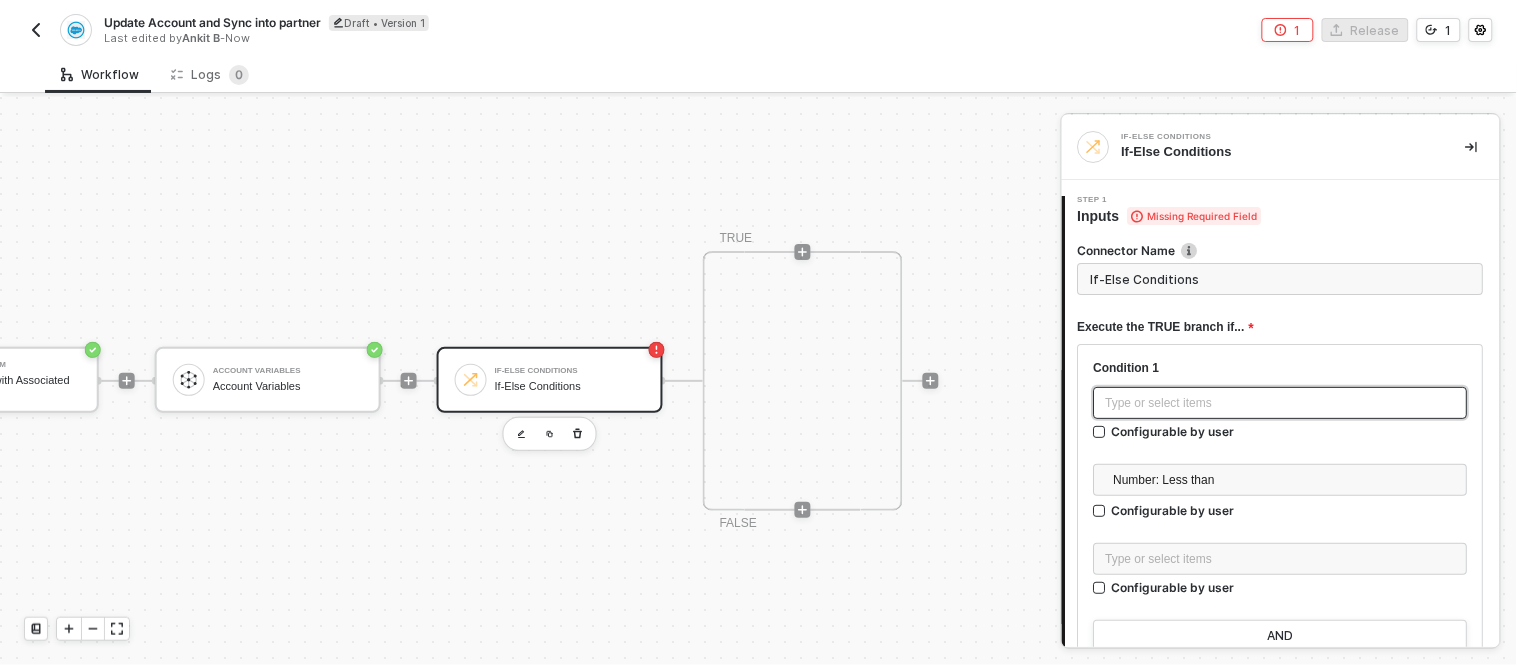 click on "Type or select items ﻿" at bounding box center [1281, 403] 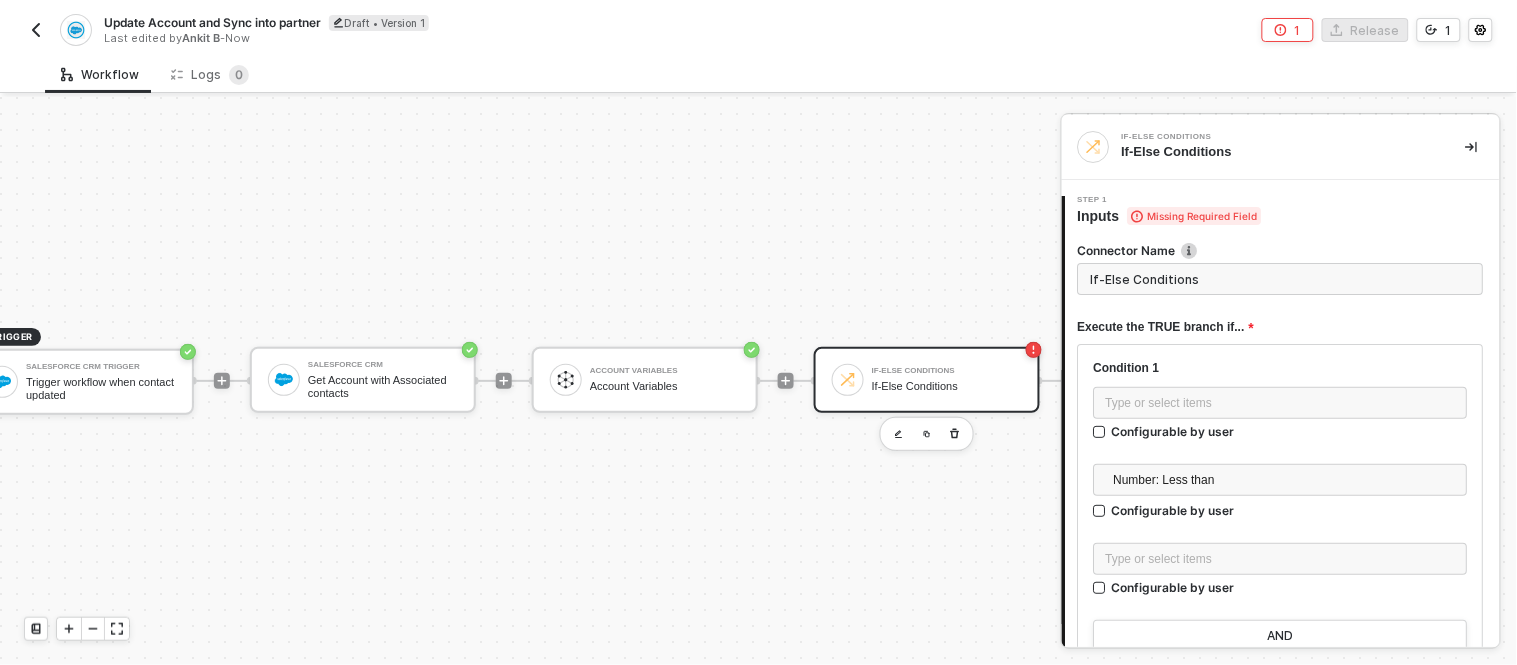 scroll, scrollTop: 0, scrollLeft: 0, axis: both 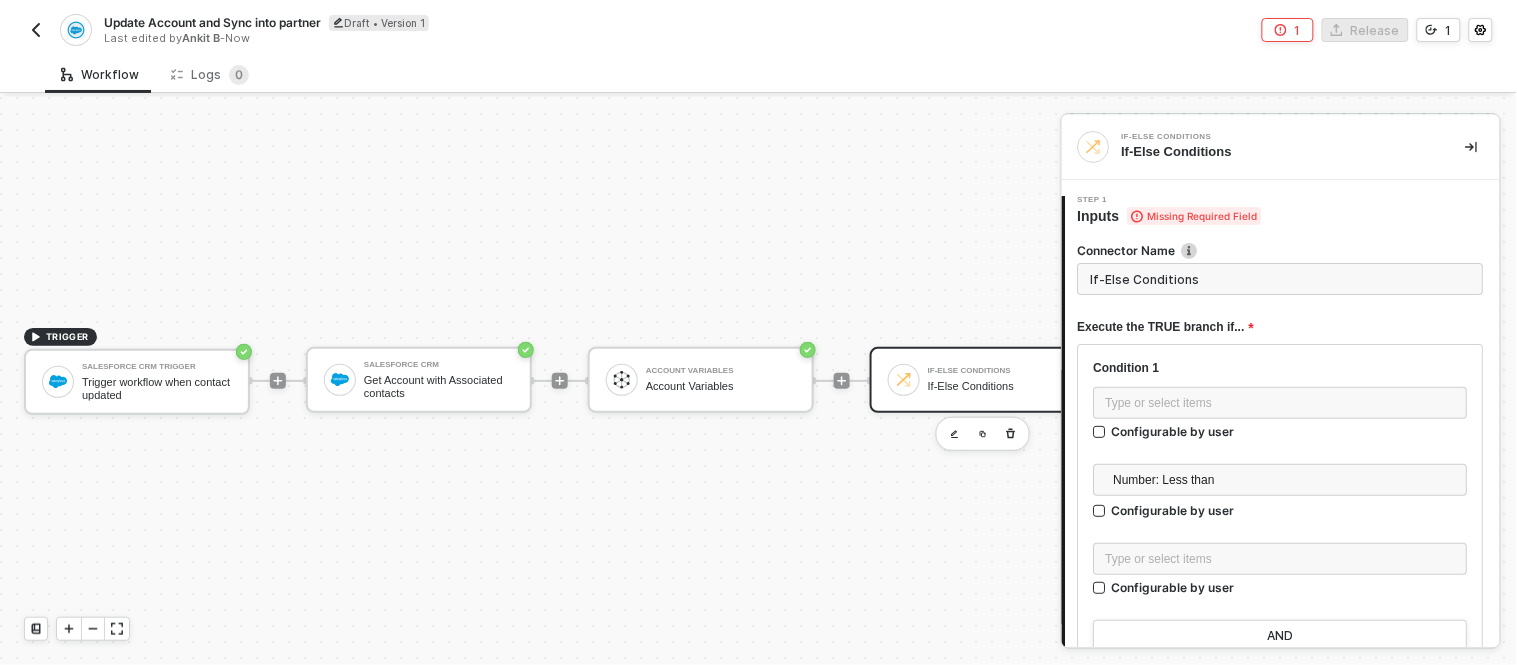 click at bounding box center [36, 30] 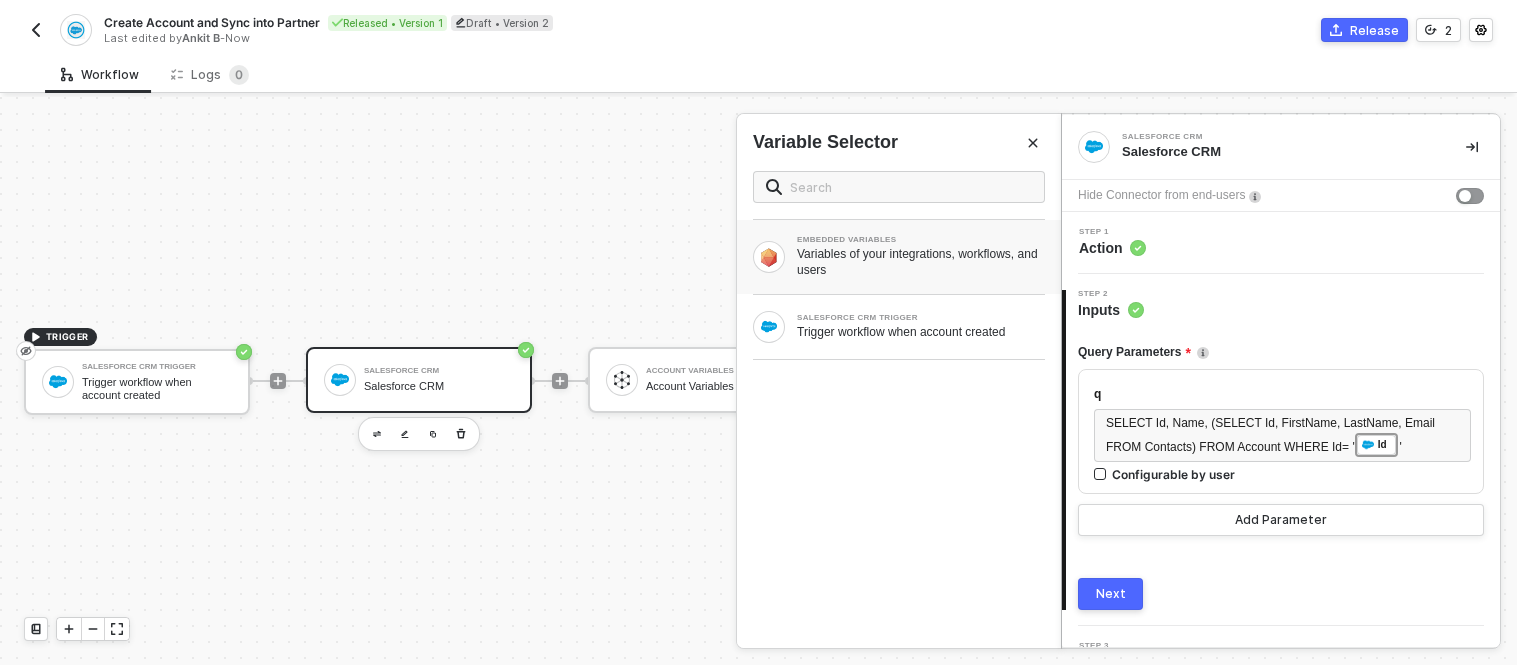 scroll, scrollTop: 0, scrollLeft: 0, axis: both 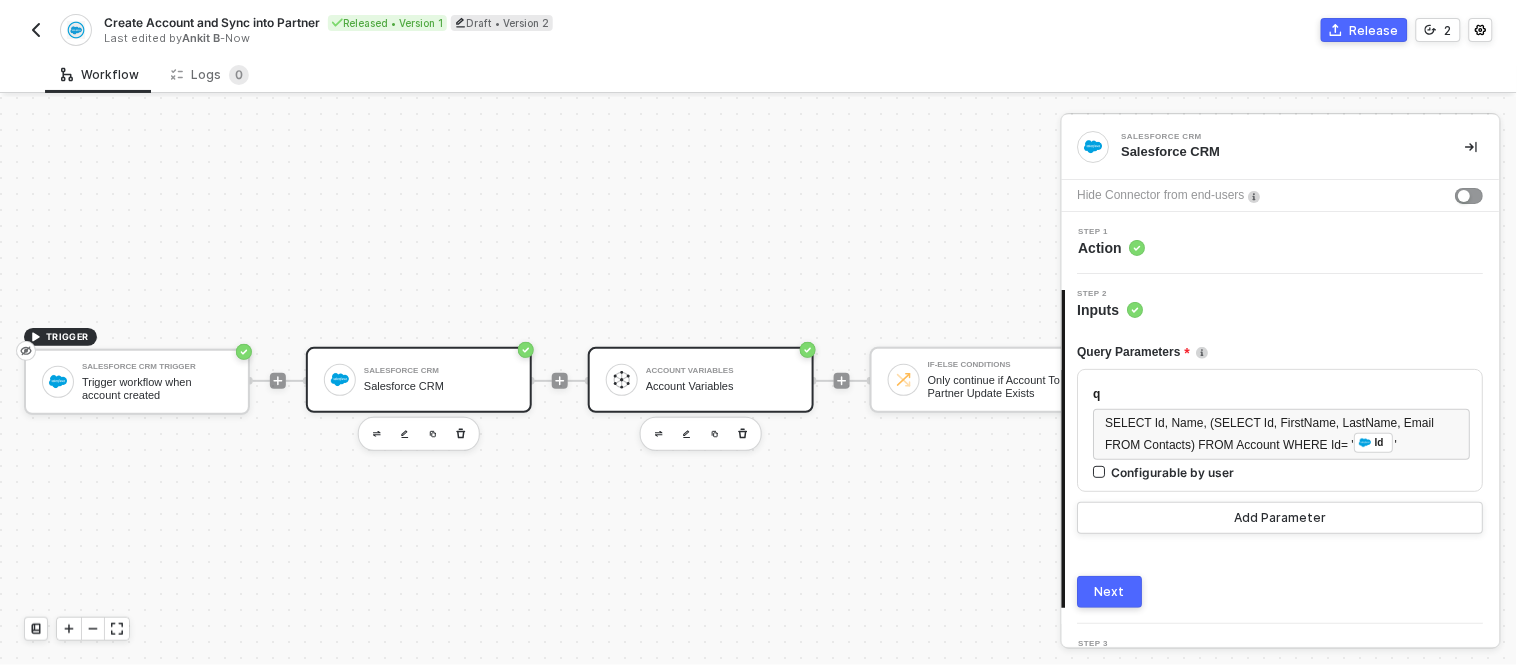 click on "Account Variables" at bounding box center [721, 386] 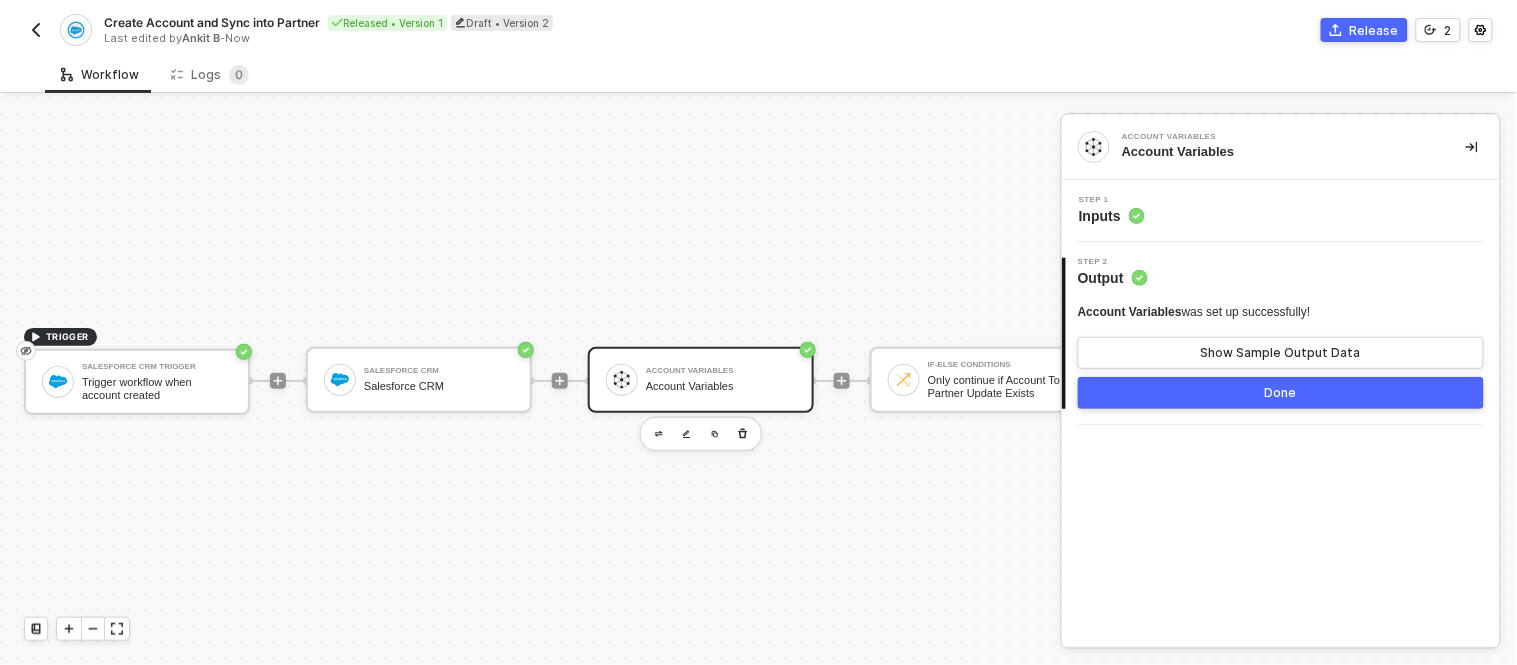 click on "Account Variables  was set up successfully! Show Sample Output Data" at bounding box center (1281, 336) 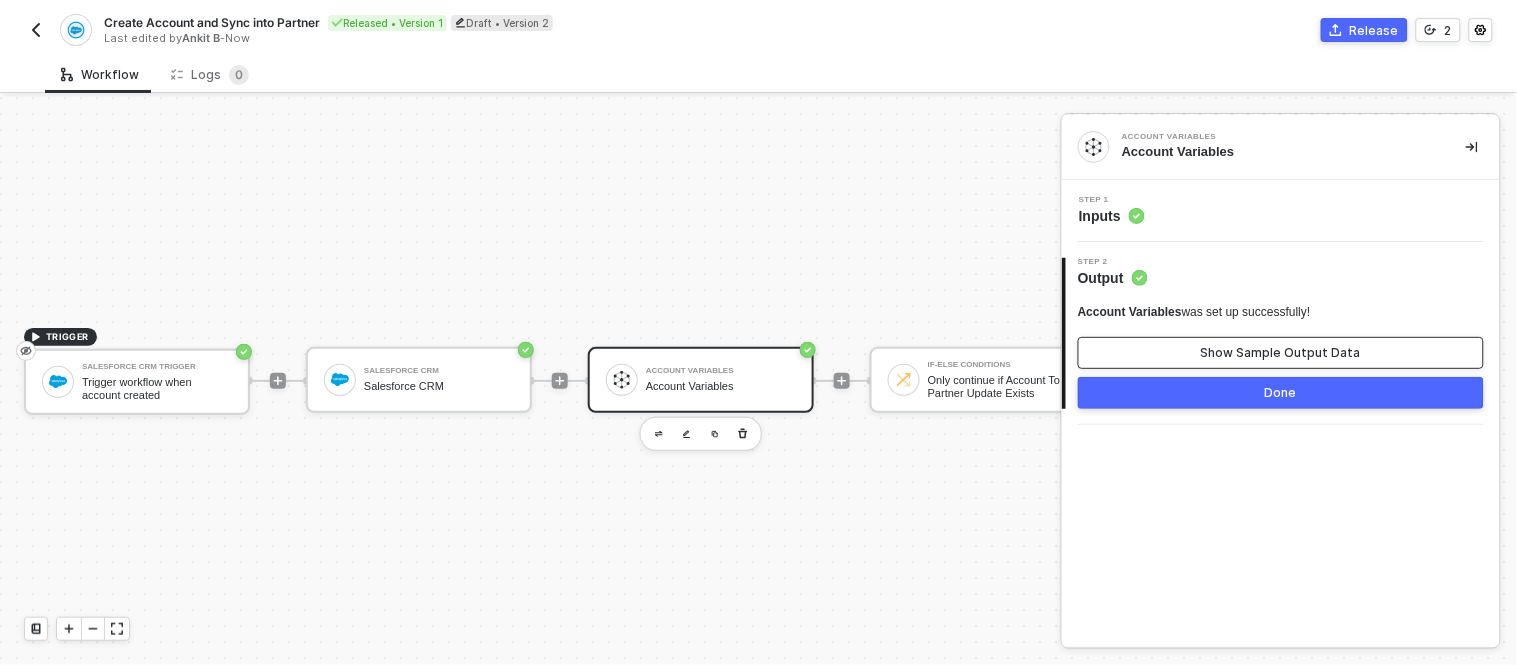 click on "Show Sample Output Data" at bounding box center (1281, 353) 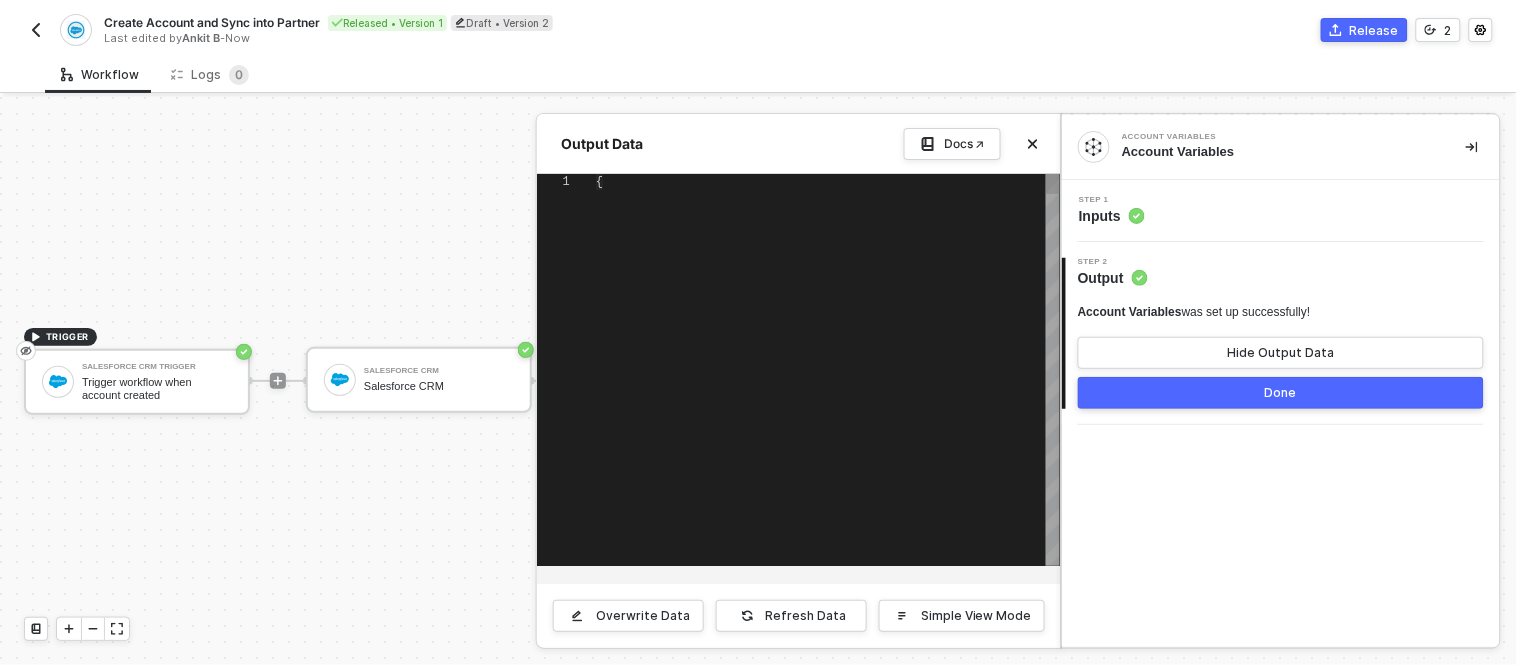 type on "{
"variables": {
"account_to_partner_update": "[{\"origin_field\":\"Allbound_ID__c\",\"target_field\":\"id\",\"isTransform\":false,\"transformer\":null},{\"origin_field\":\"Allbound_Status__c\",\"target_field\":\"status\",\"isTransform\":true,\"transformer\":\"function(value) { return value ? value.toLowerCase() : value; }\"},{\"origin_field\":\"Website\",\"target_field\":\"website\",\"isTransform\":false," 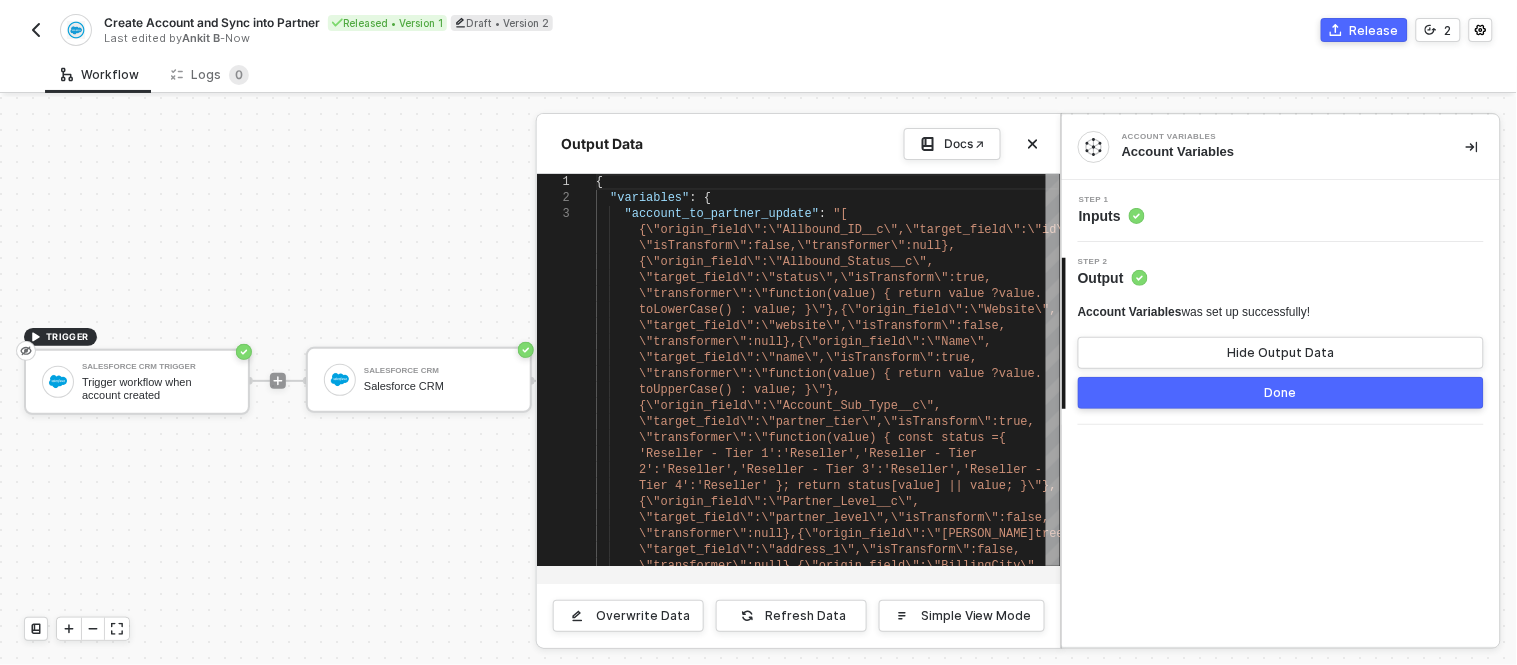click at bounding box center [758, 381] 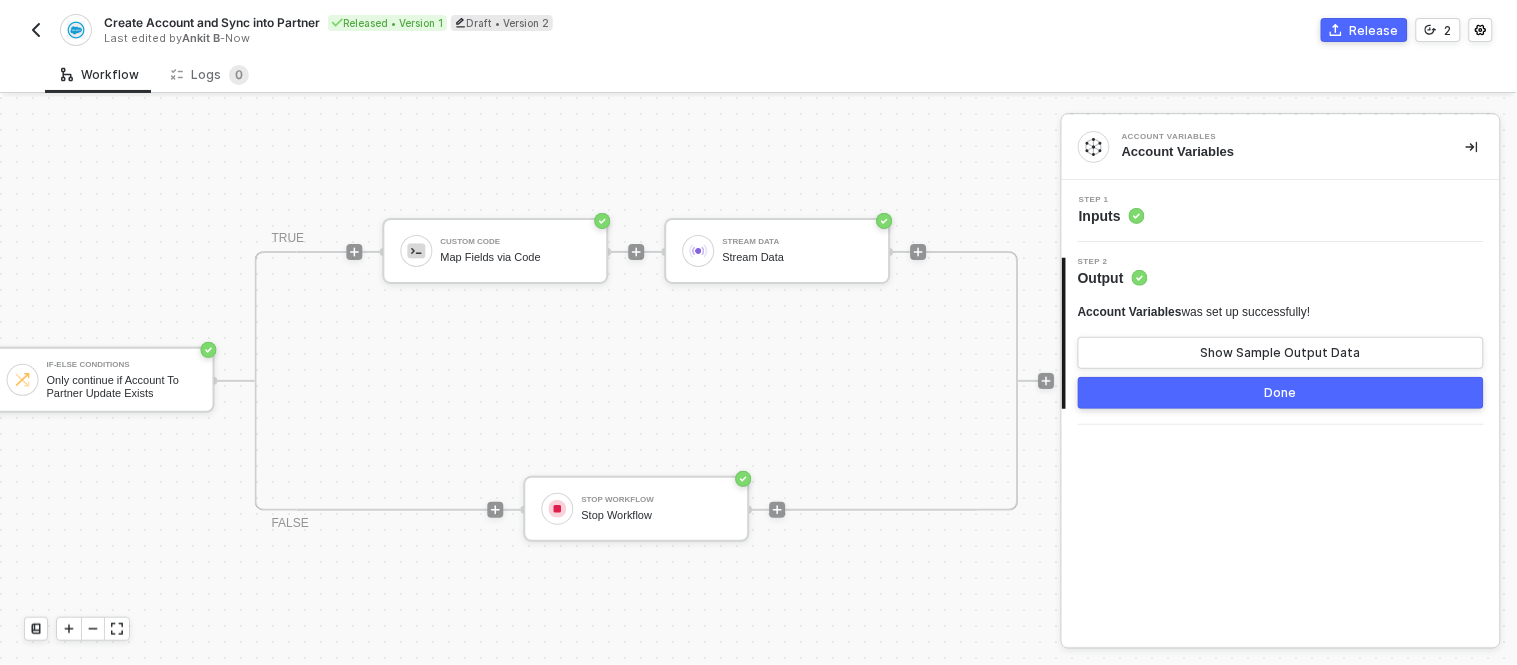 scroll, scrollTop: 0, scrollLeft: 942, axis: horizontal 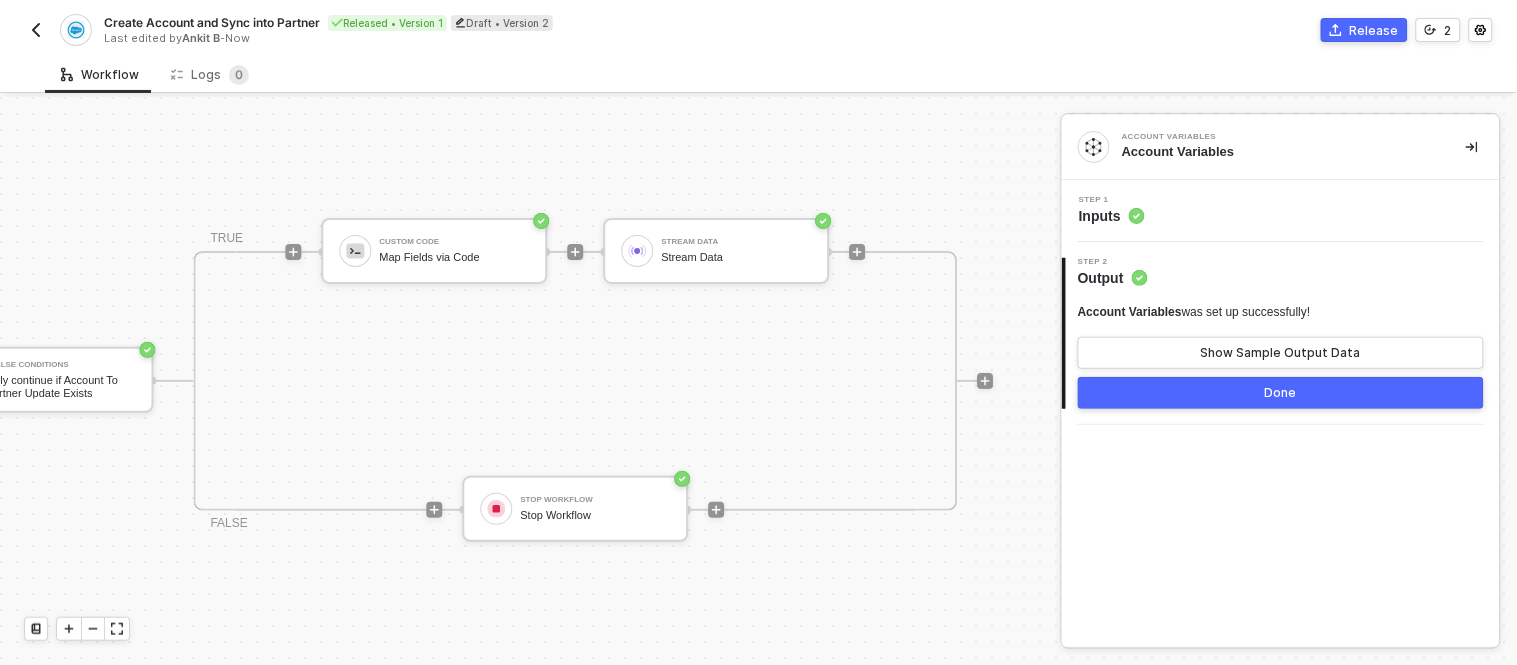 click on "Done" at bounding box center [1281, 393] 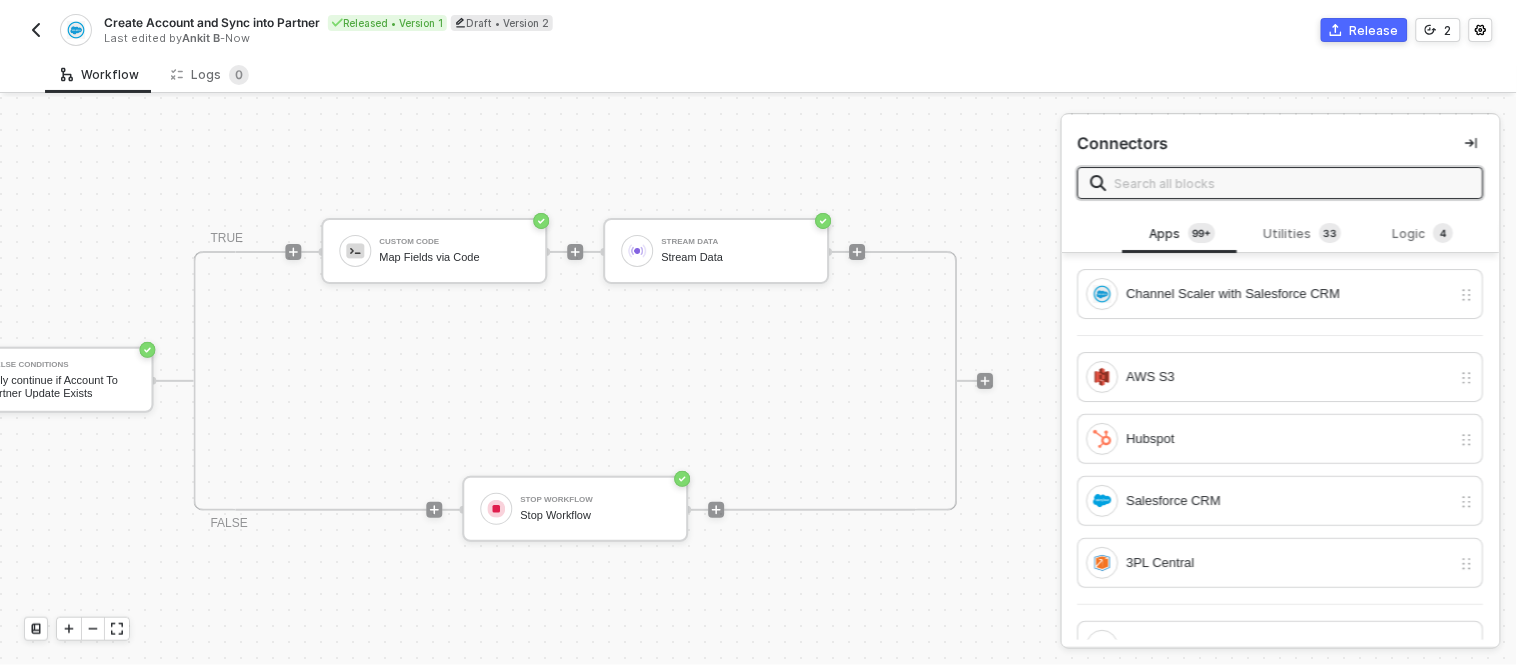 click on "TRIGGER Salesforce CRM Trigger Trigger workflow when account created Salesforce CRM Salesforce CRM Account Variables Account Variables If-Else Conditions Only continue if Account To Partner Update Exists TRUE Custom Code Map Fields via Code Stream Data Stream Data FALSE Stop Workflow Stop Workflow" at bounding box center [26, 381] 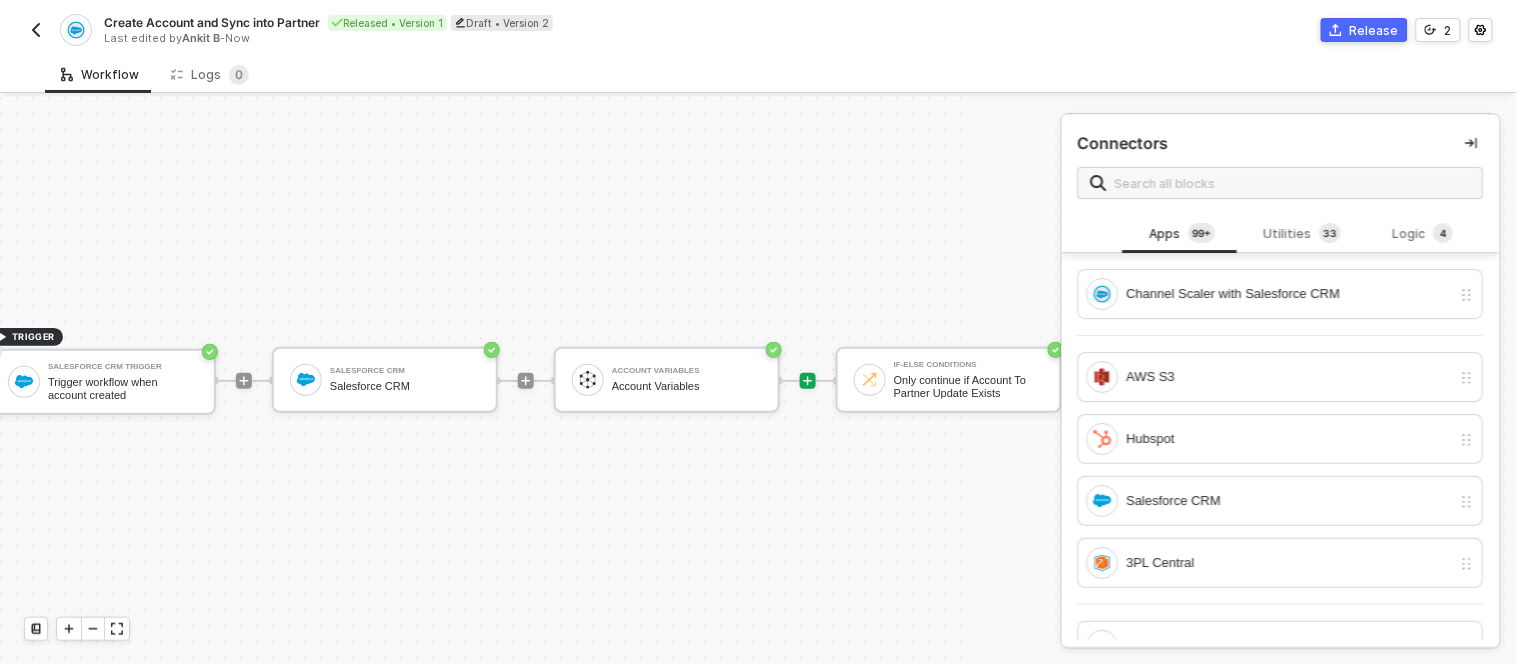 scroll, scrollTop: 0, scrollLeft: 0, axis: both 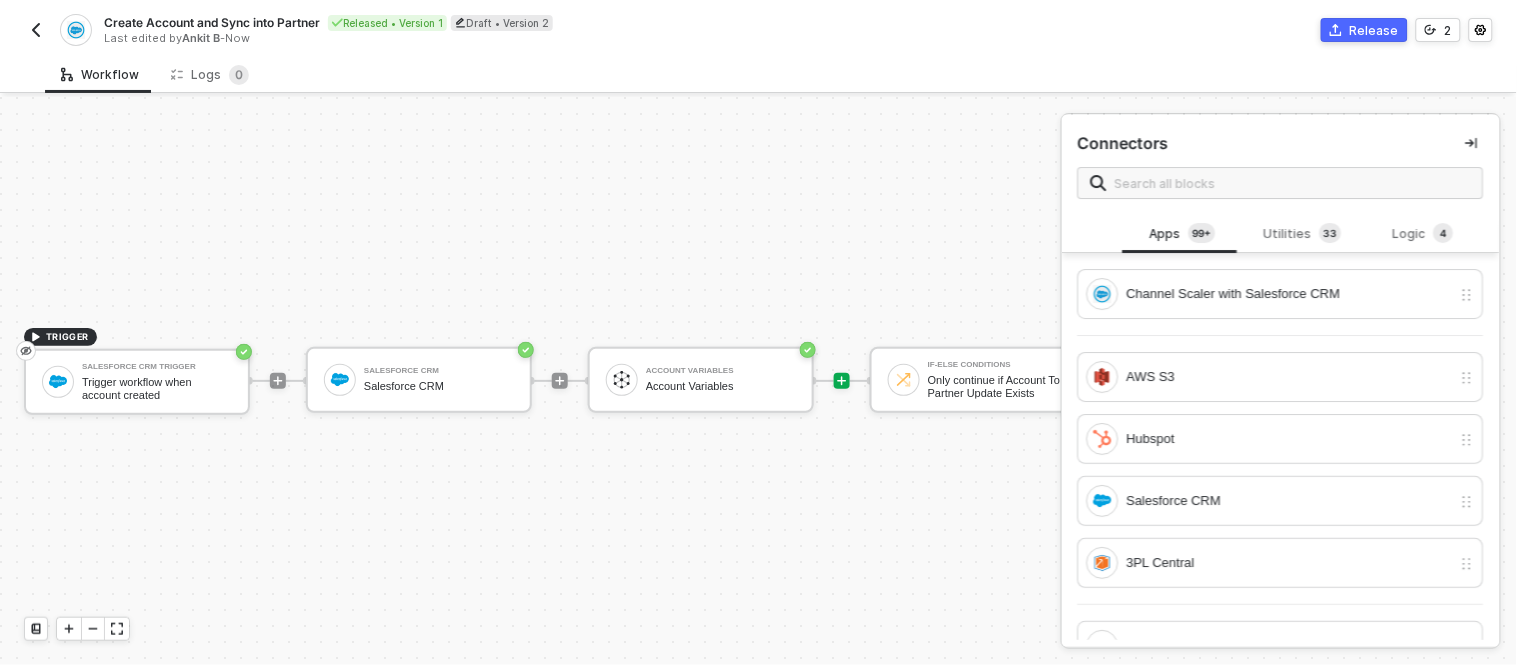 click at bounding box center [36, 30] 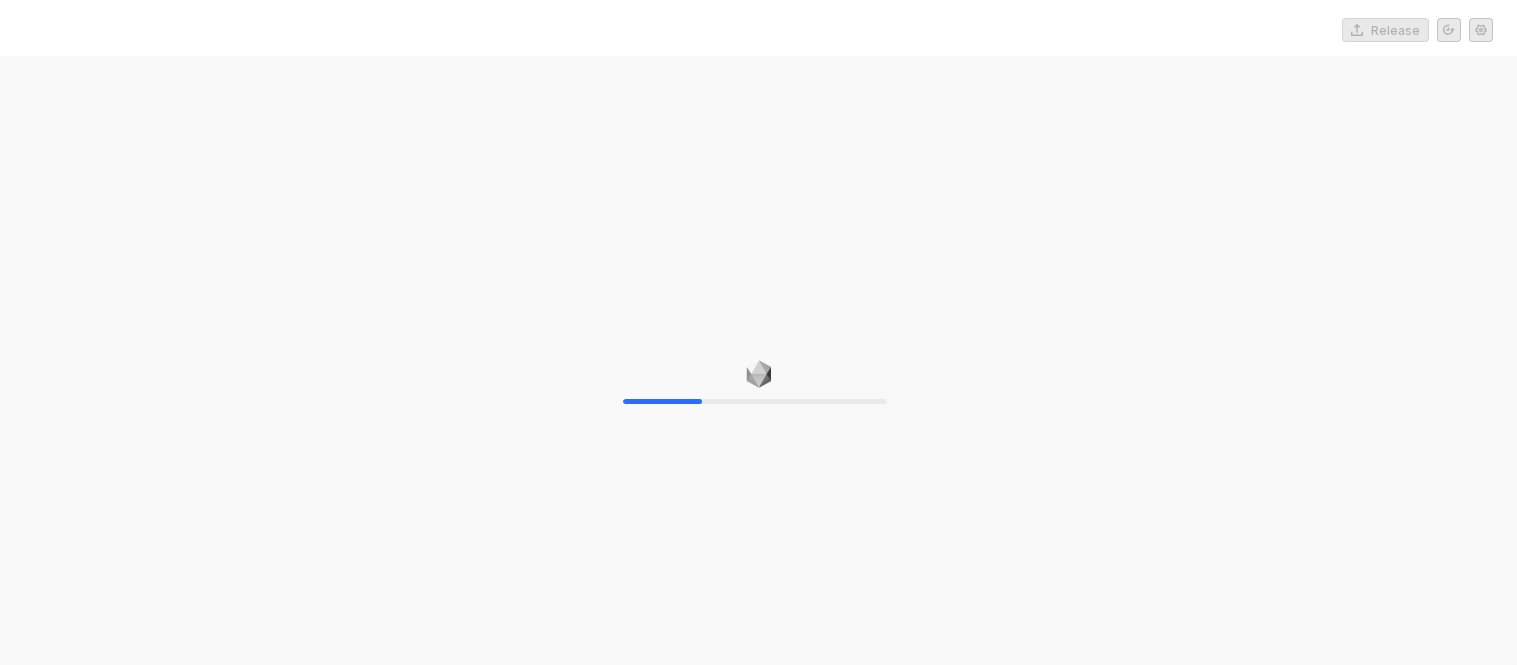 scroll, scrollTop: 0, scrollLeft: 0, axis: both 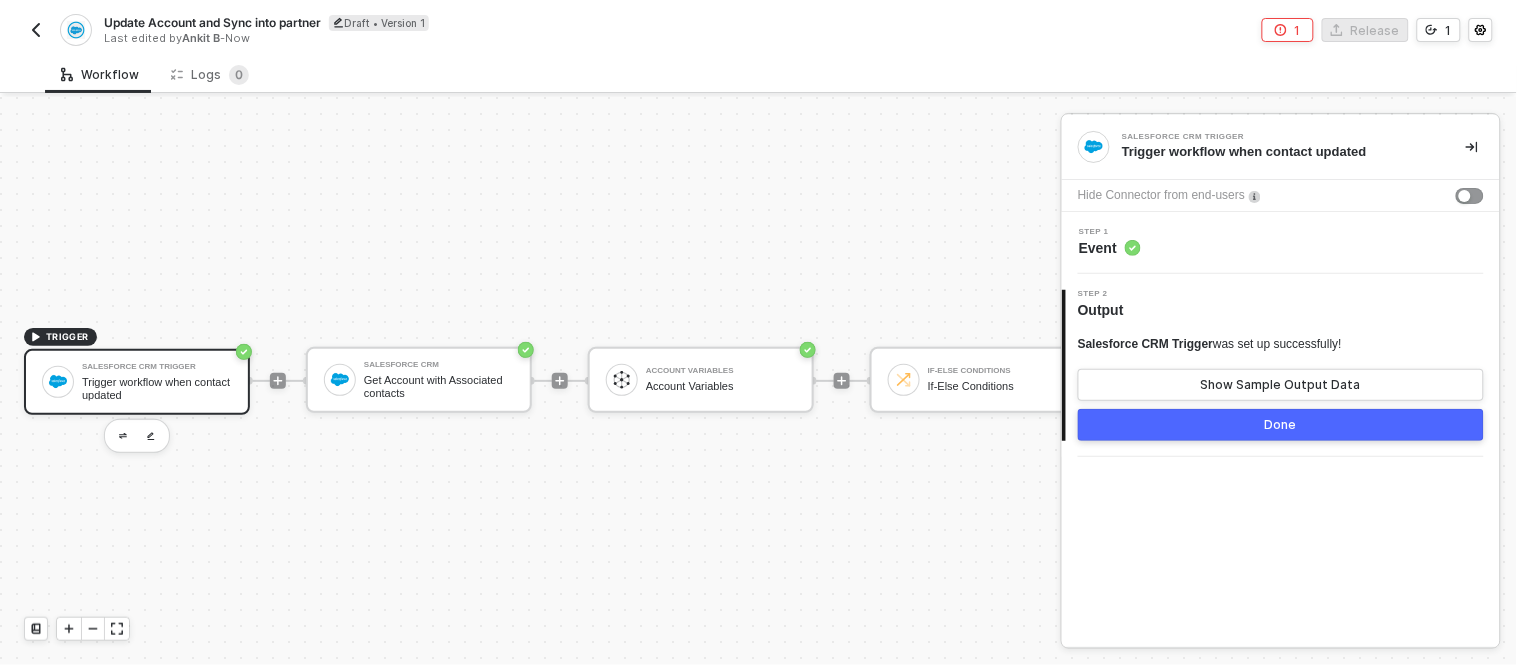 click at bounding box center [36, 30] 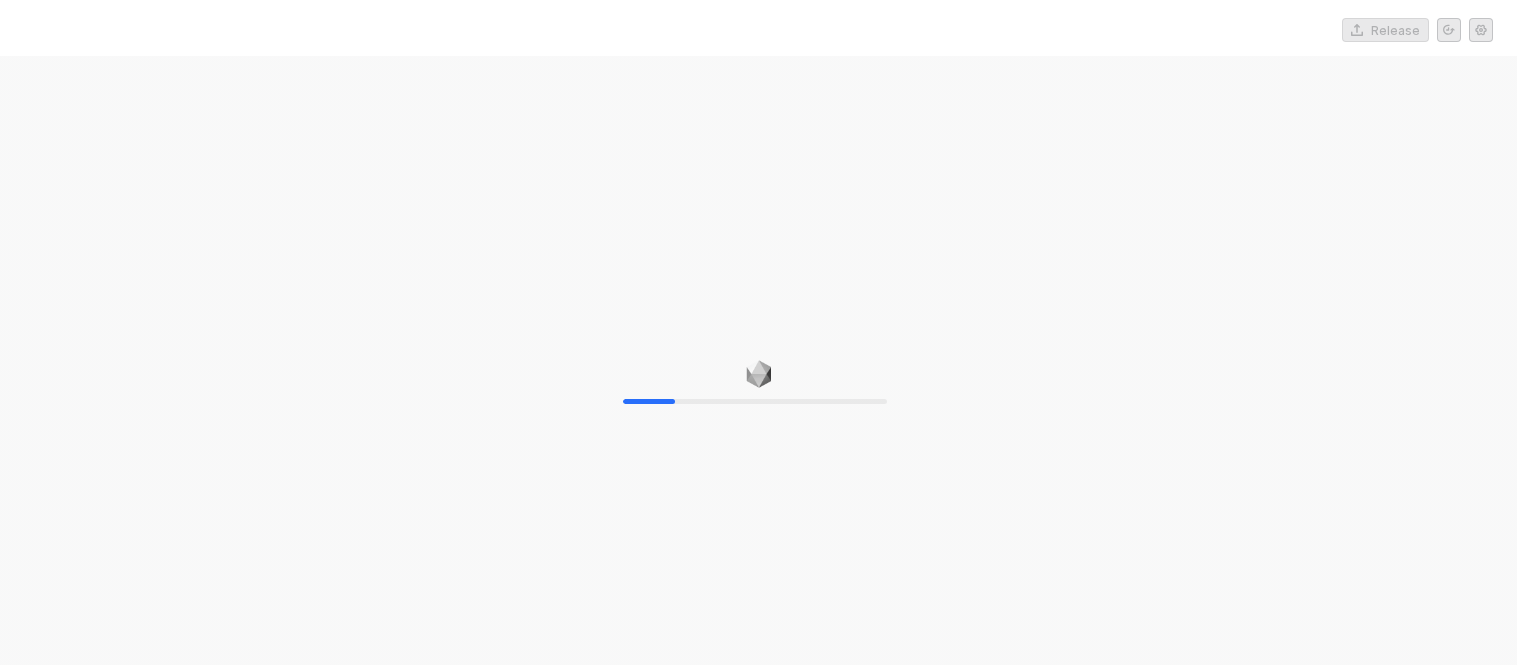 scroll, scrollTop: 0, scrollLeft: 0, axis: both 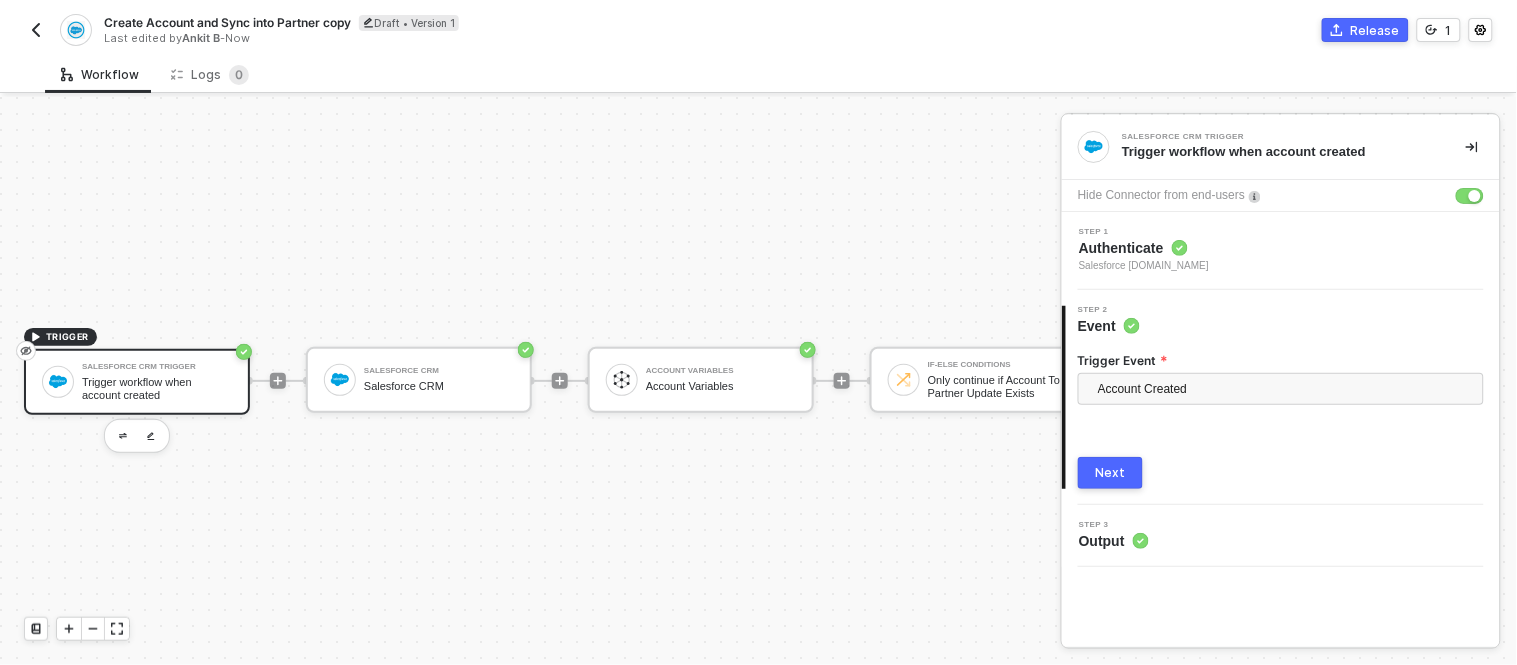 click on "Create Account and Sync into Partner copy     Draft • Version   1 Last edited by  [PERSON_NAME]  -  Now" at bounding box center (430, 30) 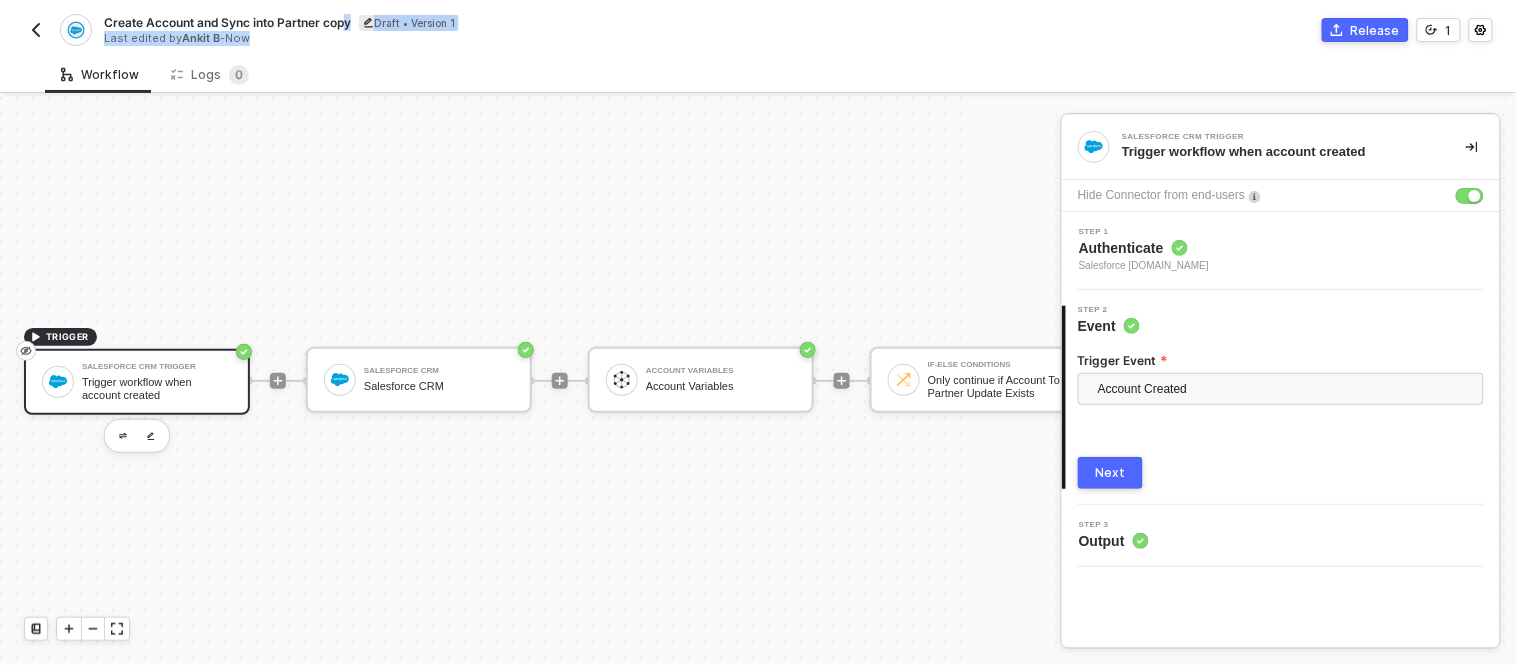 click on "Create Account and Sync into Partner copy" at bounding box center (227, 22) 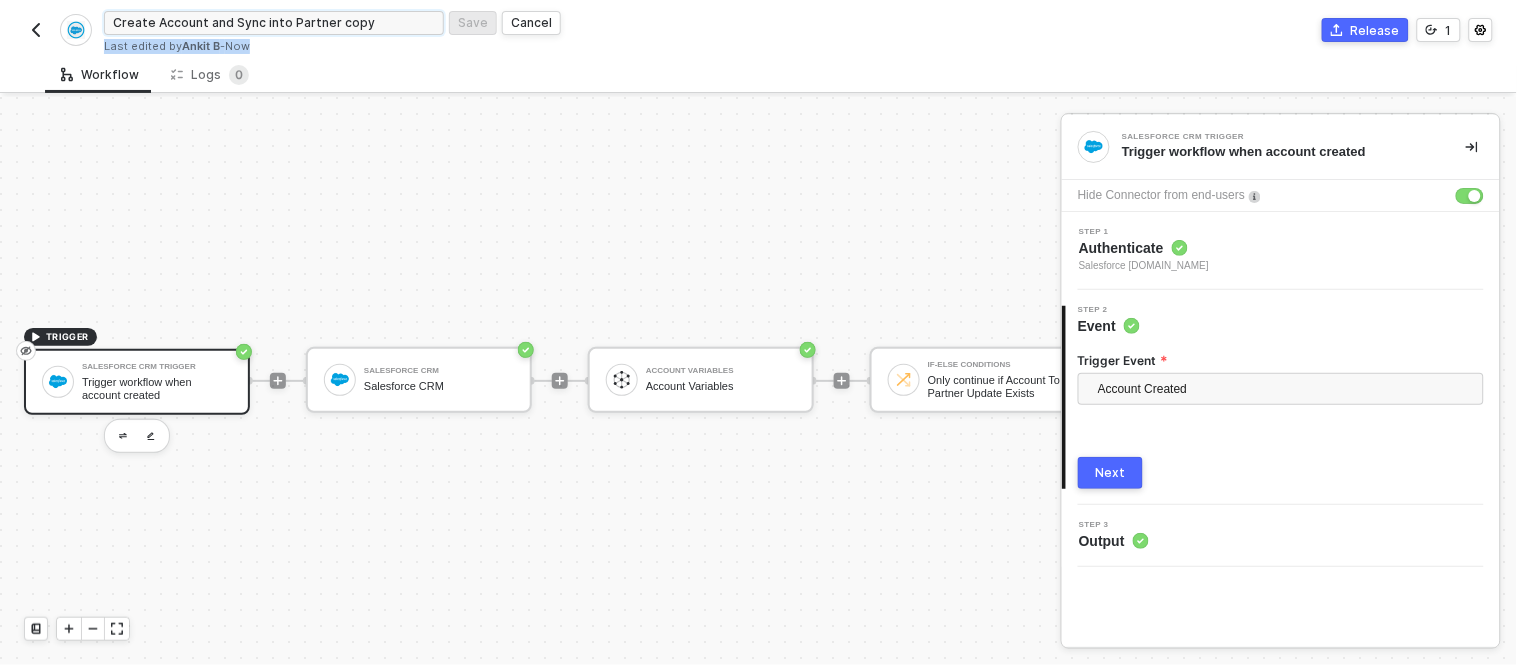 click on "Create Account and Sync into Partner copy" at bounding box center (274, 23) 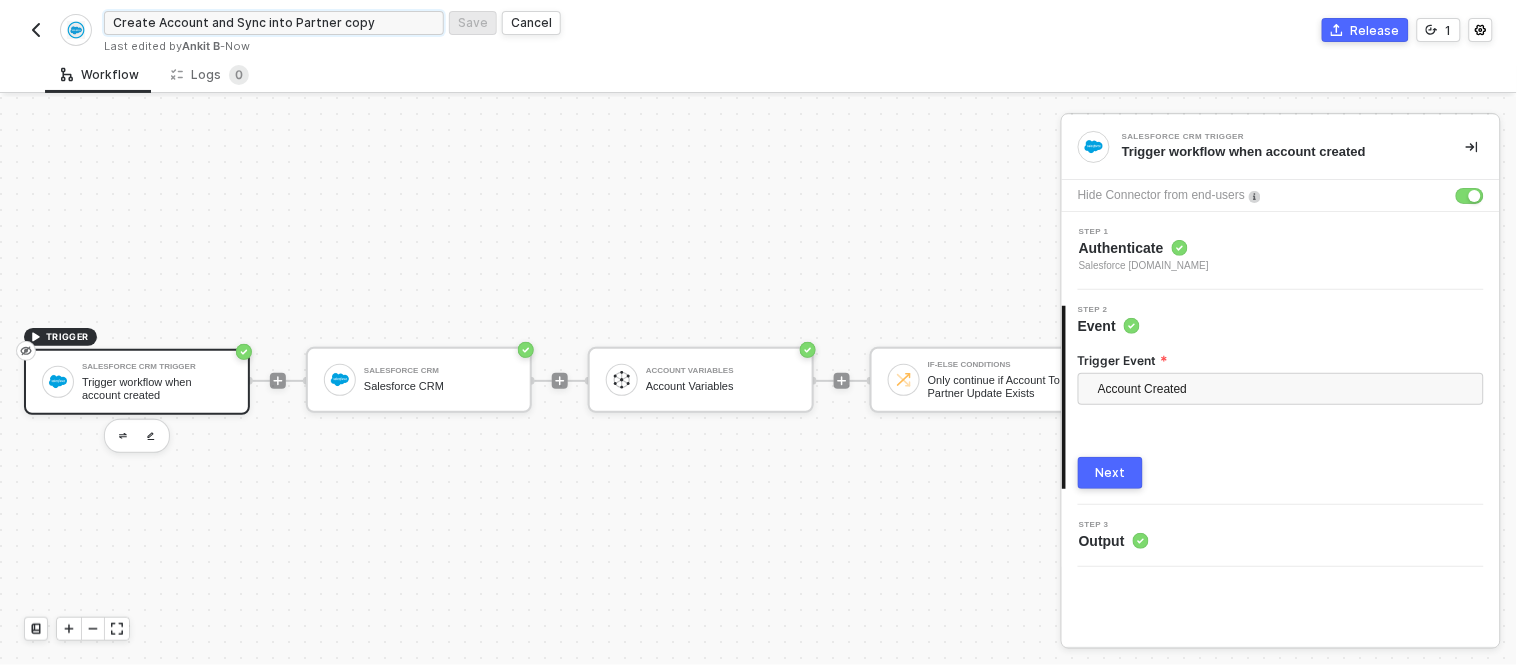 click on "Create Account and Sync into Partner copy" at bounding box center (274, 23) 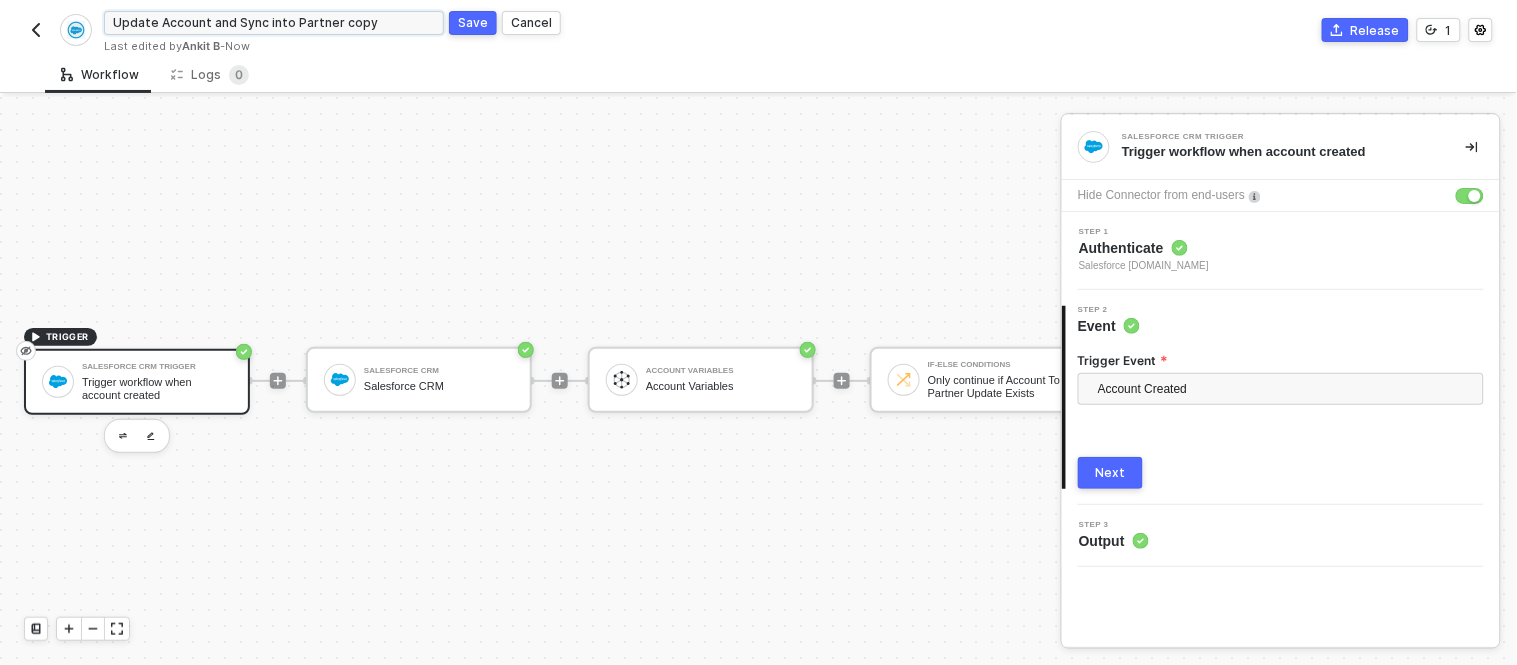 click on "Update Account and Sync into Partner copy" at bounding box center (274, 23) 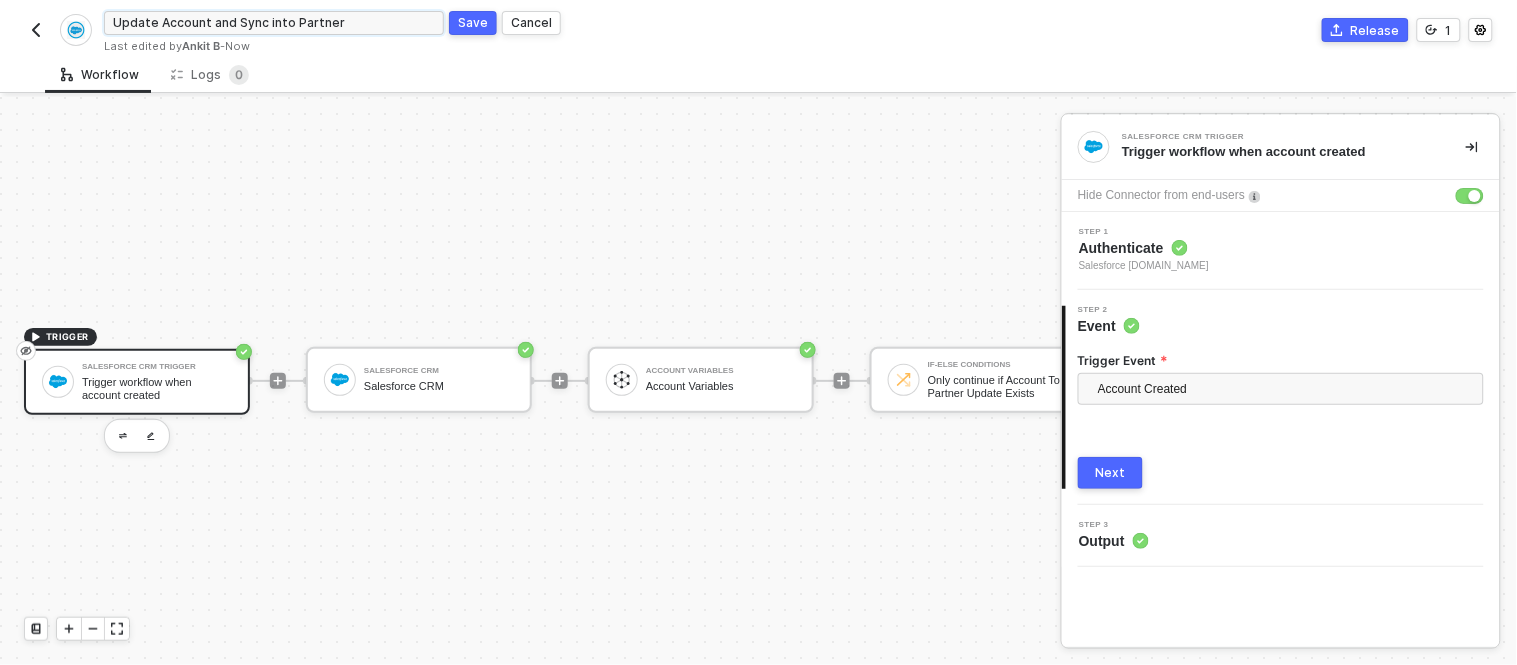 type on "Update Account and Sync into Partner" 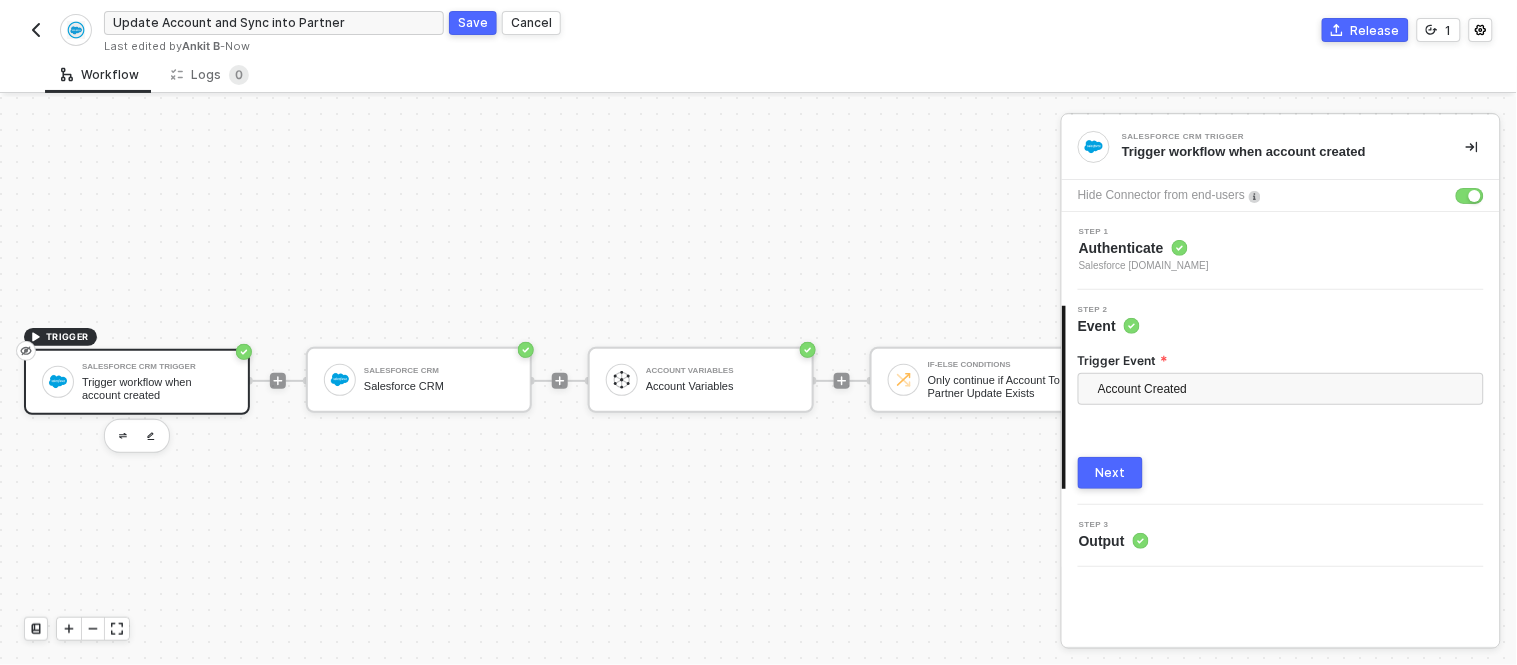 click on "Save" at bounding box center [473, 22] 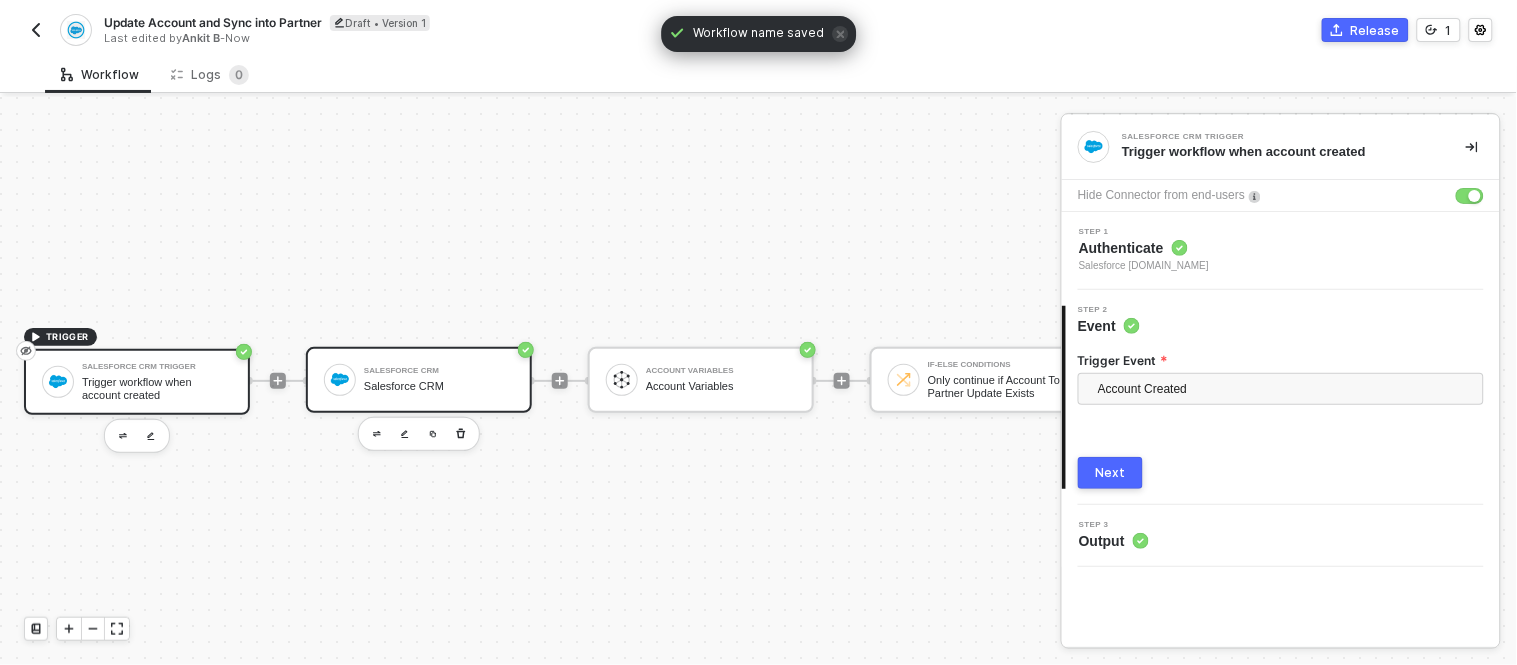 click on "Salesforce CRM" at bounding box center [439, 386] 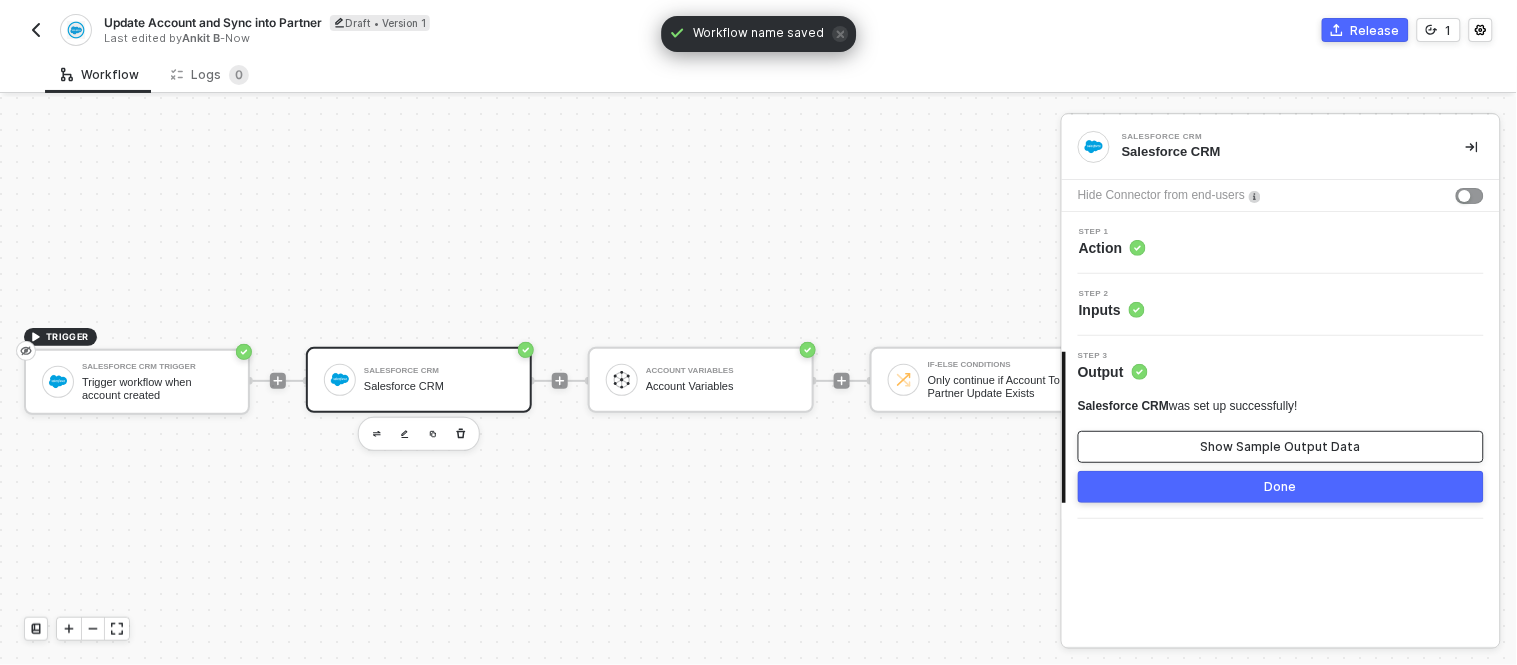 click on "Show Sample Output Data" at bounding box center [1281, 447] 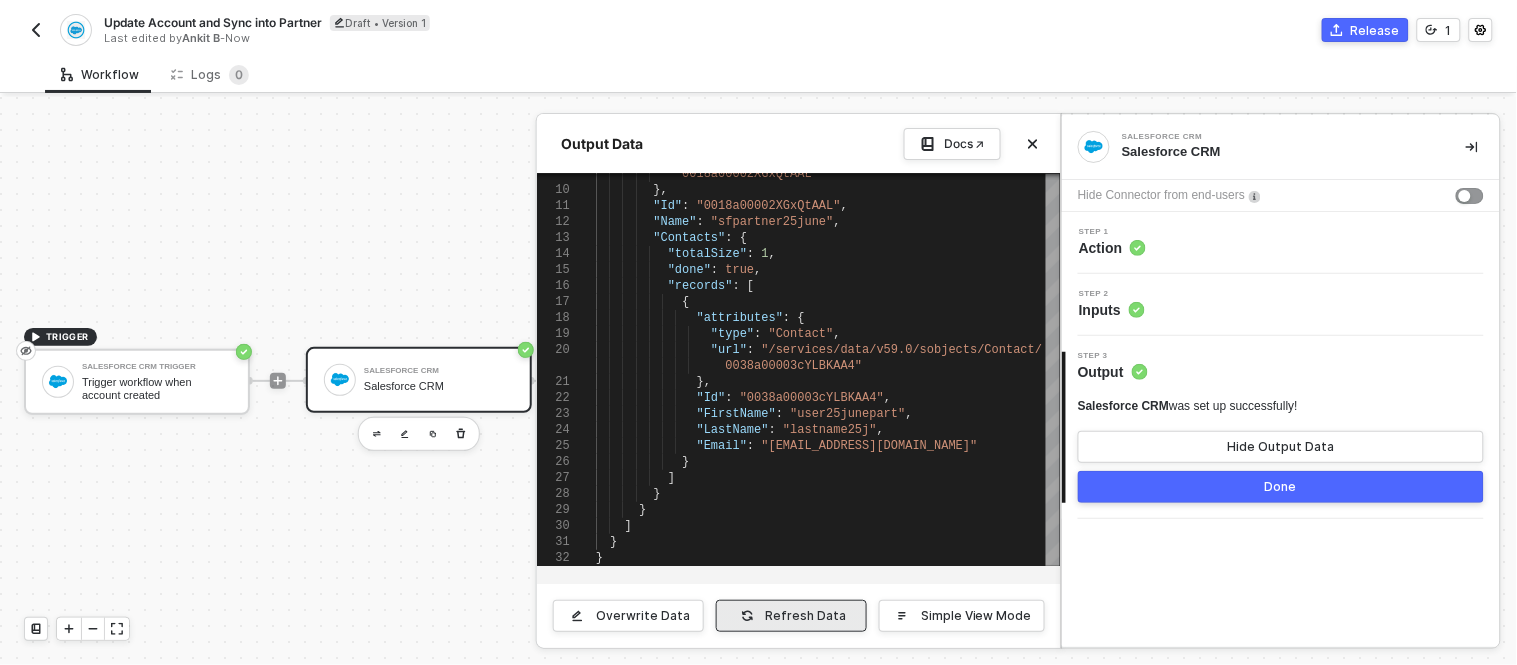 click on "Refresh Data" at bounding box center [791, 616] 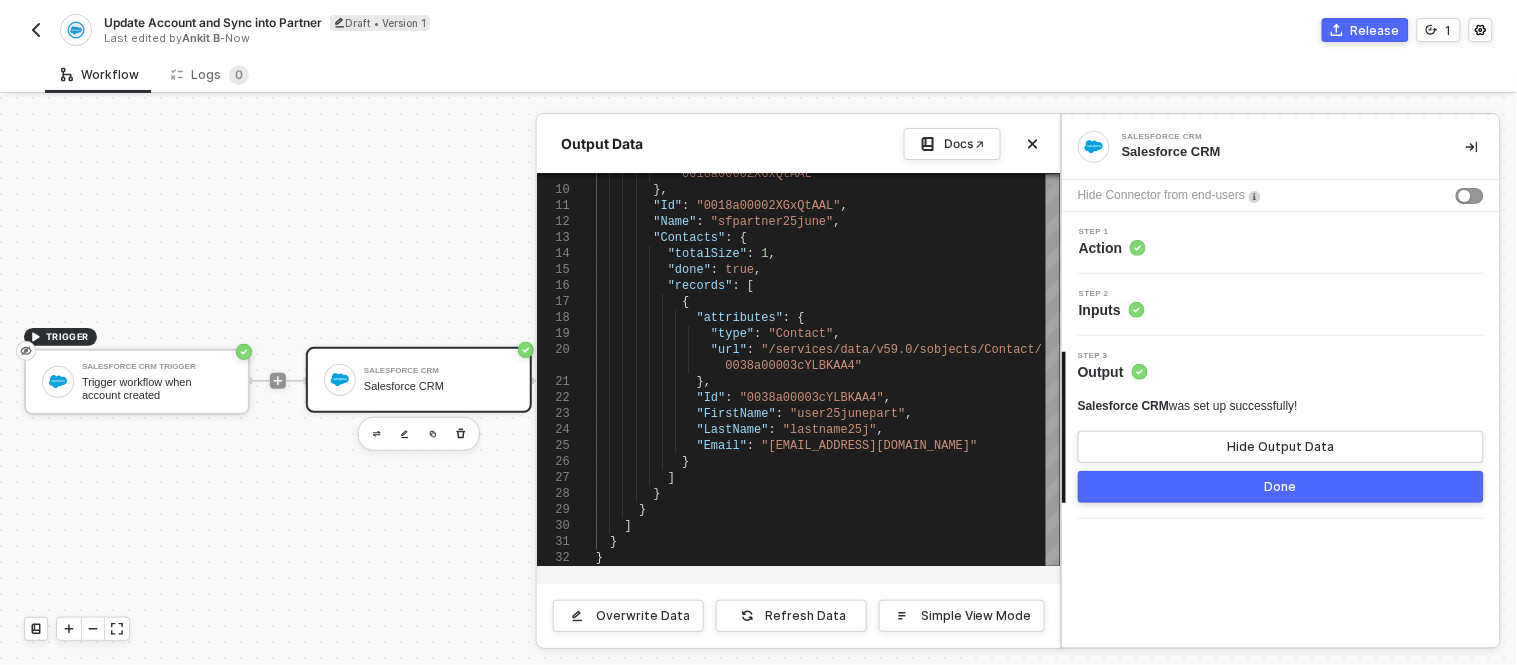 click at bounding box center [758, 381] 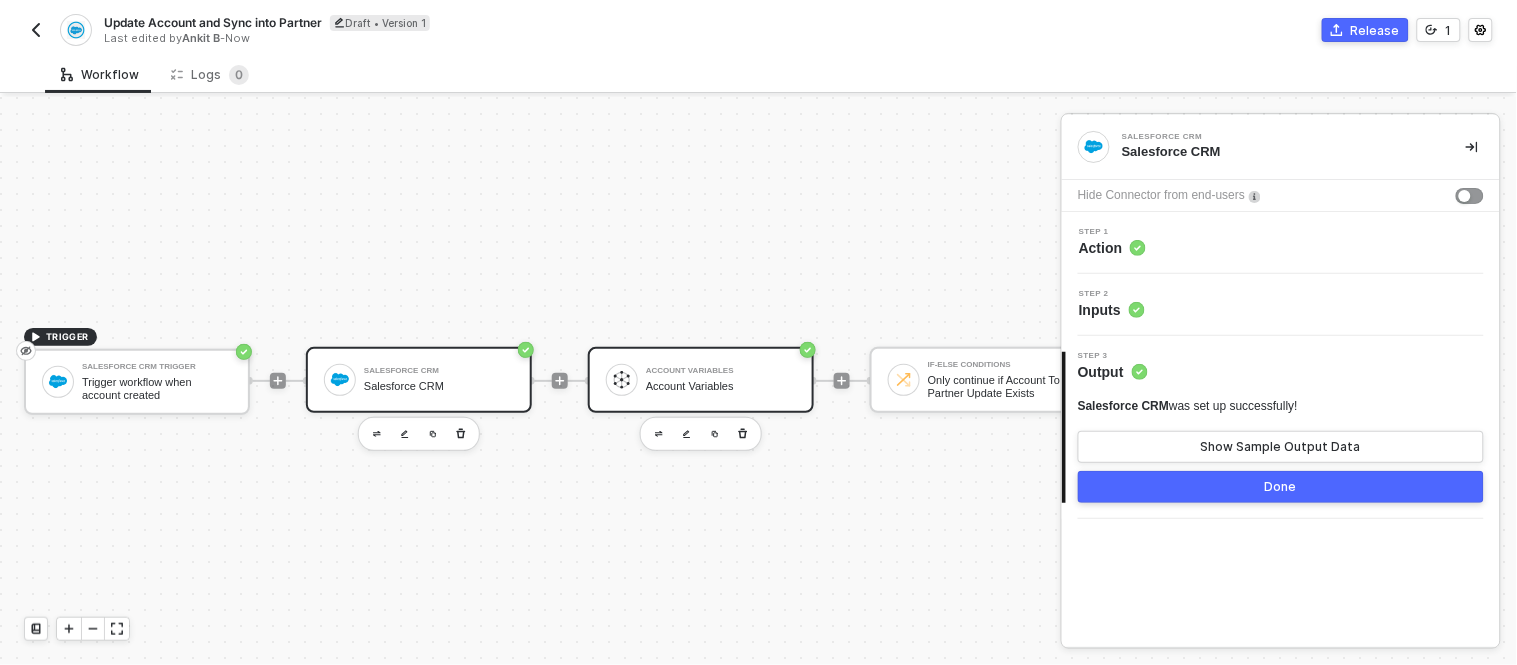 click at bounding box center (622, 380) 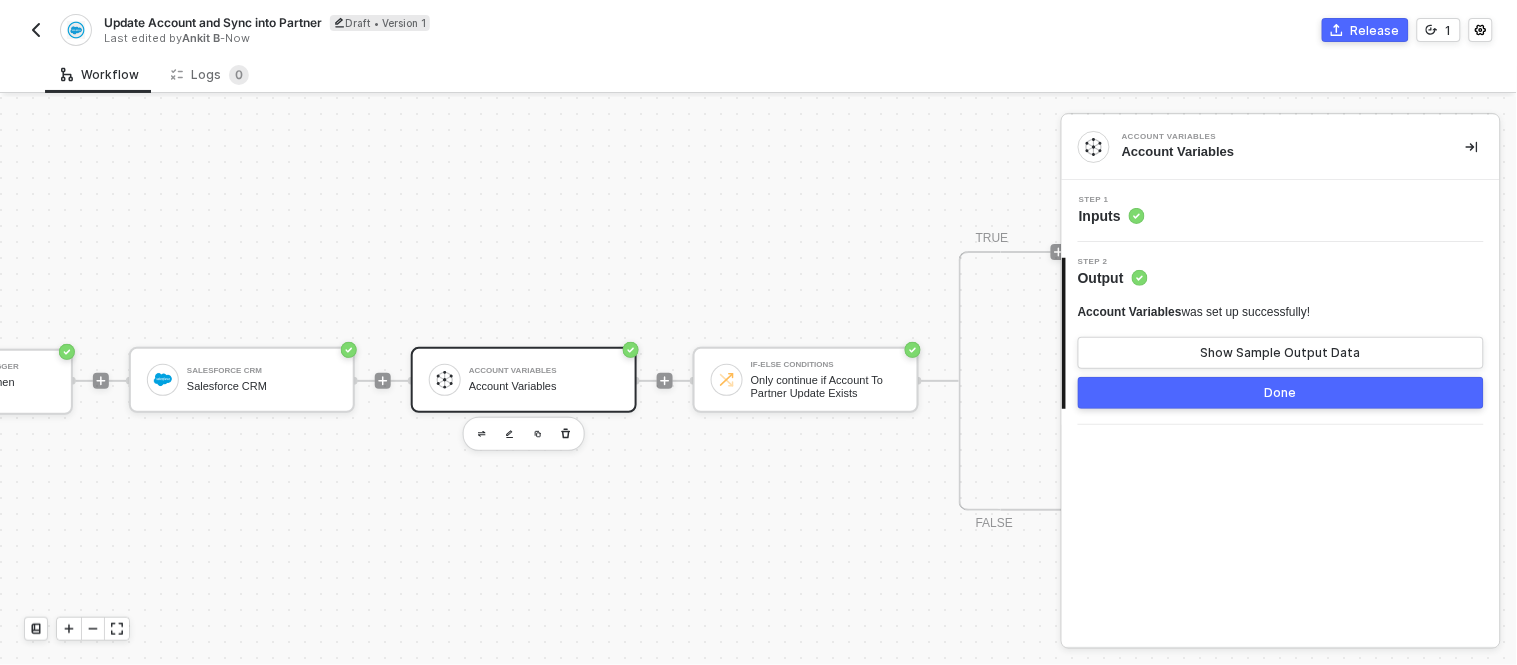 scroll, scrollTop: 0, scrollLeft: 182, axis: horizontal 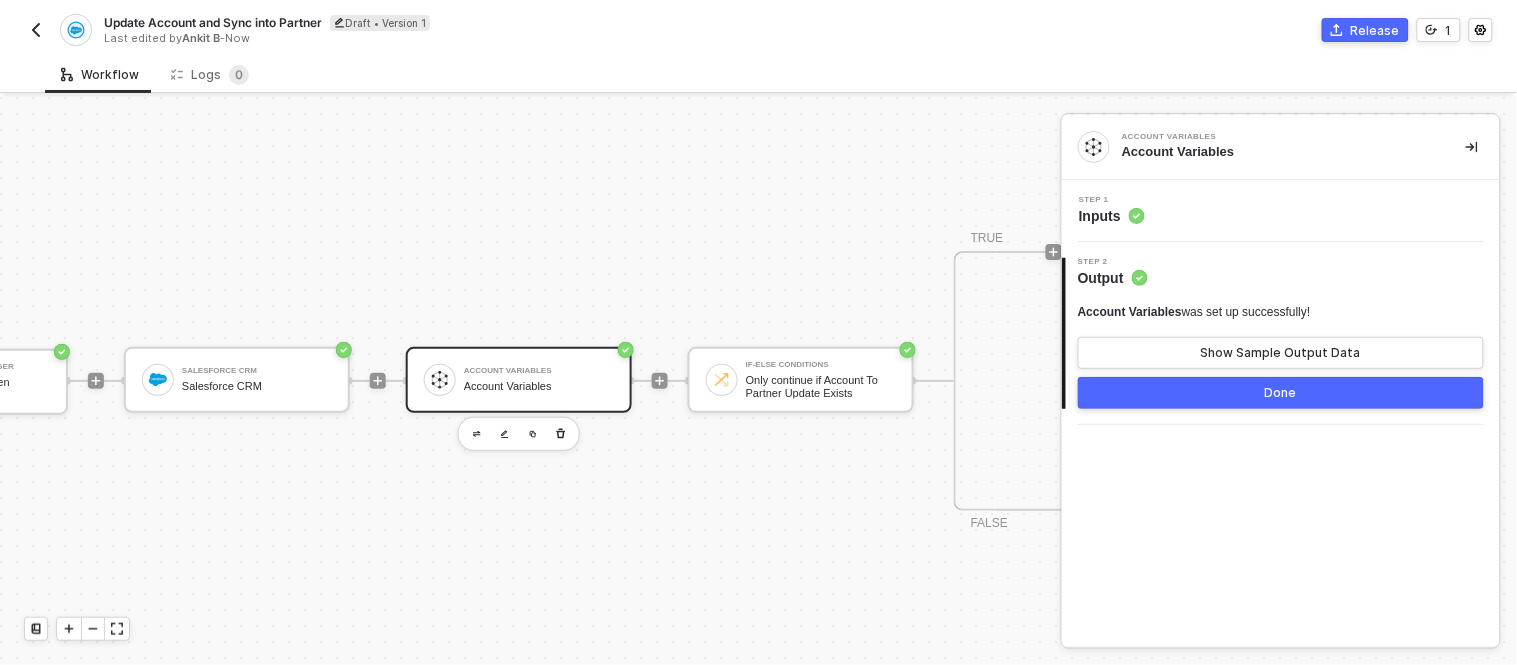 click on "Account Variables  was set up successfully! Show Sample Output Data" at bounding box center [1281, 336] 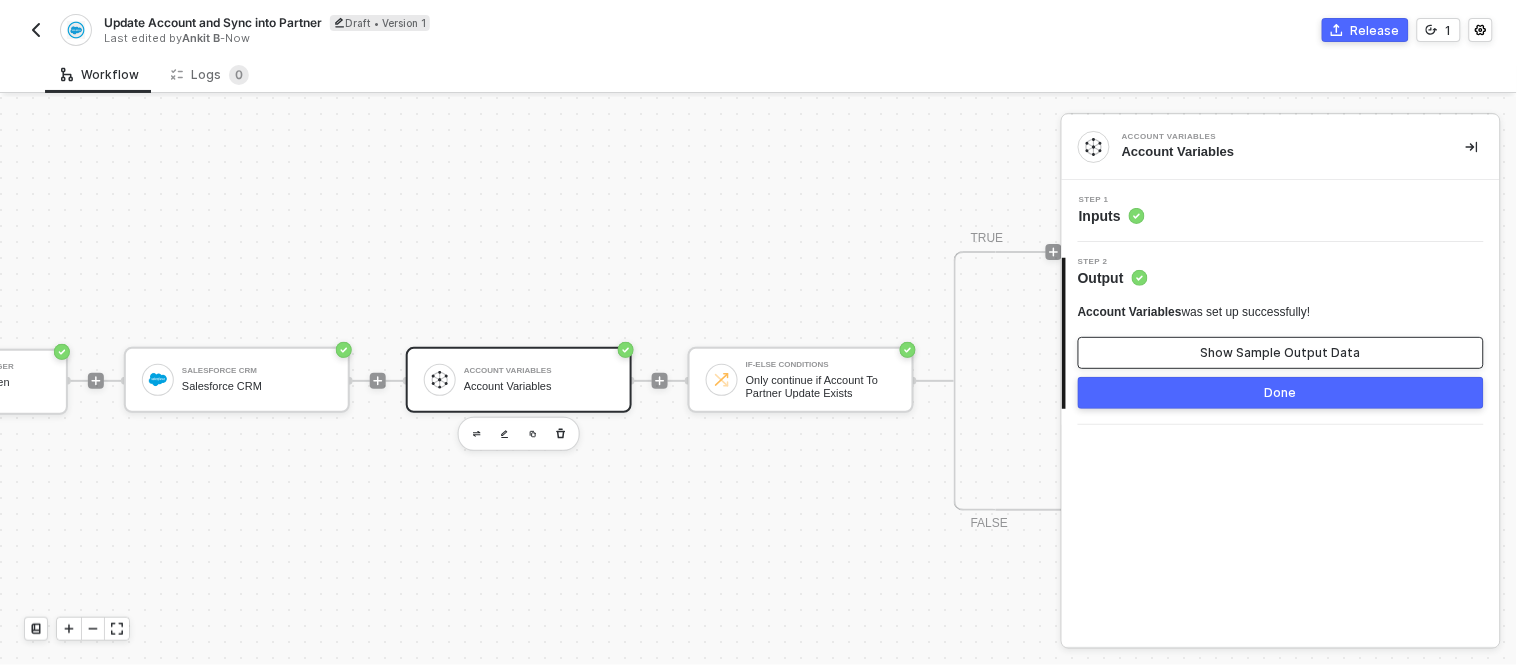 click on "Show Sample Output Data" at bounding box center (1281, 353) 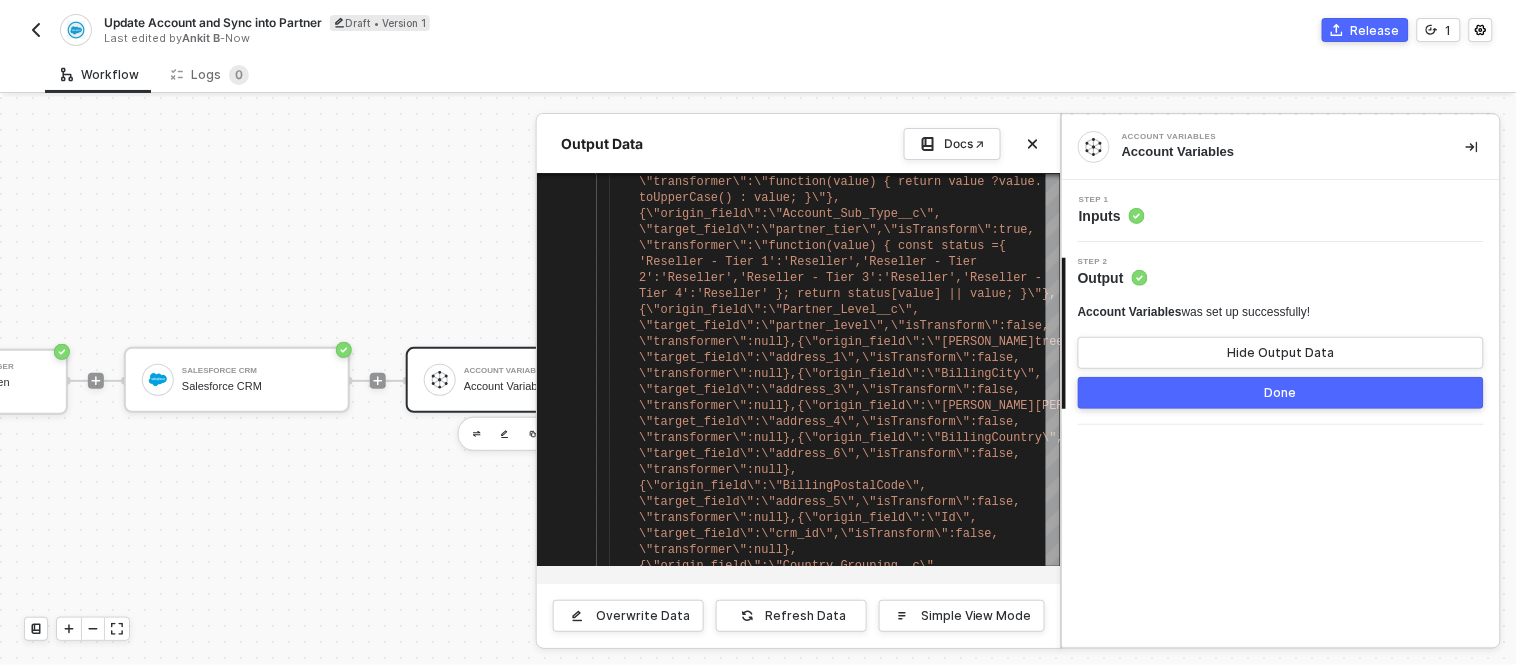click at bounding box center [758, 381] 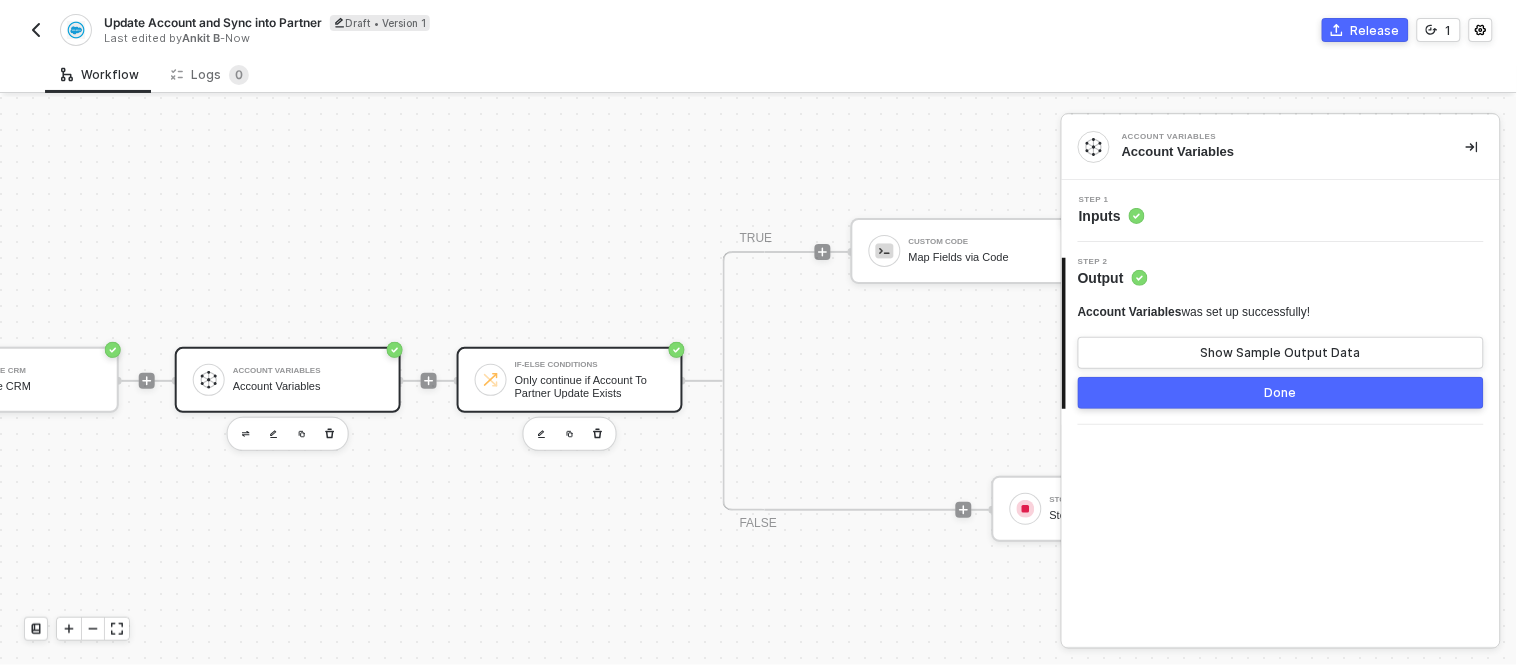 scroll, scrollTop: 0, scrollLeft: 414, axis: horizontal 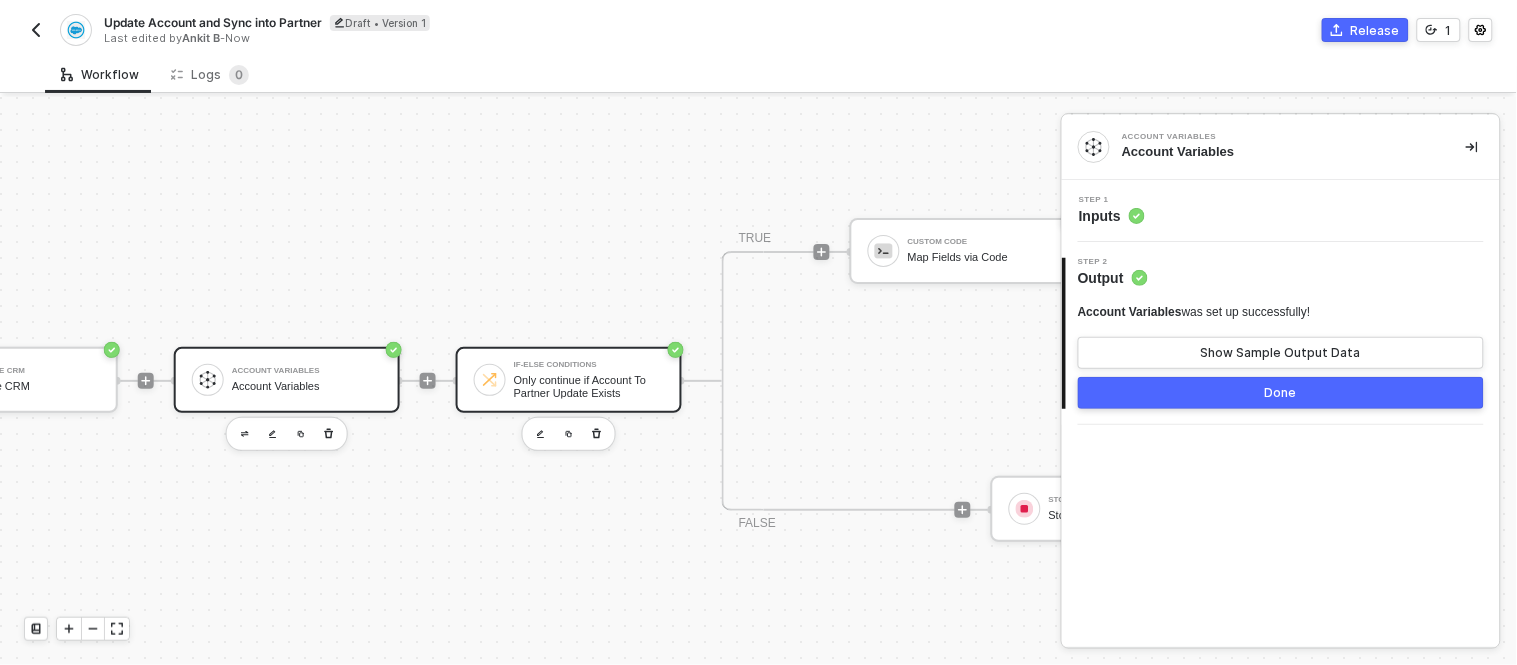 click on "Only continue if Account To Partner Update Exists" at bounding box center (589, 386) 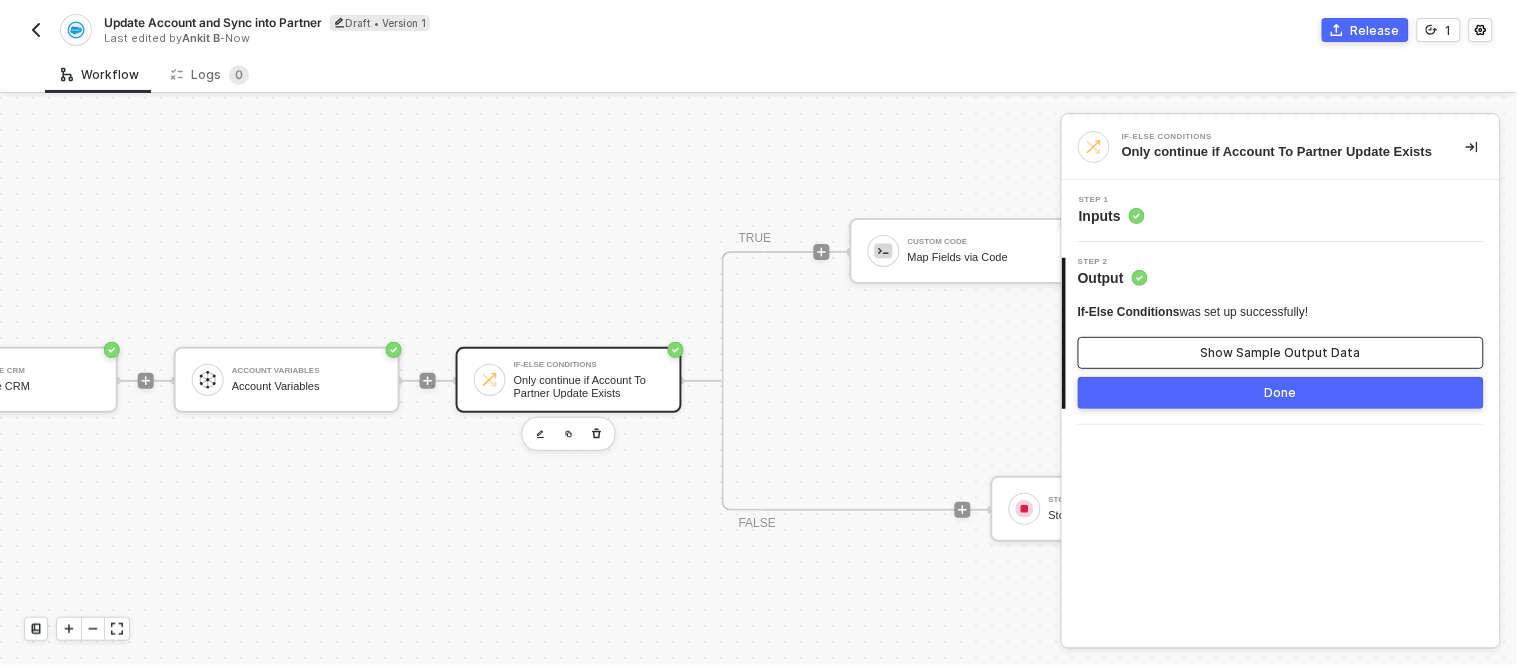 click on "Show Sample Output Data" at bounding box center [1281, 353] 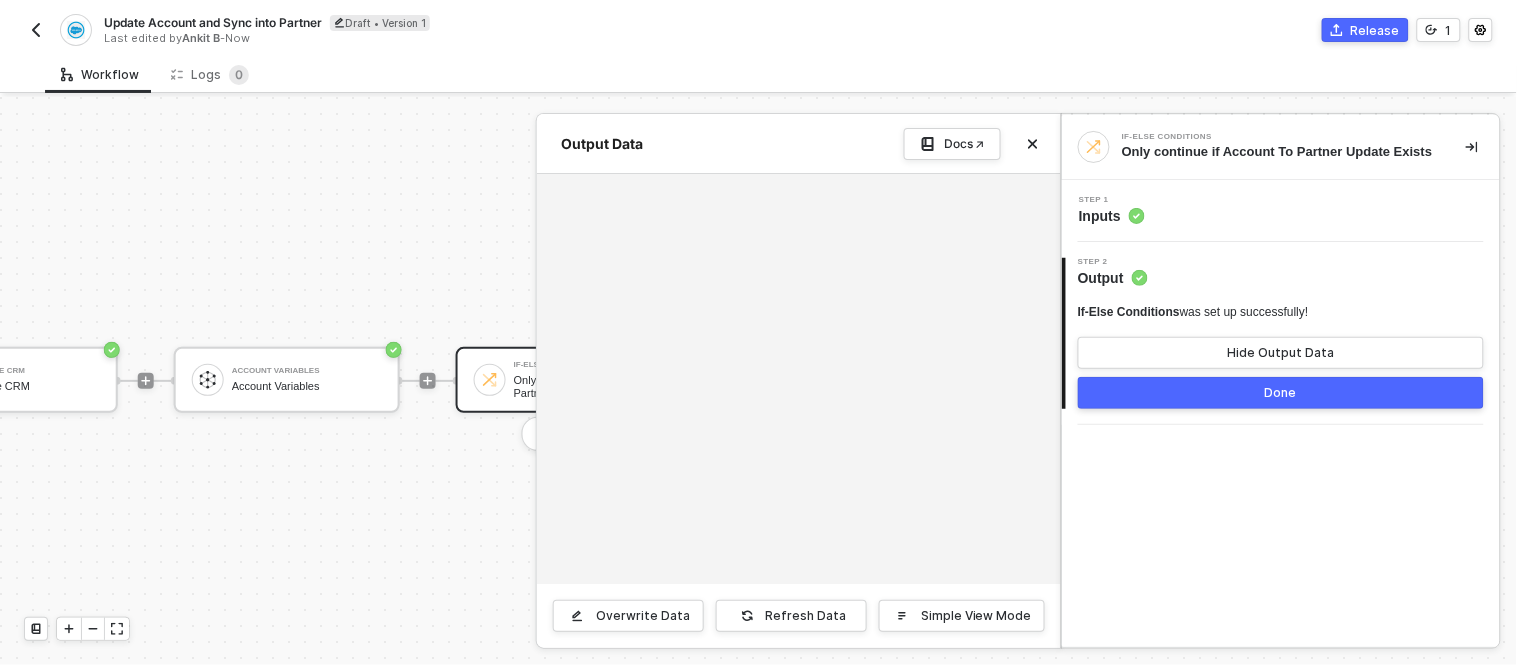 click at bounding box center (758, 381) 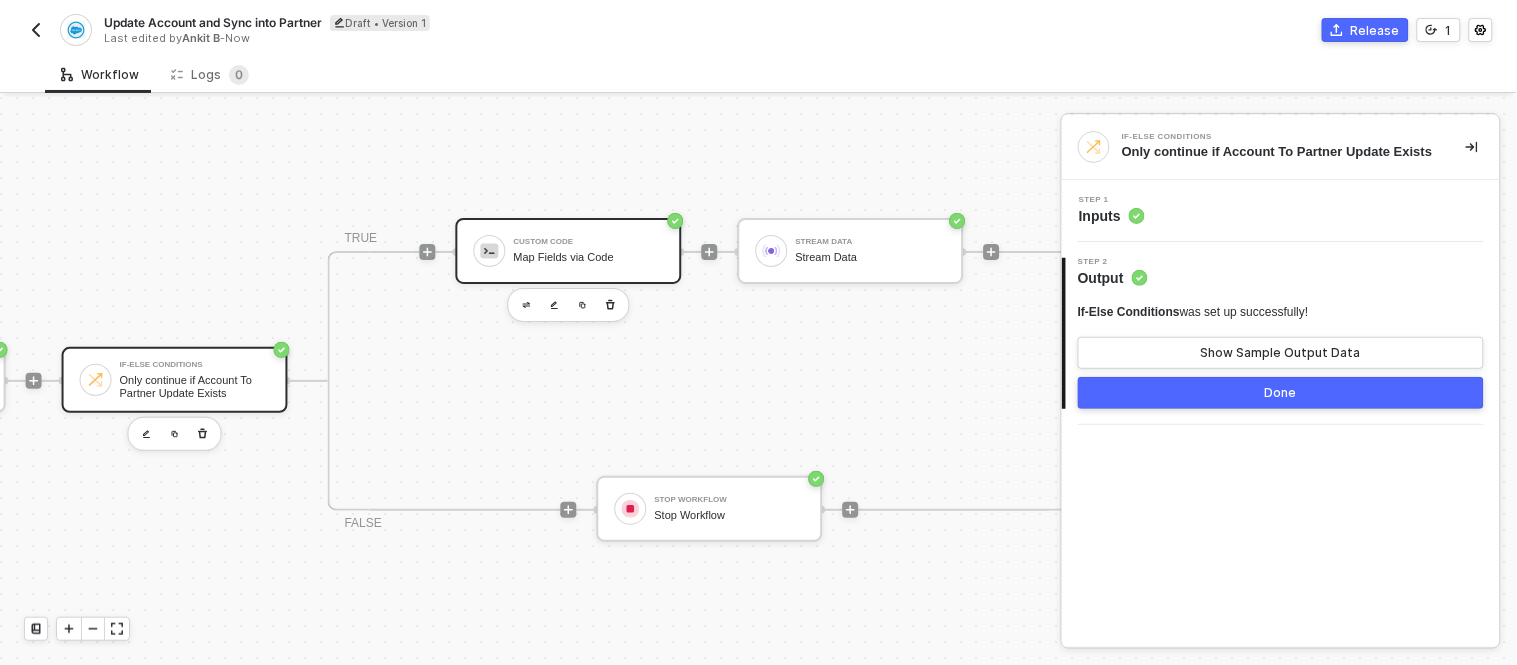 scroll, scrollTop: 0, scrollLeft: 810, axis: horizontal 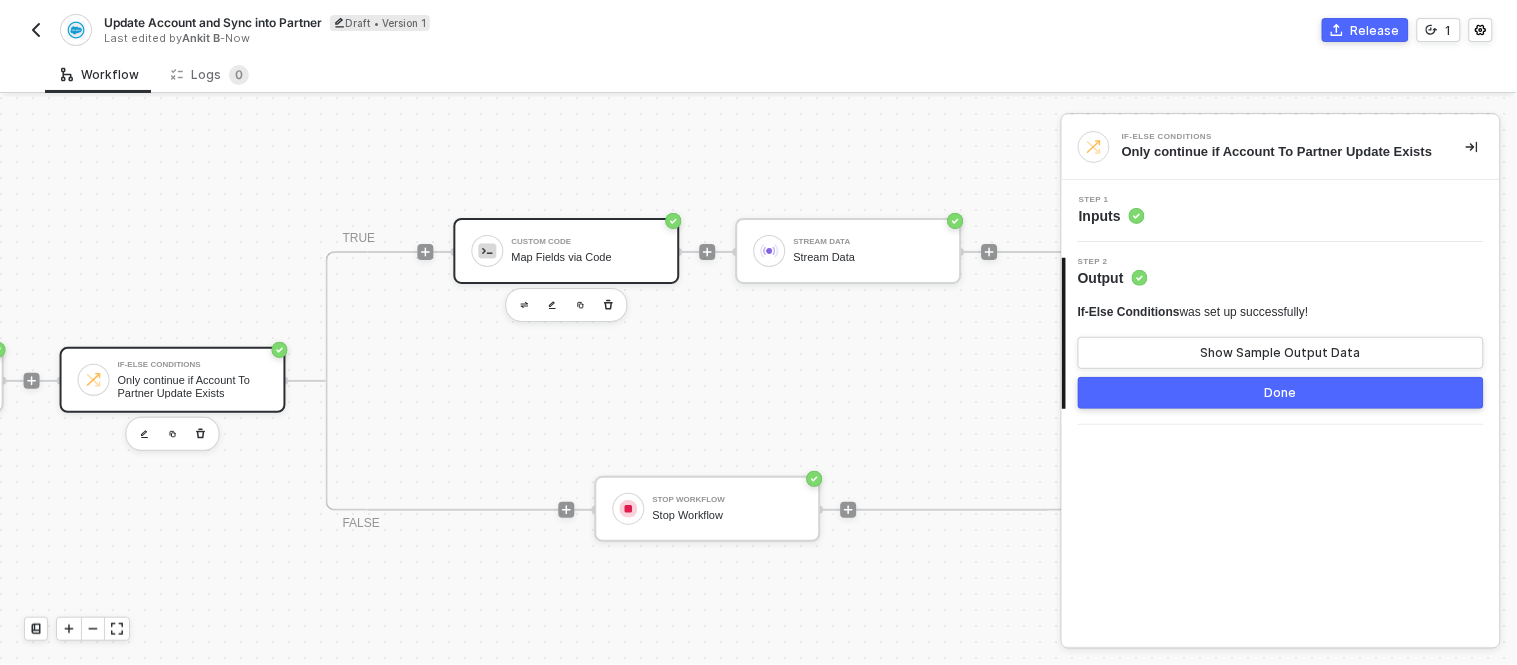 click on "Custom Code Map Fields via Code" at bounding box center [587, 251] 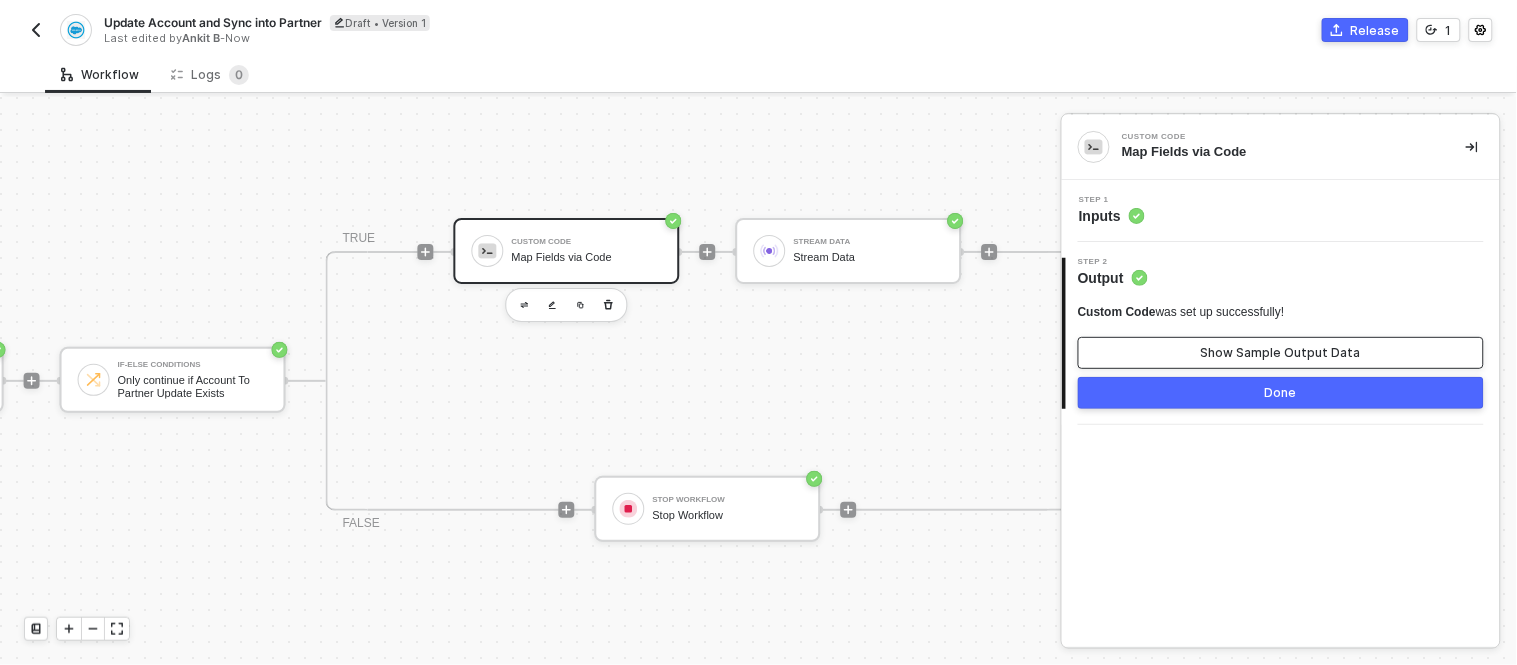 click on "Show Sample Output Data" at bounding box center (1281, 353) 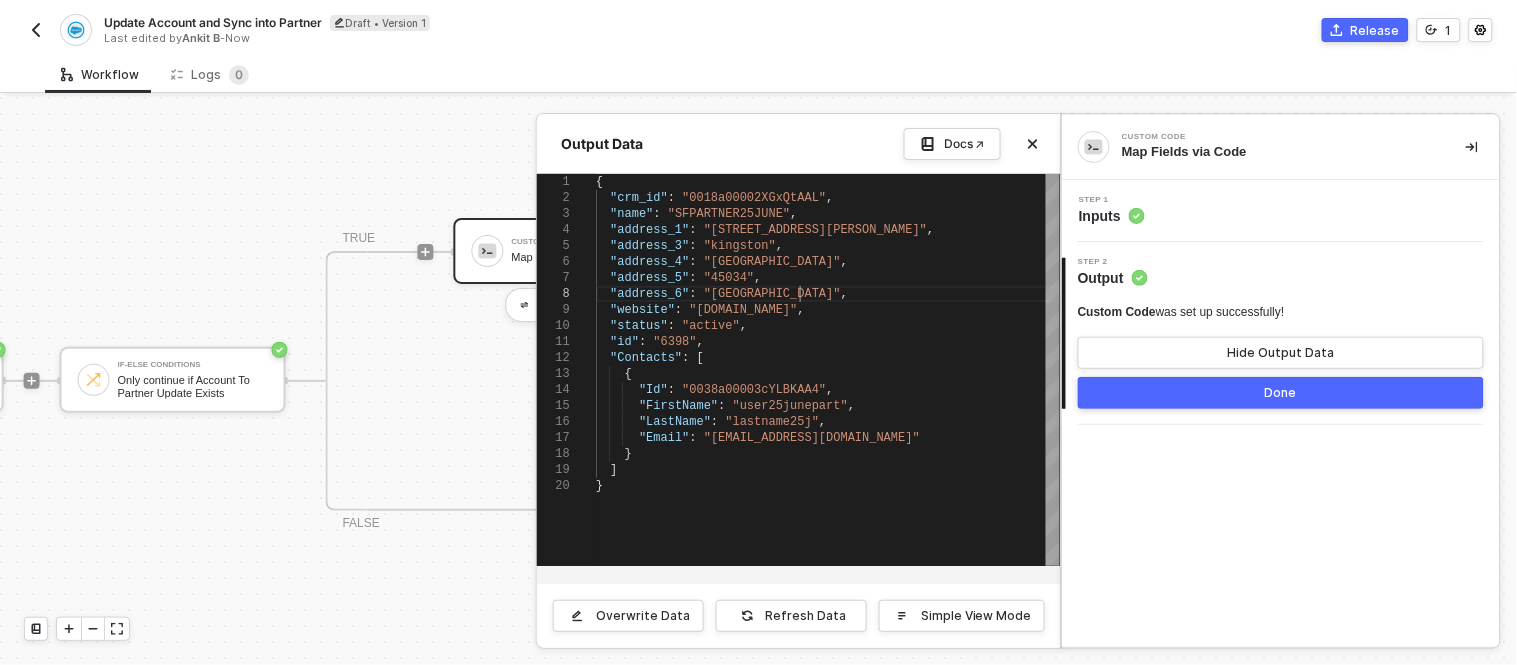scroll, scrollTop: 0, scrollLeft: 0, axis: both 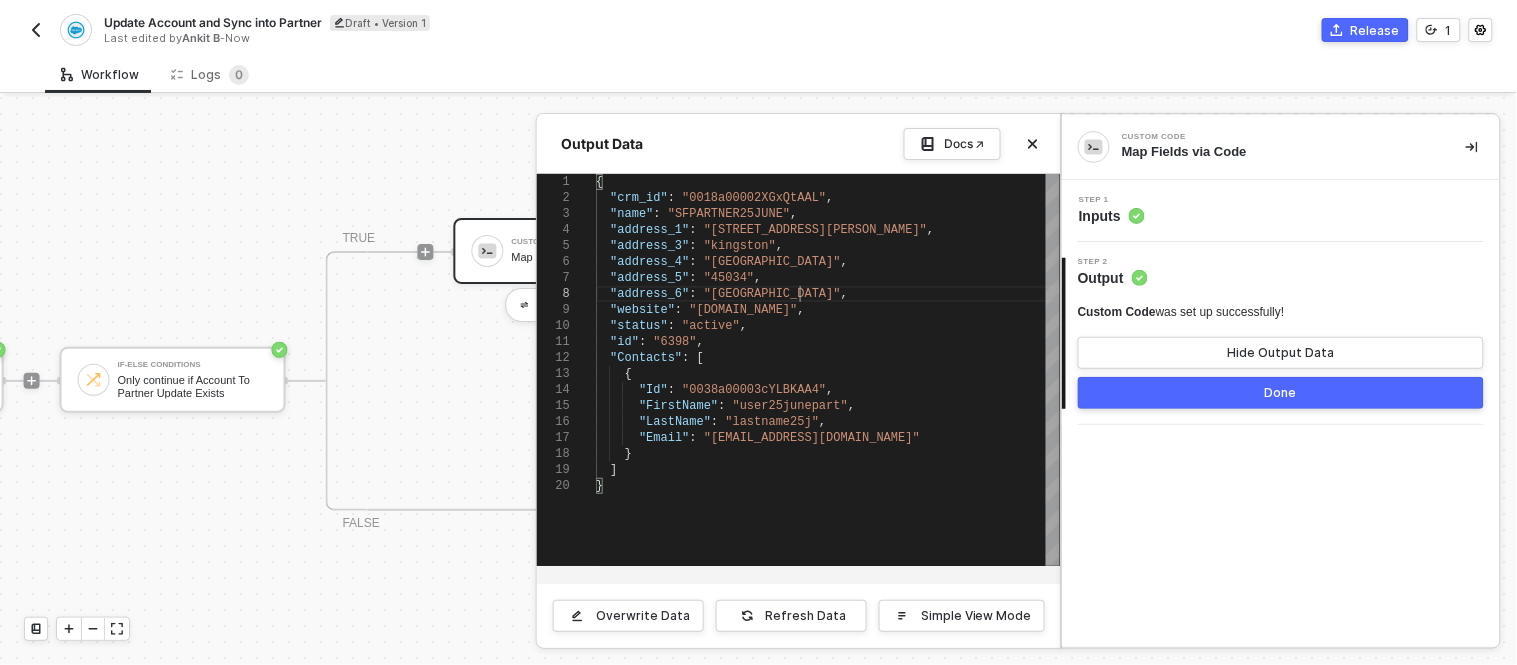 click at bounding box center (758, 381) 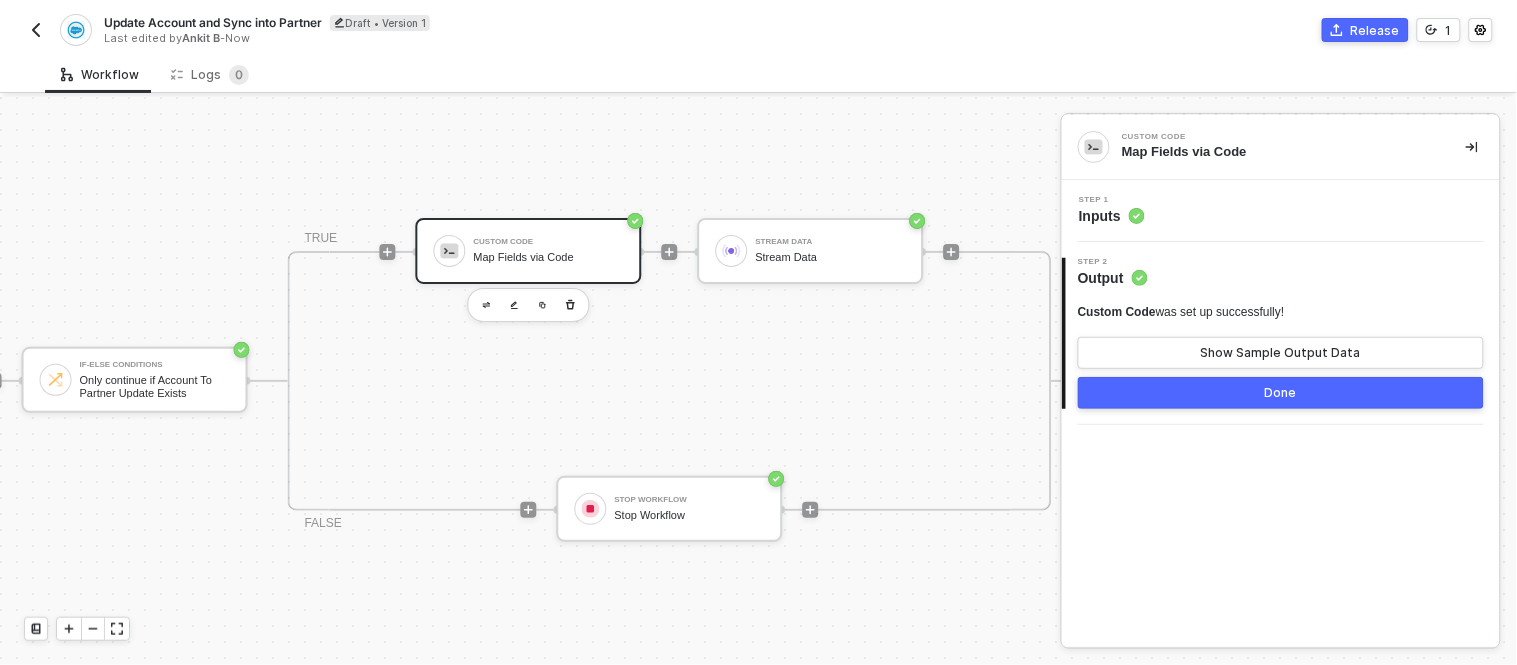 scroll, scrollTop: 0, scrollLeft: 847, axis: horizontal 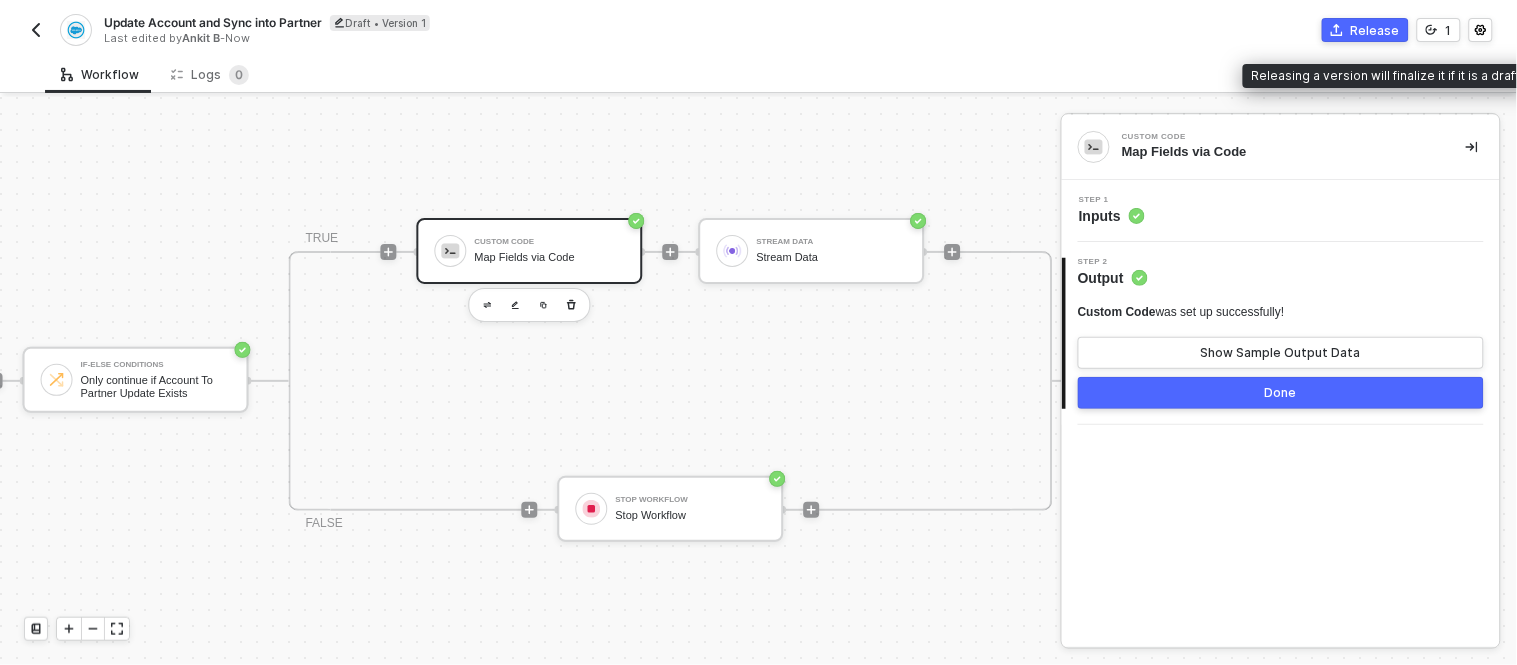 click on "Release" at bounding box center [1375, 30] 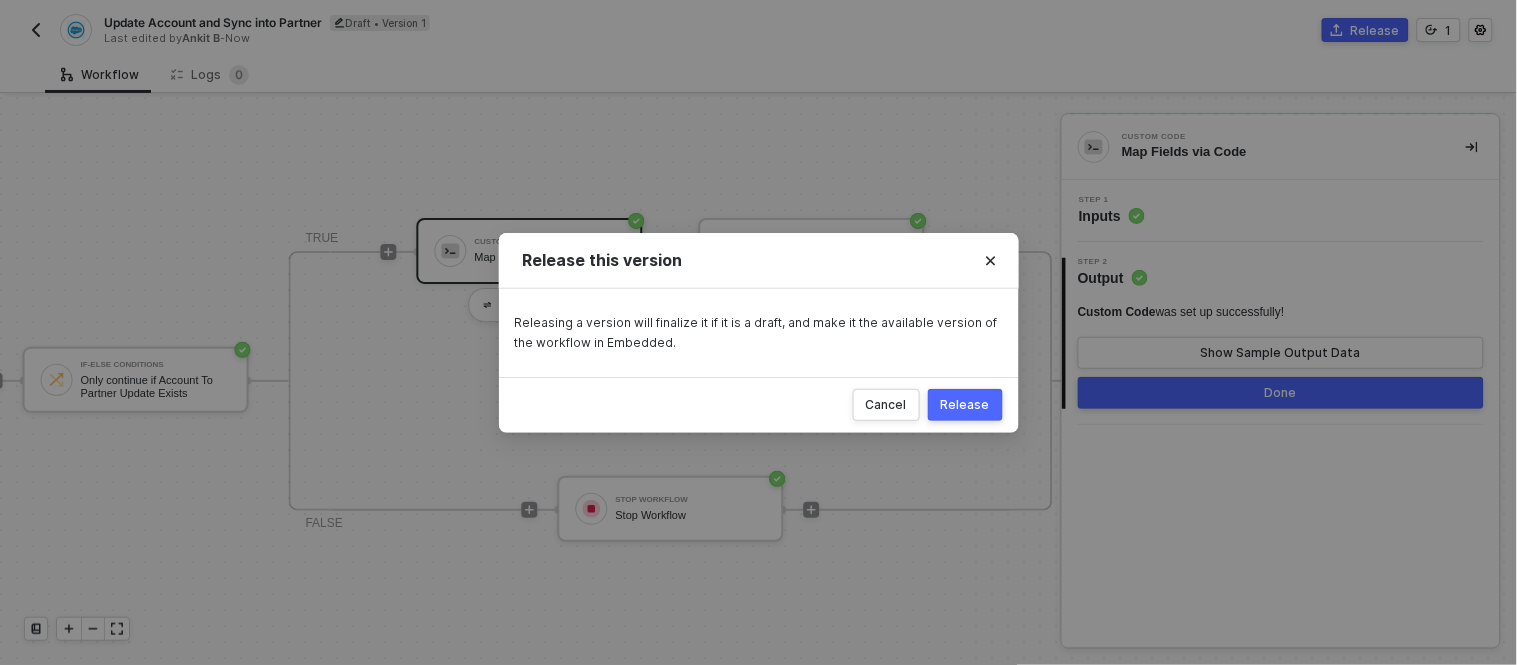 click on "Release" at bounding box center (965, 405) 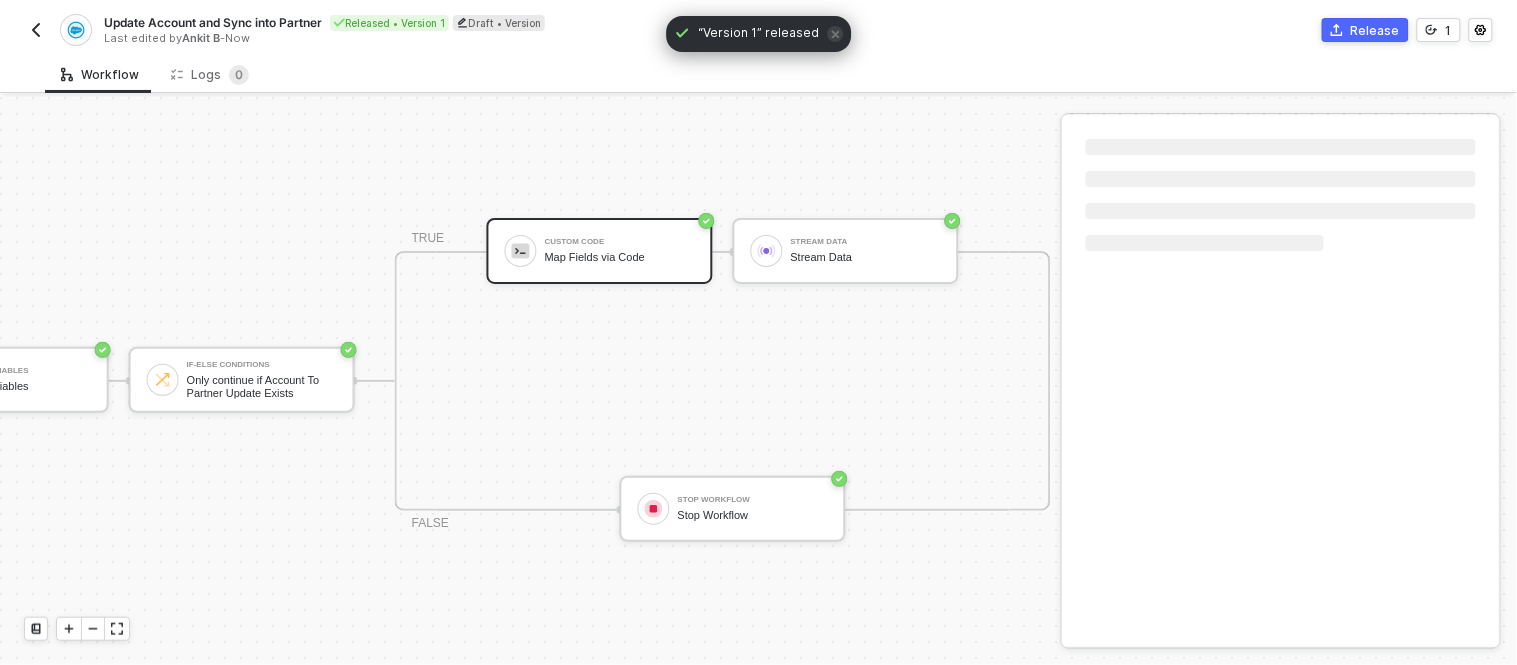 scroll, scrollTop: 0, scrollLeft: 630, axis: horizontal 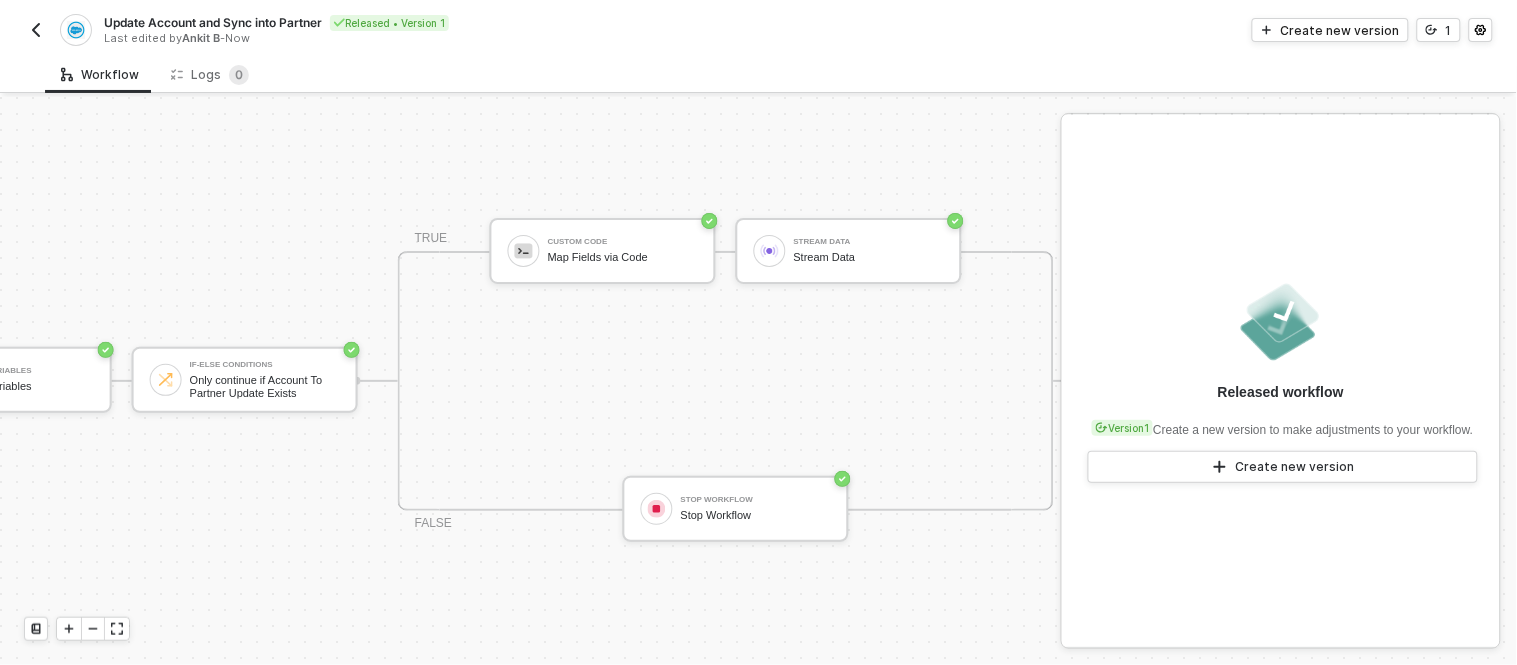 click at bounding box center (36, 30) 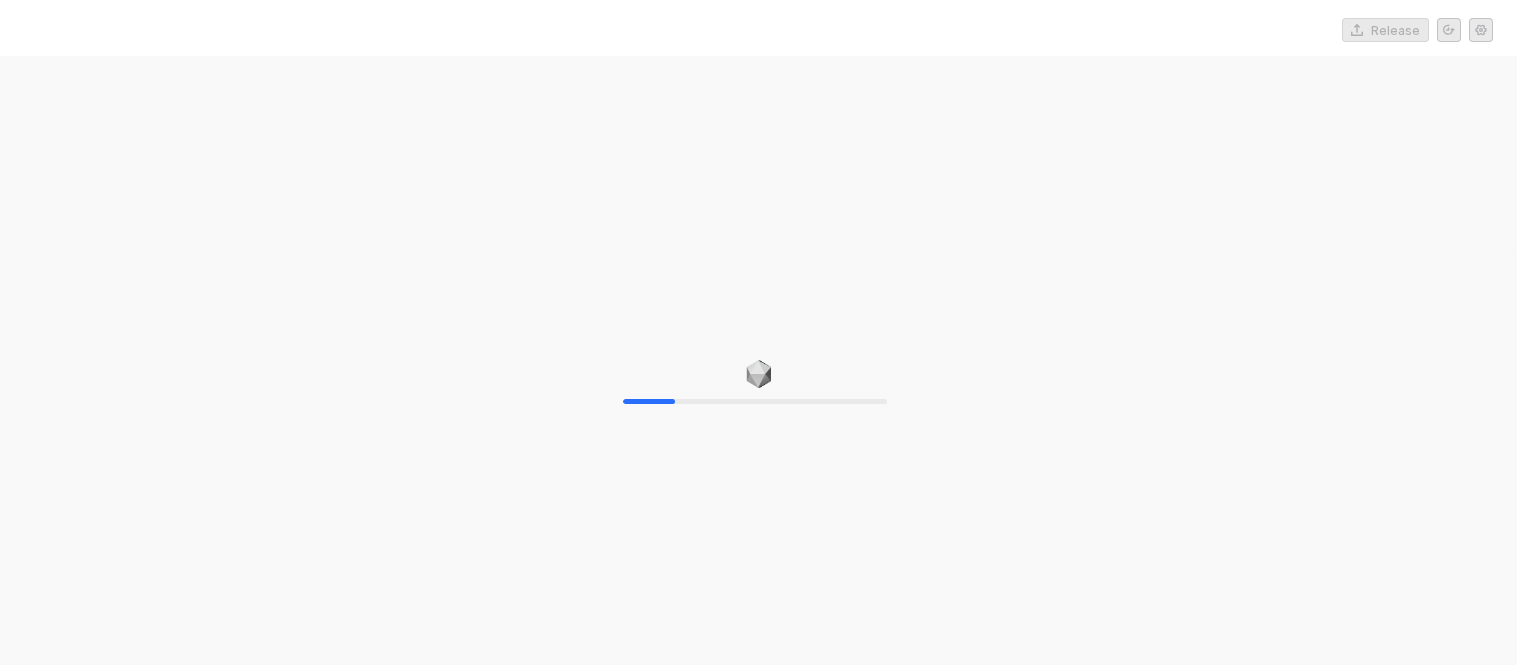 scroll, scrollTop: 0, scrollLeft: 0, axis: both 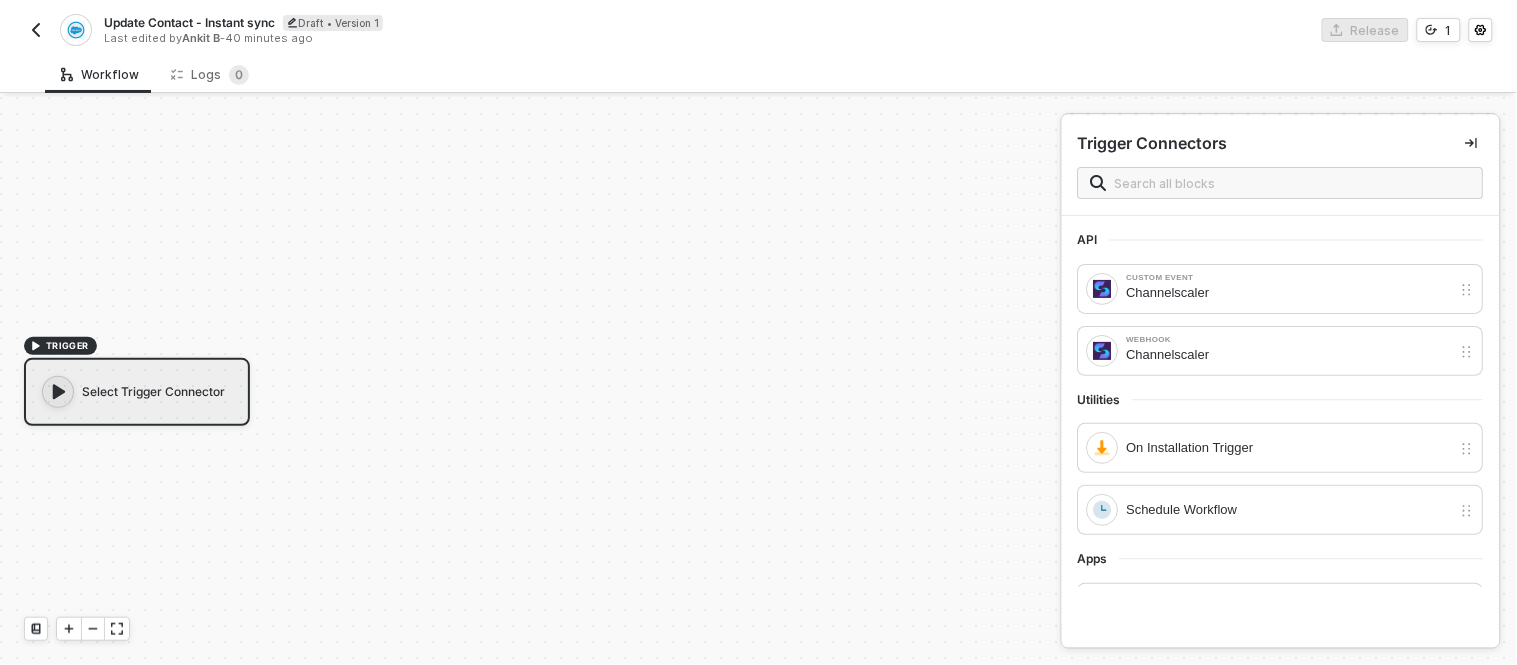 click on "TRIGGER Select Trigger Connector" at bounding box center (525, 381) 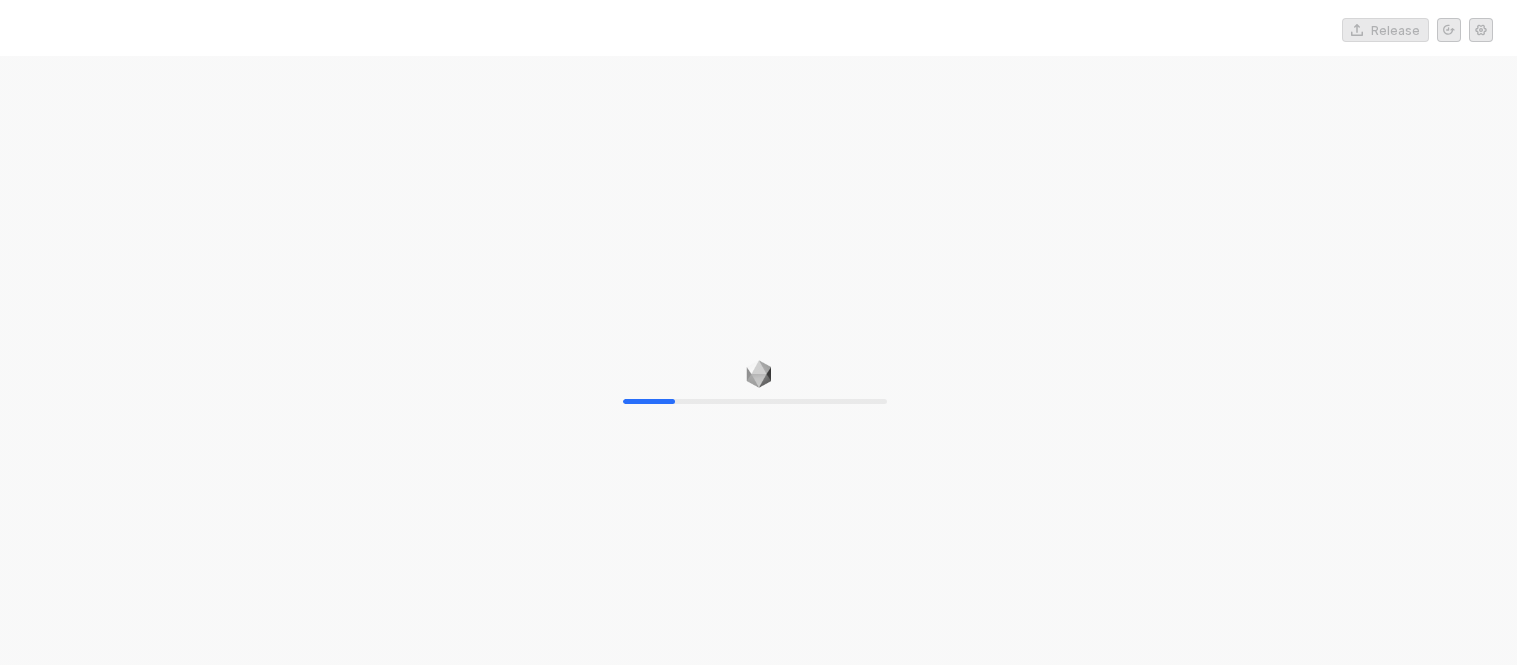 scroll, scrollTop: 0, scrollLeft: 0, axis: both 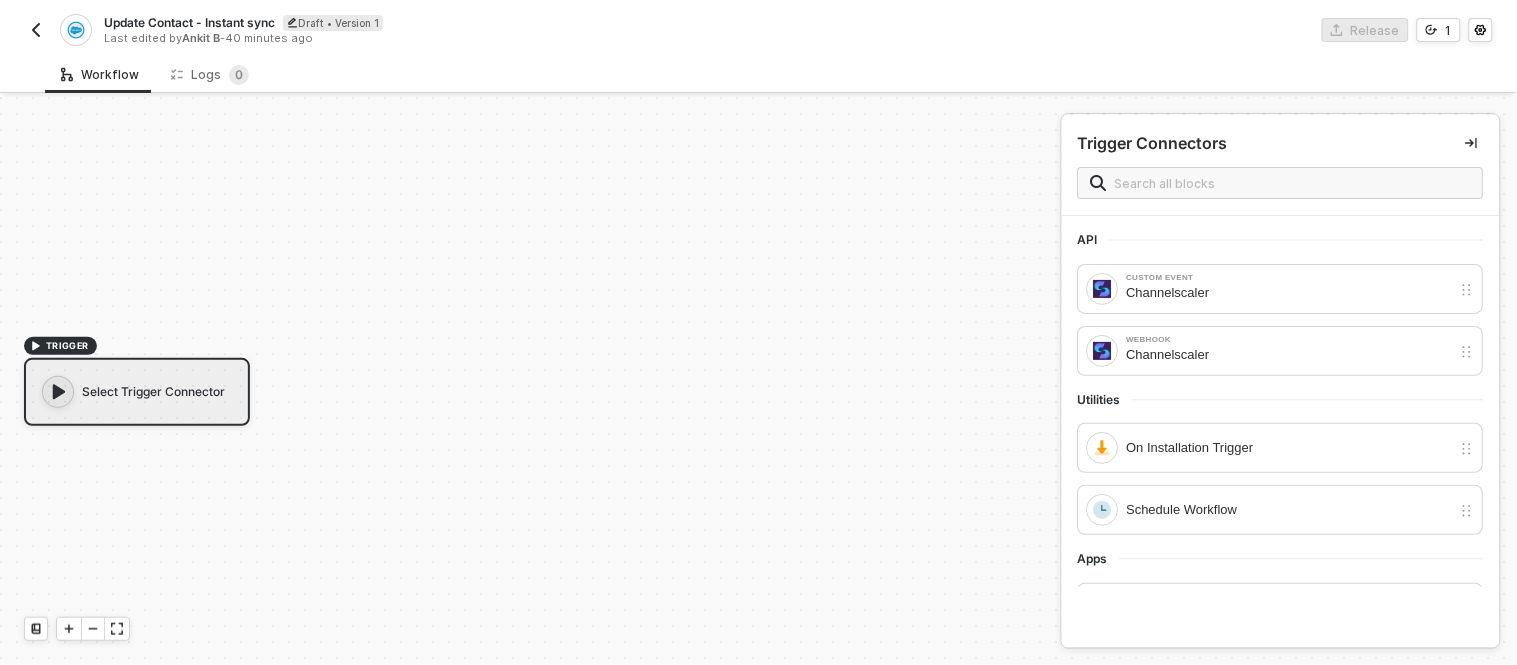 click at bounding box center [36, 30] 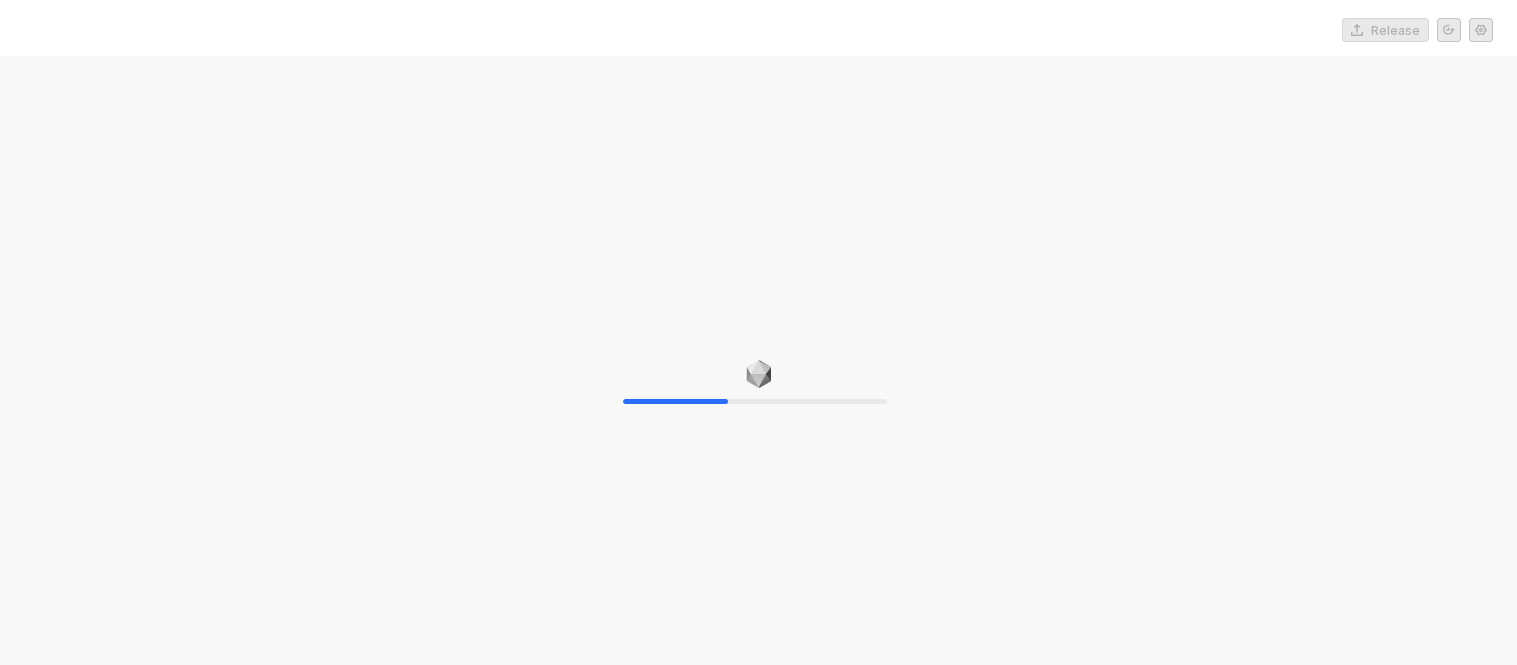 scroll, scrollTop: 0, scrollLeft: 0, axis: both 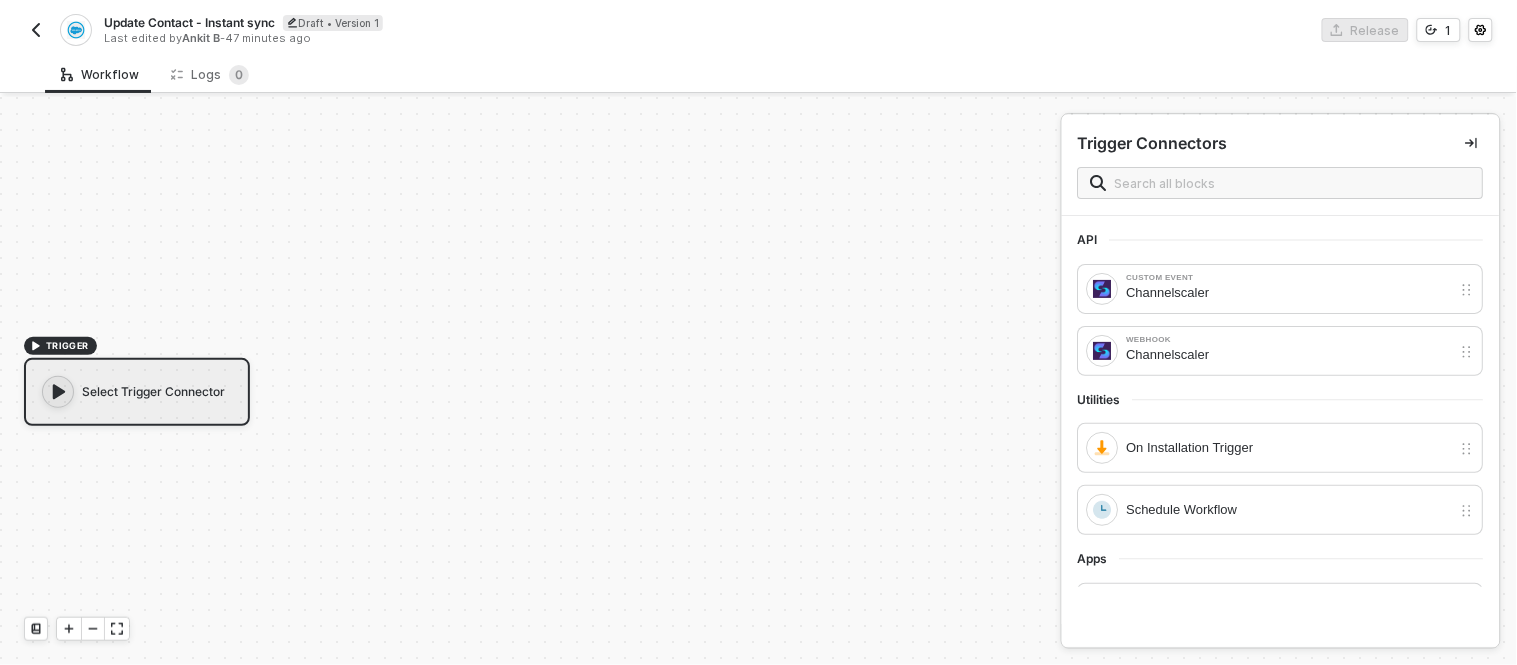 click on "Last edited by  Ankit B  -  47 minutes ago" at bounding box center [430, 38] 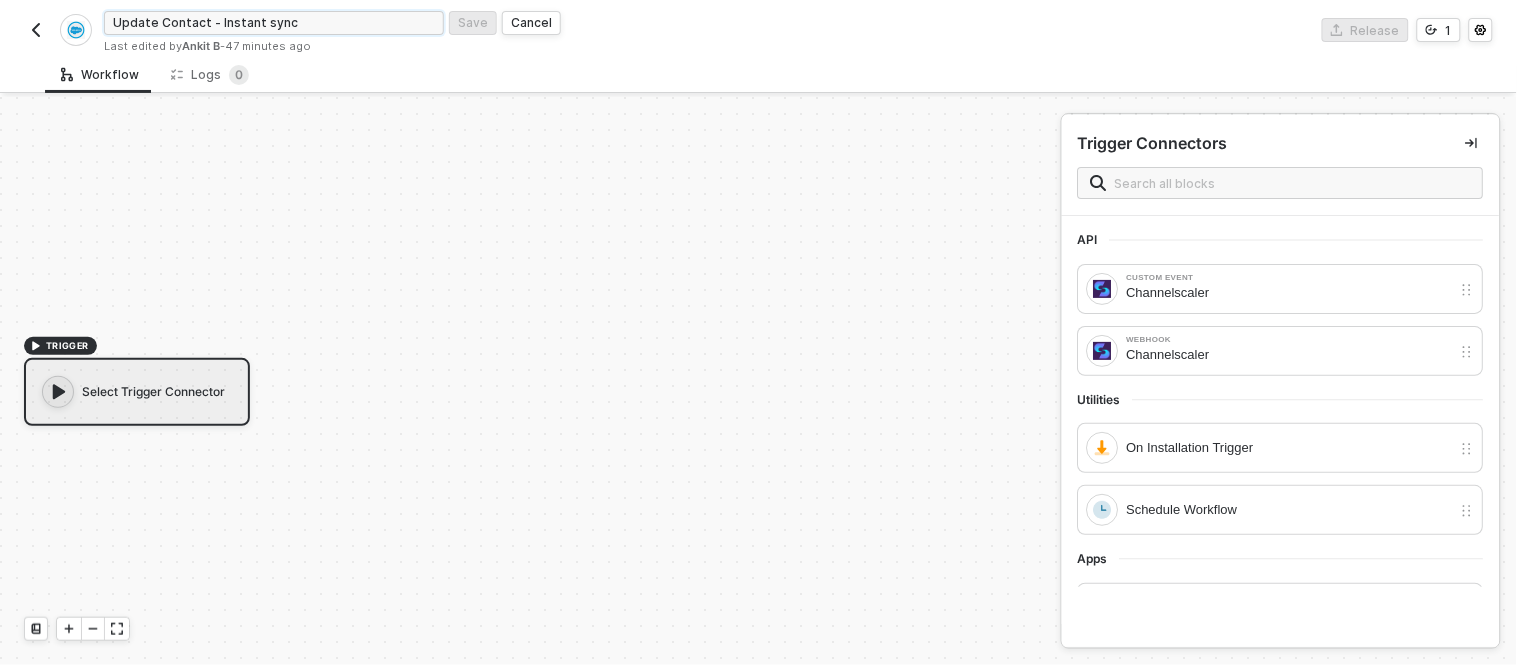 click on "Update Contact - Instant sync" at bounding box center [274, 23] 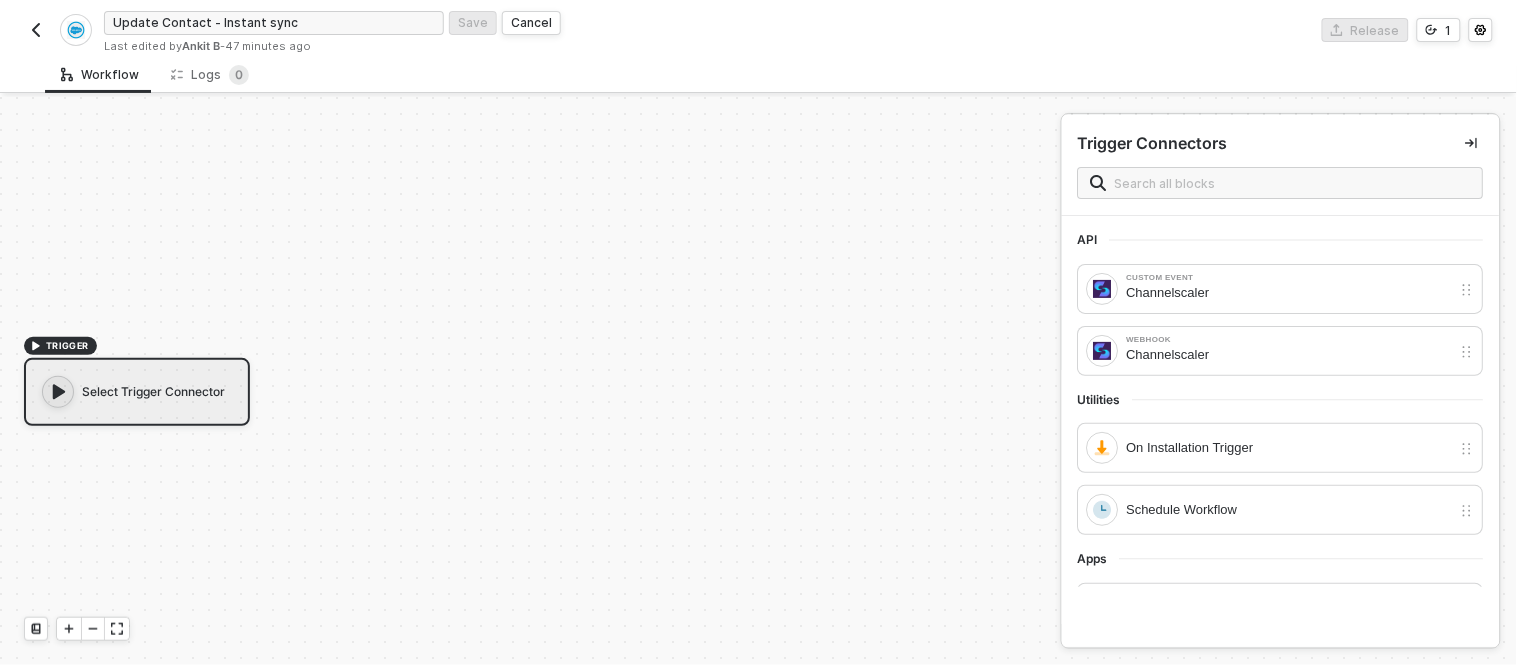 click on "Update Contact - Instant sync" at bounding box center (274, 23) 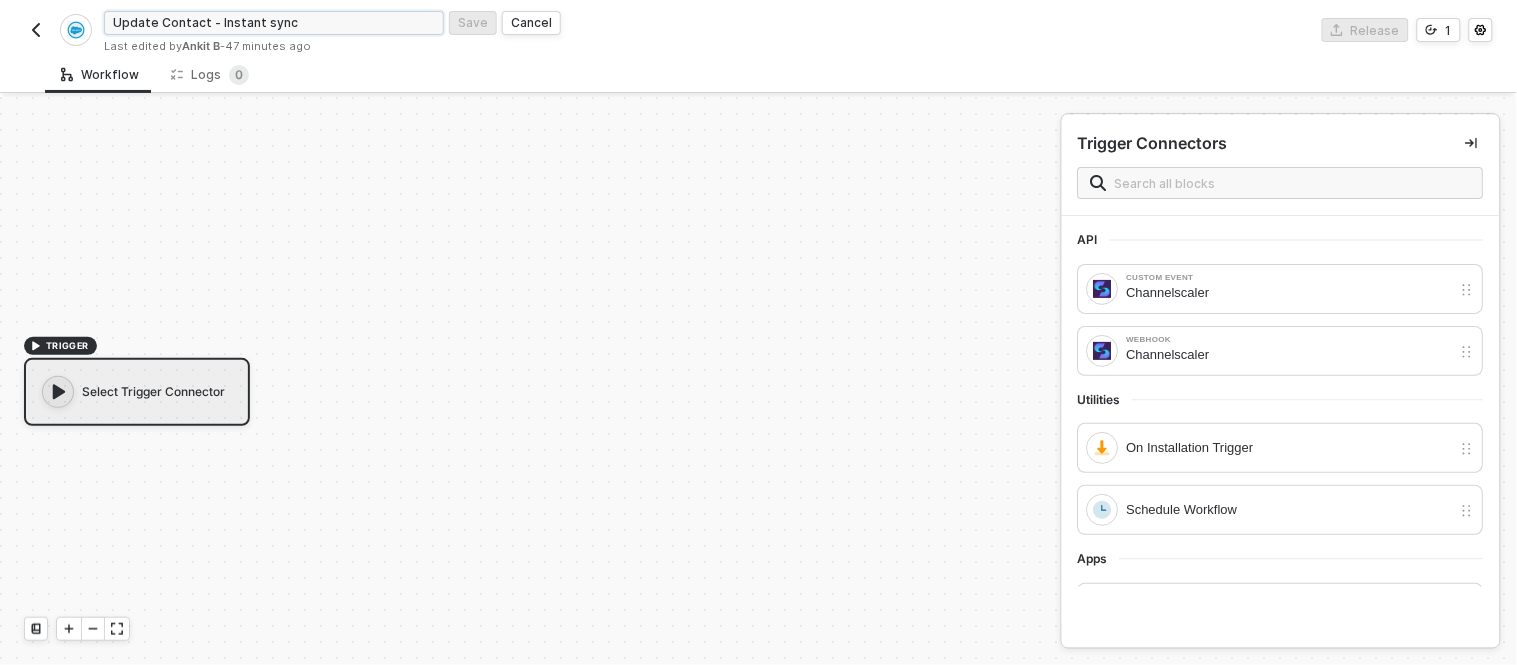 click on "Update Contact - Instant sync" at bounding box center [274, 23] 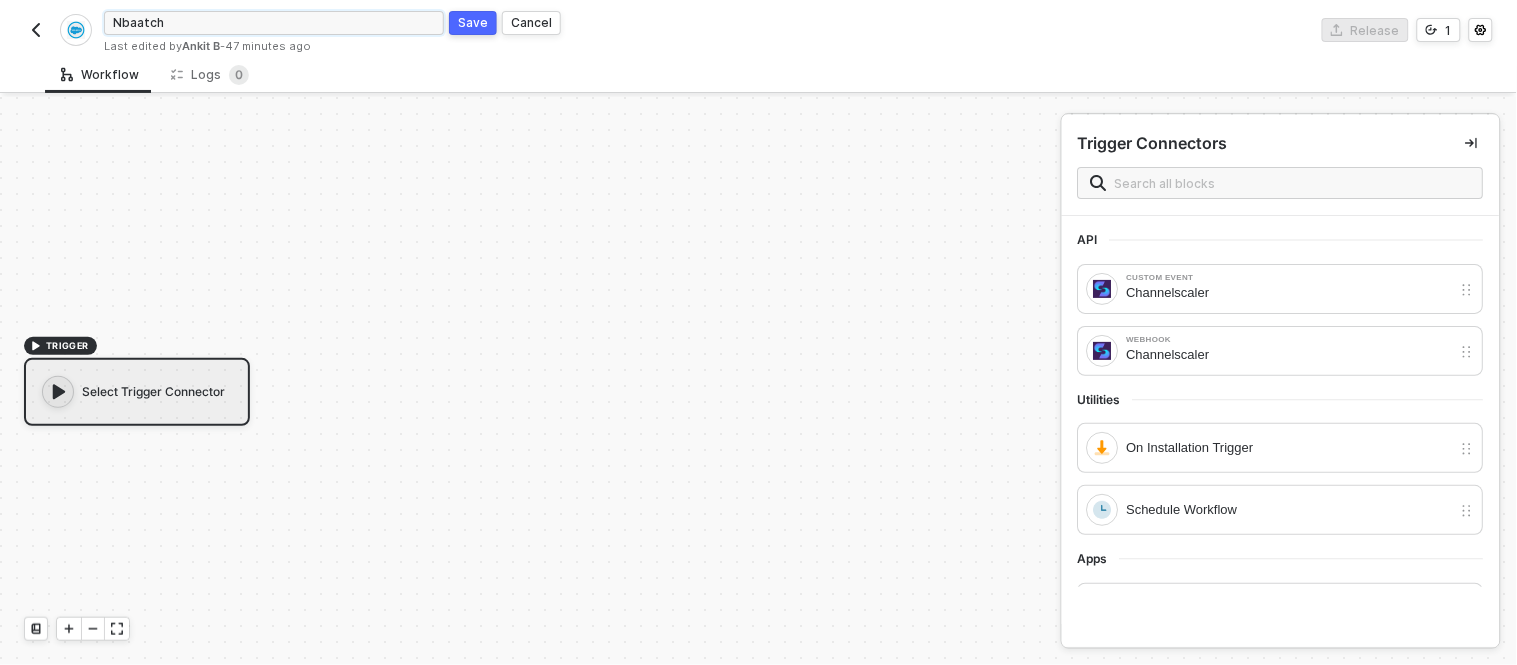 type on "Nbaatc" 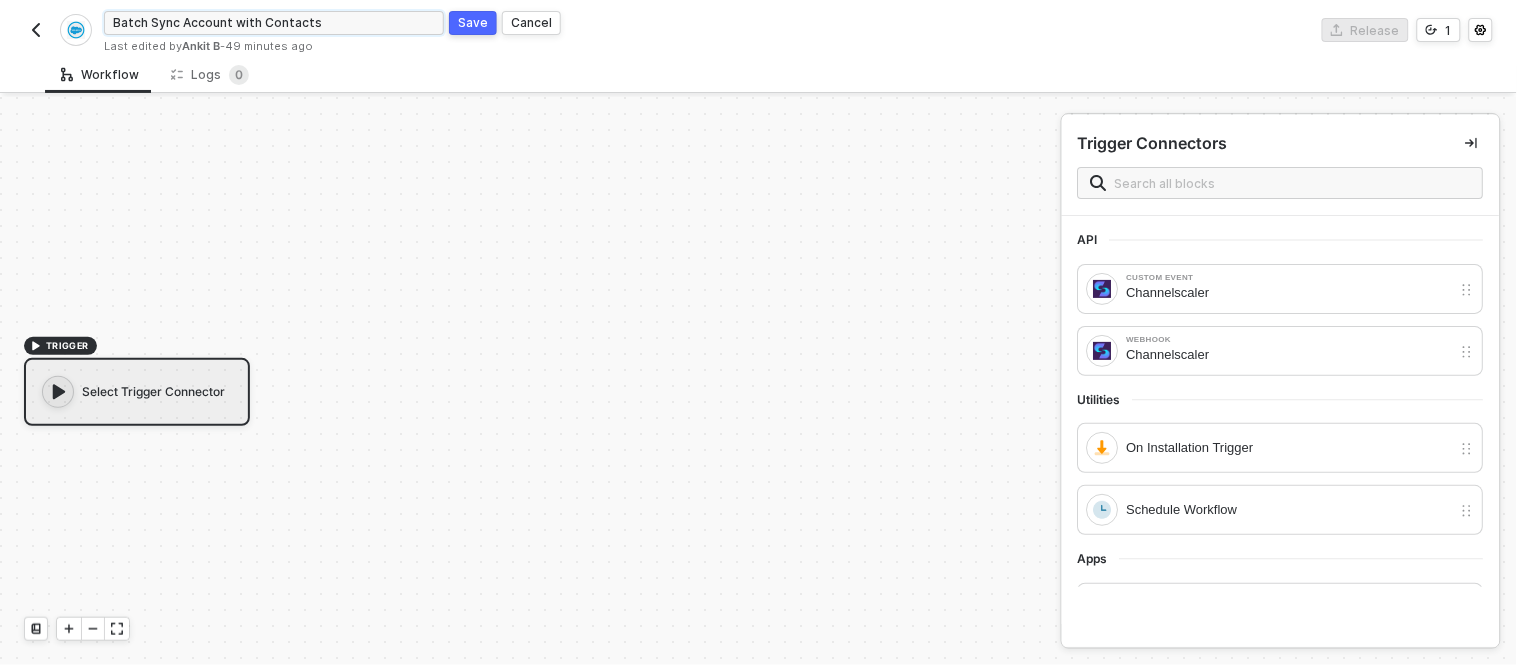 type on "Batch Sync Account with Contacts" 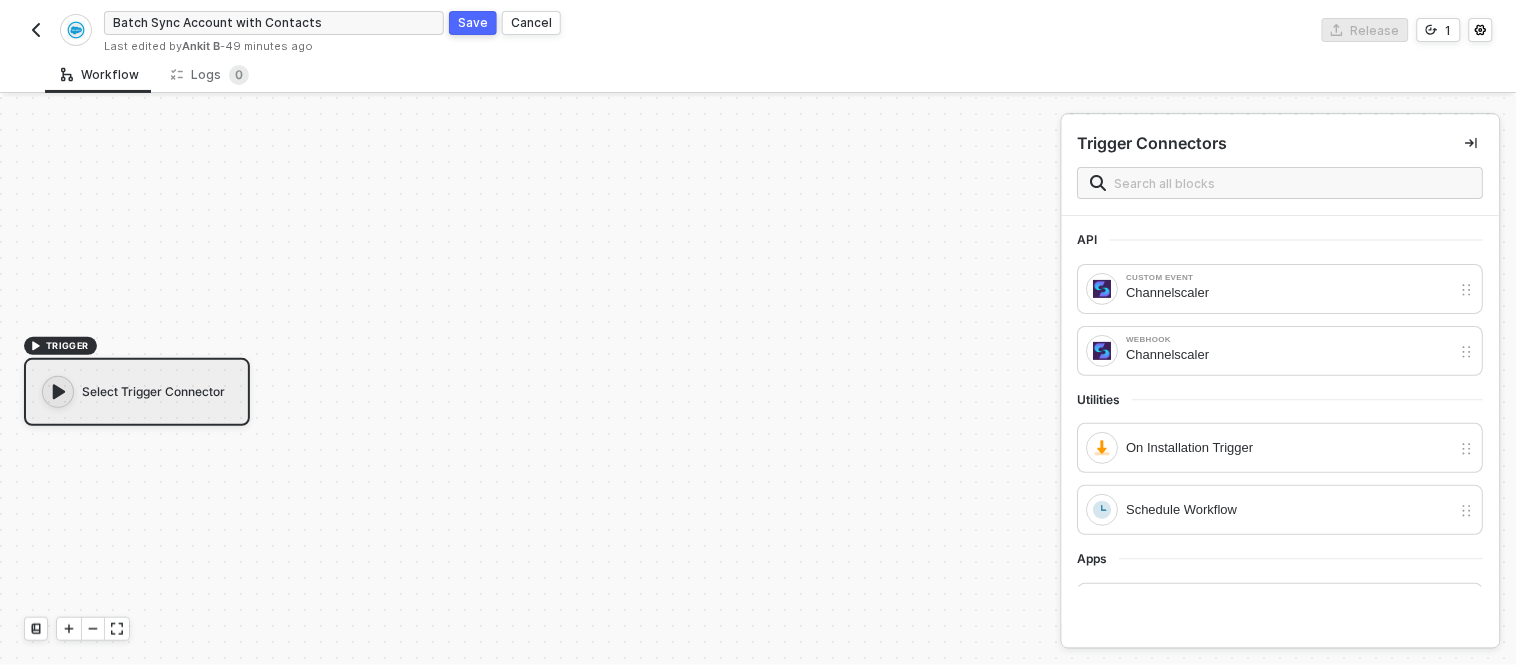 click on "Save" at bounding box center (473, 23) 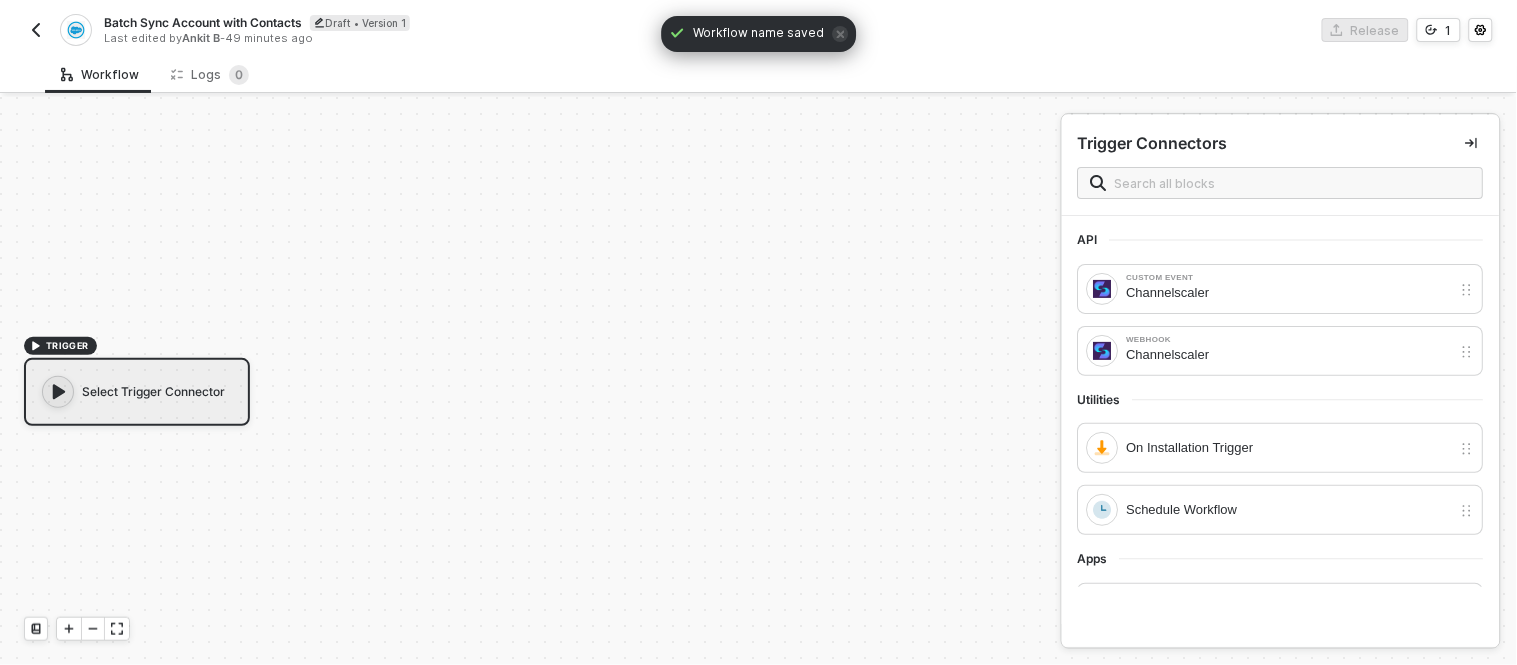 click on "Select Trigger Connector" at bounding box center [137, 392] 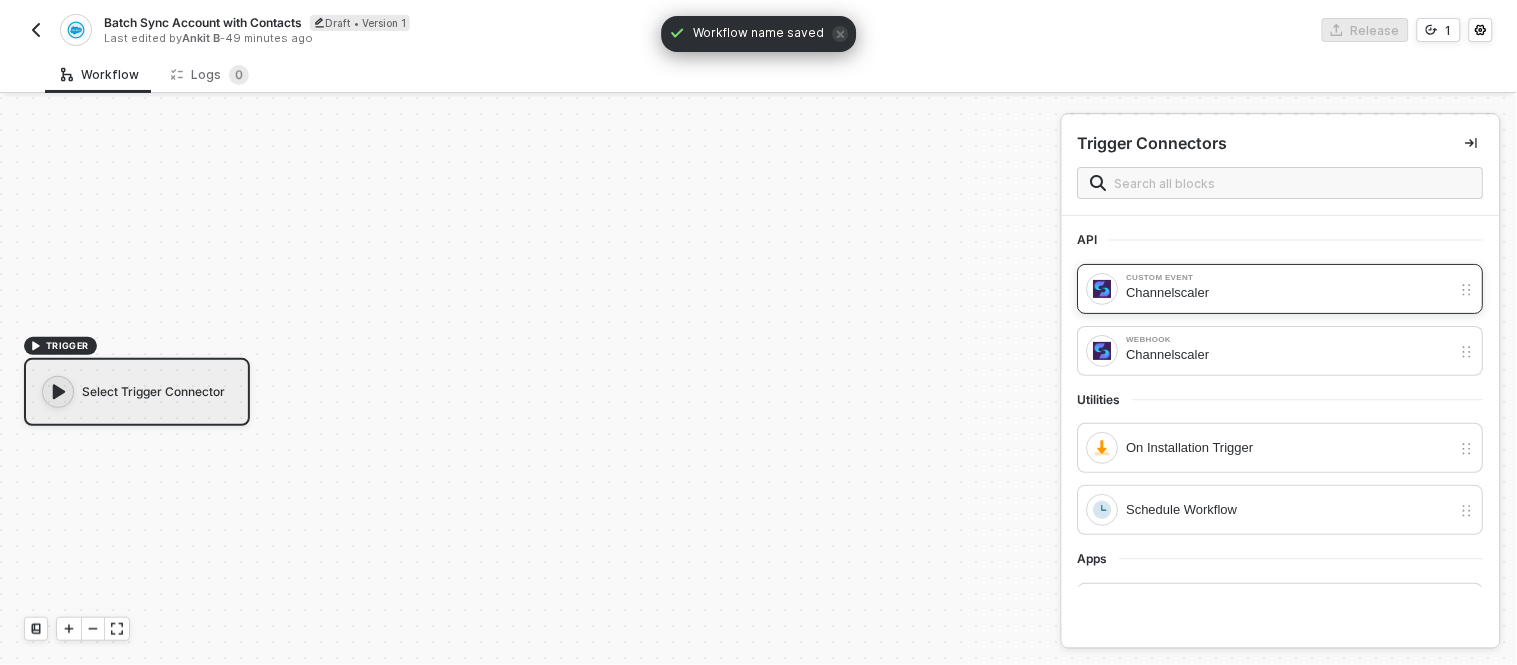 click on "Channelscaler" at bounding box center (1289, 293) 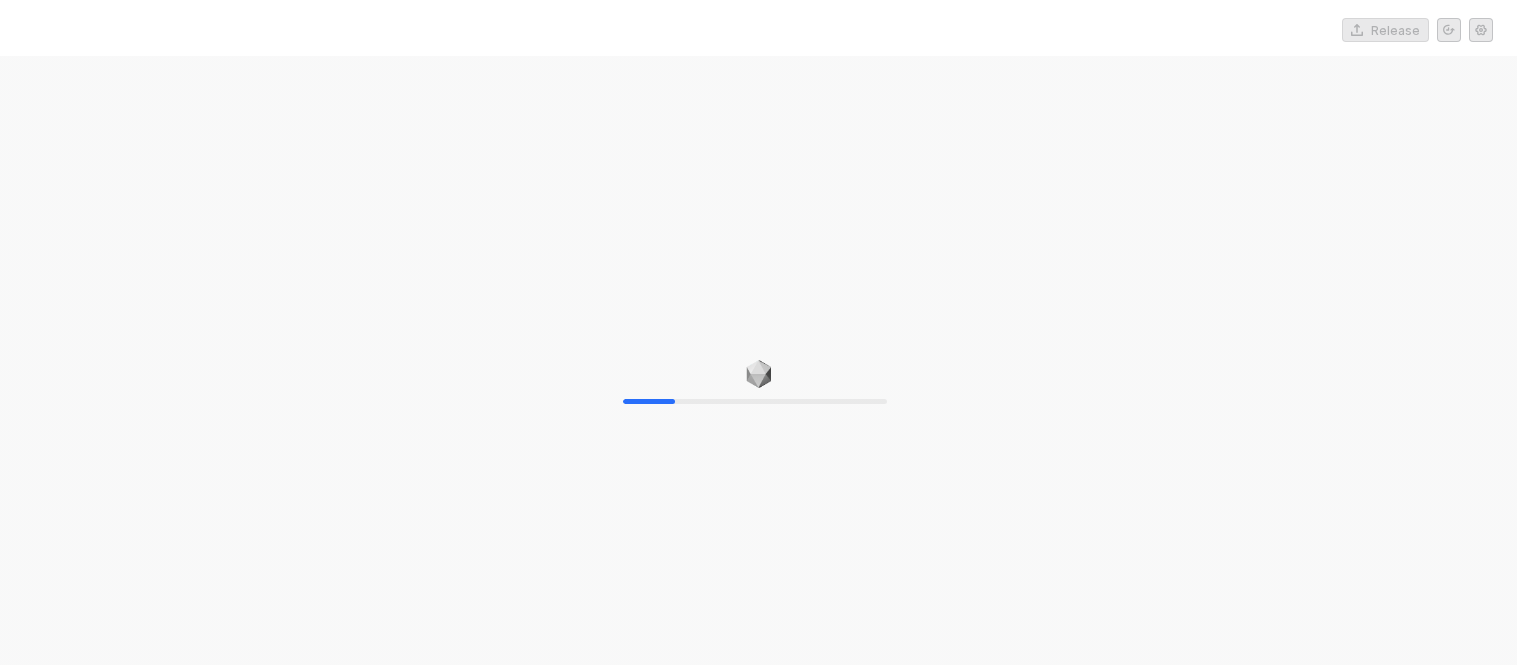 scroll, scrollTop: 0, scrollLeft: 0, axis: both 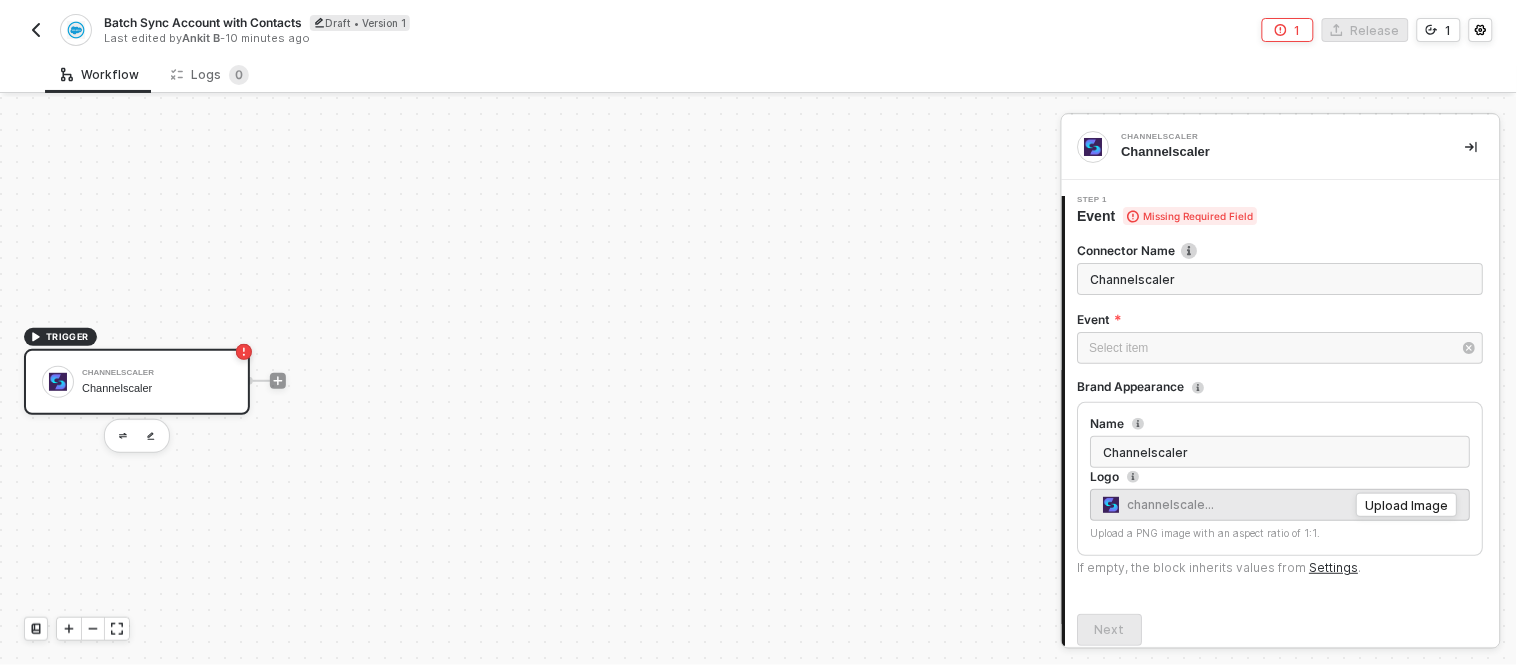click at bounding box center [36, 30] 